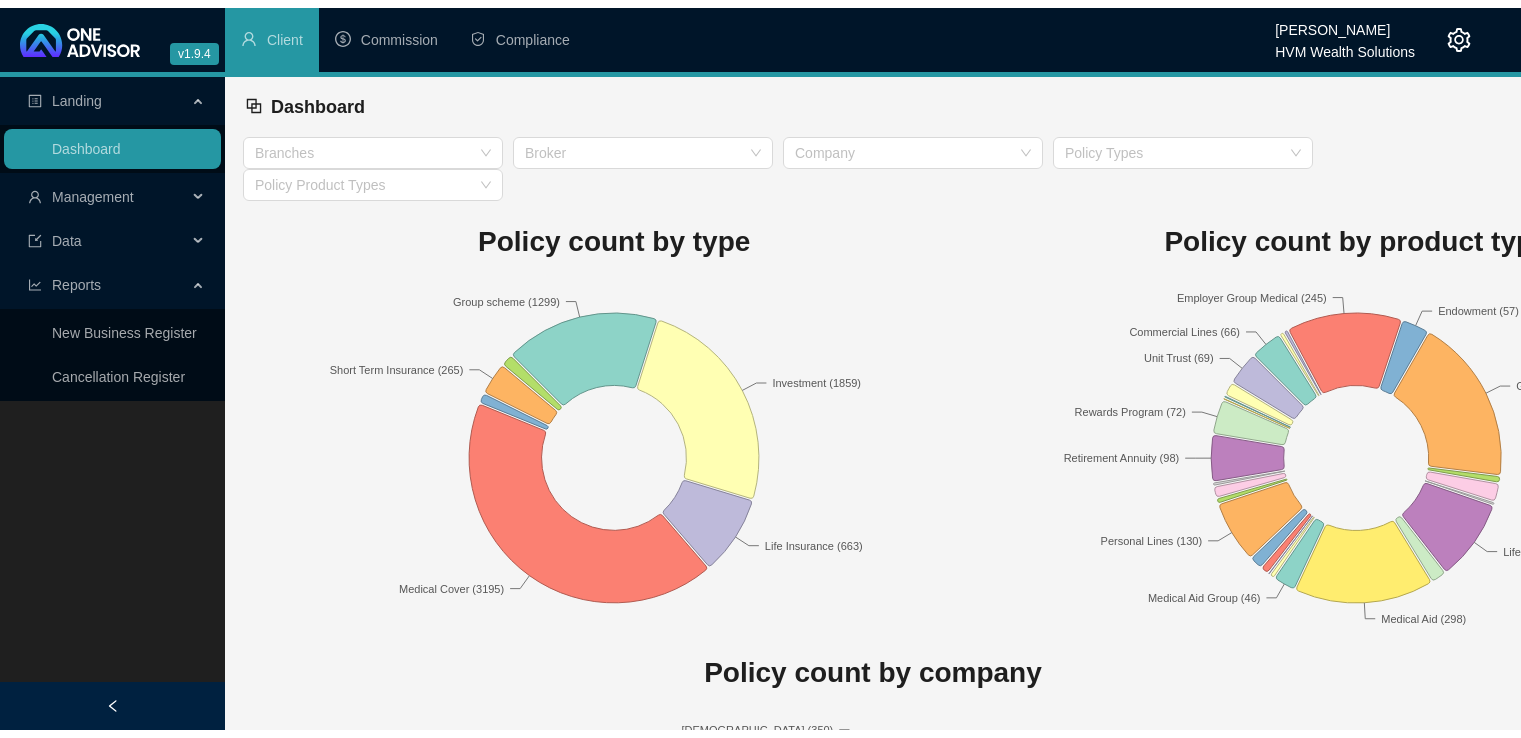 scroll, scrollTop: 0, scrollLeft: 0, axis: both 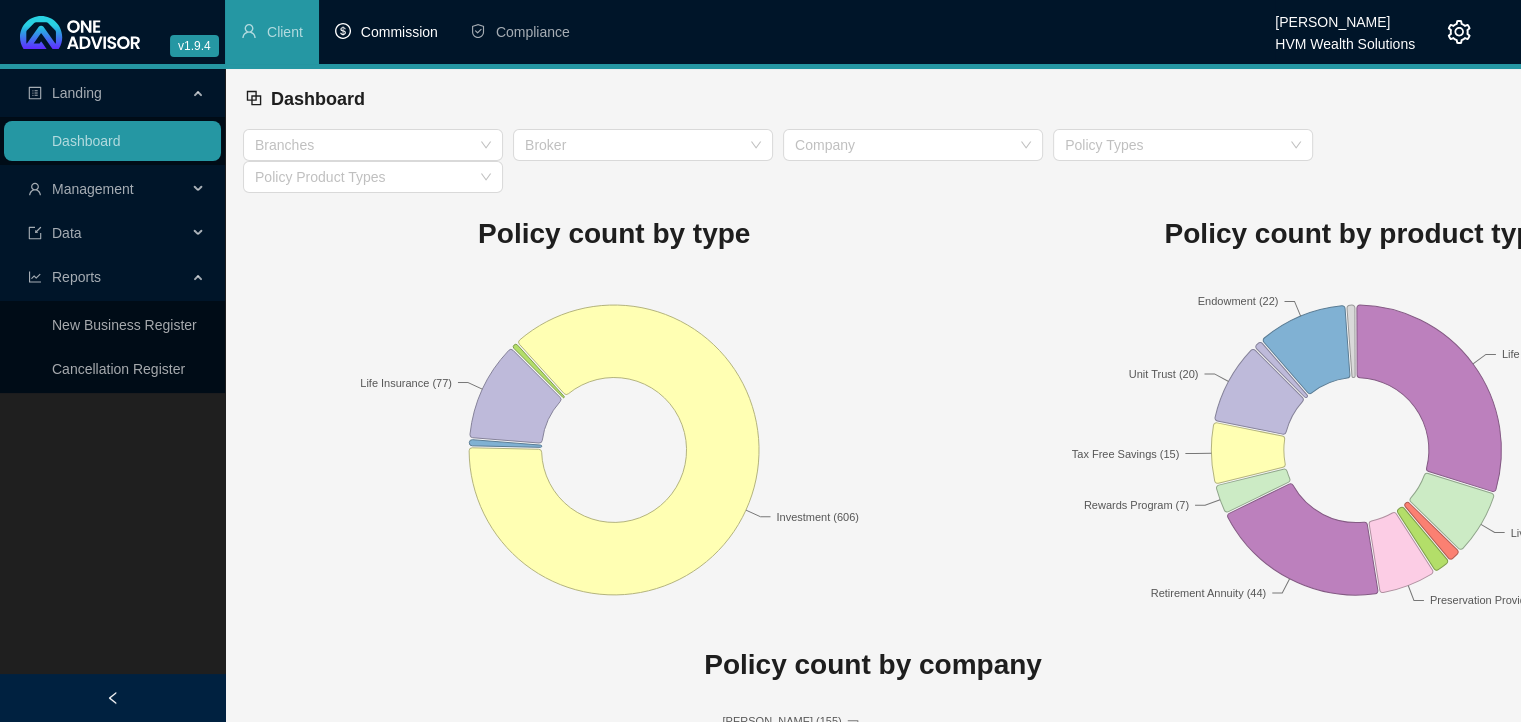 click on "Commission" at bounding box center (386, 32) 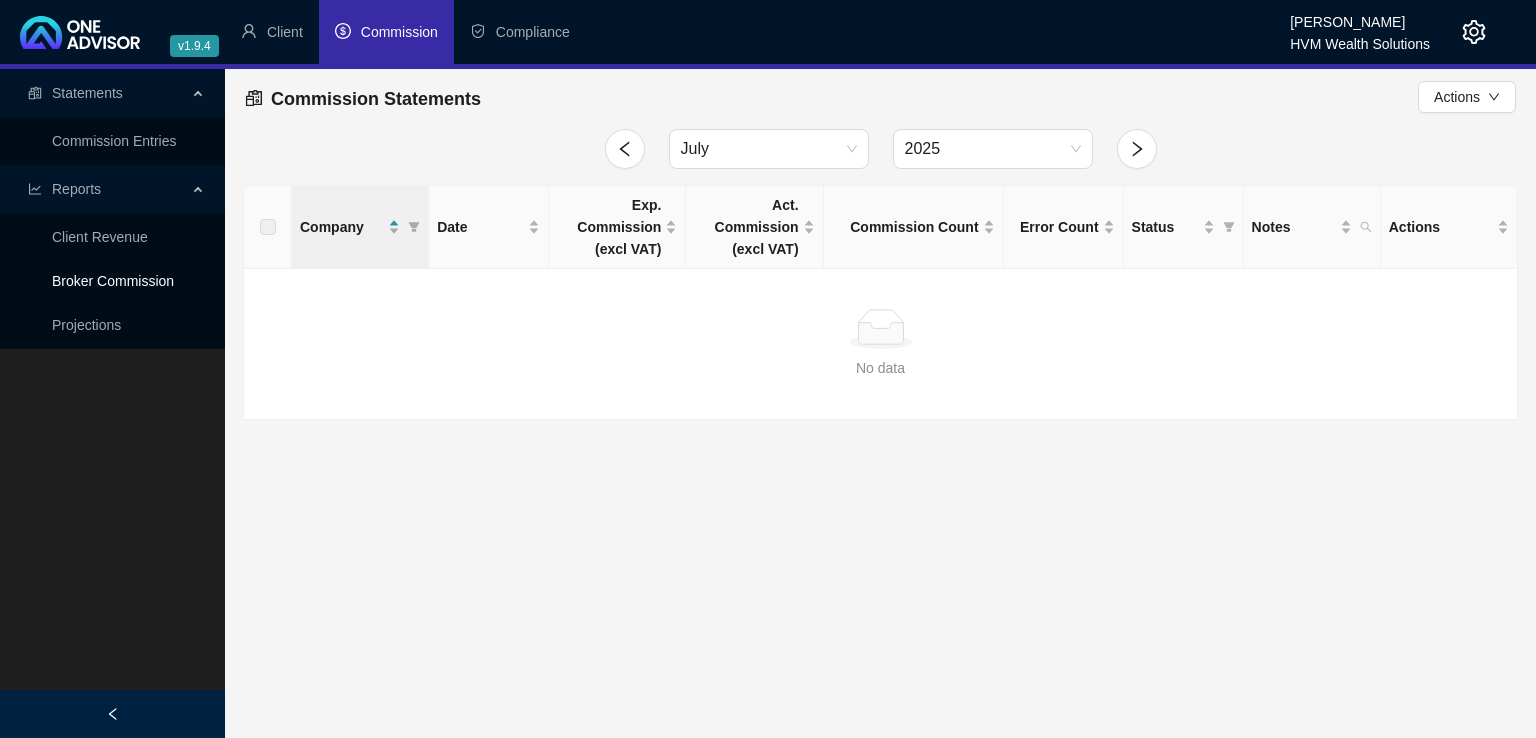 click on "Broker Commission" at bounding box center [113, 281] 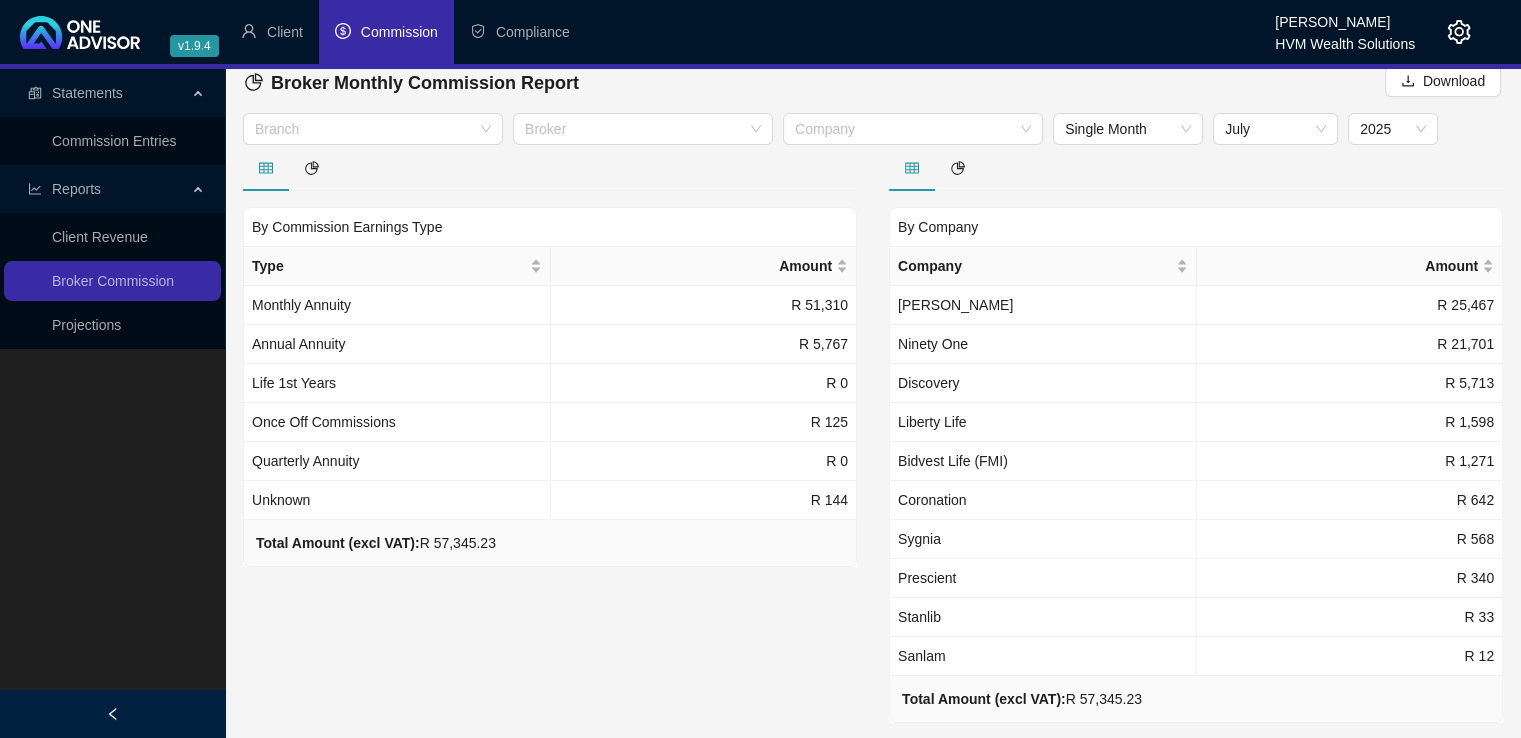 scroll, scrollTop: 13, scrollLeft: 0, axis: vertical 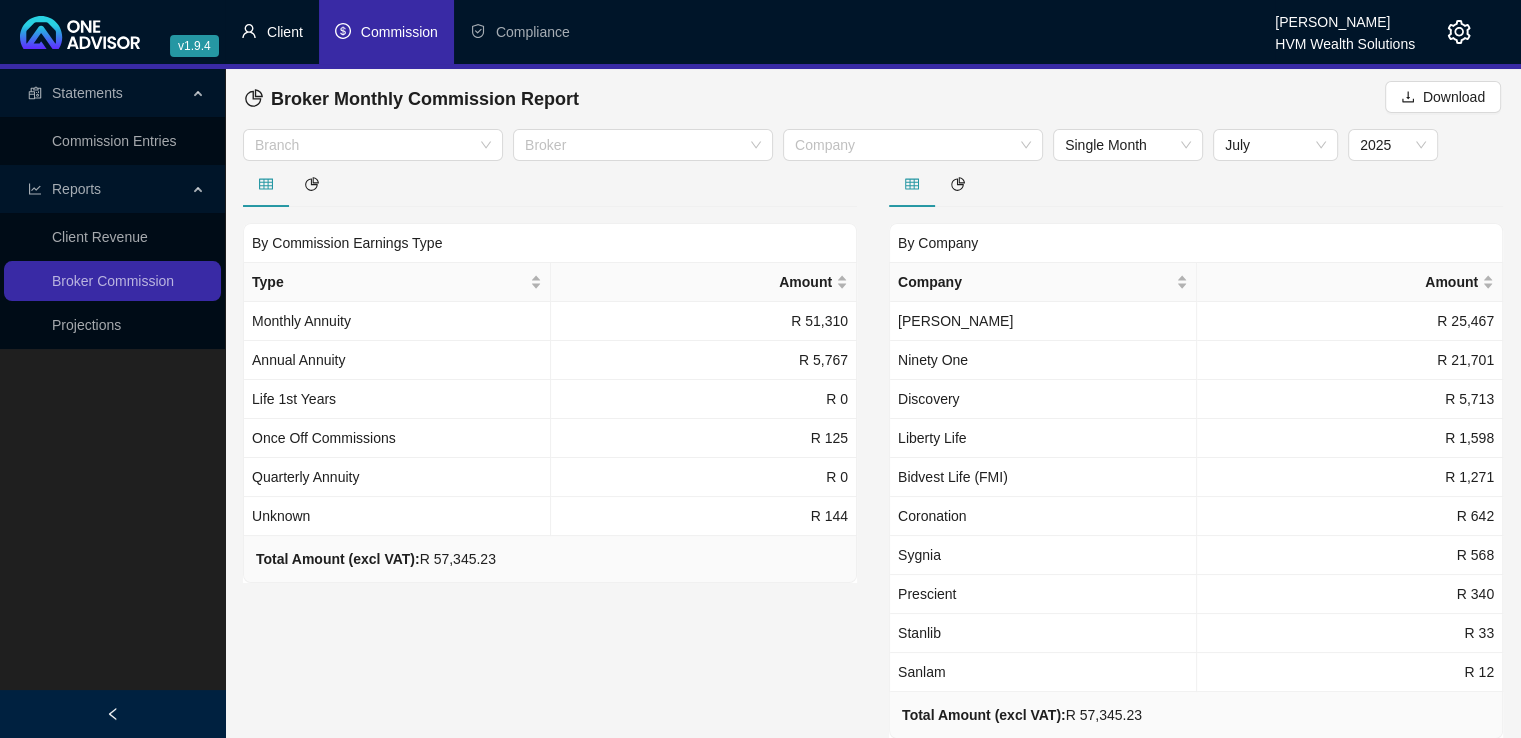 click on "Client" at bounding box center (285, 32) 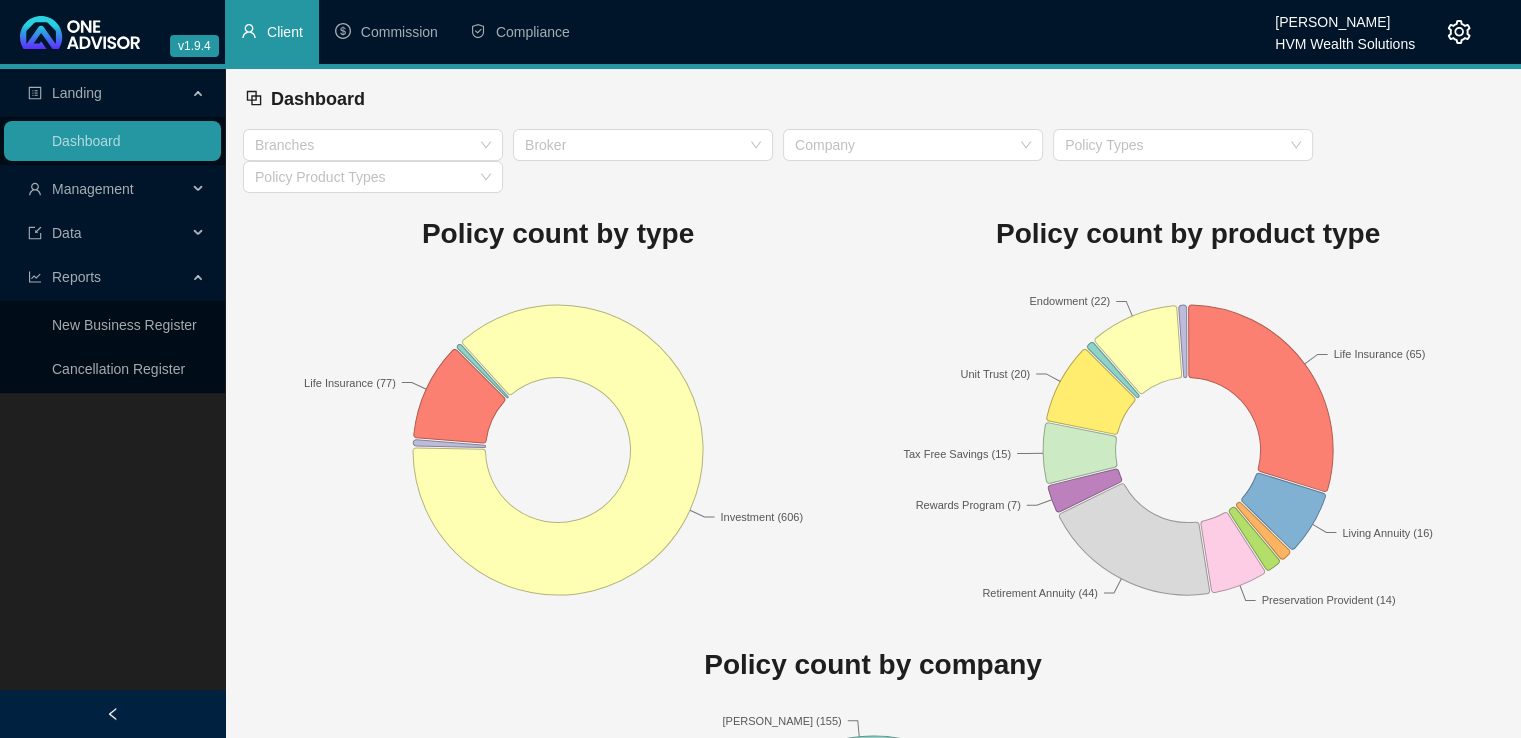 click on "Management" at bounding box center [107, 189] 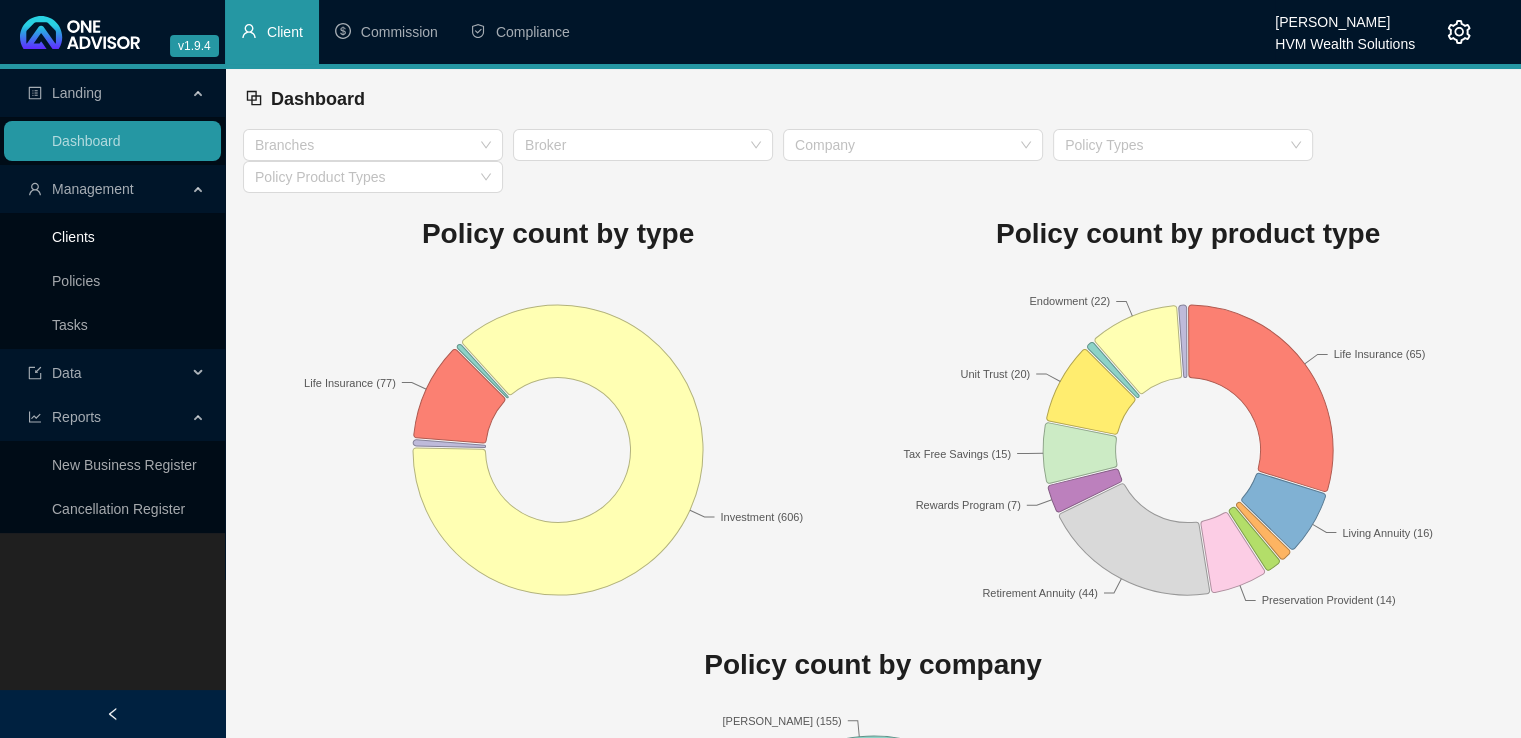 click on "Clients" at bounding box center [73, 237] 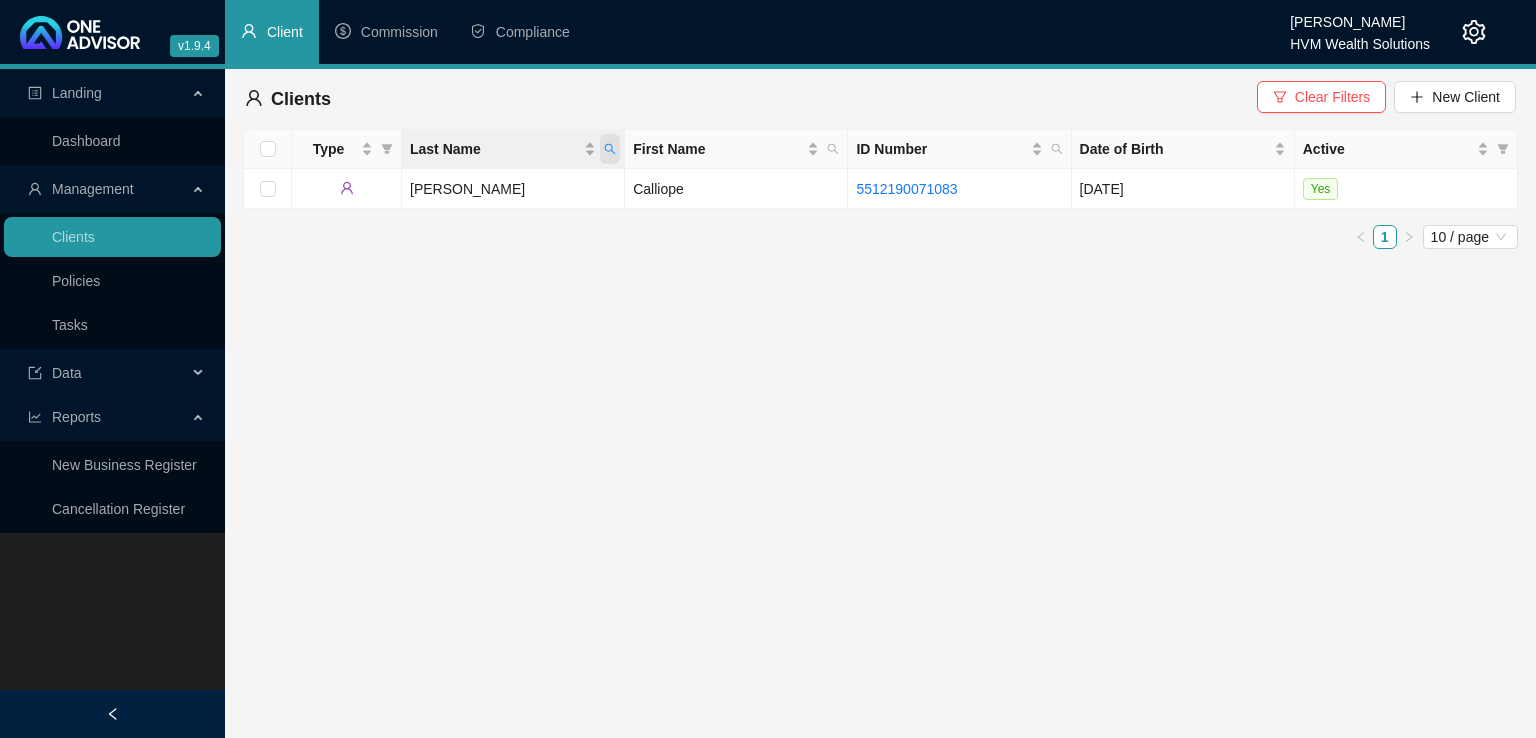 click at bounding box center [610, 149] 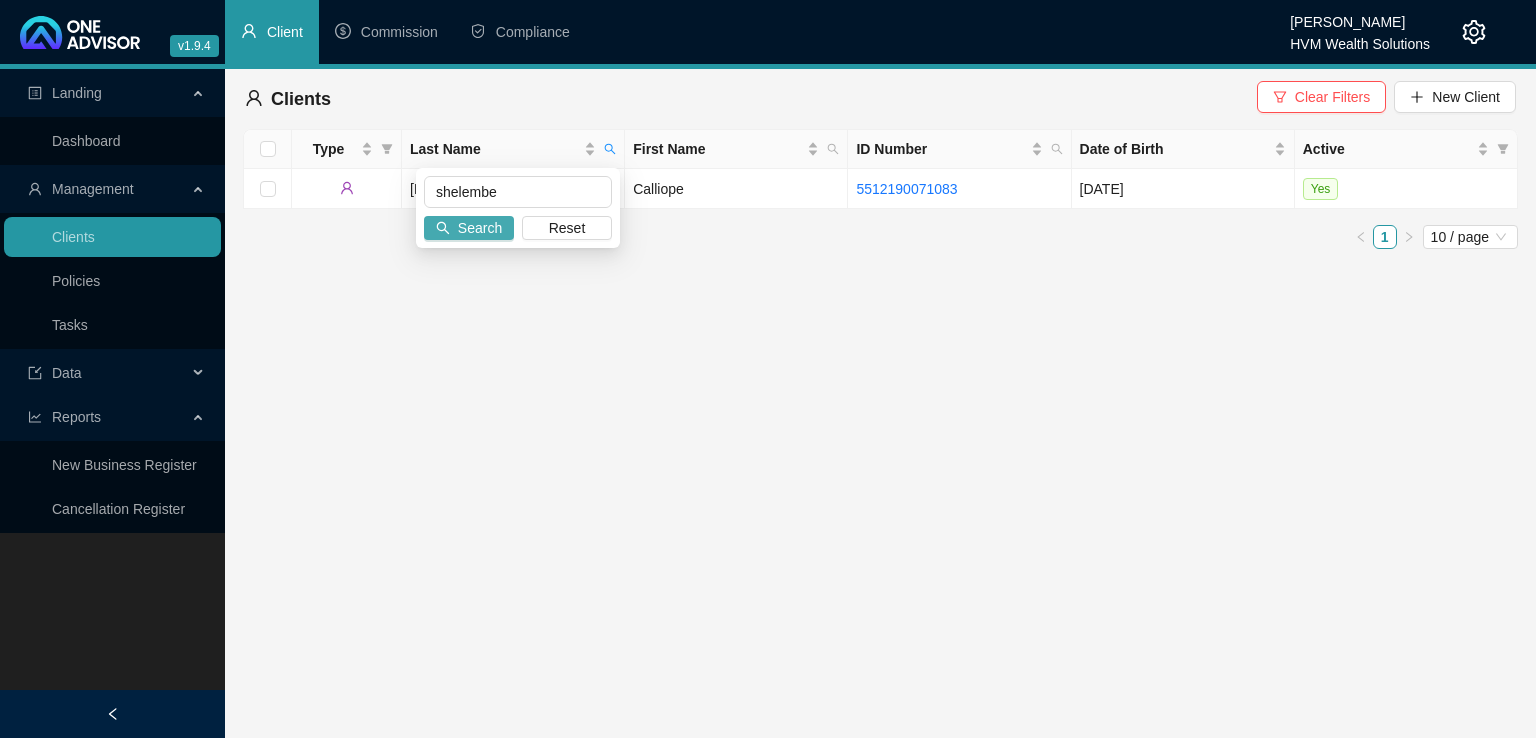 type on "shelembe" 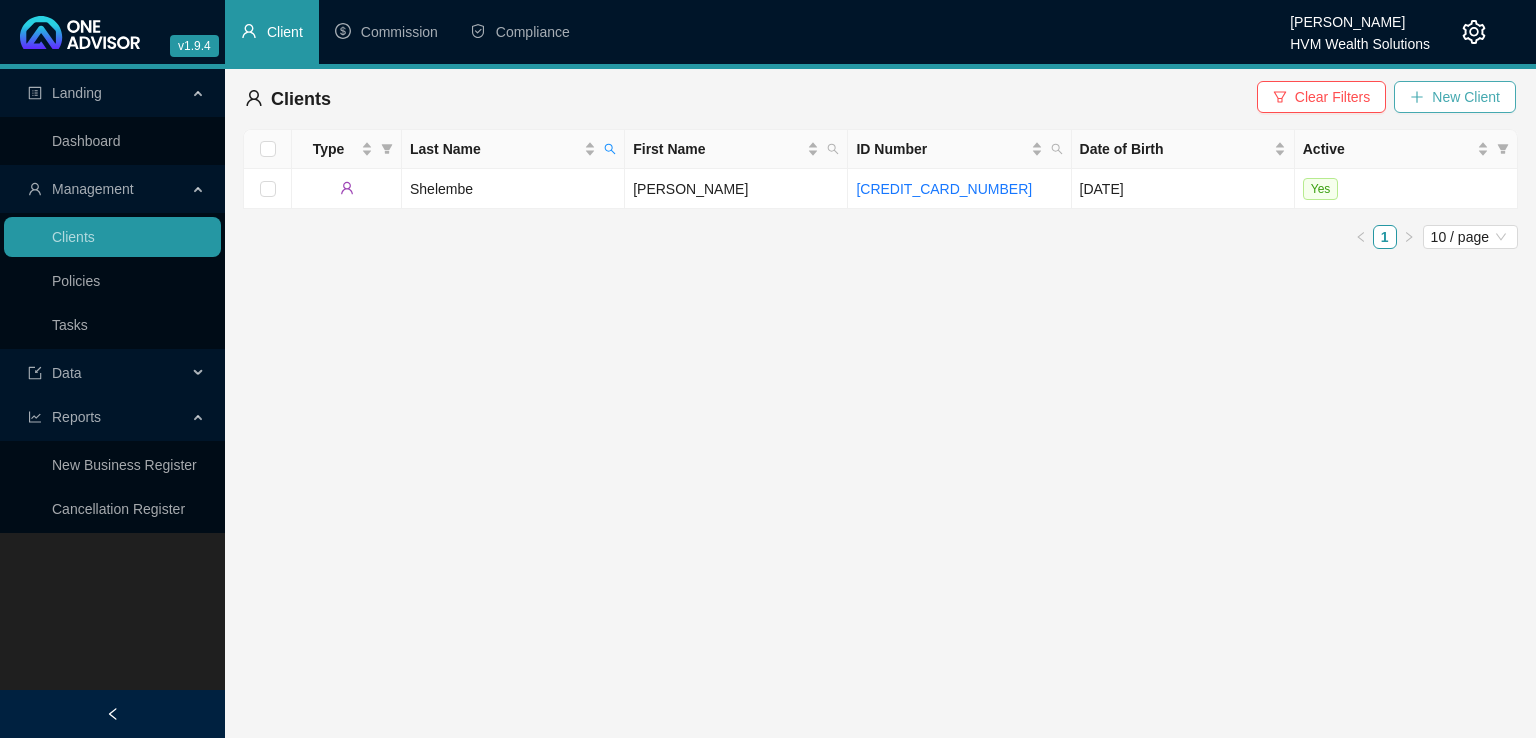 click on "New Client" at bounding box center [1466, 97] 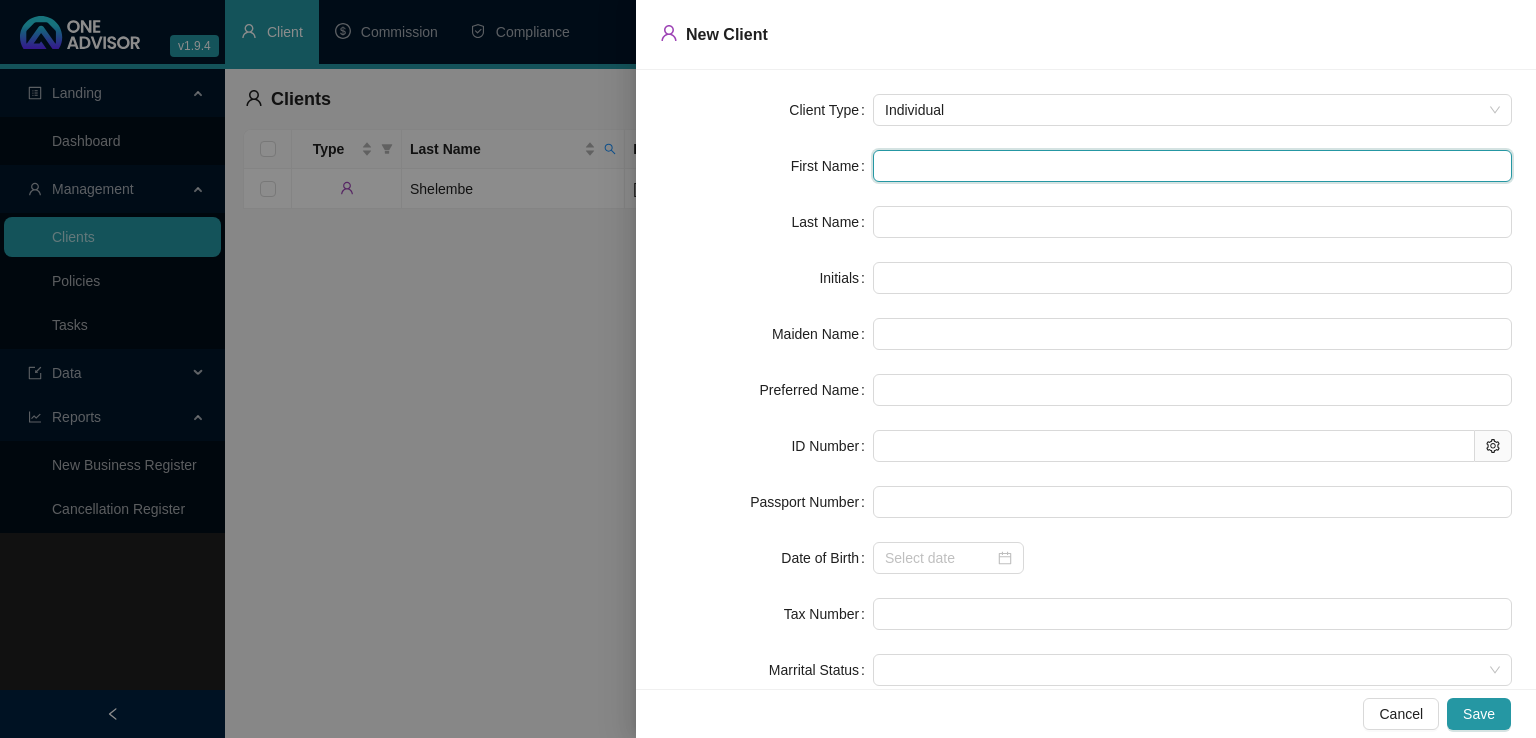 click at bounding box center [1192, 166] 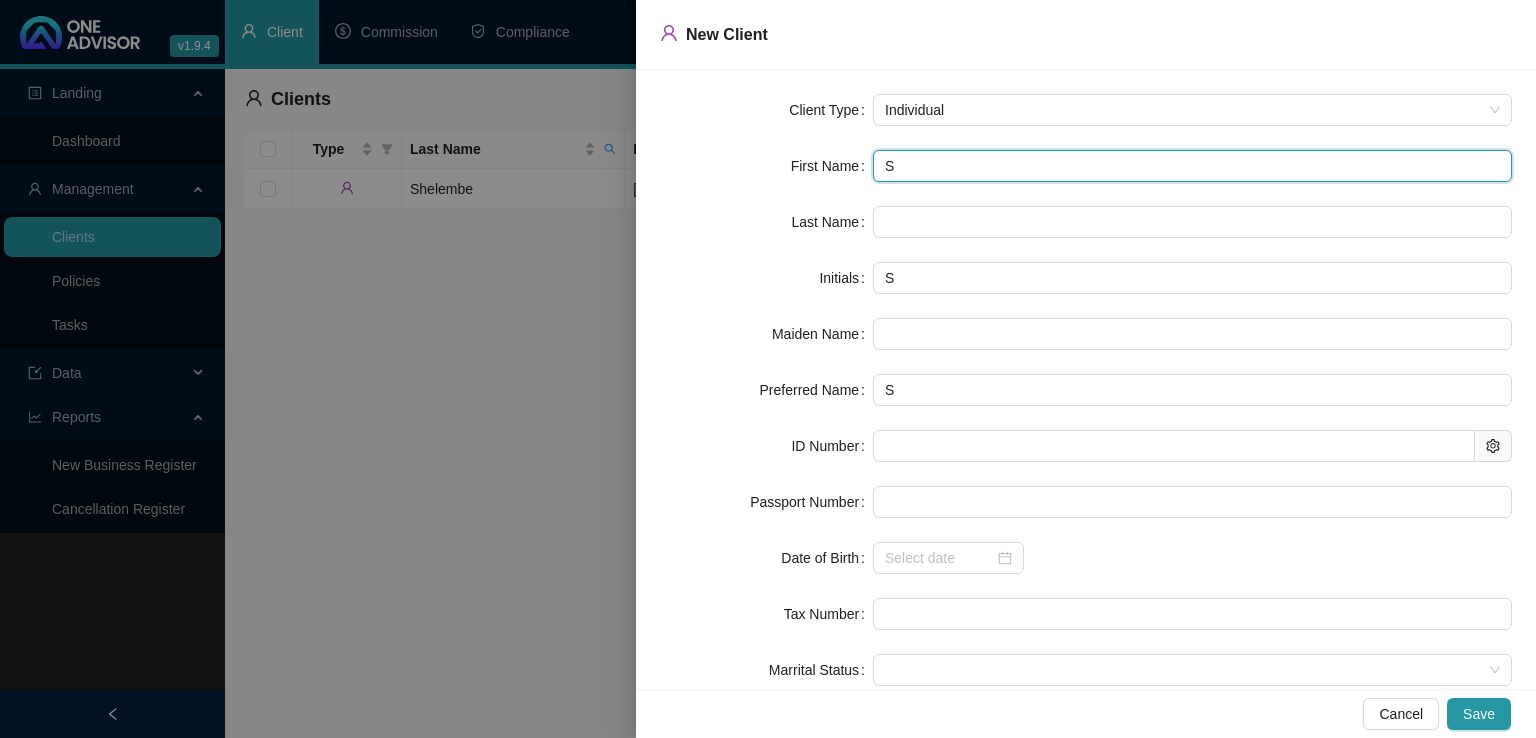 type on "Si" 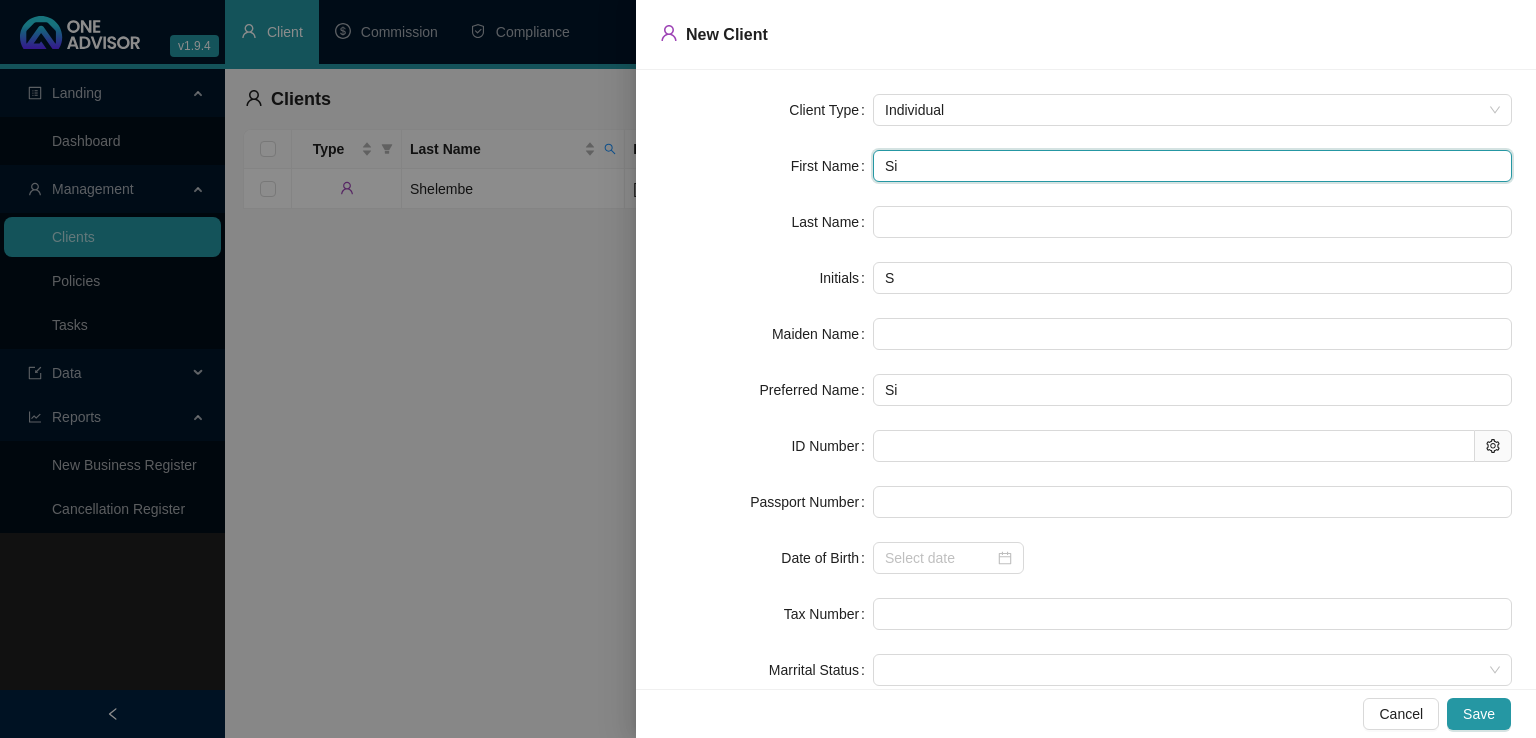 type on "Siy" 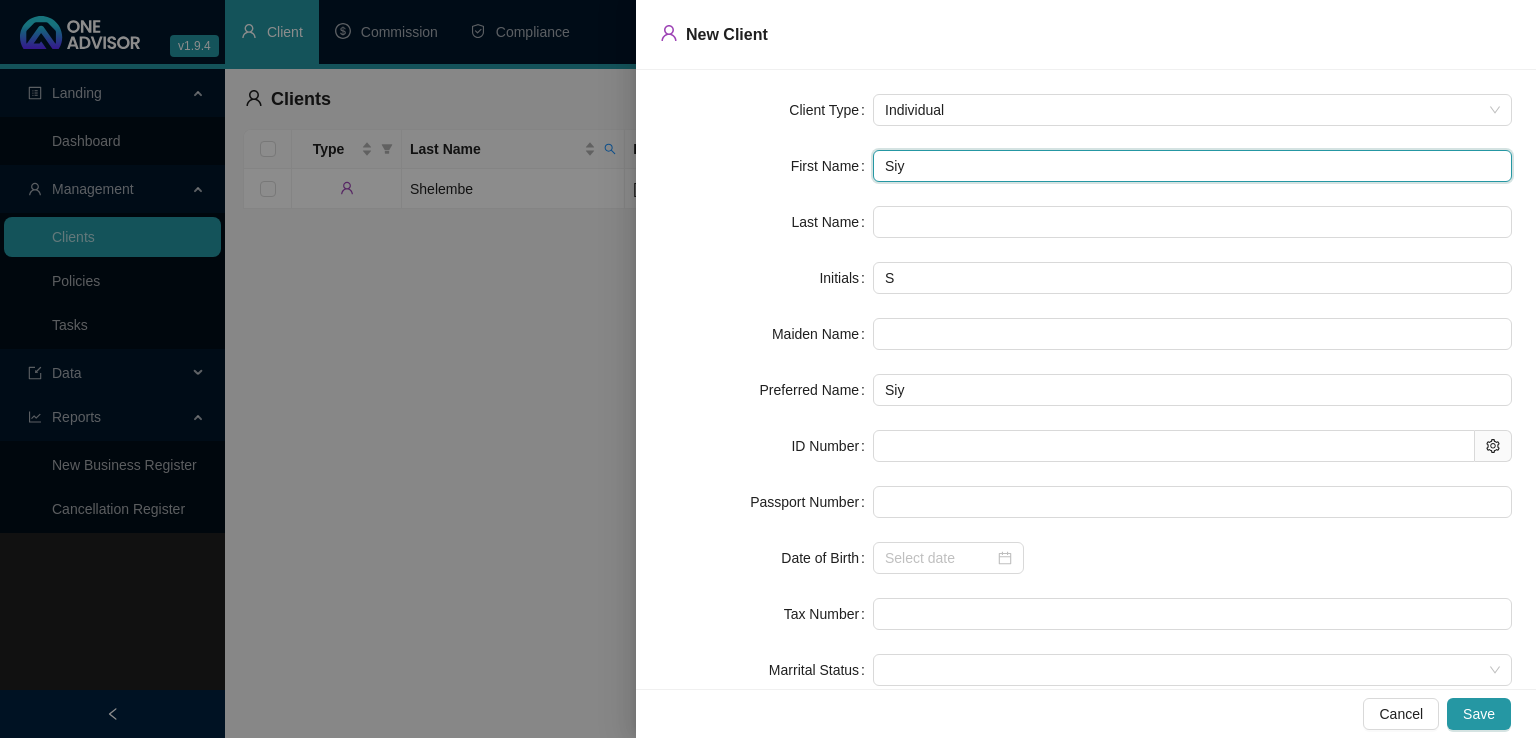 type on "[PERSON_NAME]" 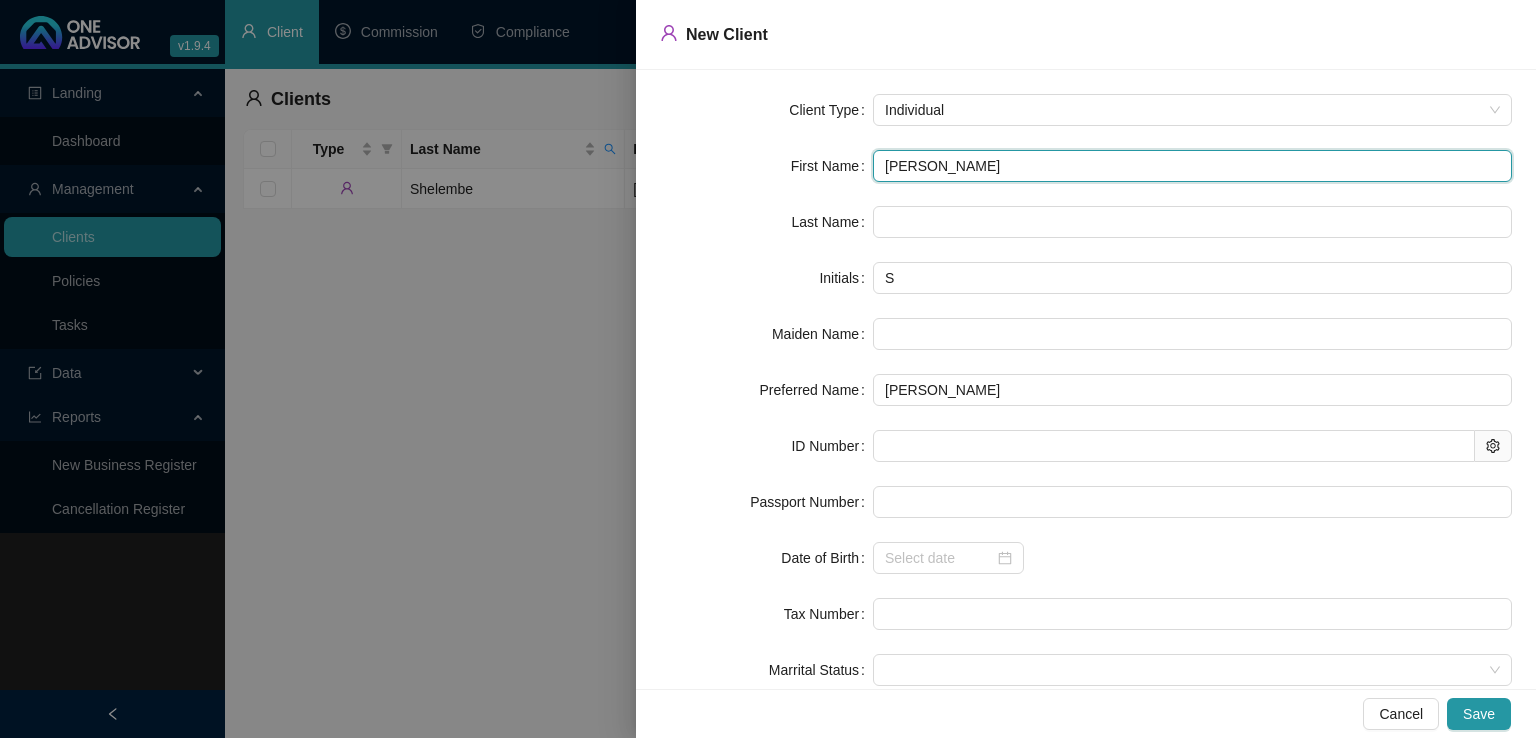 type on "Siyab" 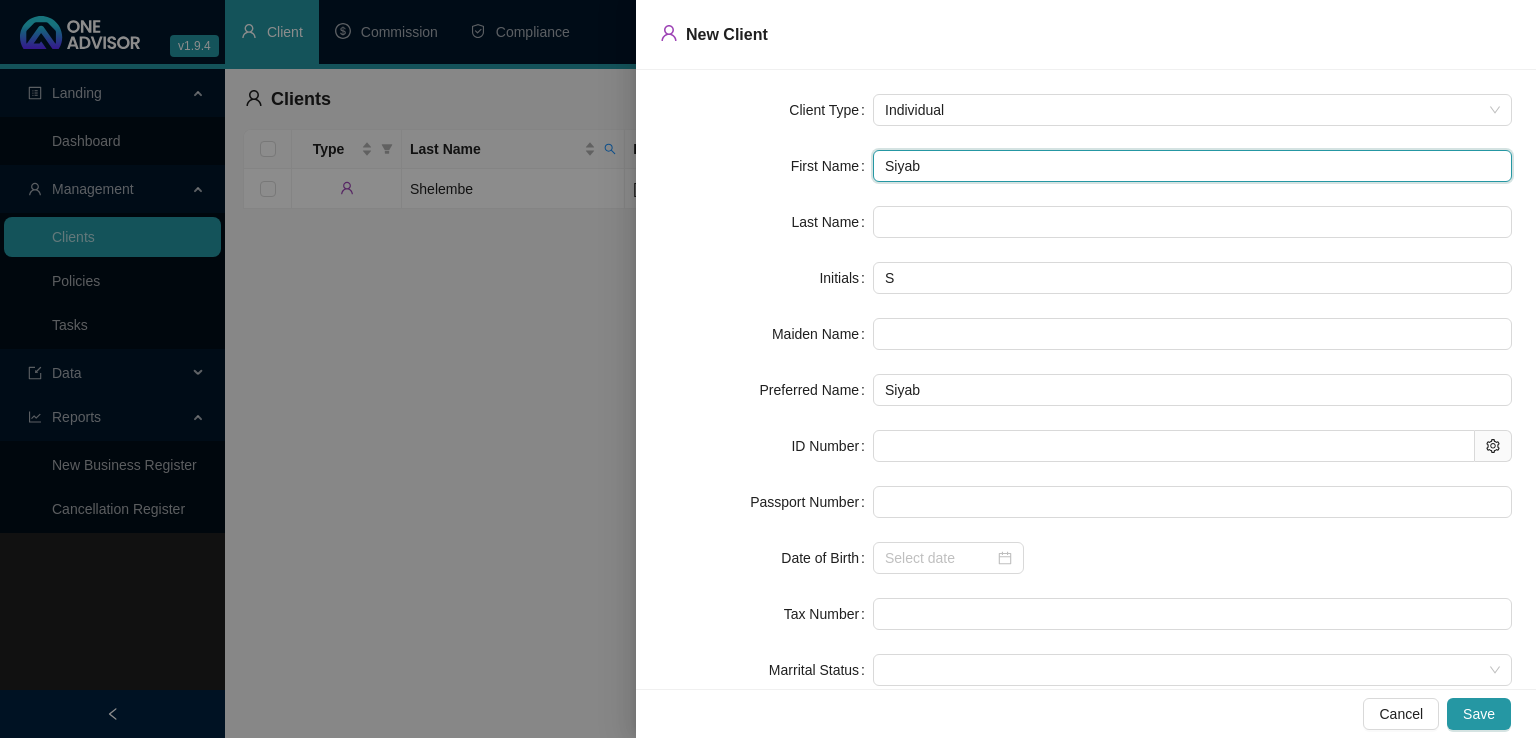 type on "Siyabo" 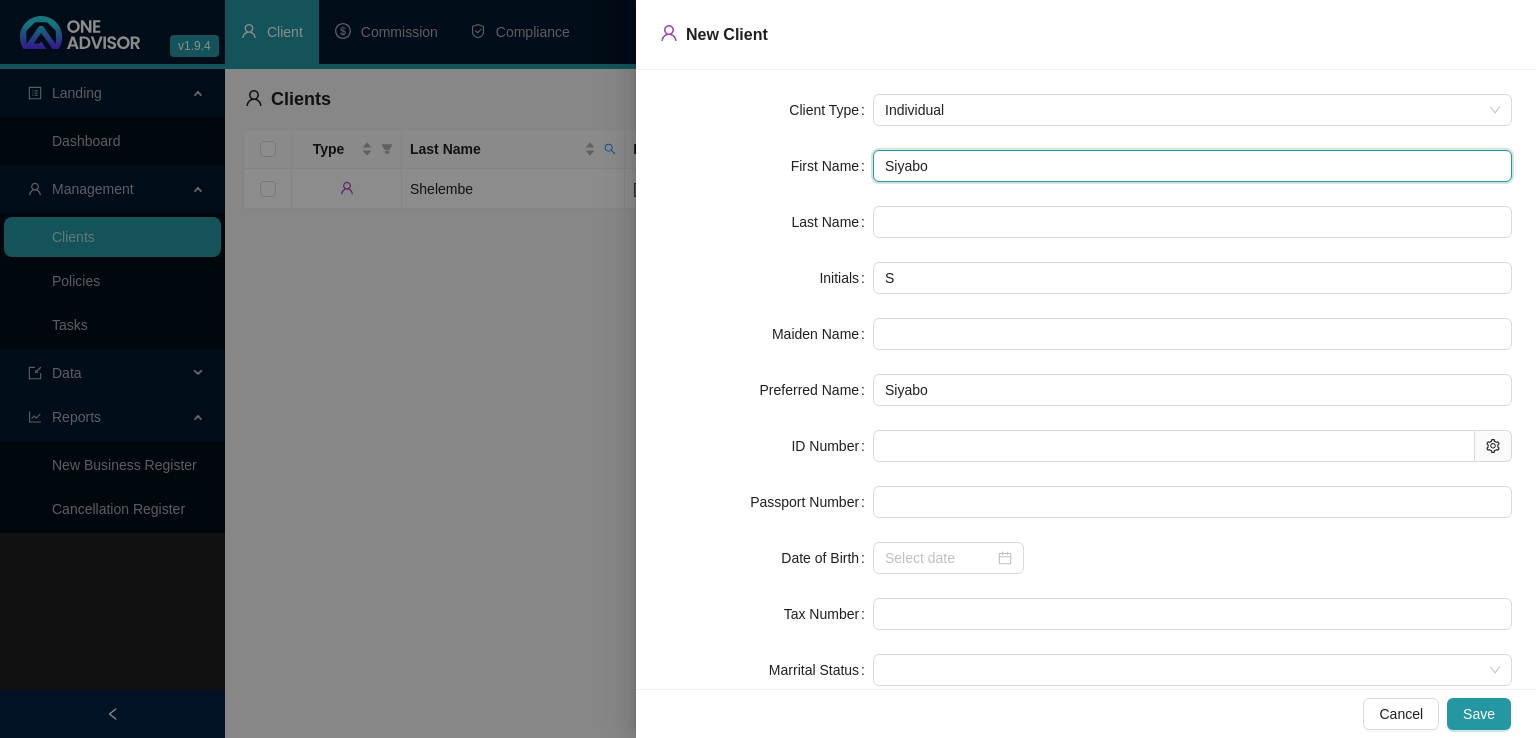 type on "Siyabon" 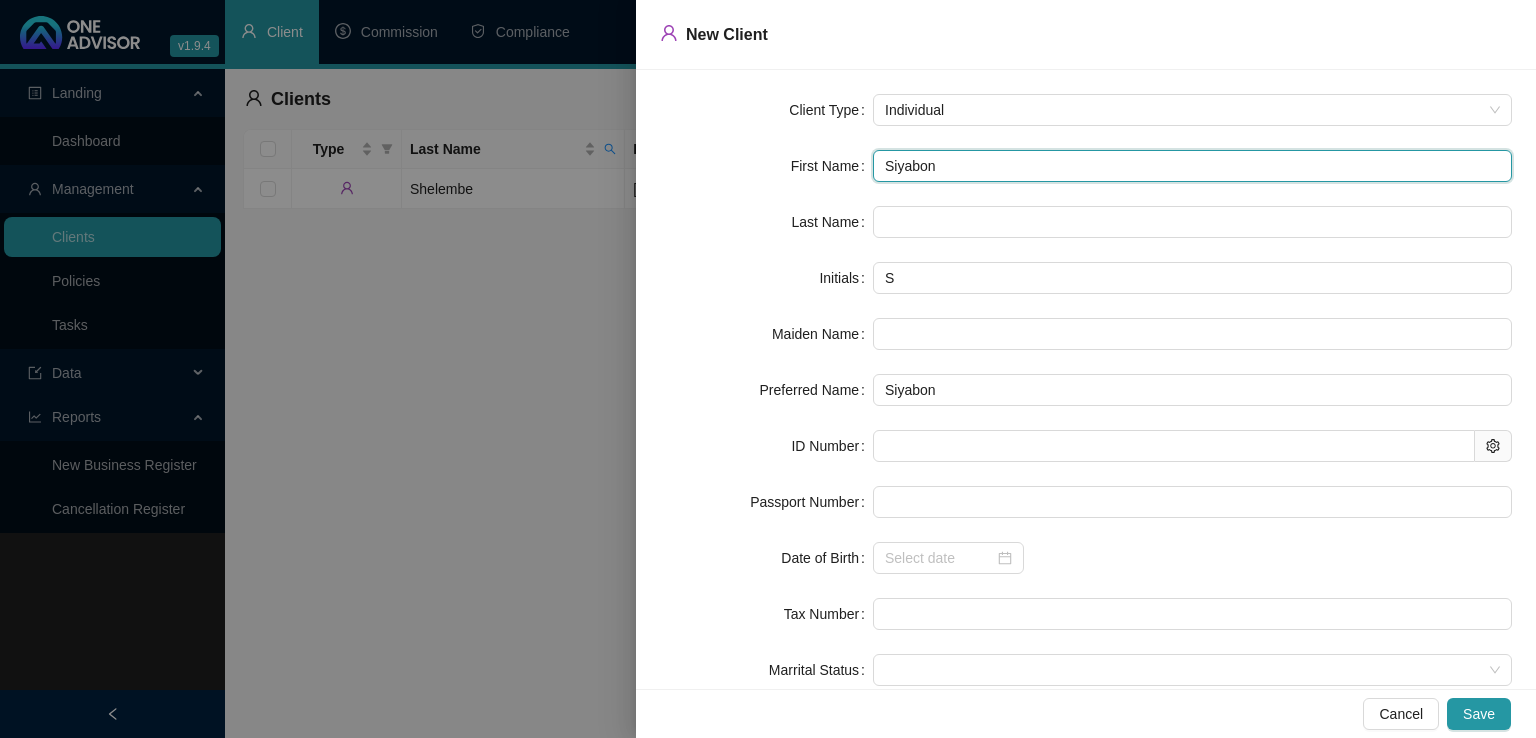 type on "Siyabong" 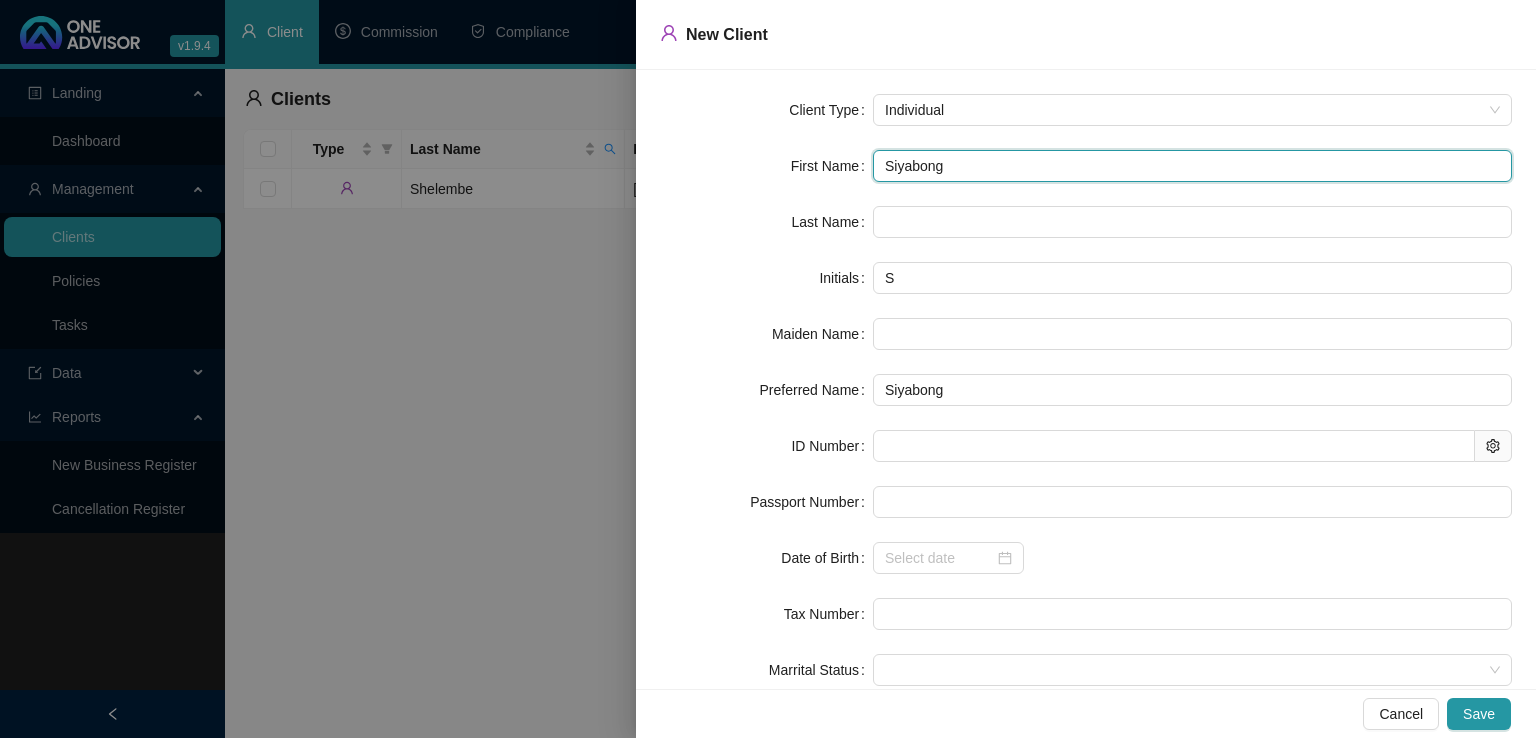 type on "Siyabonga" 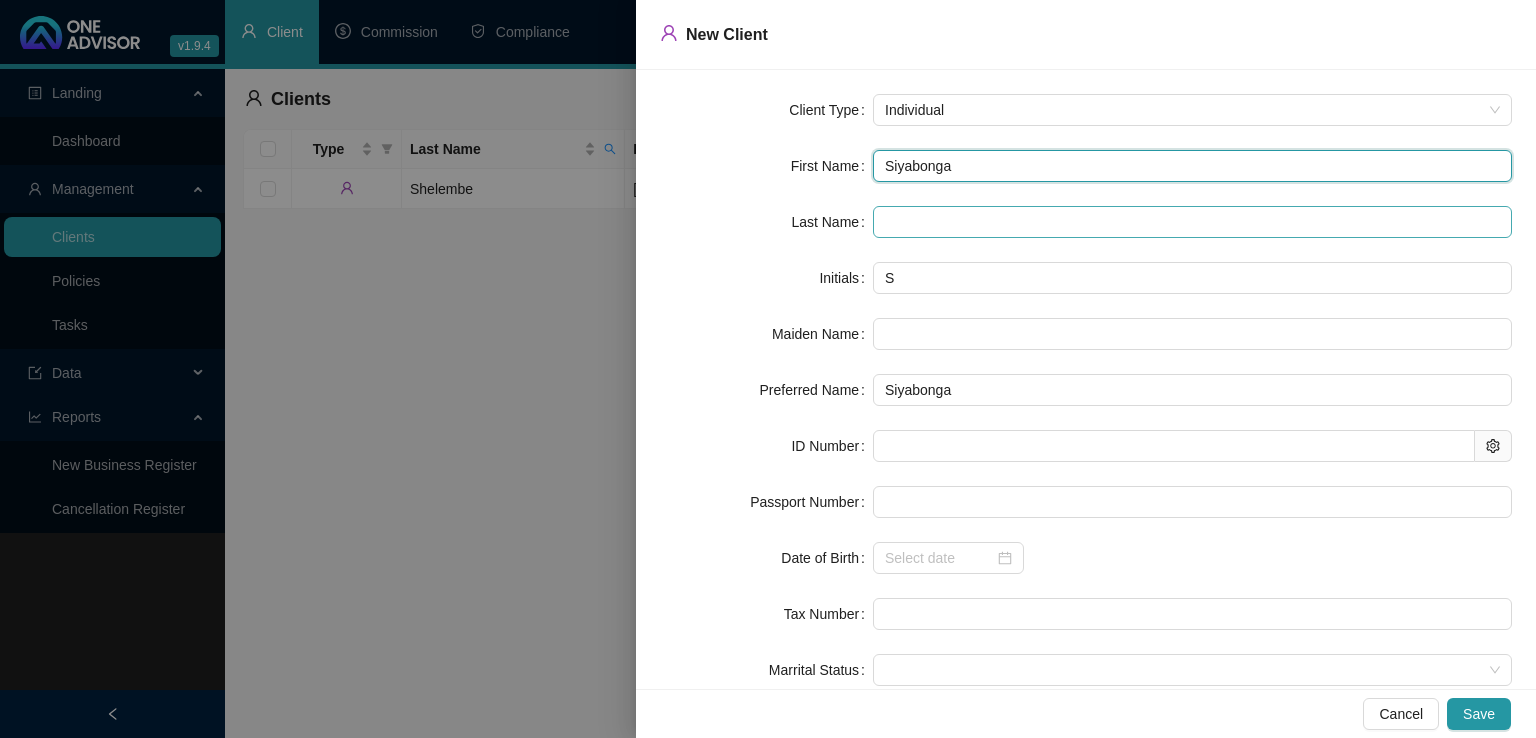 type on "Siyabonga" 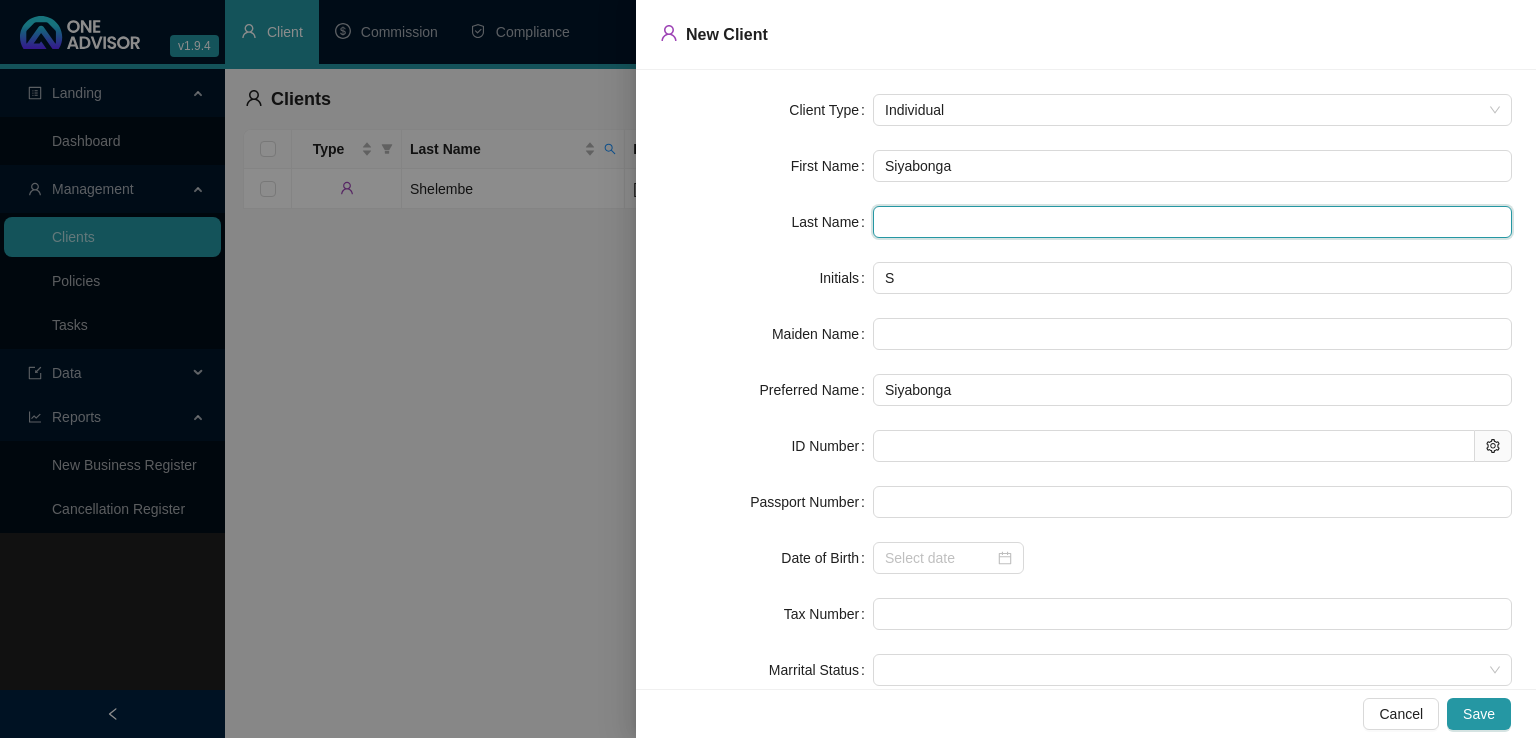 click at bounding box center [1192, 222] 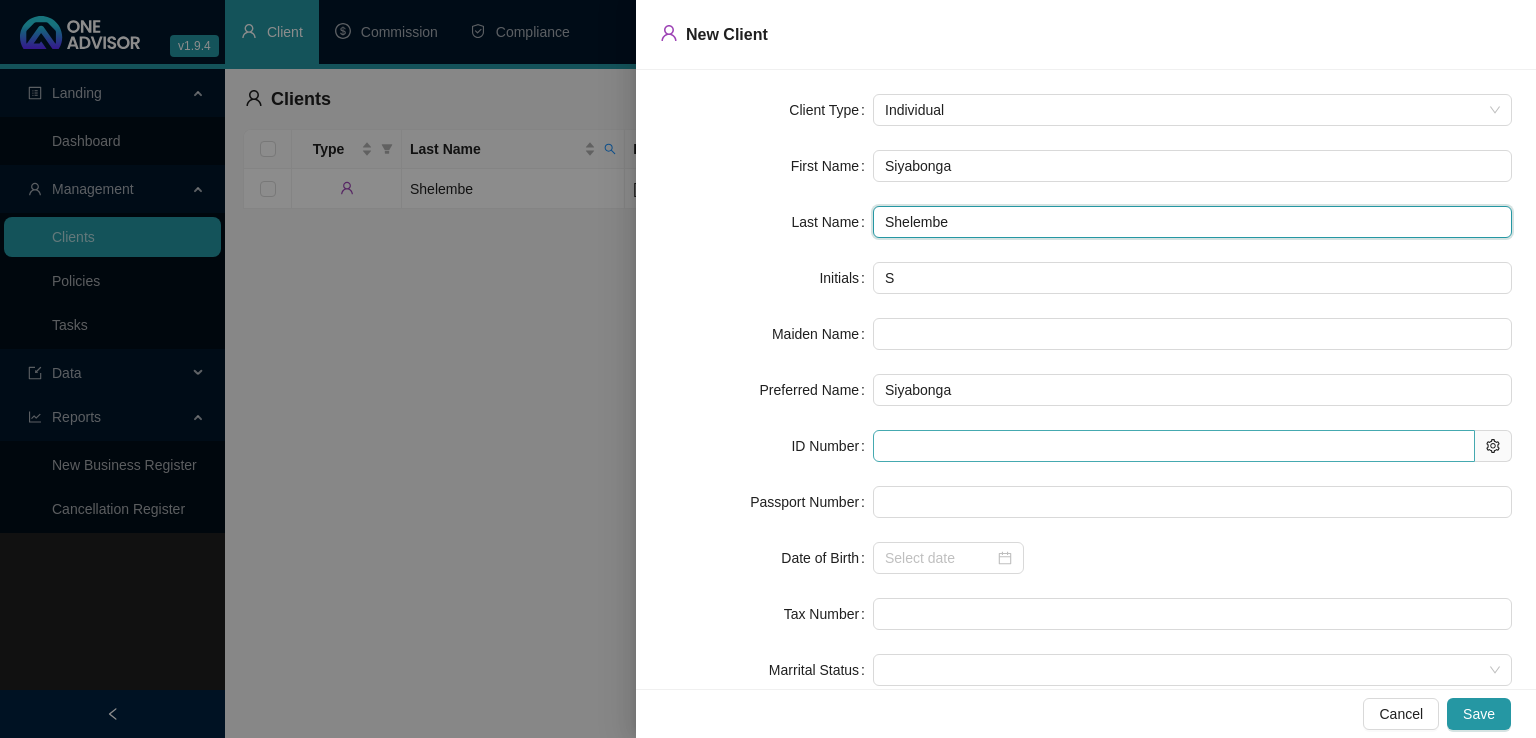 type on "Shelembe" 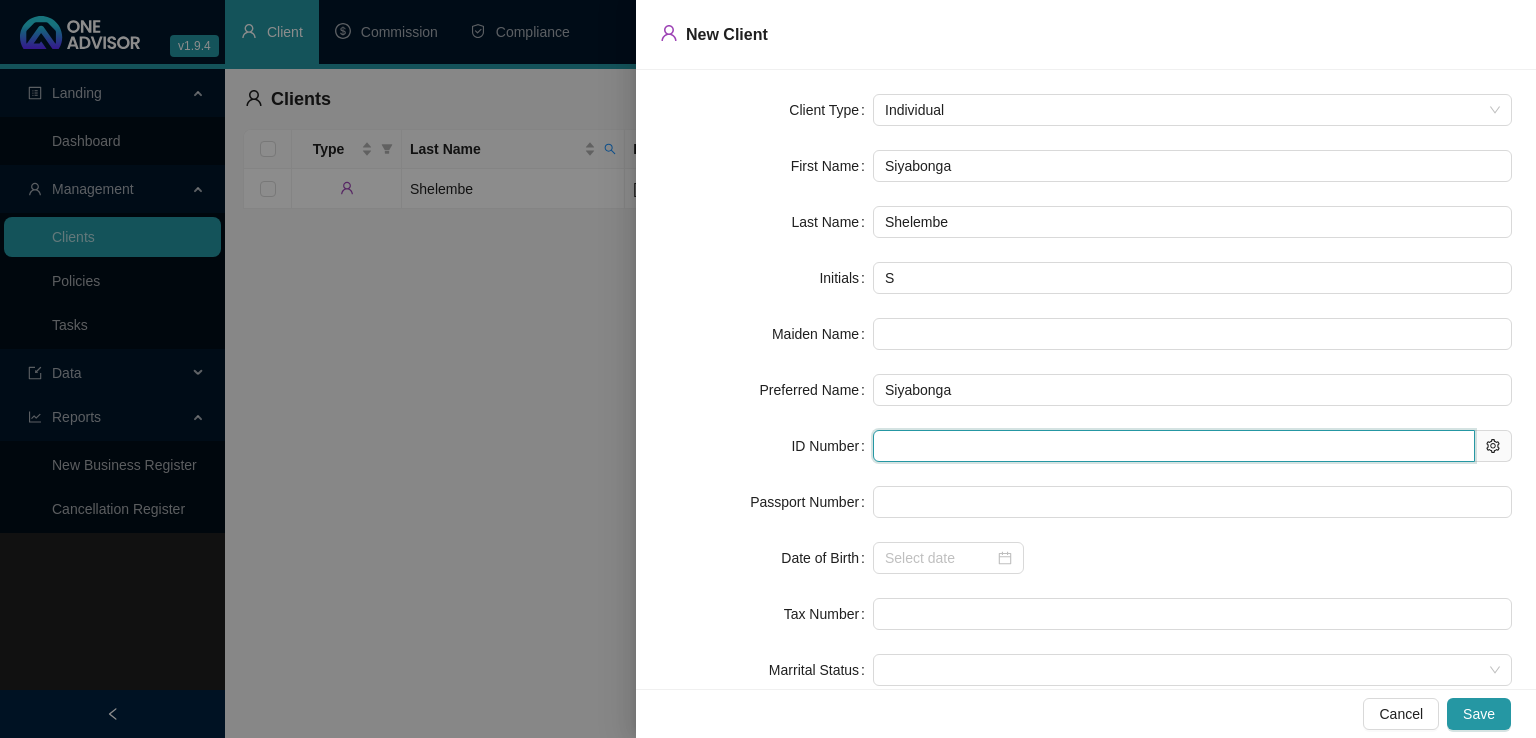 click at bounding box center [1174, 446] 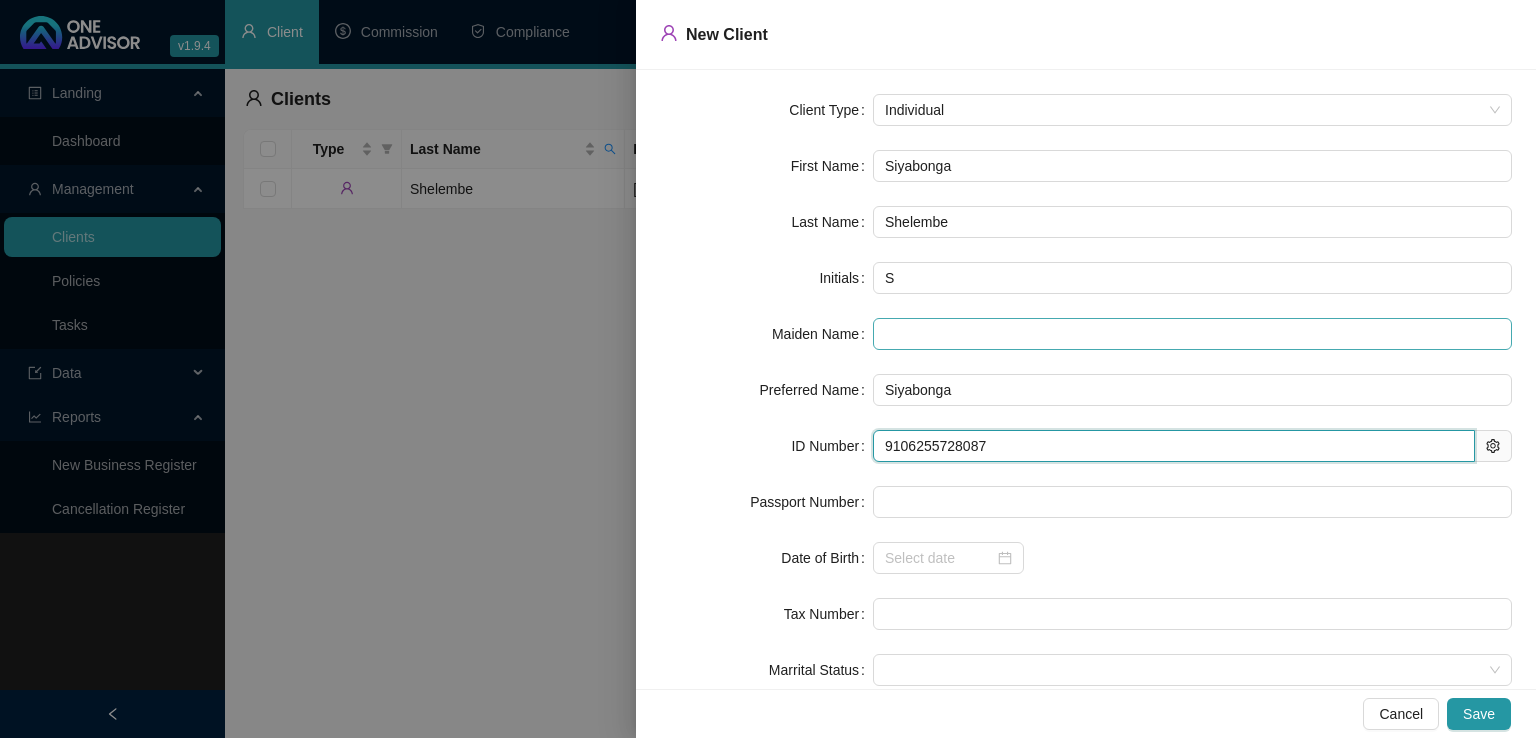 type on "[DATE]" 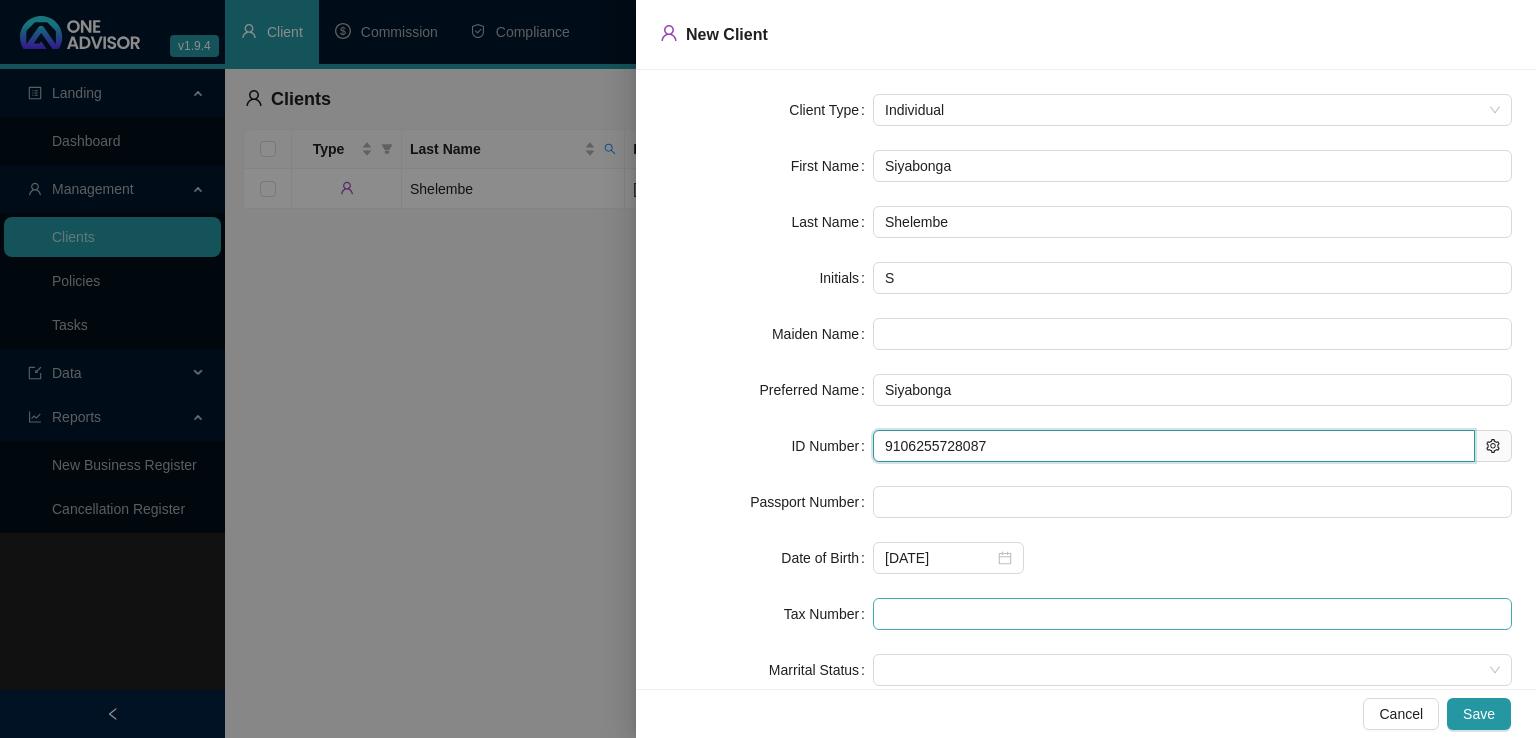 type on "9106255728087" 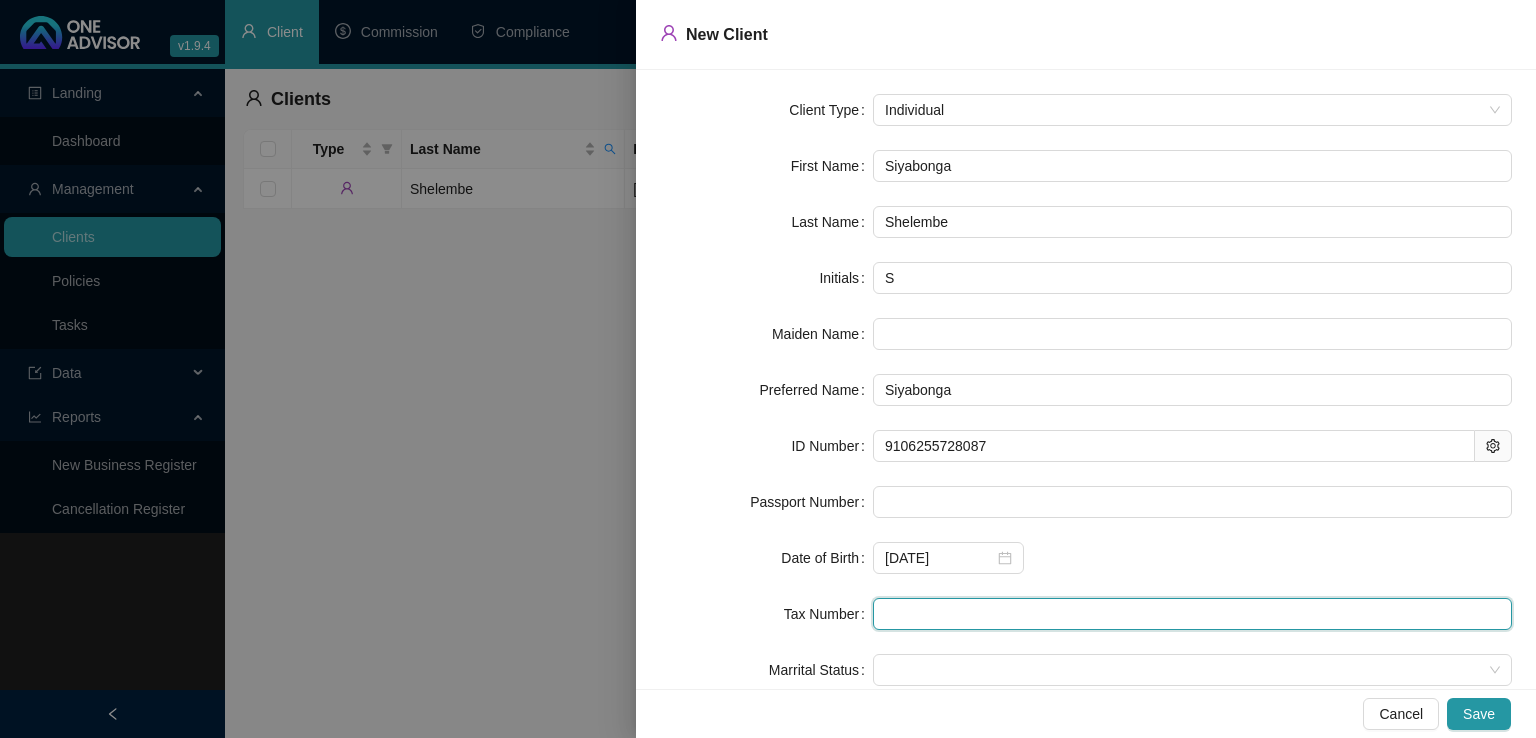 click at bounding box center [1192, 614] 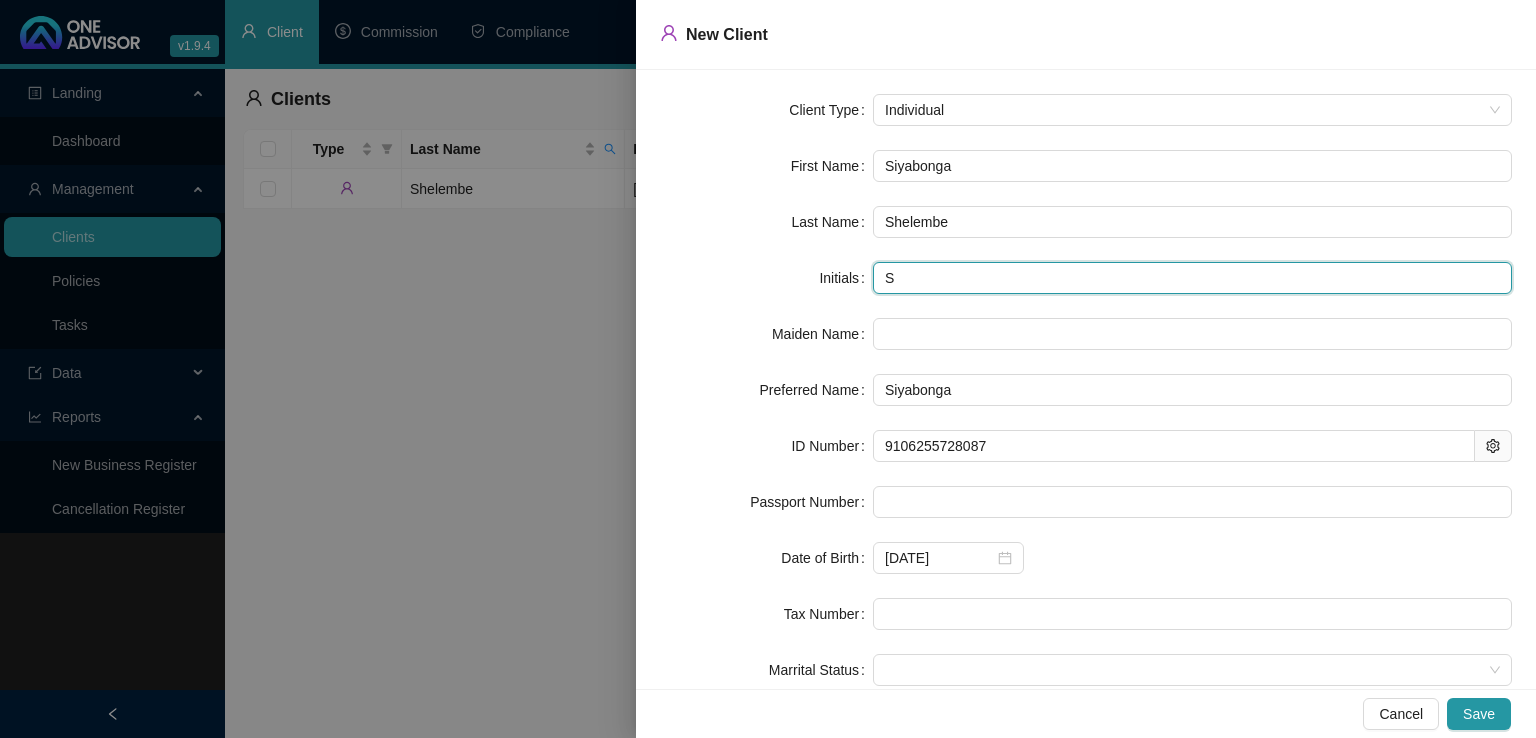 click on "S" at bounding box center [1192, 278] 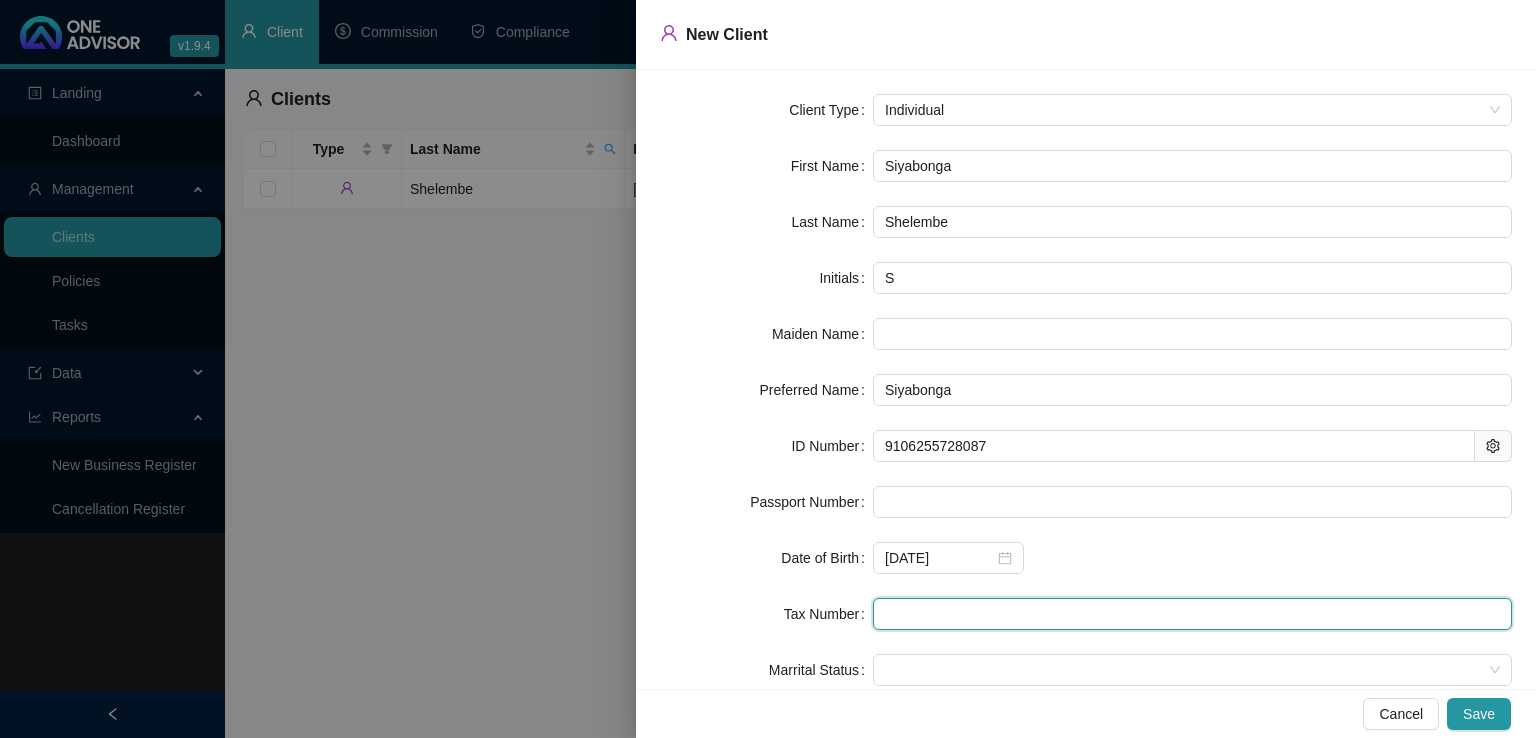 click at bounding box center (1192, 614) 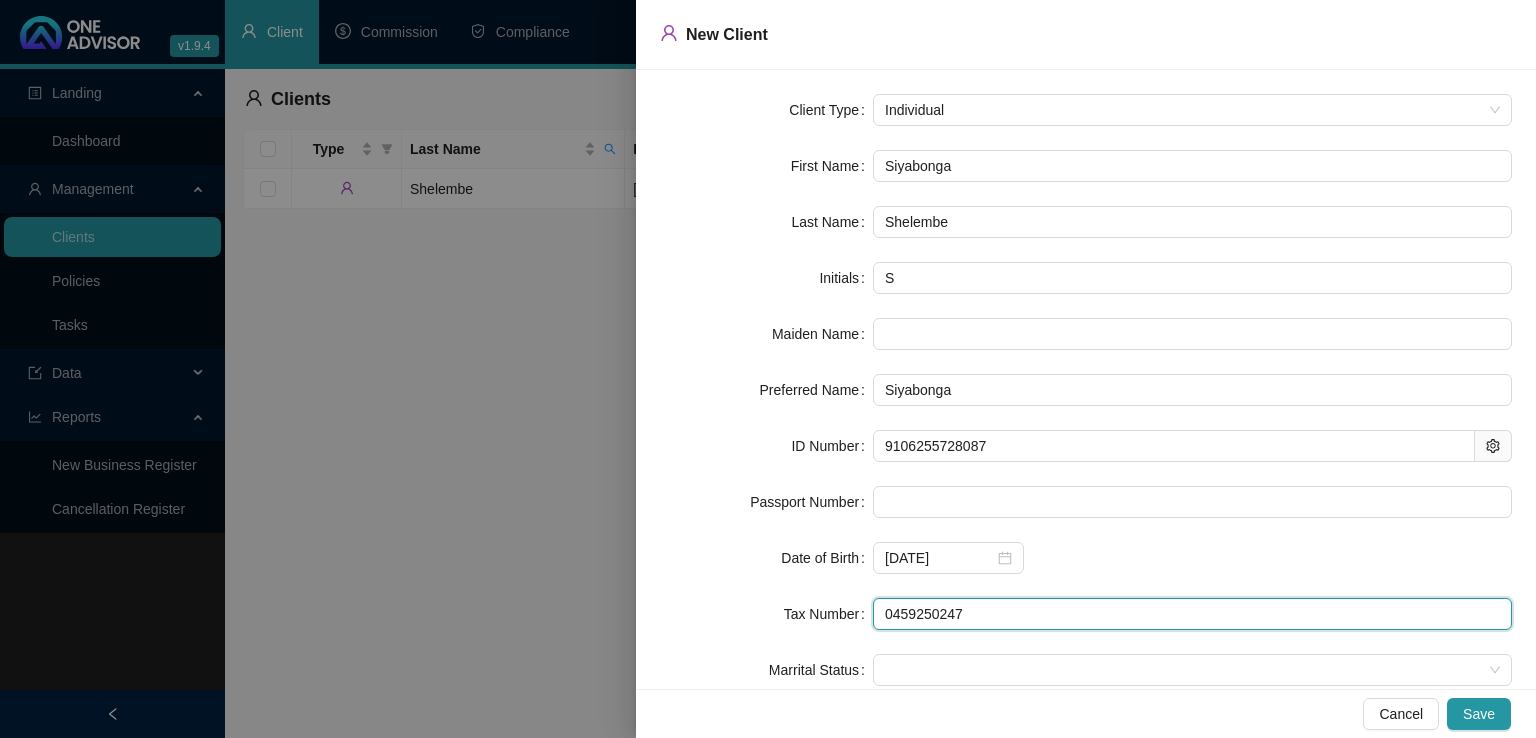 type on "0459250247" 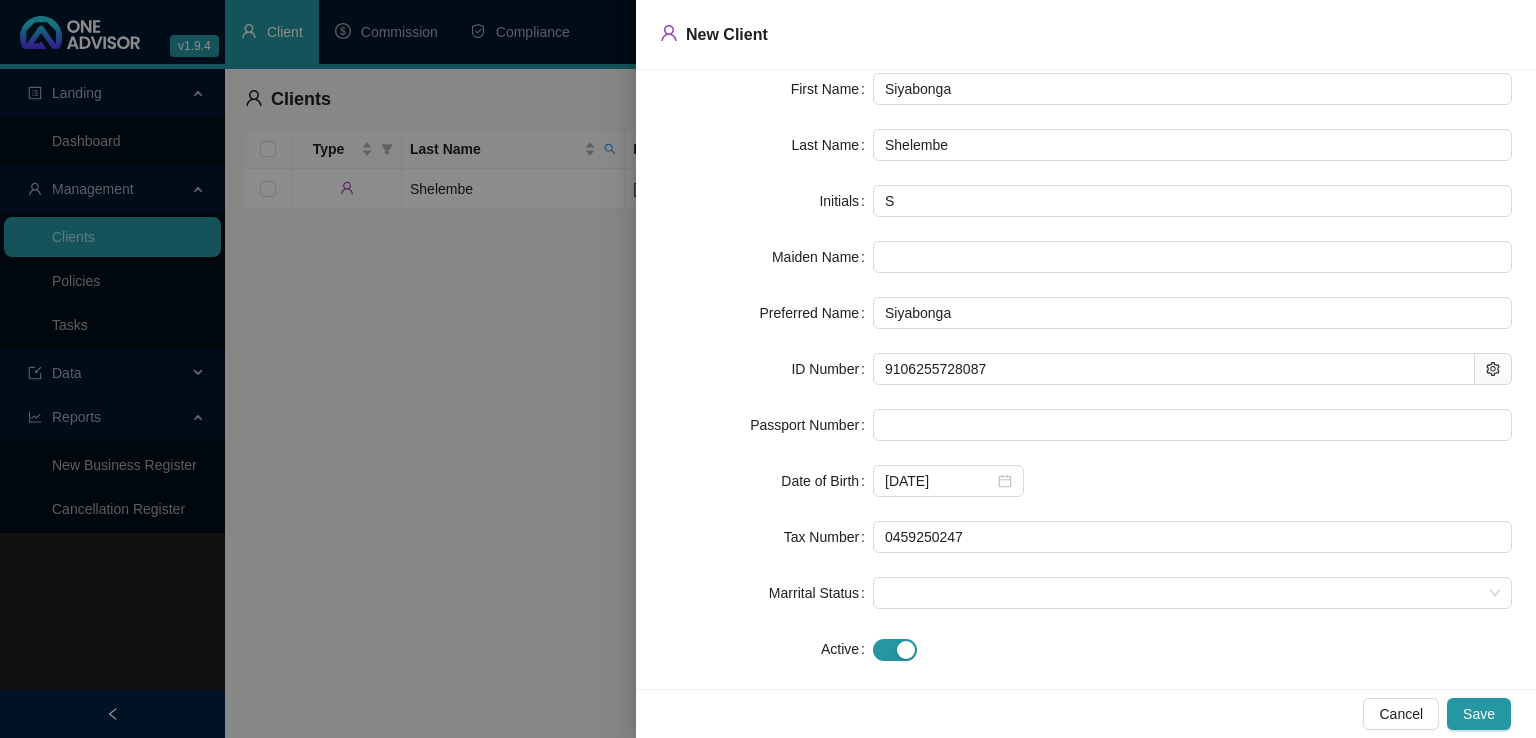 scroll, scrollTop: 100, scrollLeft: 0, axis: vertical 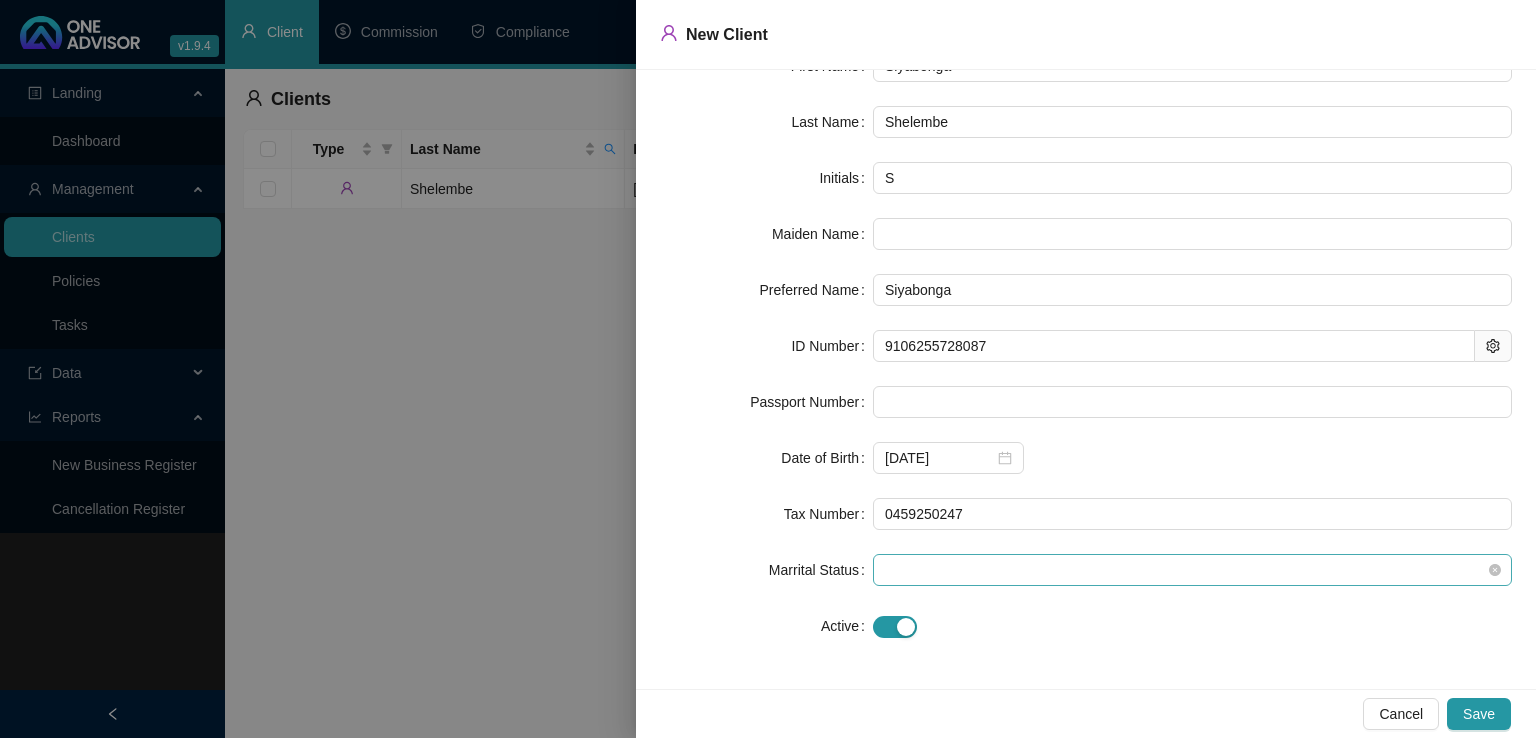 click at bounding box center (1192, 570) 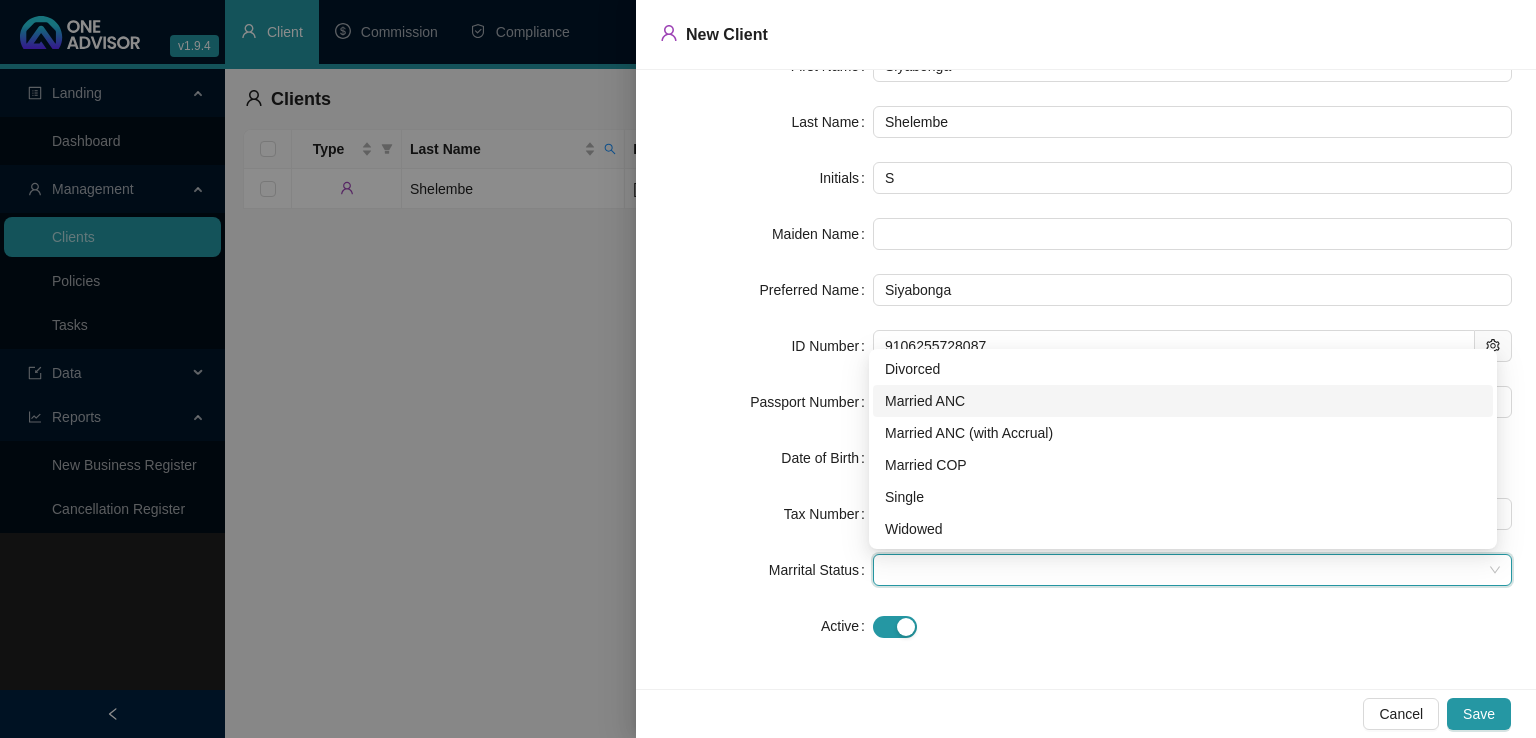 click at bounding box center [768, 369] 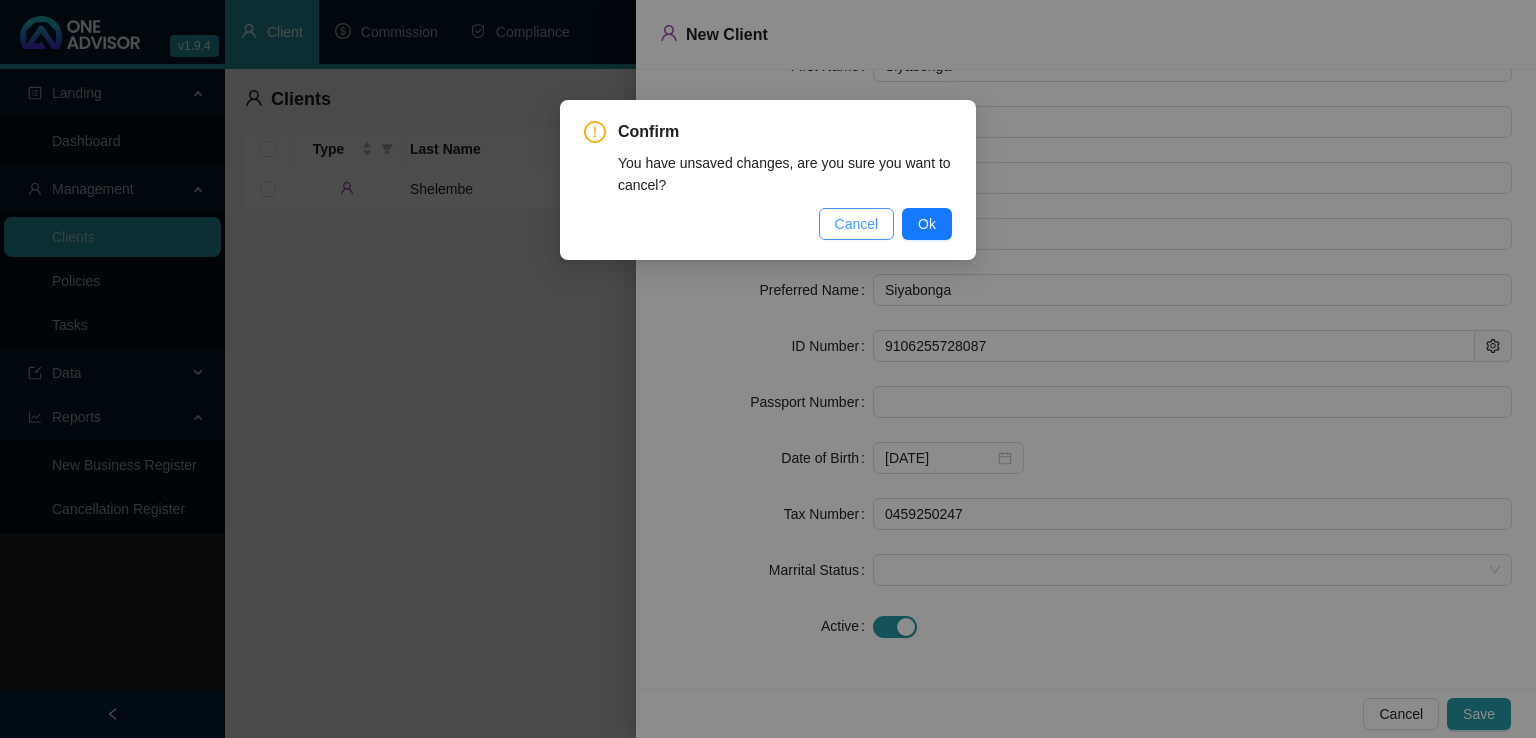 click on "Cancel" at bounding box center [857, 224] 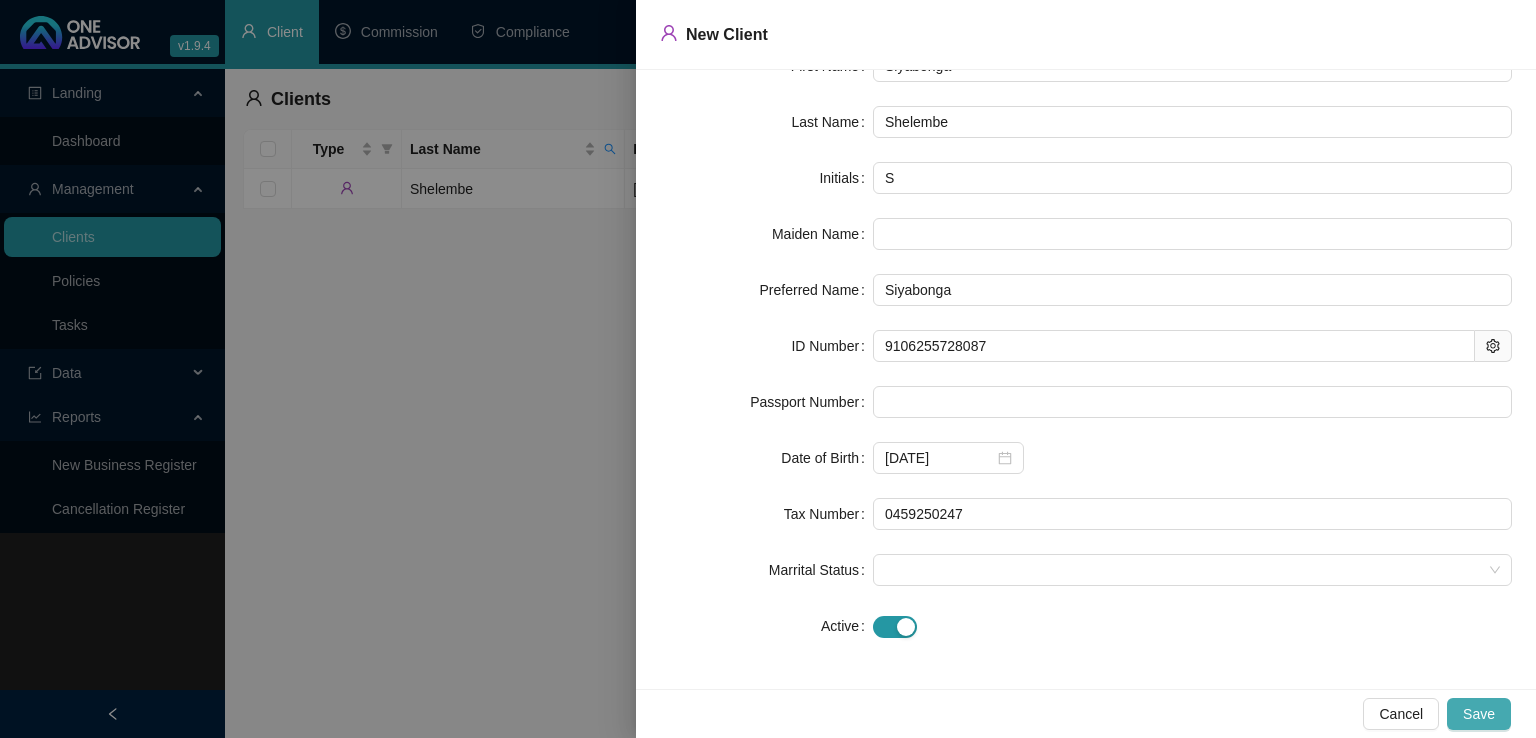 click on "Save" at bounding box center (1479, 714) 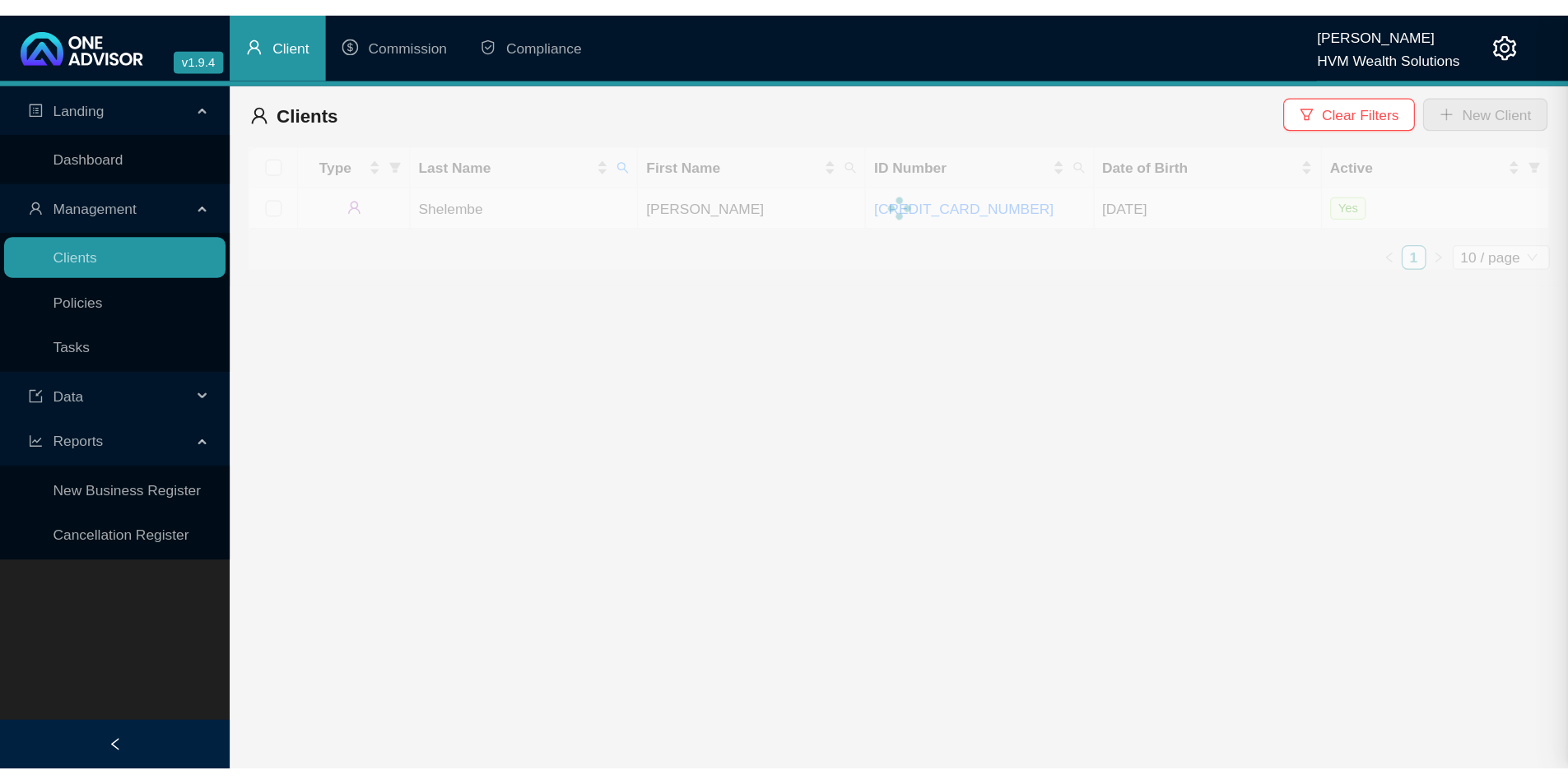 scroll, scrollTop: 0, scrollLeft: 0, axis: both 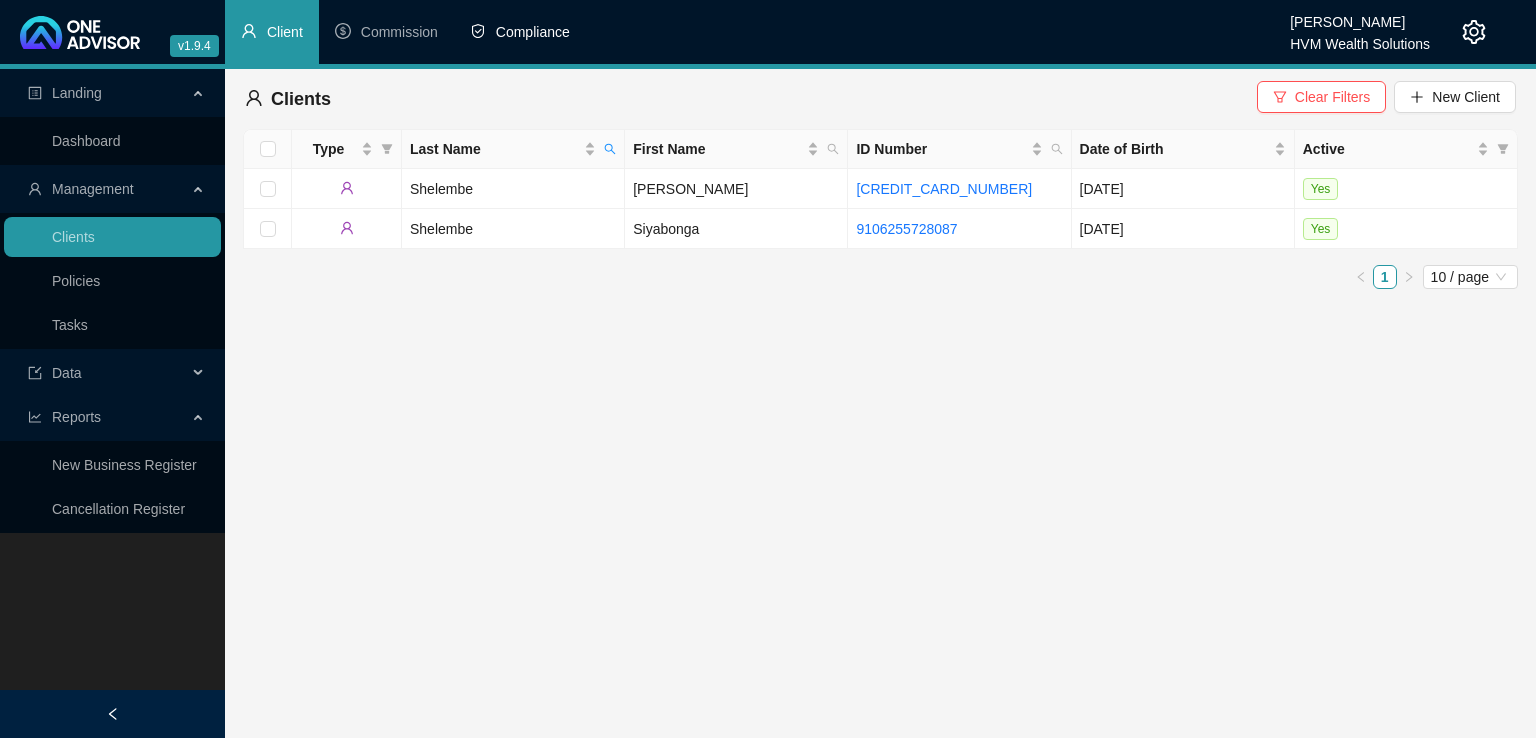 click on "Compliance" at bounding box center (533, 32) 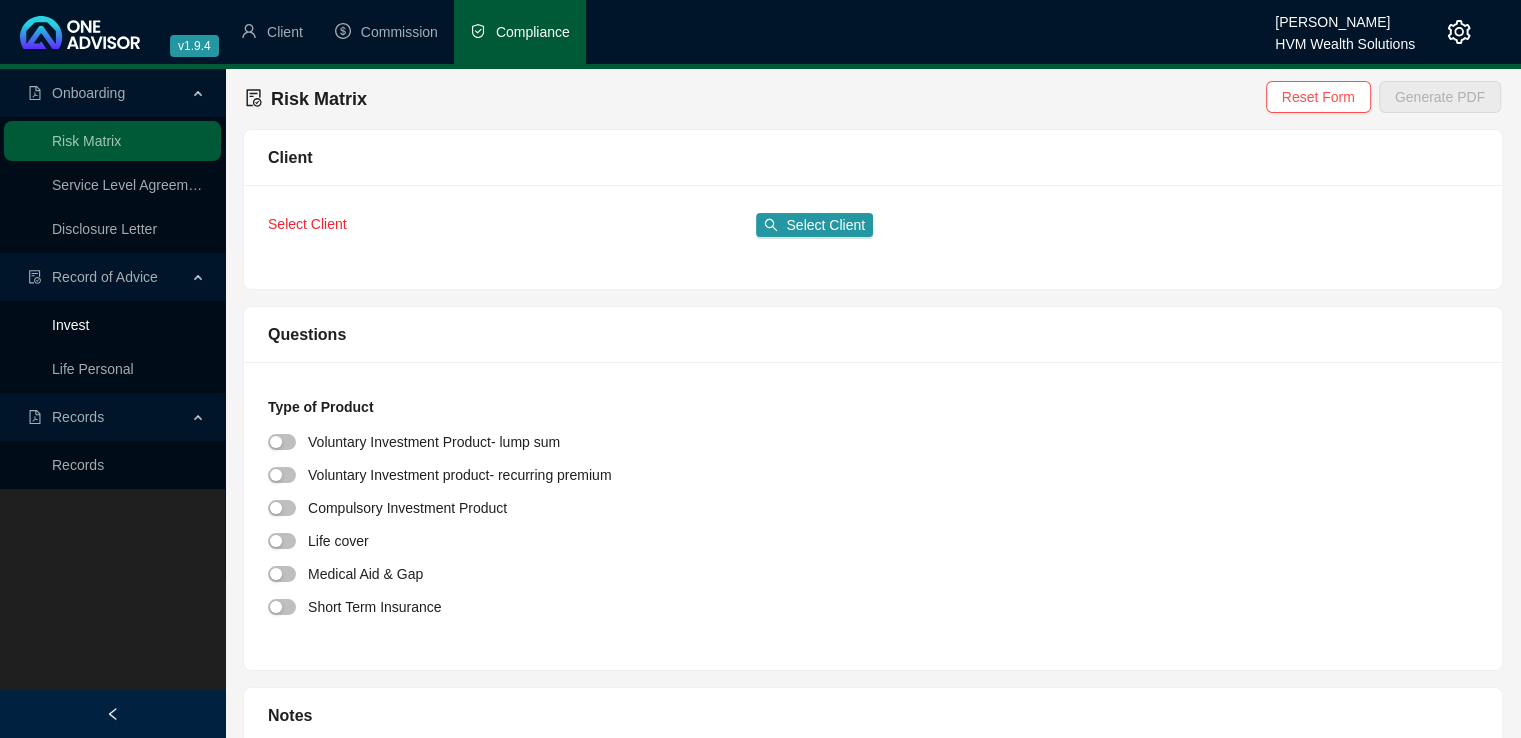 click on "Invest" at bounding box center (70, 325) 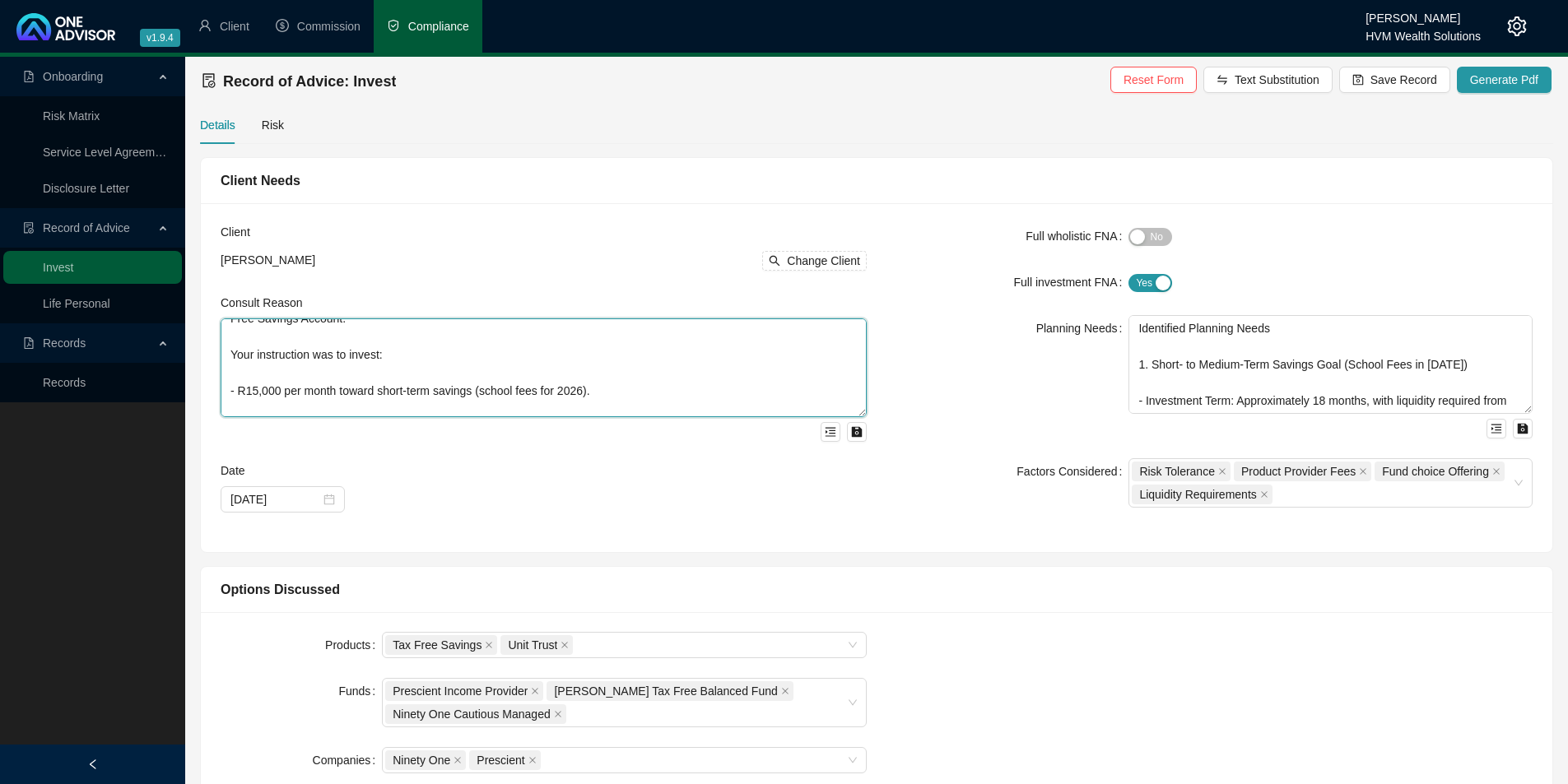 scroll, scrollTop: 145, scrollLeft: 0, axis: vertical 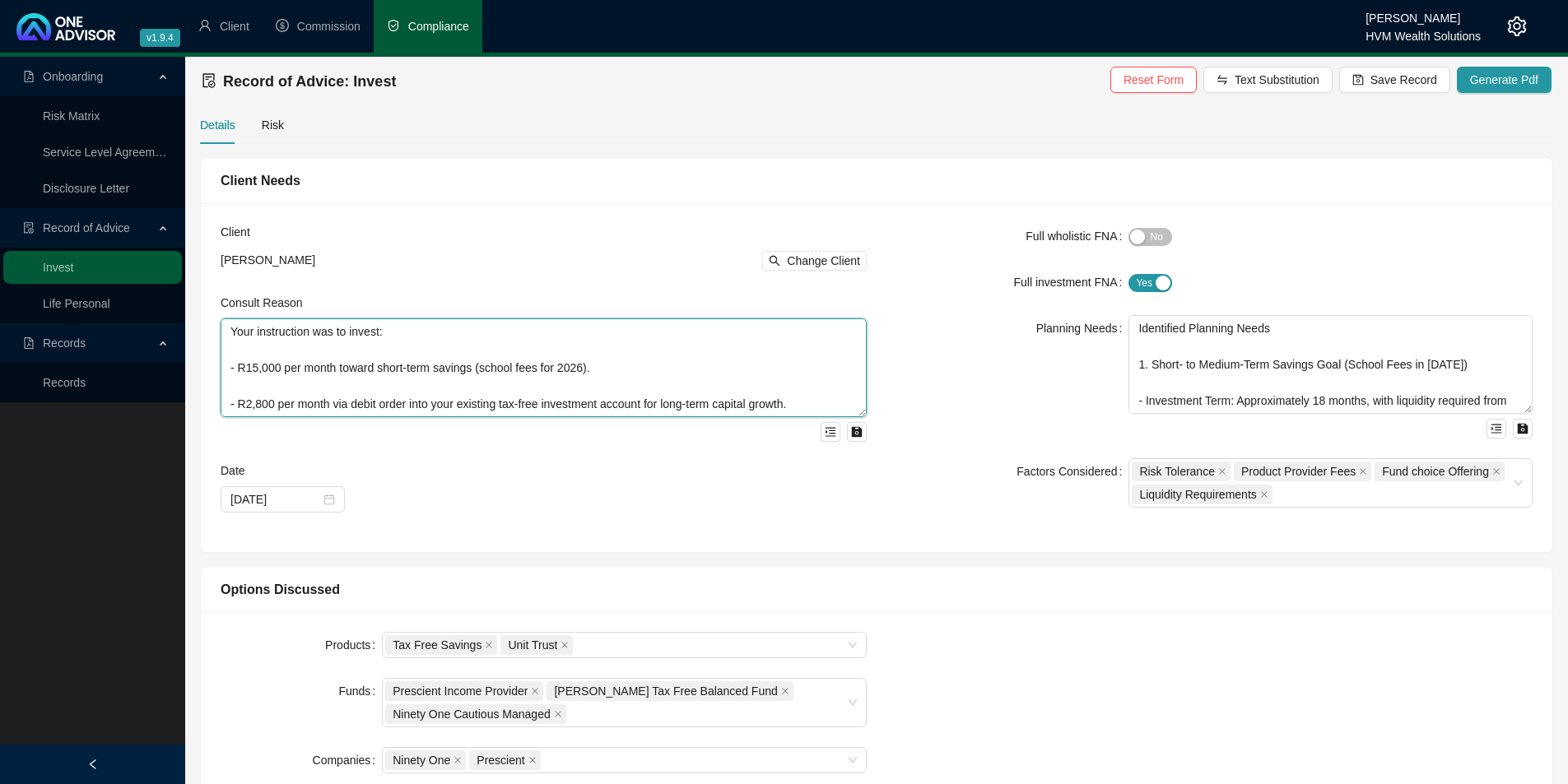 drag, startPoint x: 229, startPoint y: 336, endPoint x: 829, endPoint y: 443, distance: 609.4662 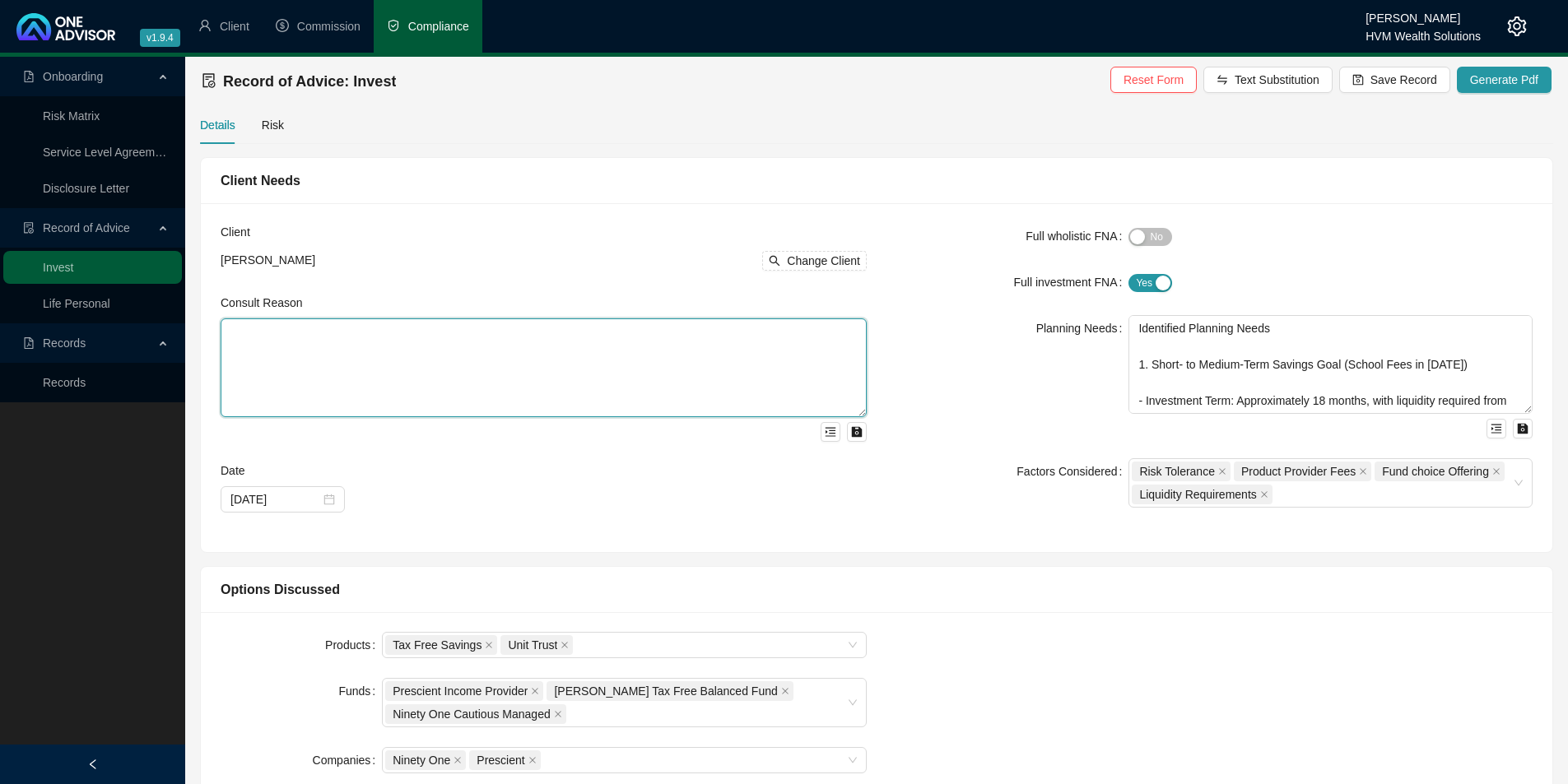 scroll, scrollTop: 0, scrollLeft: 0, axis: both 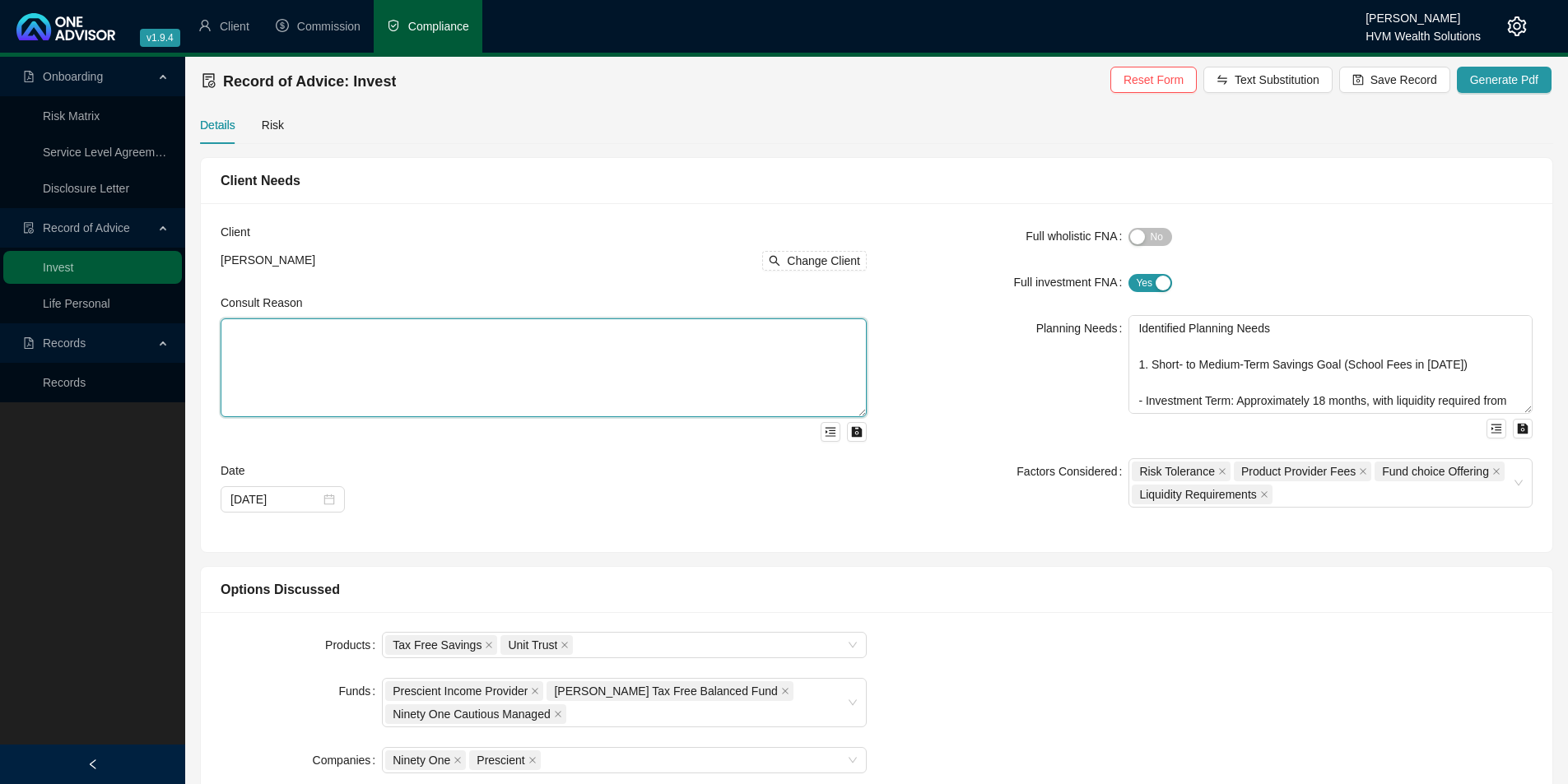 paste on "This Record of Advice outlines the financial planning recommendations provided to you following our discussions in [DATE]. The purpose of this consultation was to assist with the preservation and restructuring of your employer retirement benefit, following your resignation from the KZN Growth Fund in [DATE].
You confirmed that a retirement benefit of approximately R192,000 is due to you from the fund and that you would like to transfer this amount directly into a retirement product in your personal capacity, to continue preserving and growing the capital for the long term.
During our discussions, you indicated that:
You do not require access to these funds in the short to medium term, as your income needs are currently met through employment.
Your objective is to invest the transferred amount for long-term capital growth, targeting access only at retirement age [DEMOGRAPHIC_DATA].
You intend to contribute an additional R8,500 per month to this investment to enhance your retirement savings on an ongoing basis...." 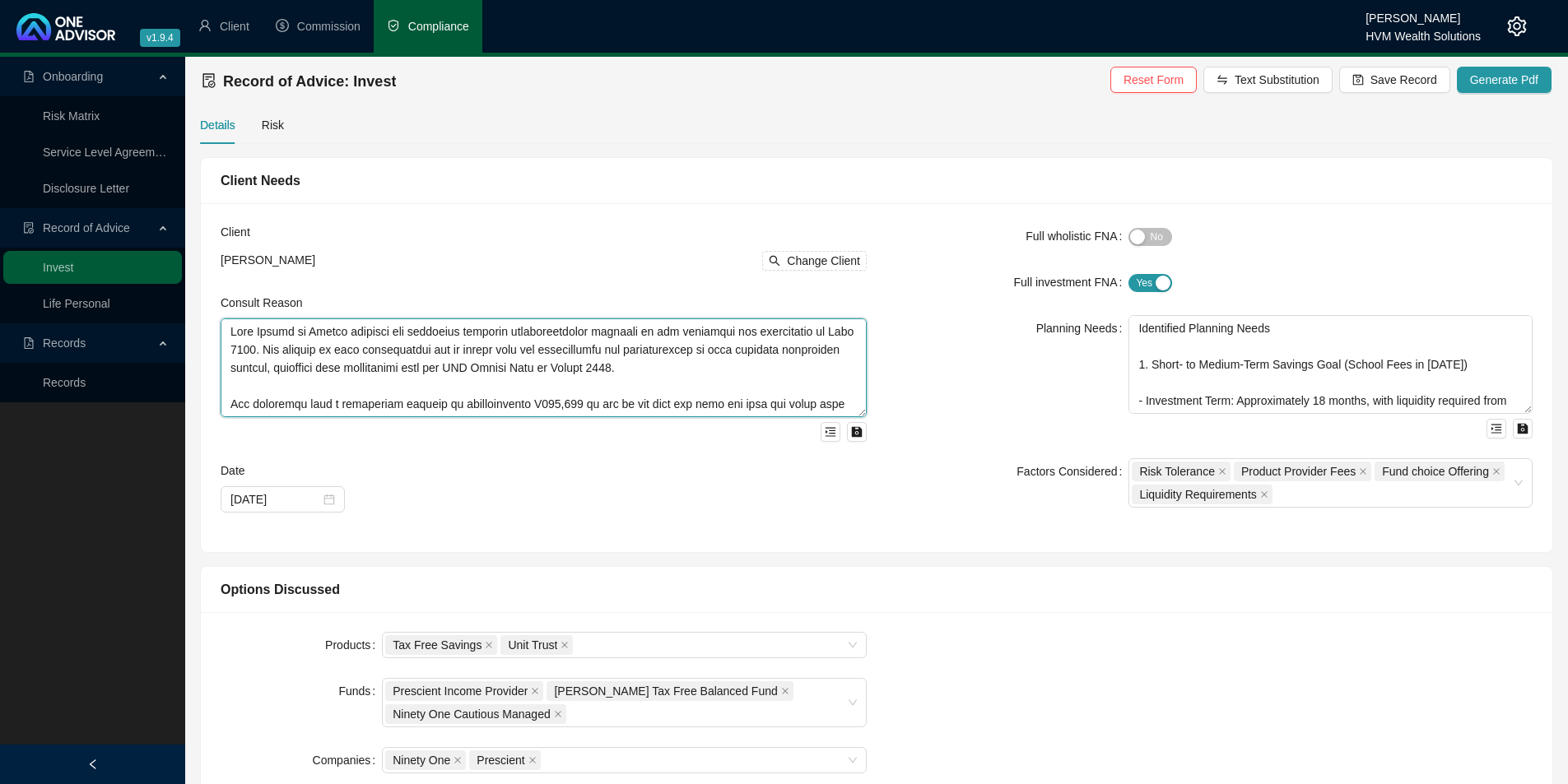 scroll, scrollTop: 321, scrollLeft: 0, axis: vertical 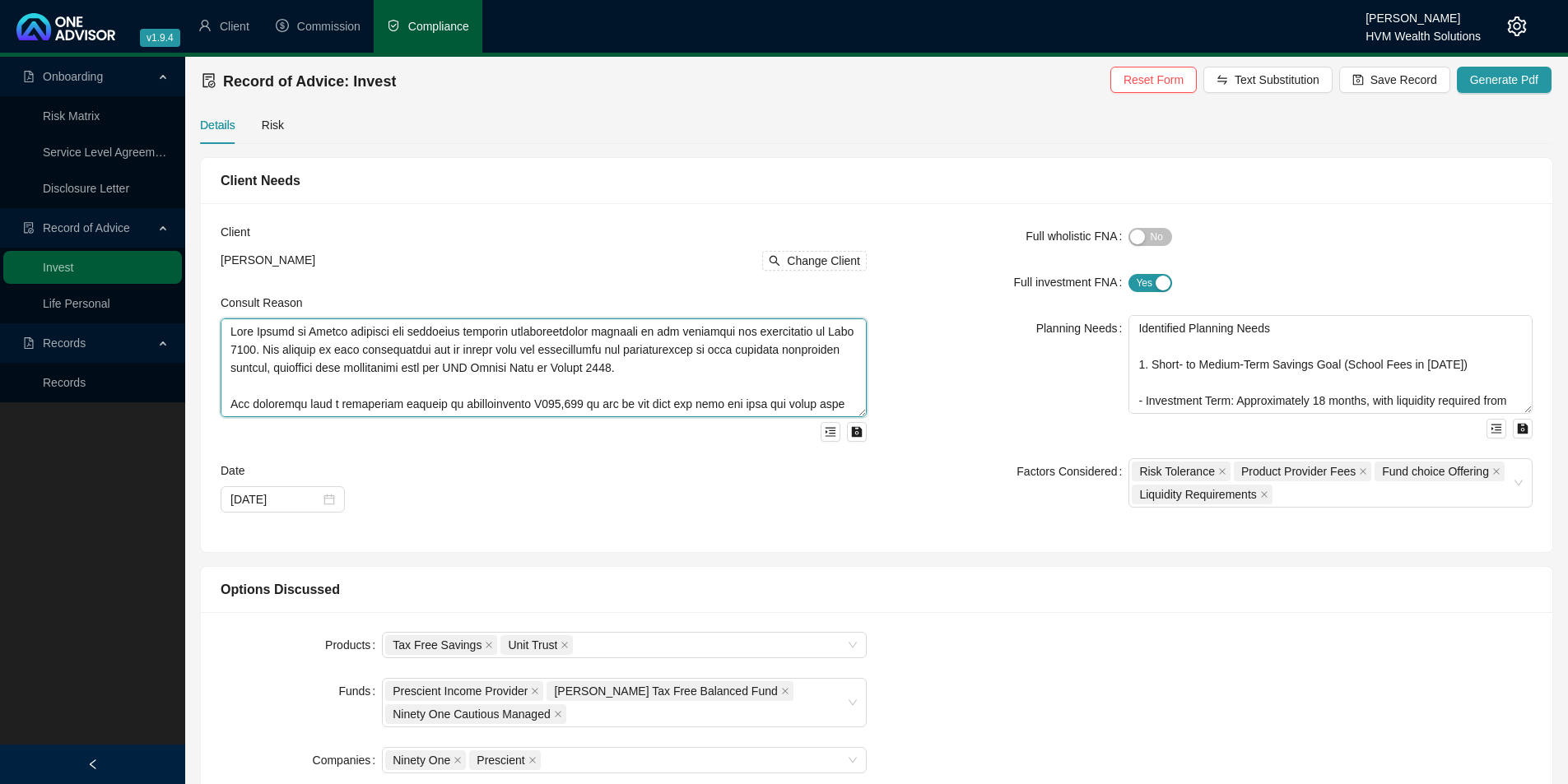 click at bounding box center (543, 368) 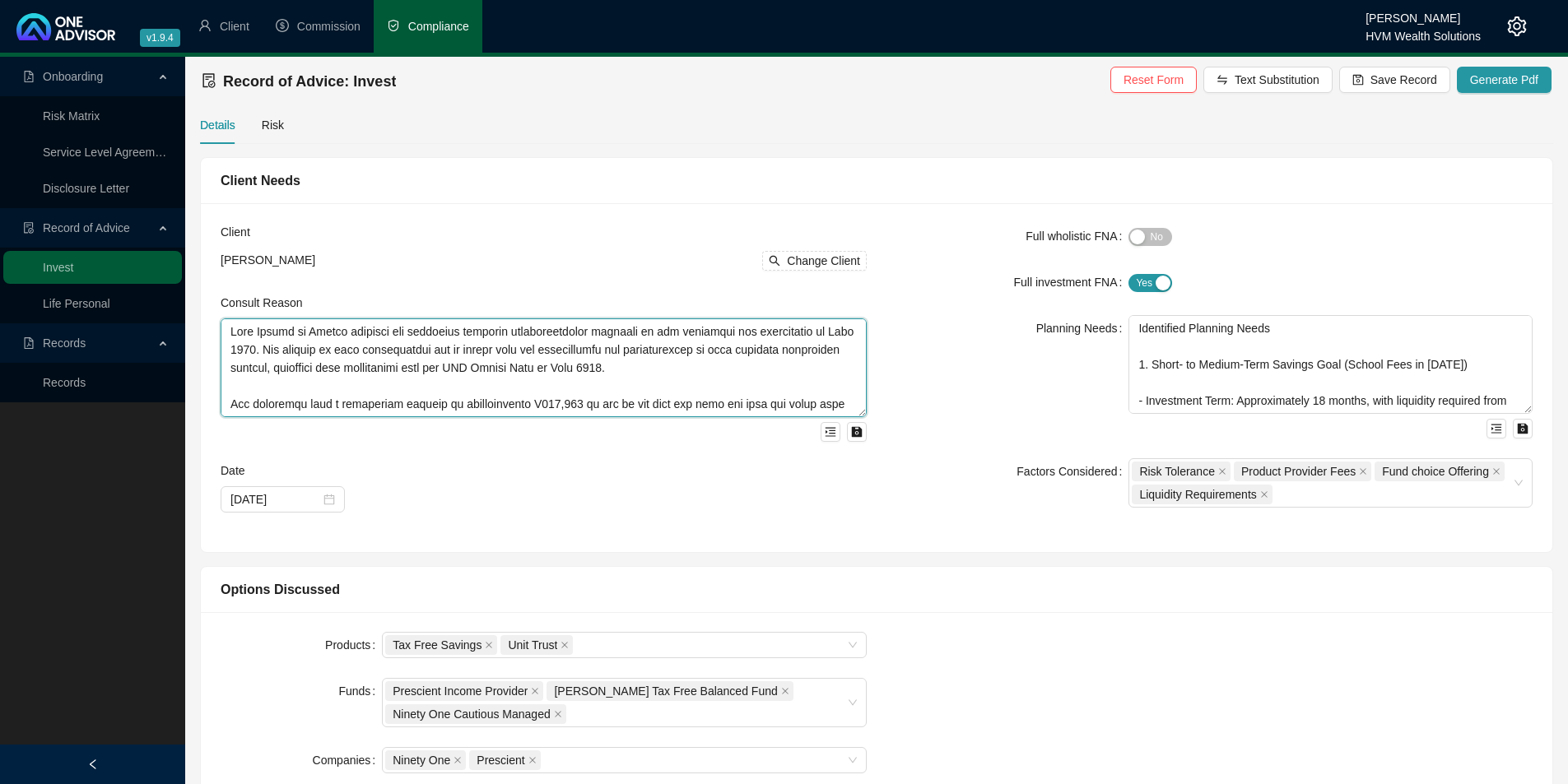 click at bounding box center [543, 368] 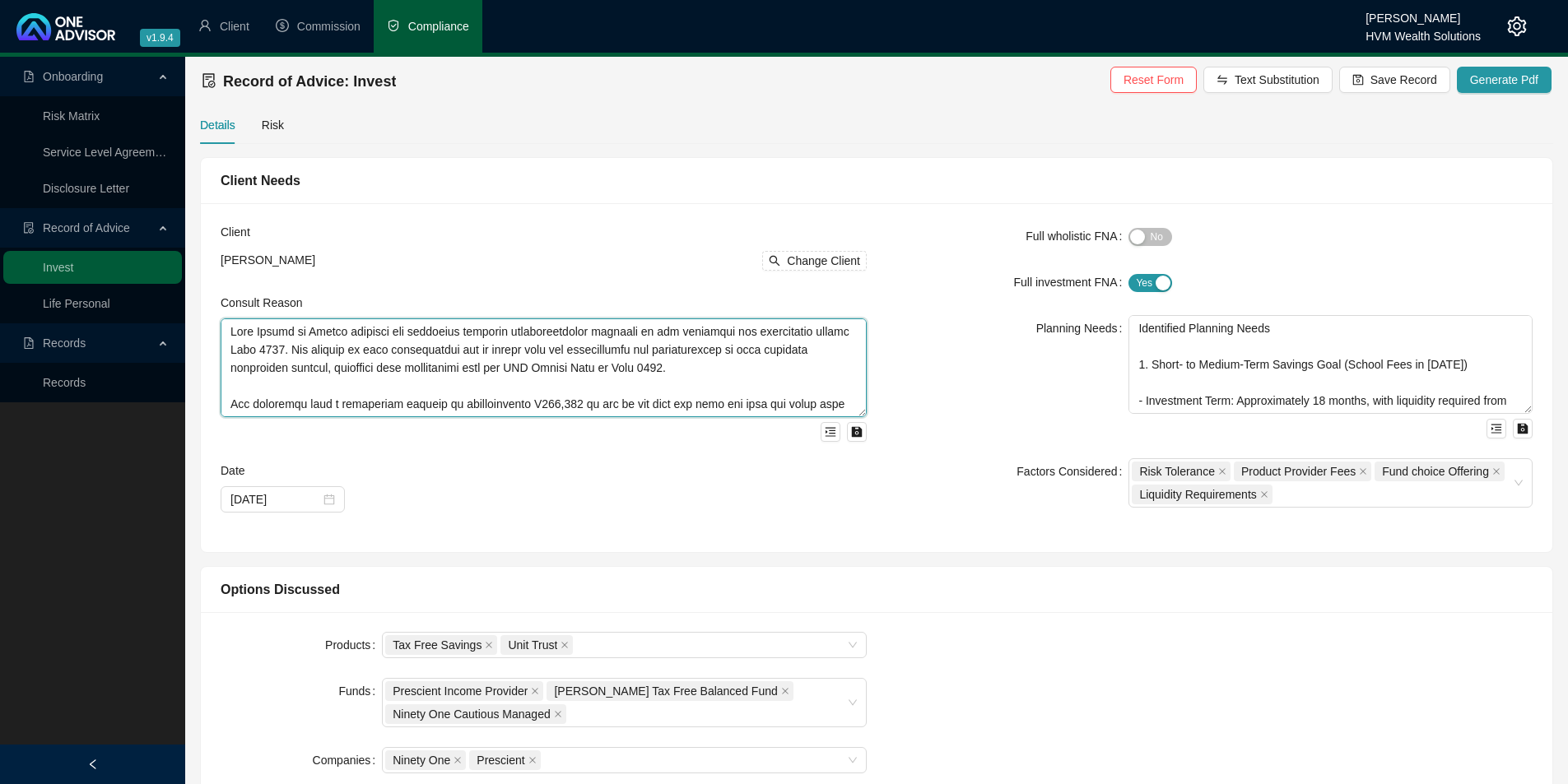 drag, startPoint x: 447, startPoint y: 350, endPoint x: 364, endPoint y: 352, distance: 83.02409 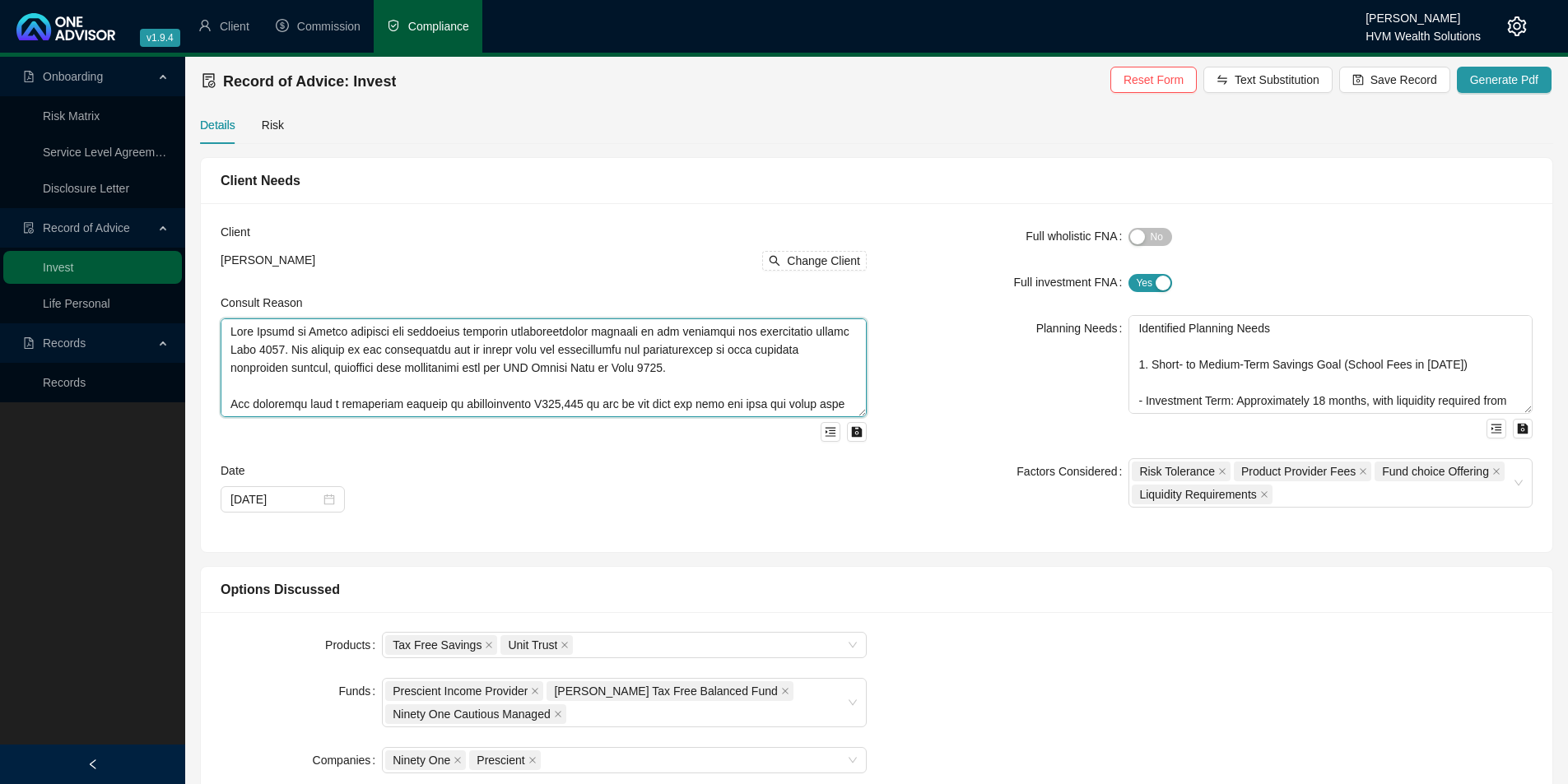 scroll, scrollTop: 33, scrollLeft: 0, axis: vertical 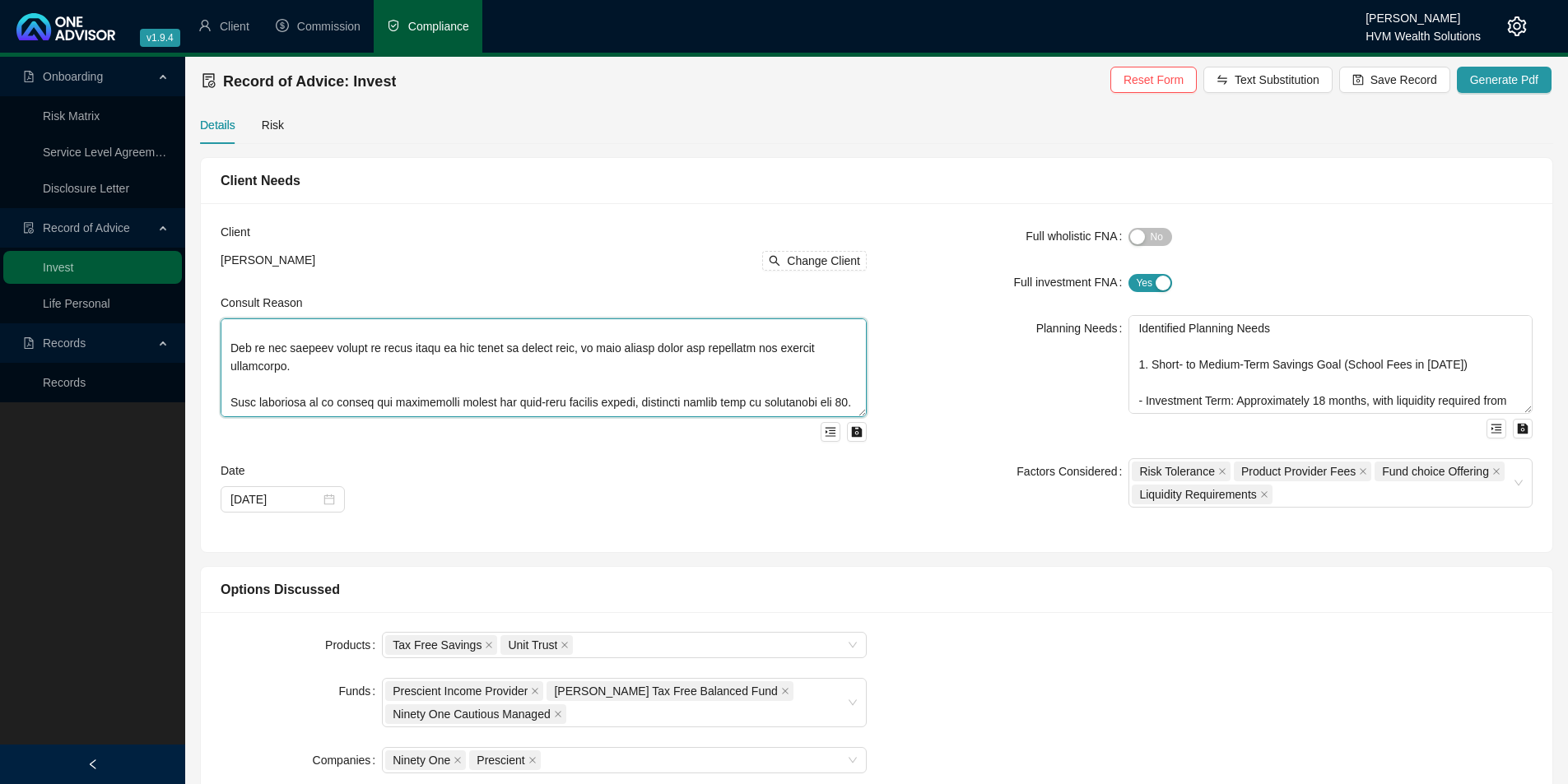 click at bounding box center [543, 368] 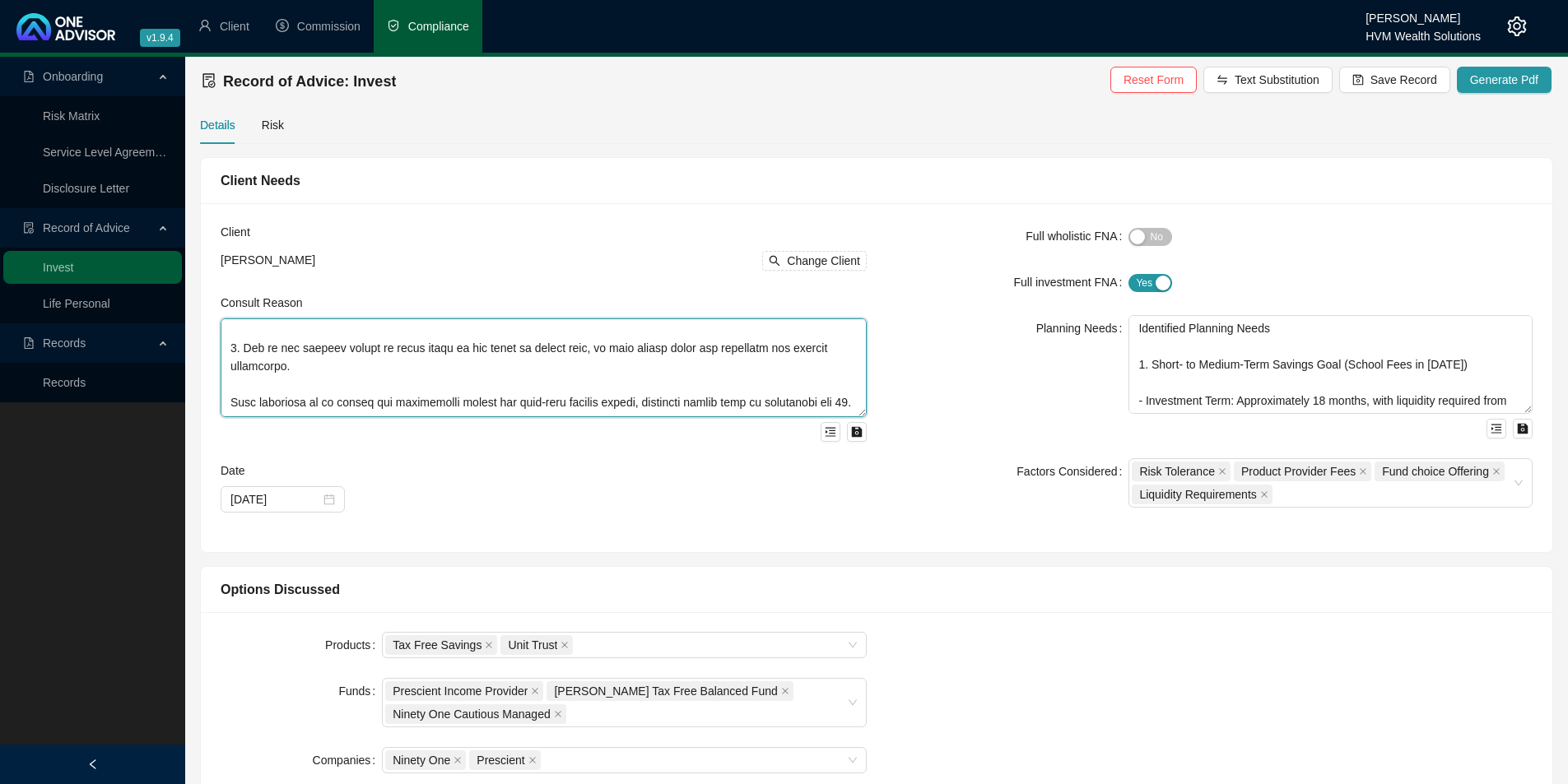 click at bounding box center [543, 368] 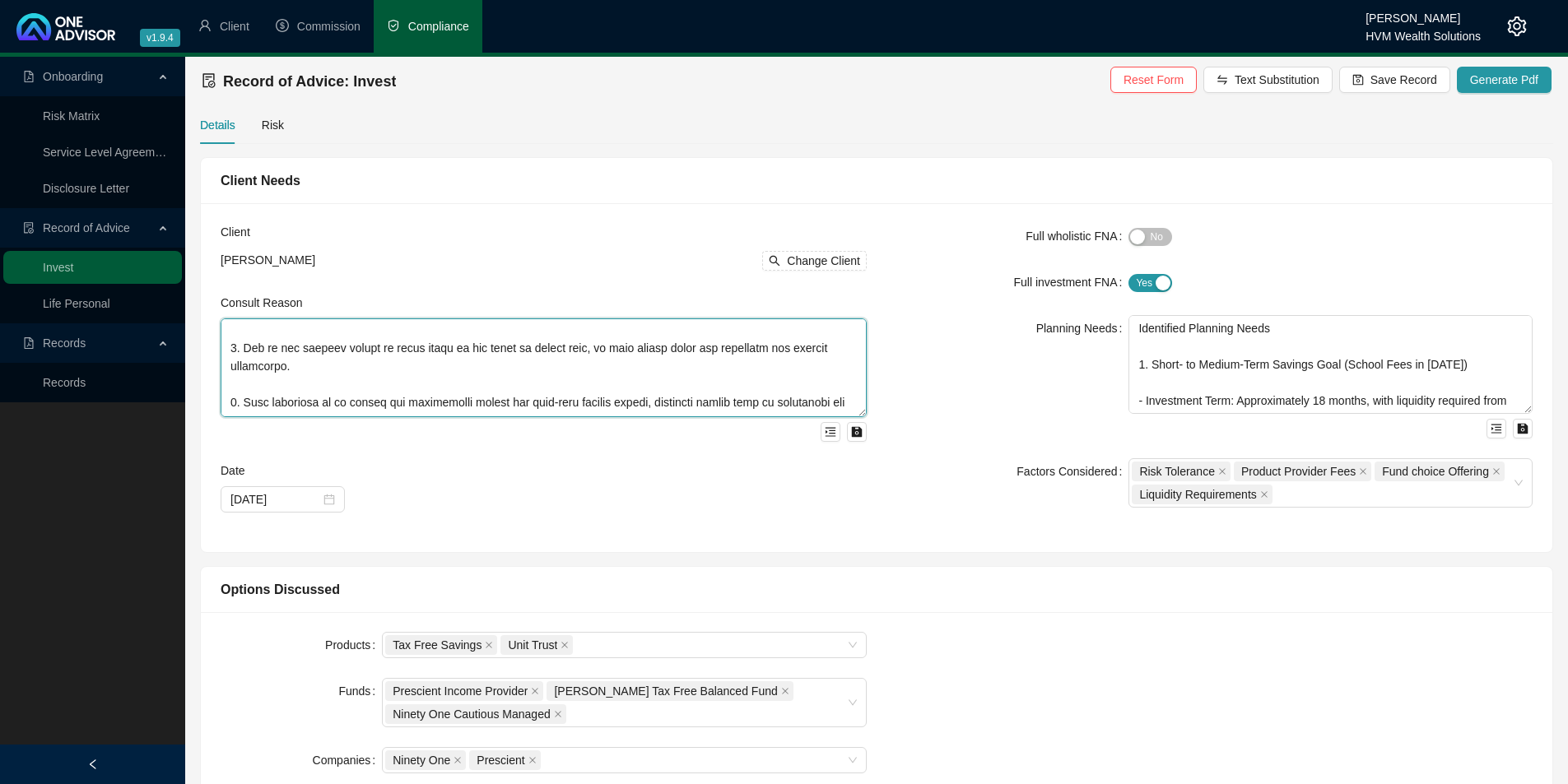 scroll, scrollTop: 197, scrollLeft: 0, axis: vertical 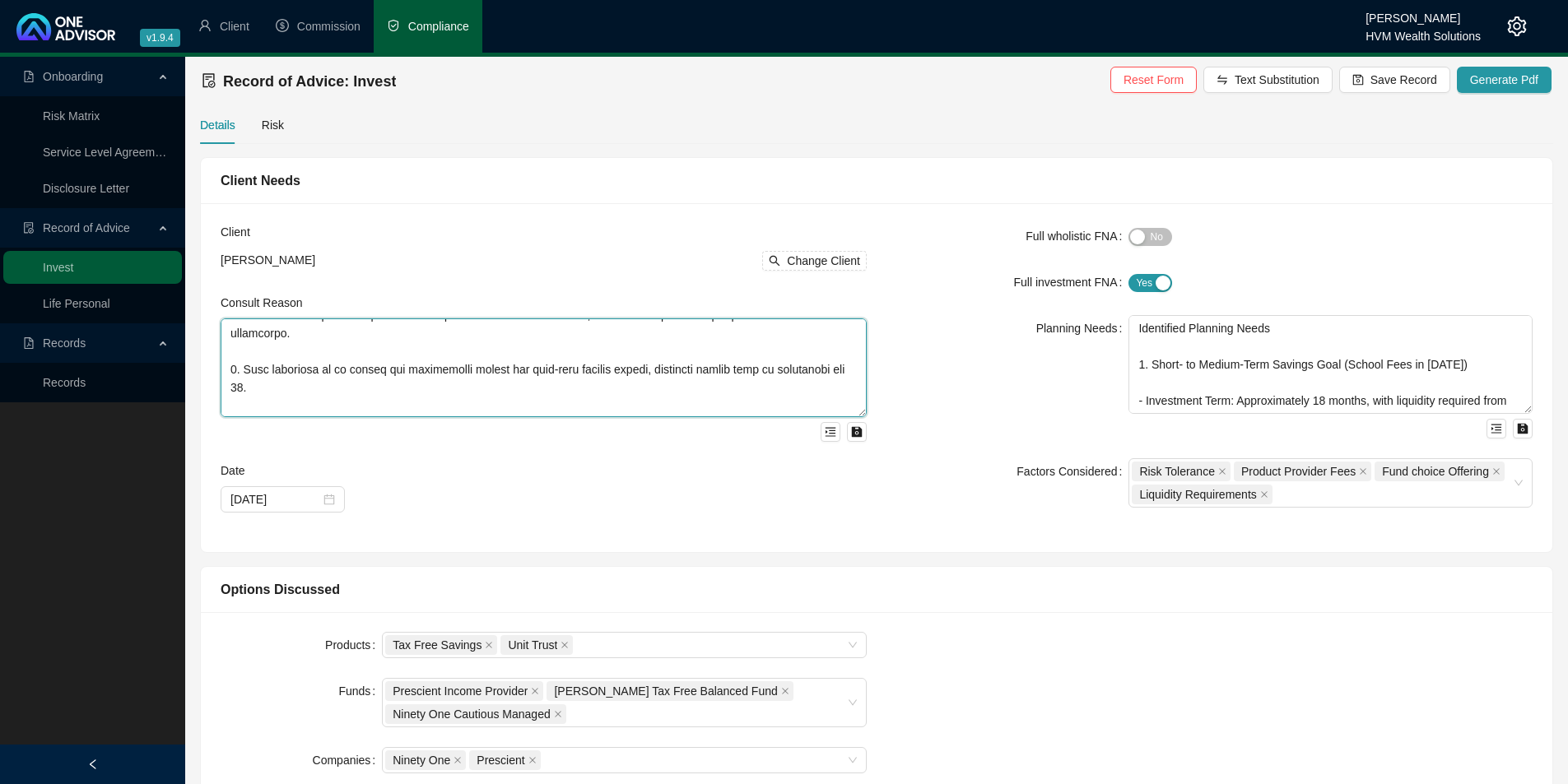 drag, startPoint x: 646, startPoint y: 372, endPoint x: 681, endPoint y: 385, distance: 37.33631 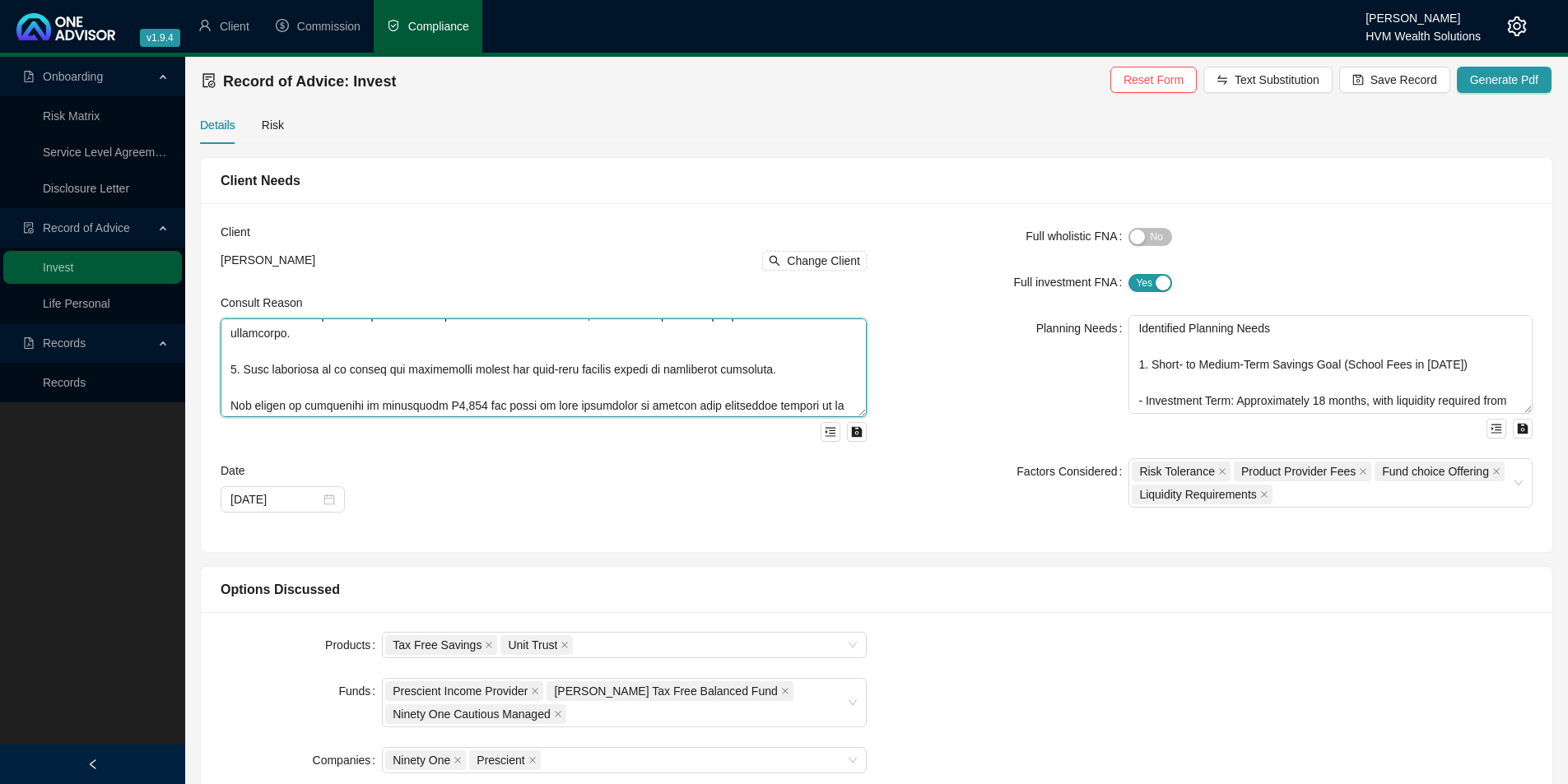 click at bounding box center (543, 368) 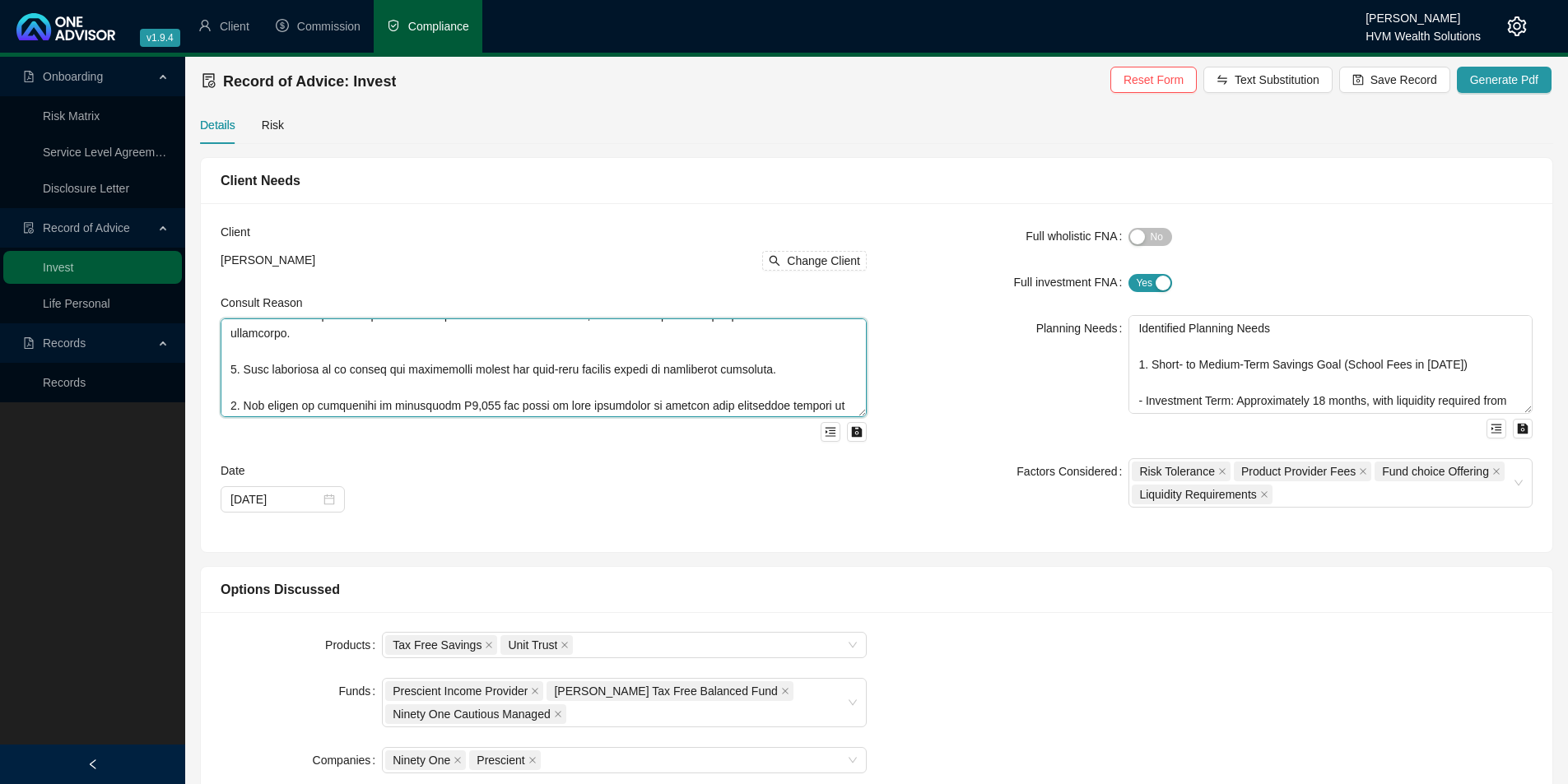 scroll, scrollTop: 230, scrollLeft: 0, axis: vertical 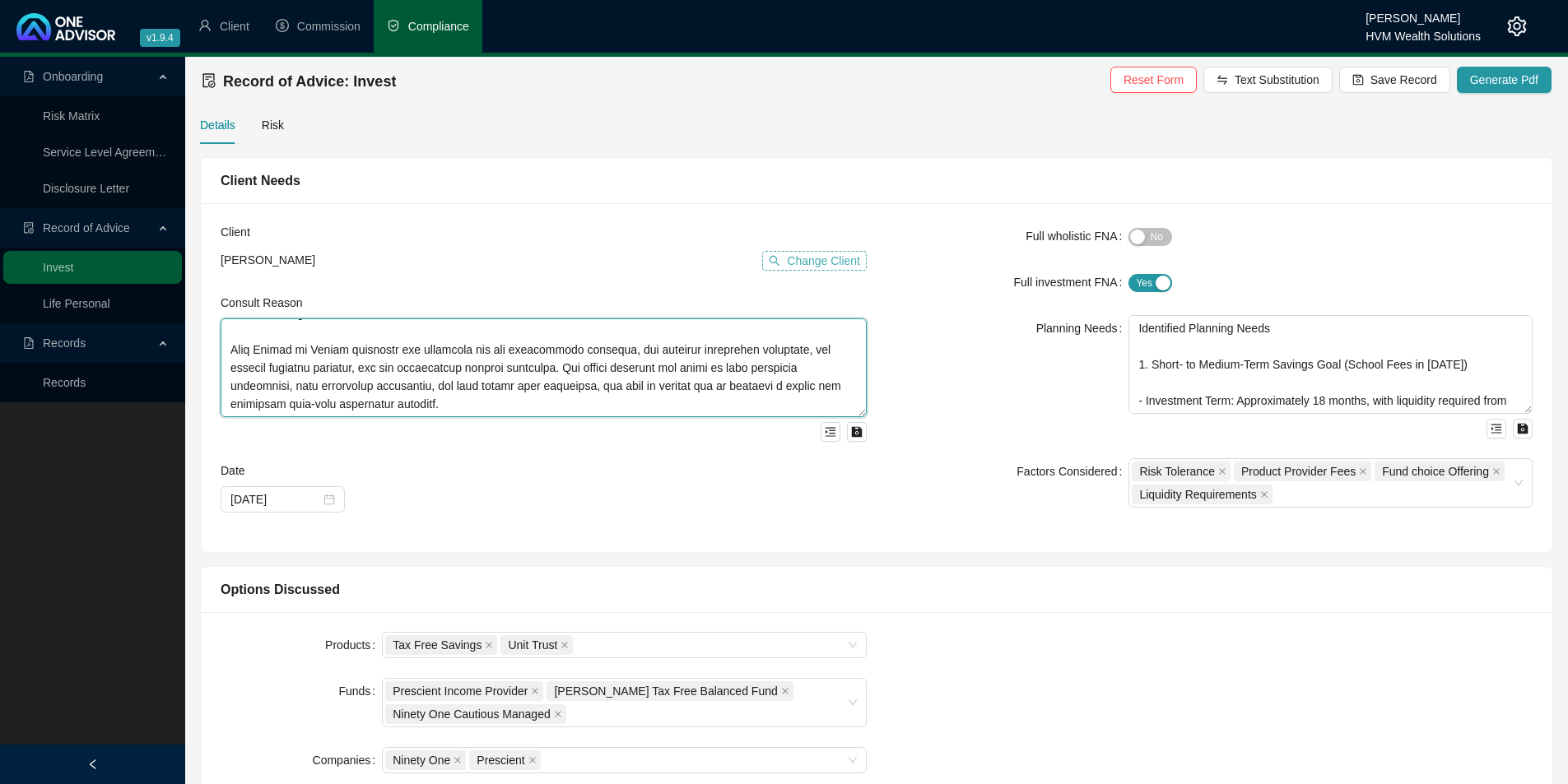 type on "This Record of Advice outlines the financial planning recommendations provided to you following our discussions during [DATE]. The purpose of our discussions was to assist with the preservation and restructuring of your employer retirement benefit, following your resignation from the KZN Growth Fund in [DATE].
You confirmed that a retirement benefit of approximately R192,000 is due to you from the fund and that you would like to transfer this amount directly into a retirement product in your personal capacity, to continue preserving and growing the capital for the long term.
During our discussions, you indicated that:
1. You do not require access to these funds in the short to medium term, as your income needs are currently met through employment.
2. Your objective is to invest the transferred amount for long-term capital growth as retirement provision.
3. You intend to contribute an additional R8,500 per month to this investment to enhance your retirement savings on an ongoing basis.
This Reco..." 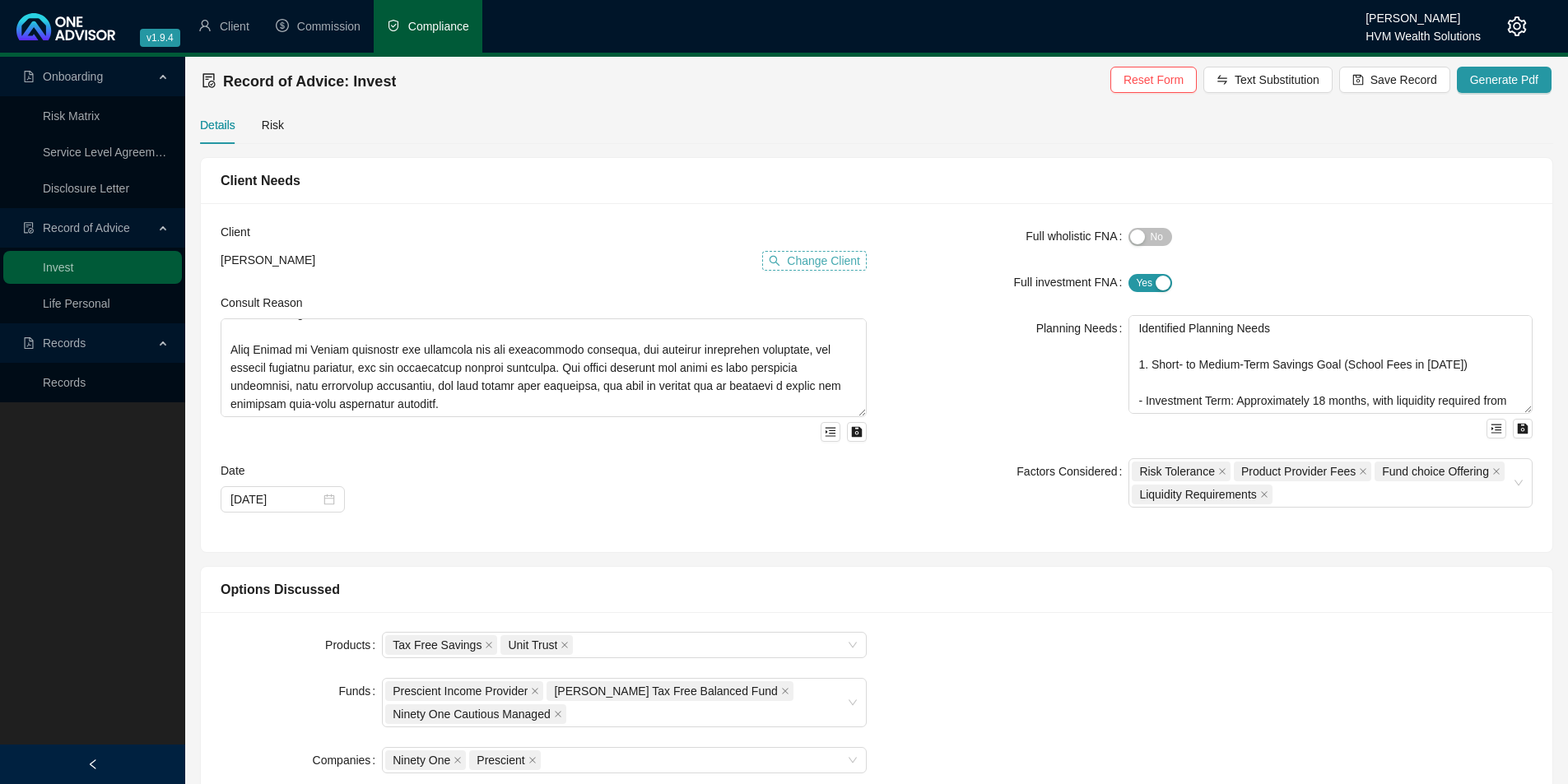 click on "Change Client" at bounding box center (823, 261) 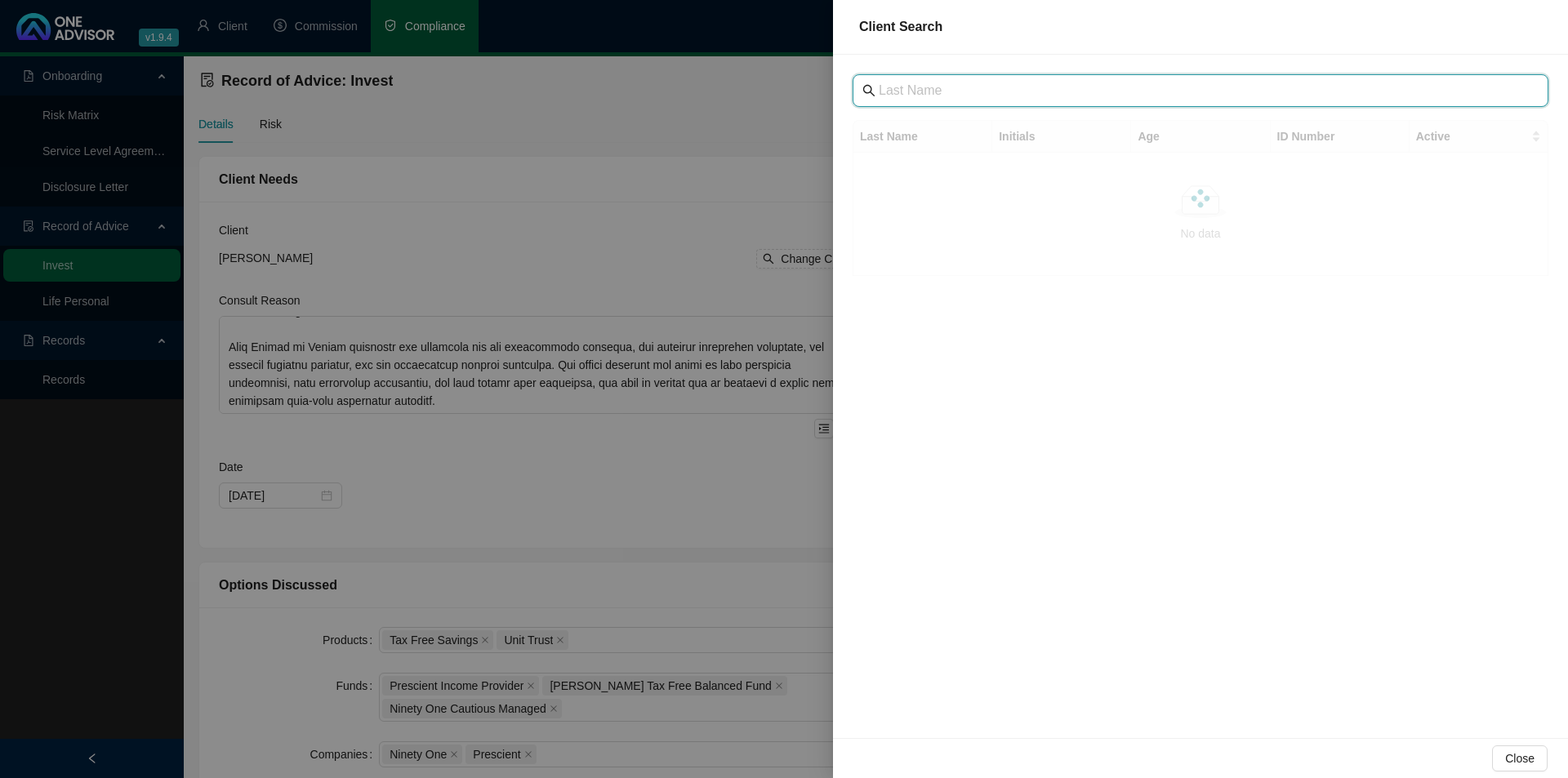 click at bounding box center [1202, 91] 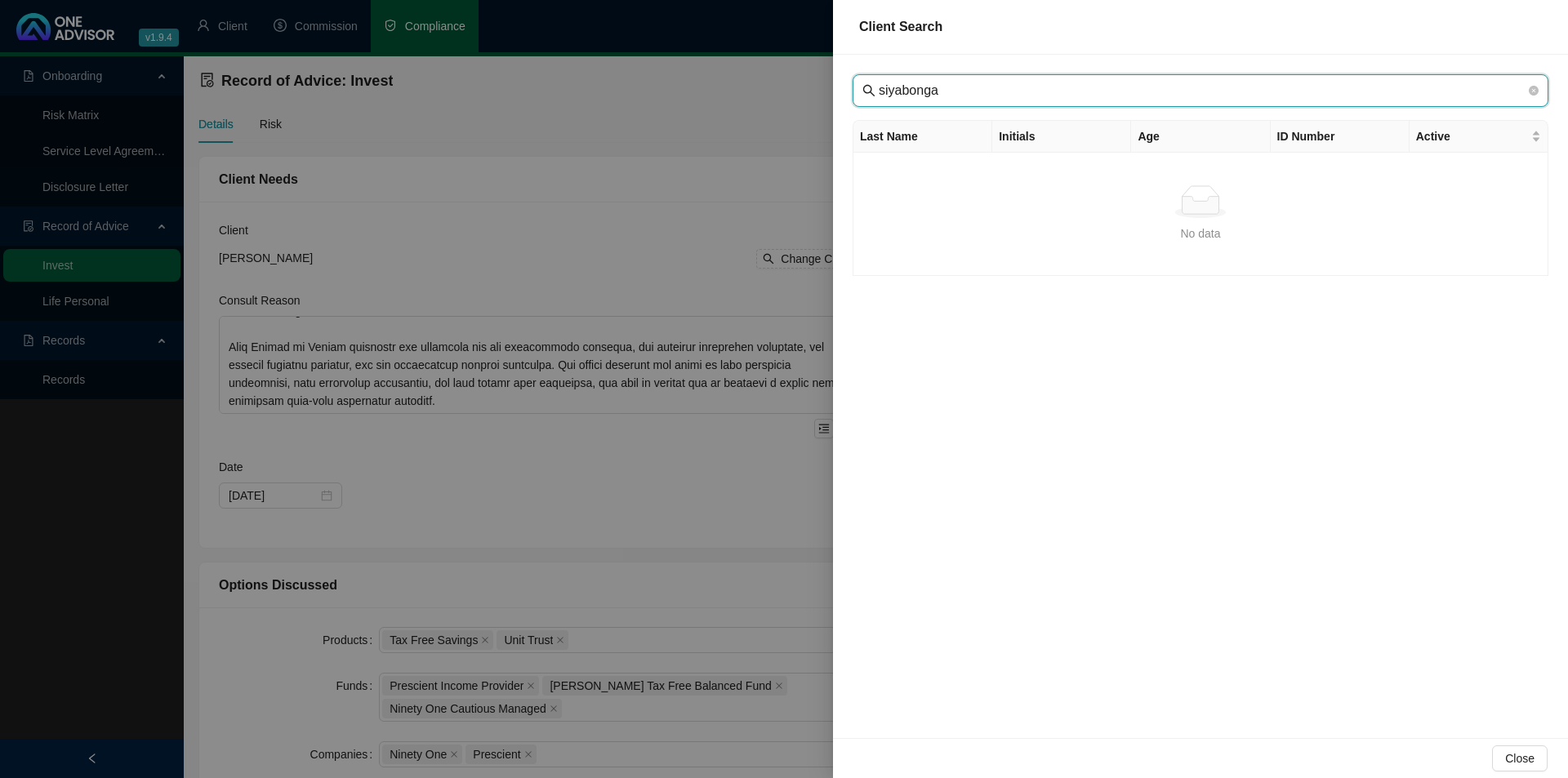 click on "siyabonga" at bounding box center (1202, 91) 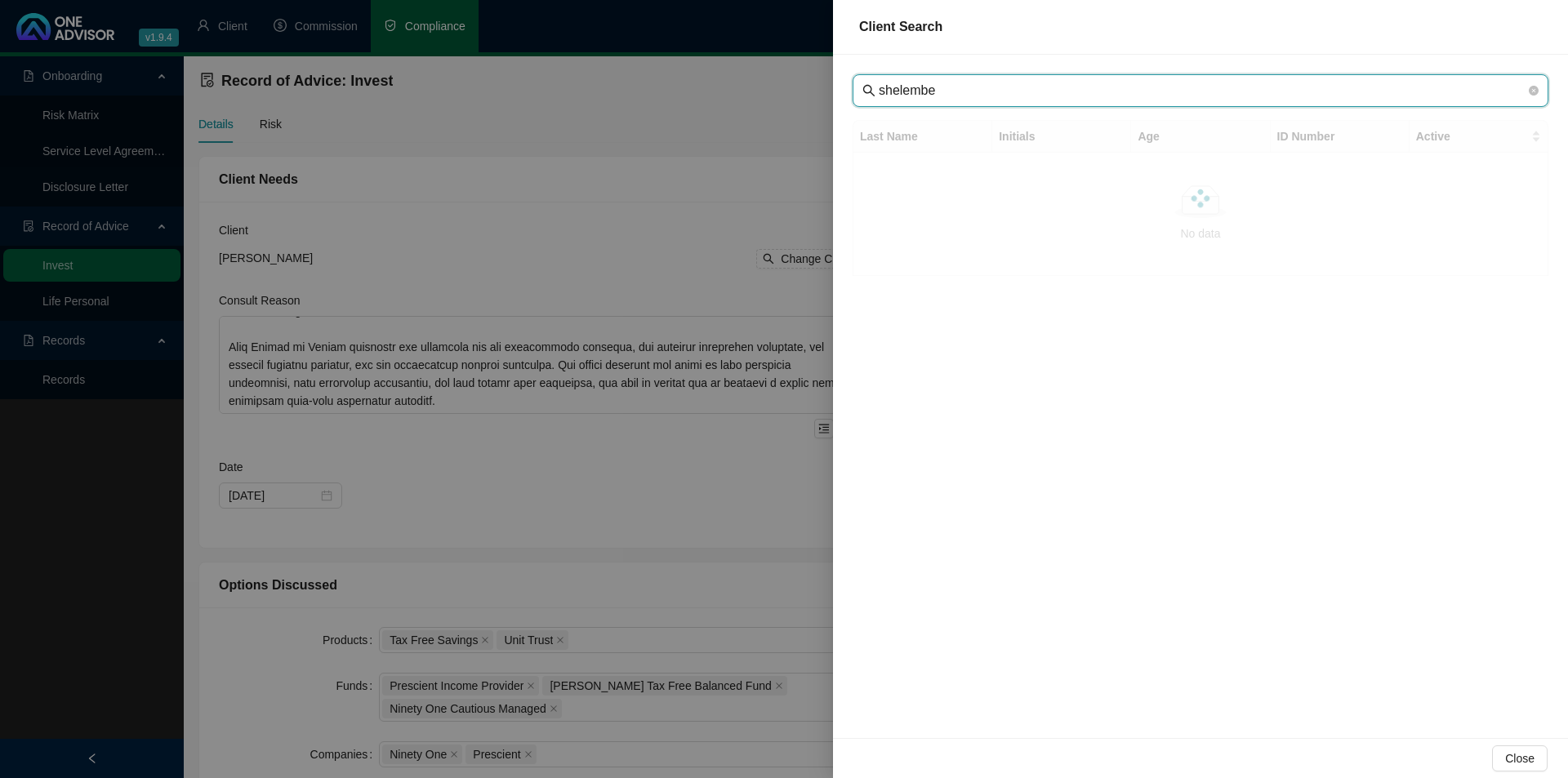 type on "shelembe" 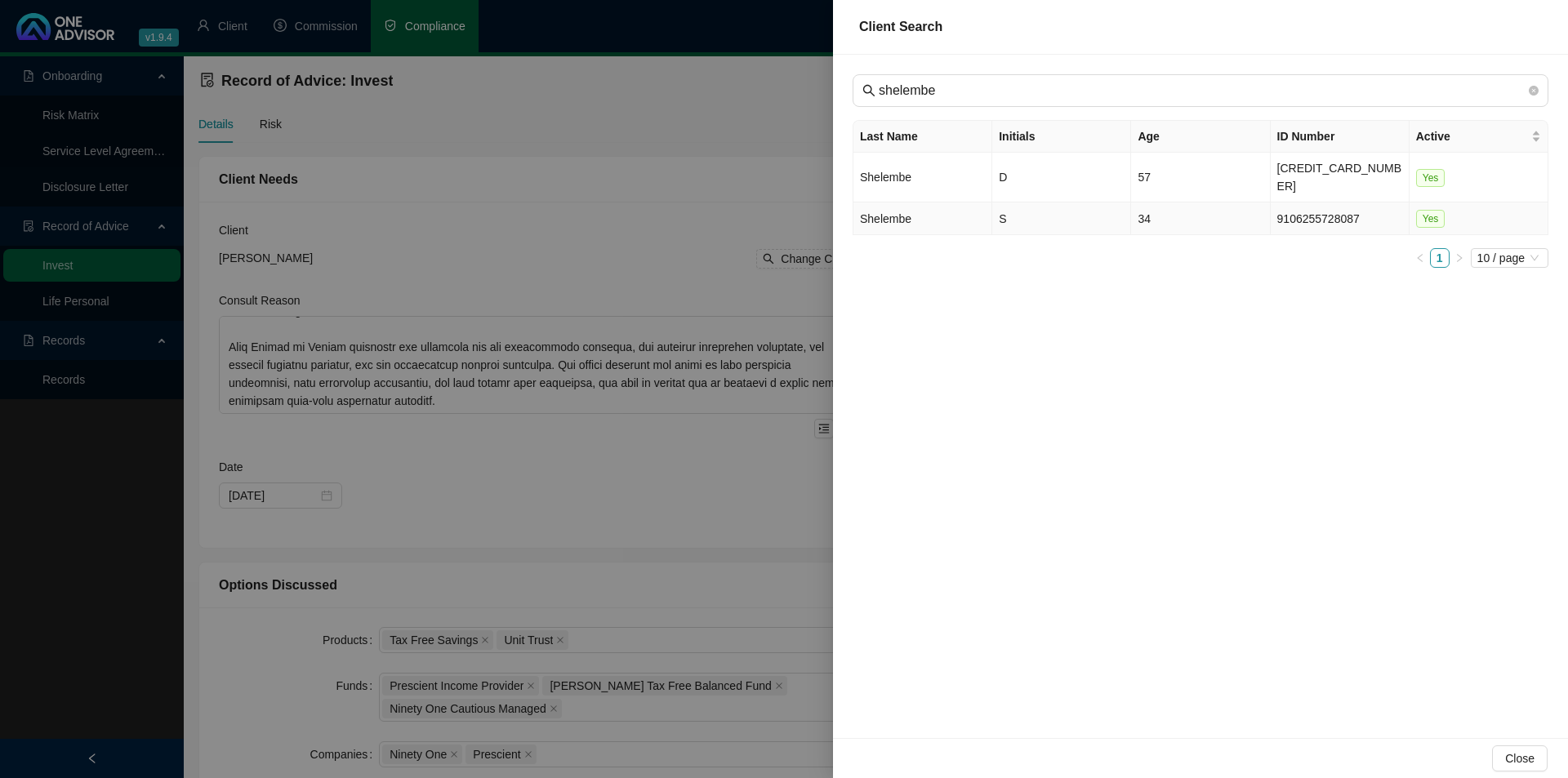 click on "Shelembe" at bounding box center (923, 219) 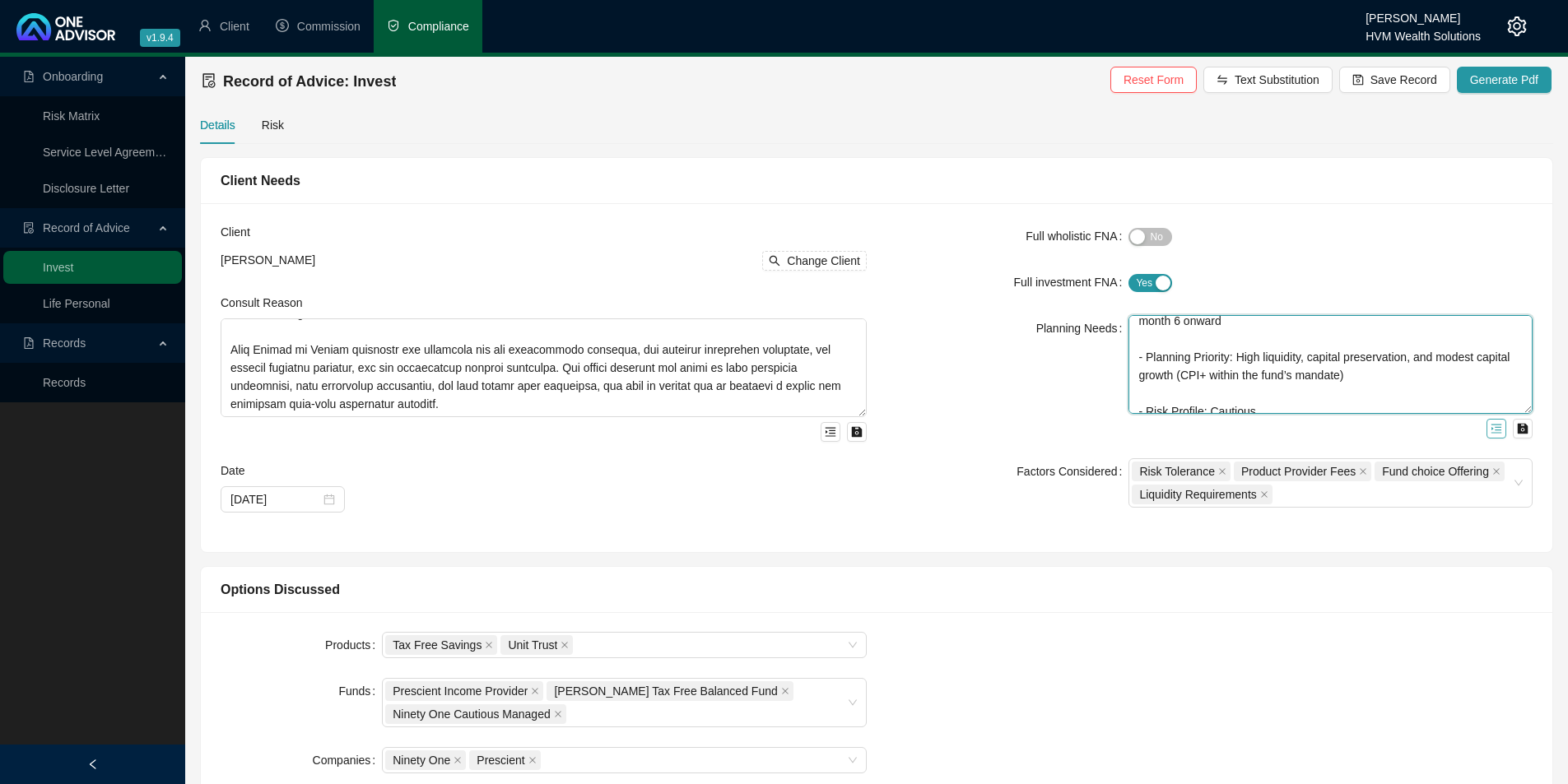 scroll, scrollTop: 253, scrollLeft: 0, axis: vertical 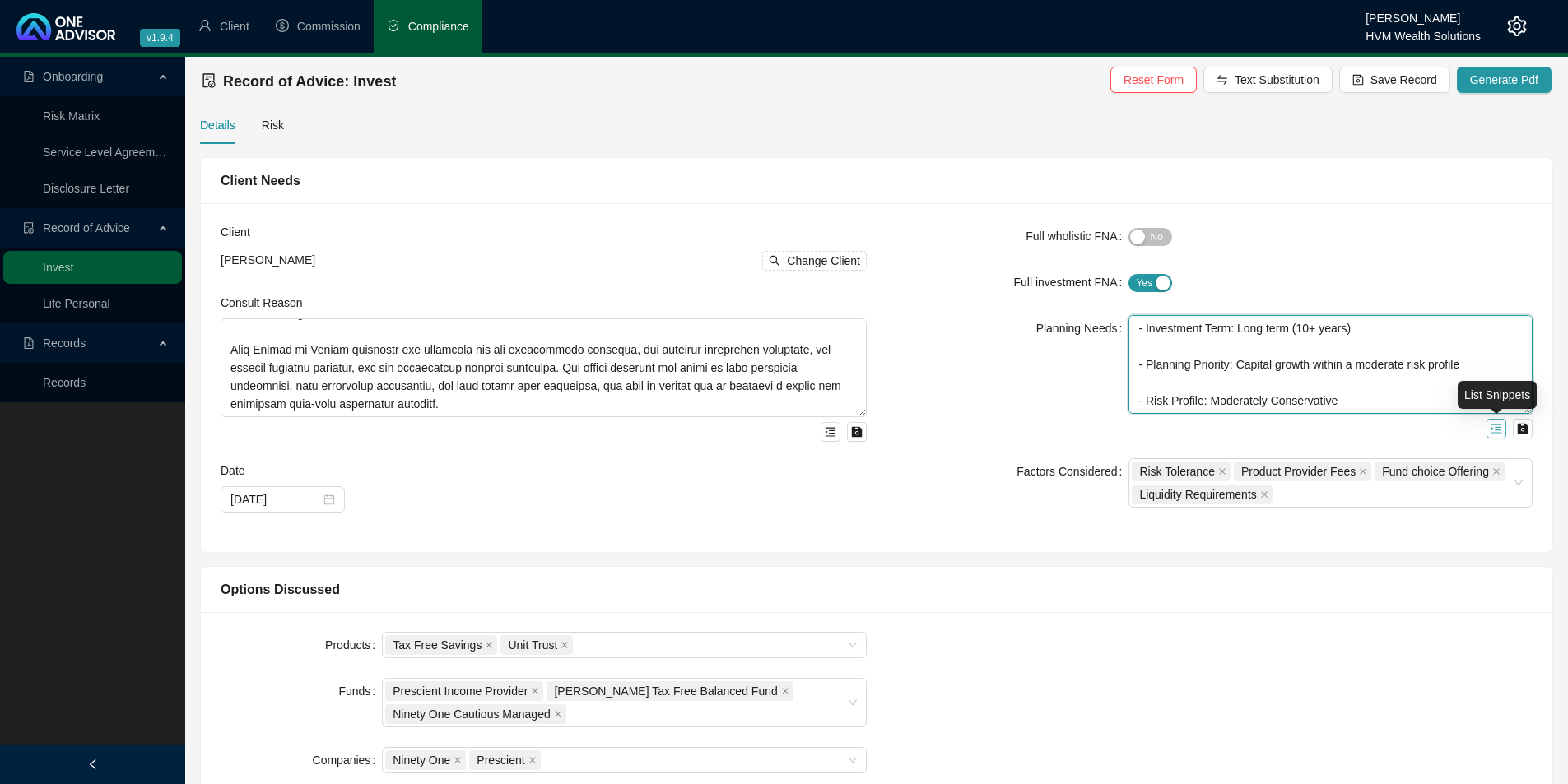 drag, startPoint x: 1136, startPoint y: 332, endPoint x: 1503, endPoint y: 429, distance: 379.60242 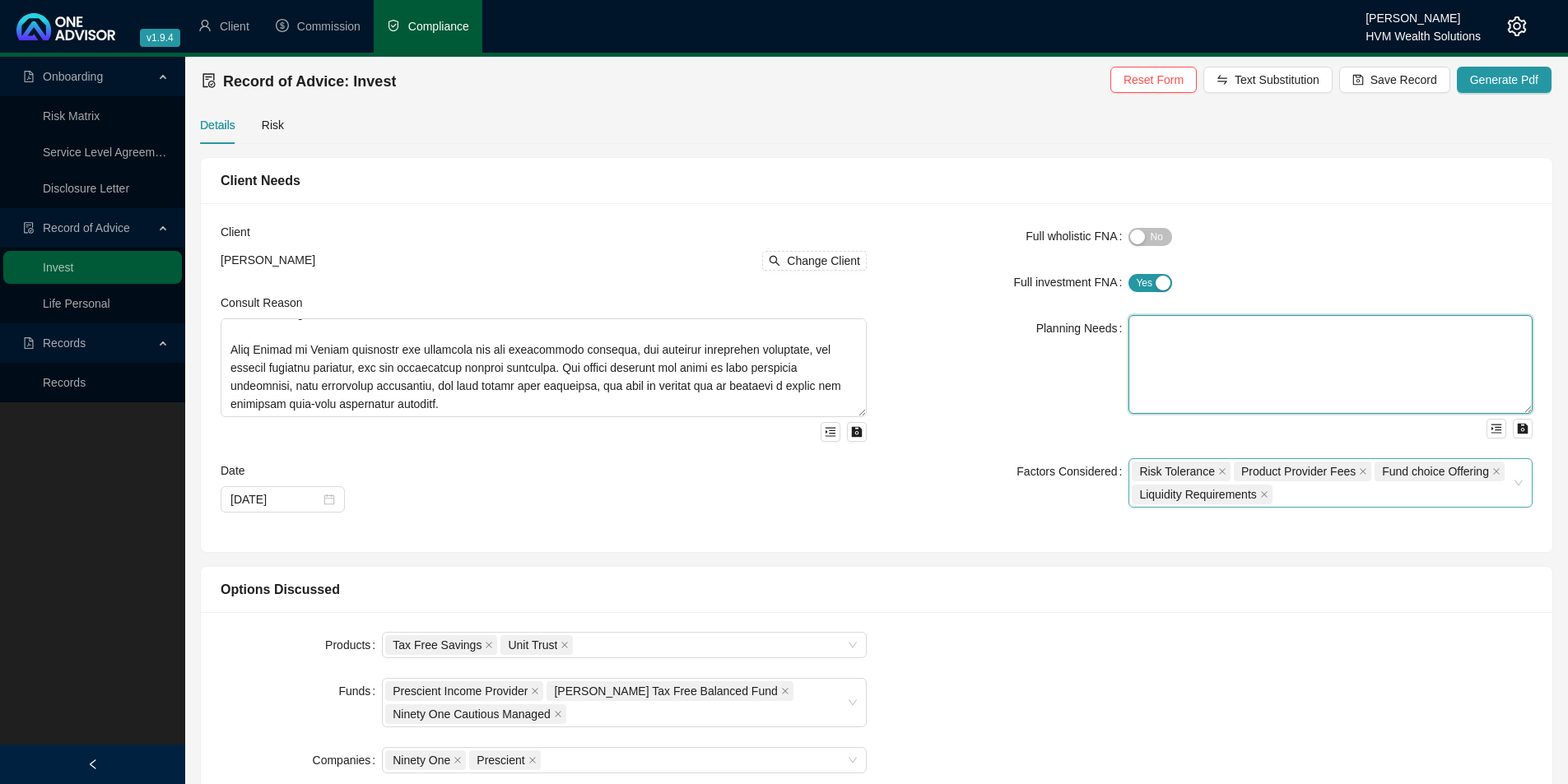 scroll, scrollTop: 0, scrollLeft: 0, axis: both 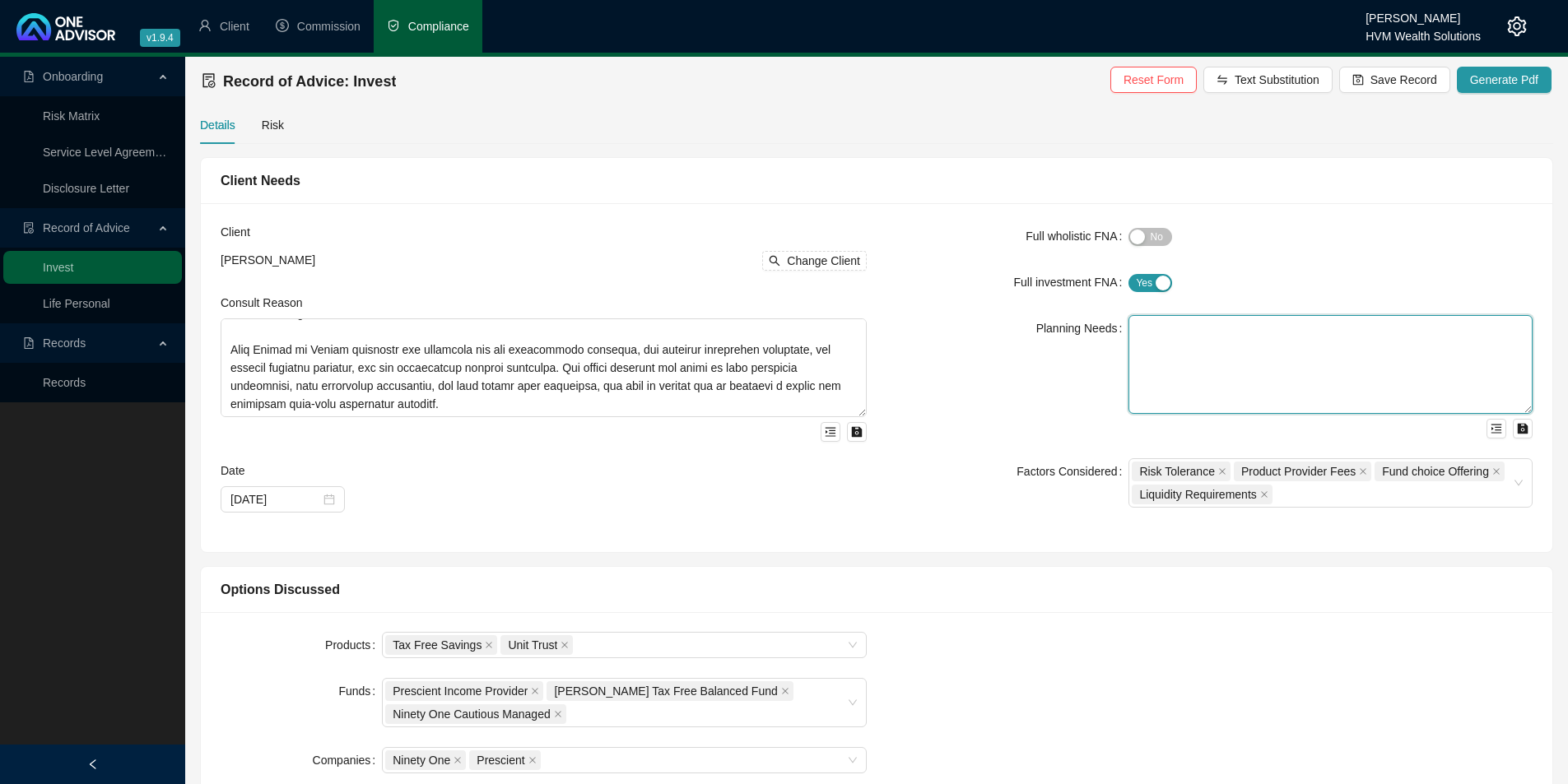 click at bounding box center (1330, 364) 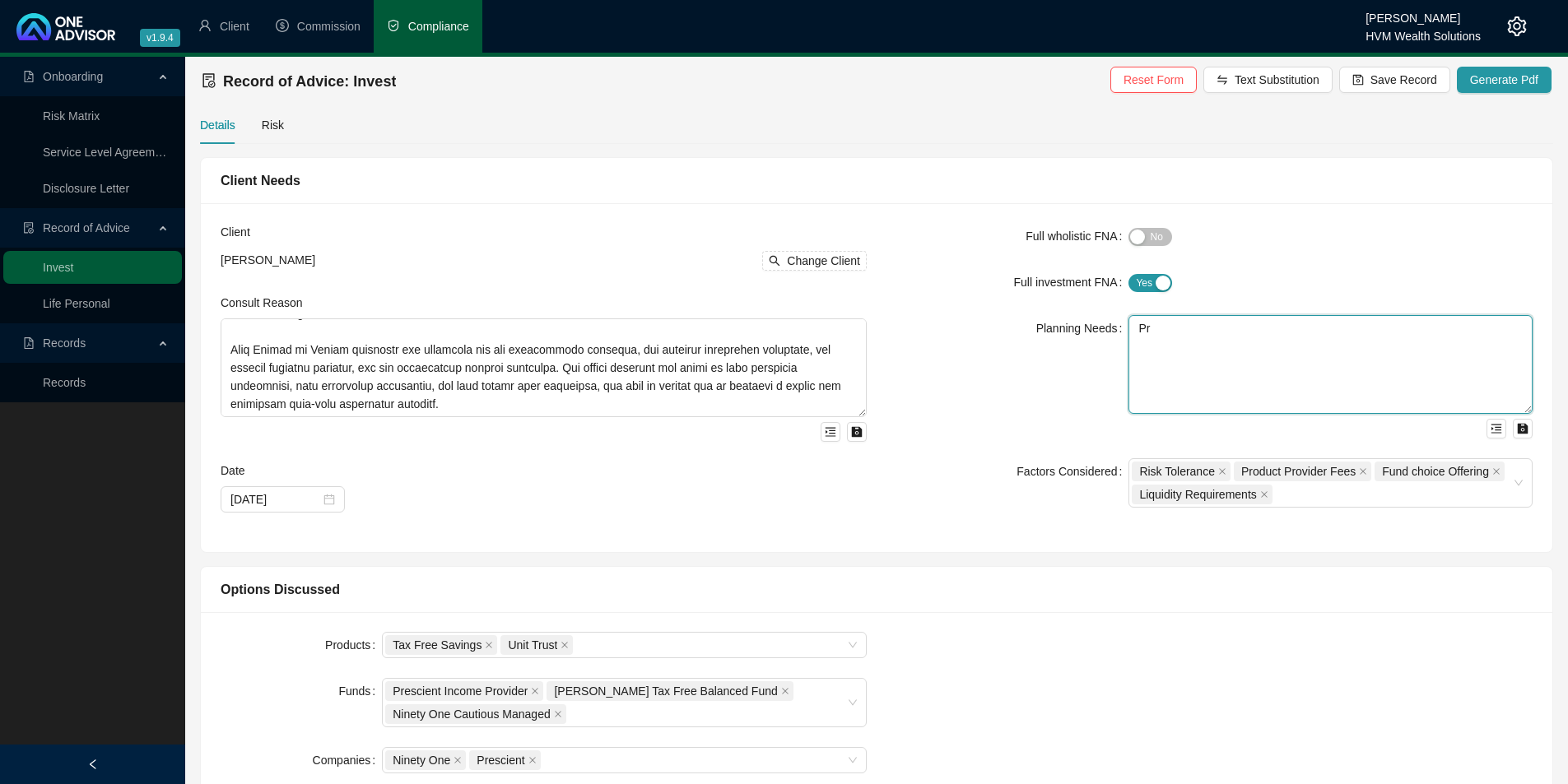 type on "P" 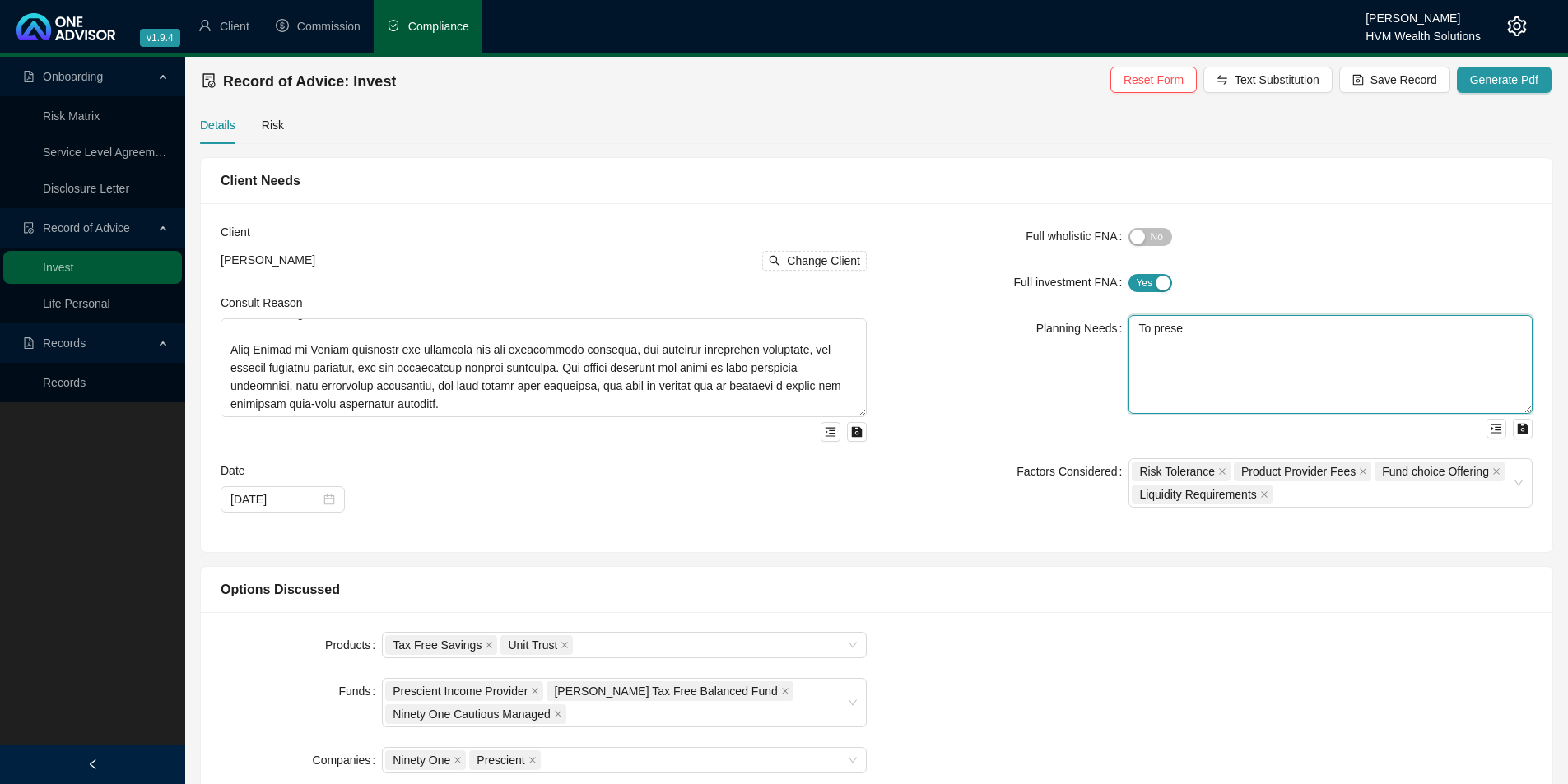 click on "To prese" at bounding box center (1330, 364) 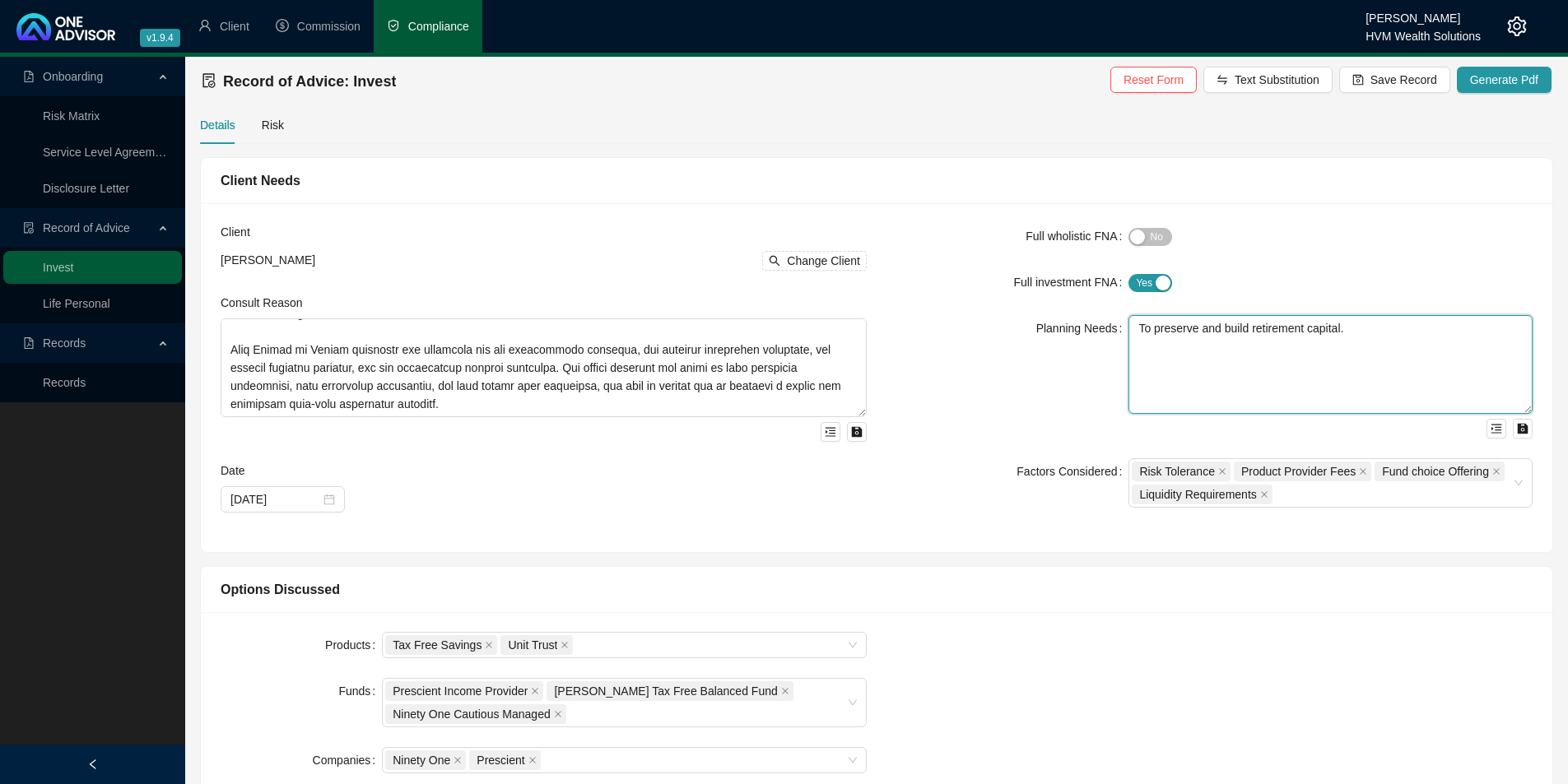 paste on "The goal we discussed was to preserve your existing retirement funds and build on that by making regular contributions in a structured, tax-efficient retirement vehicle. Since you don’t require access to this money before retirement, a Retirement Annuity (RA) was the most appropriate solution." 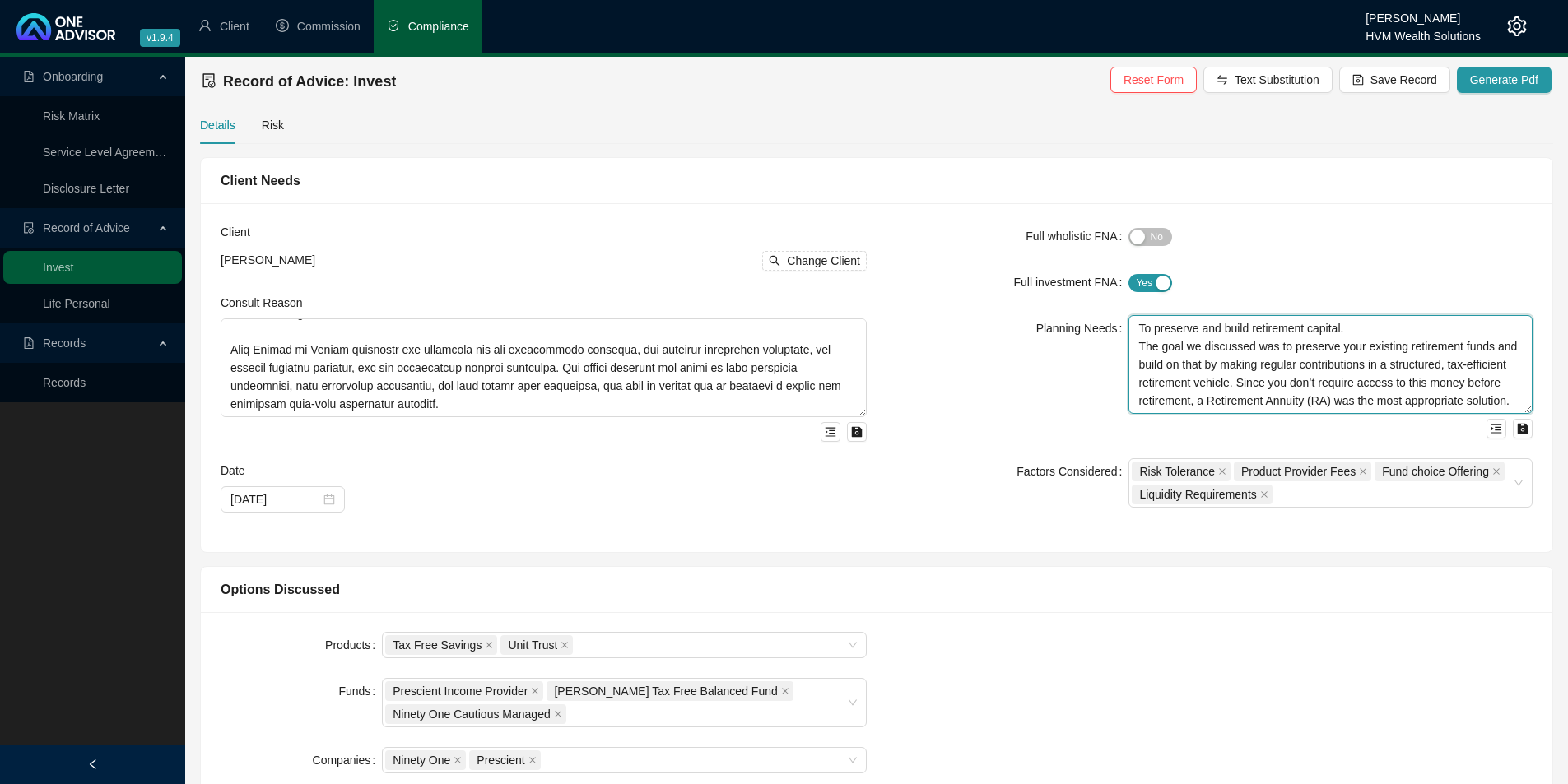 drag, startPoint x: 1264, startPoint y: 350, endPoint x: 1187, endPoint y: 353, distance: 77.05842 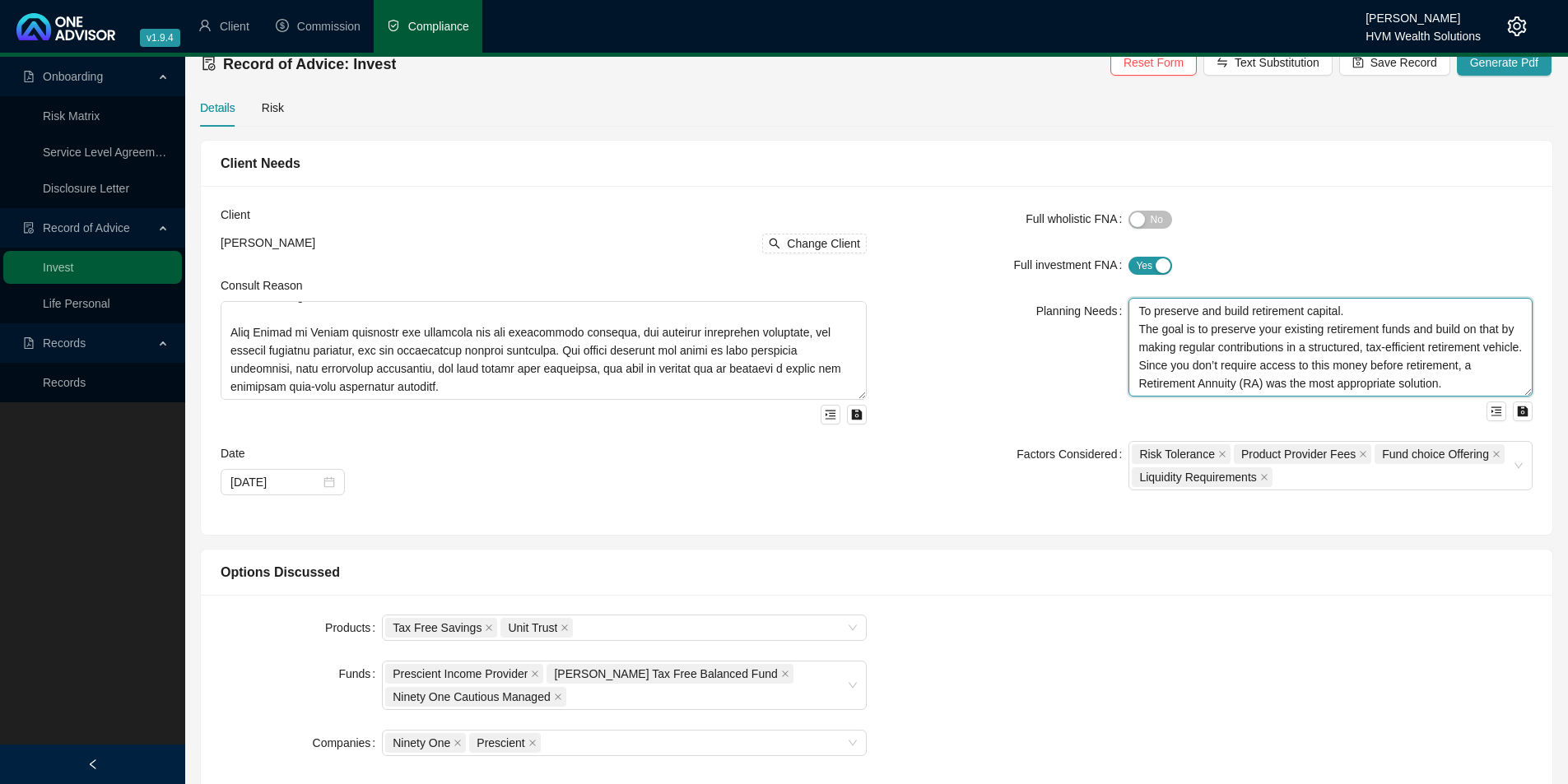 scroll, scrollTop: 22, scrollLeft: 0, axis: vertical 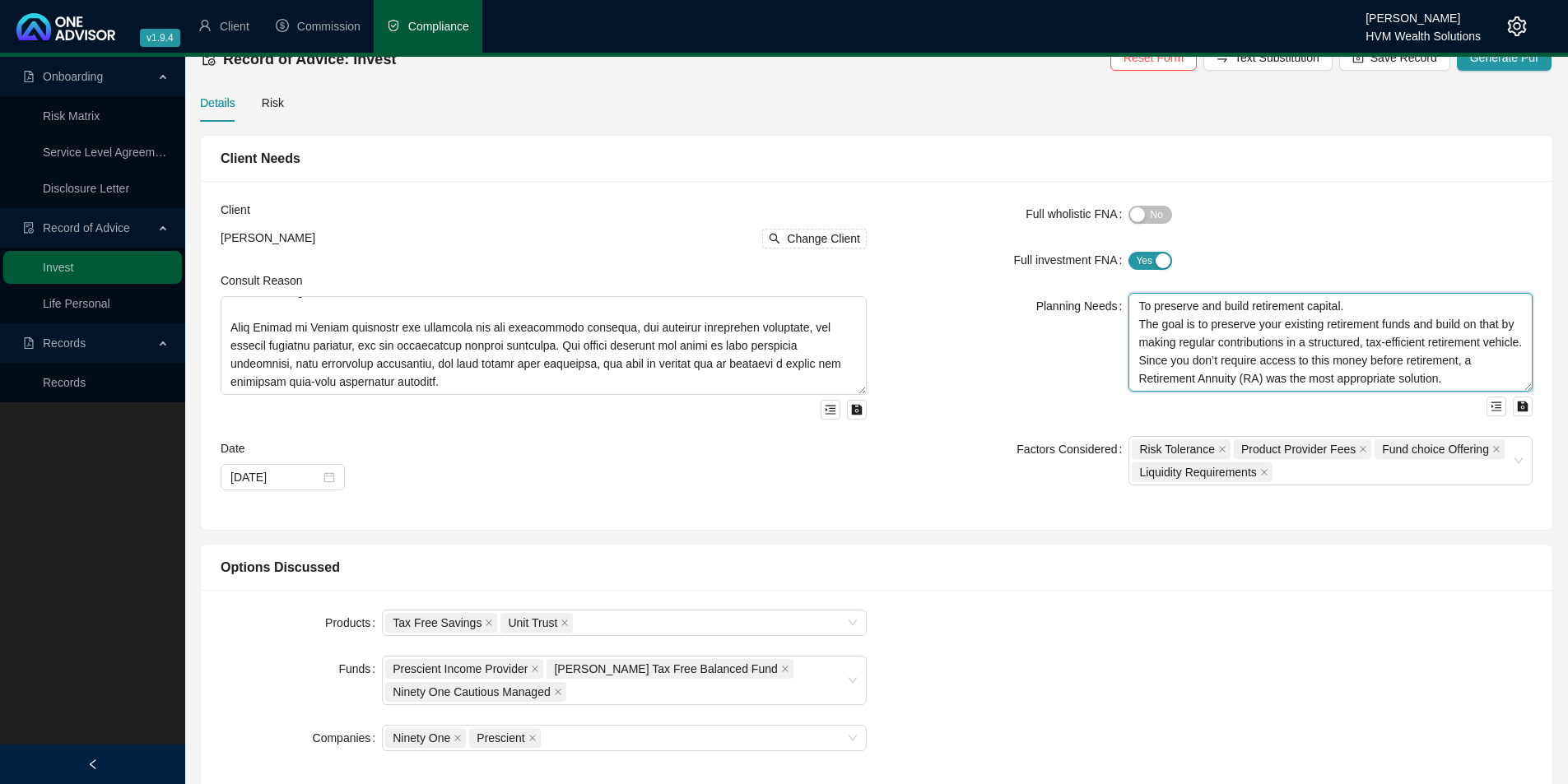 click on "To preserve and build retirement capital.
The goal is to preserve your existing retirement funds and build on that by making regular contributions in a structured, tax-efficient retirement vehicle. Since you don’t require access to this money before retirement, a Retirement Annuity (RA) was the most appropriate solution." at bounding box center (1330, 342) 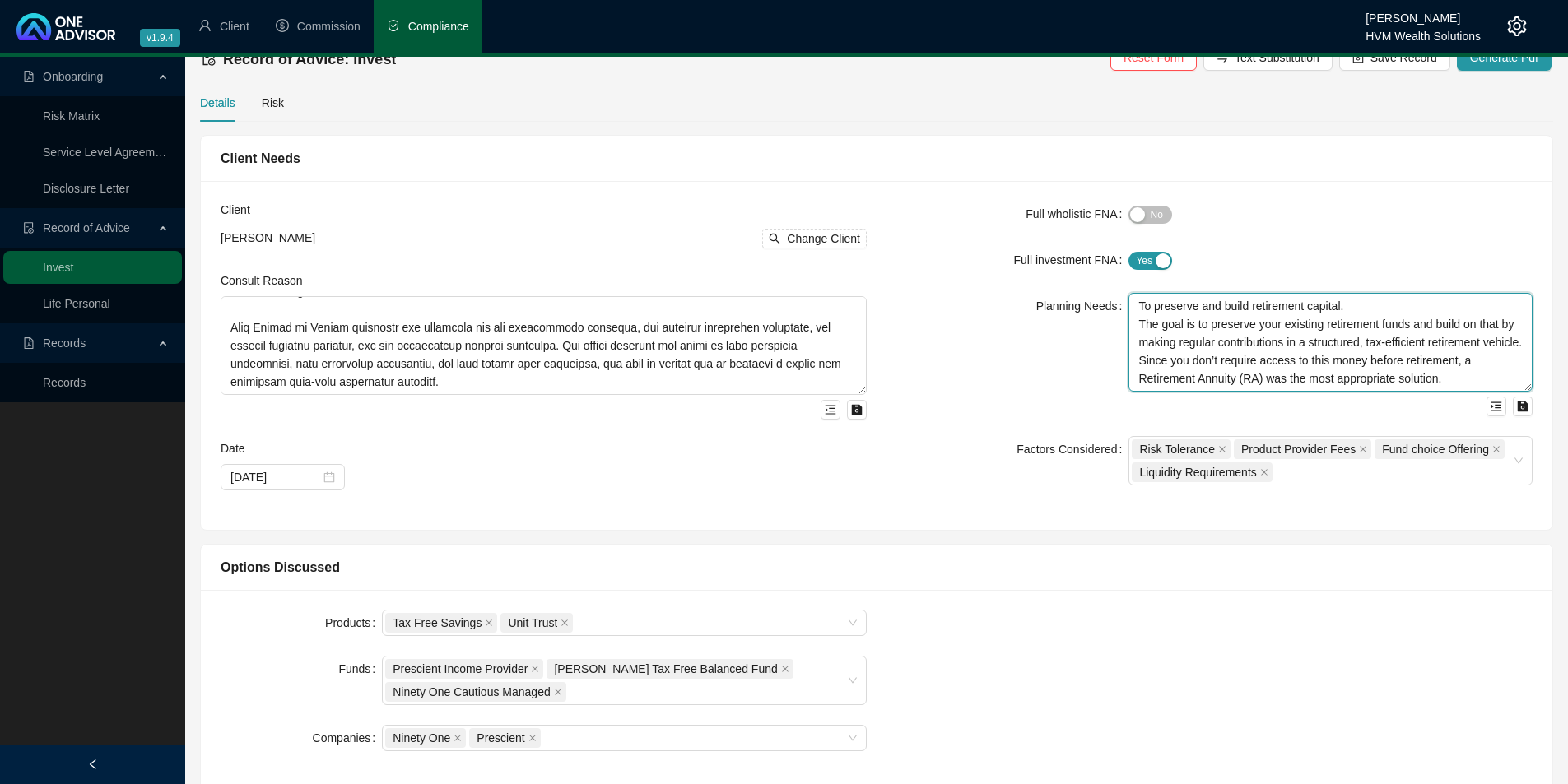 scroll, scrollTop: 0, scrollLeft: 0, axis: both 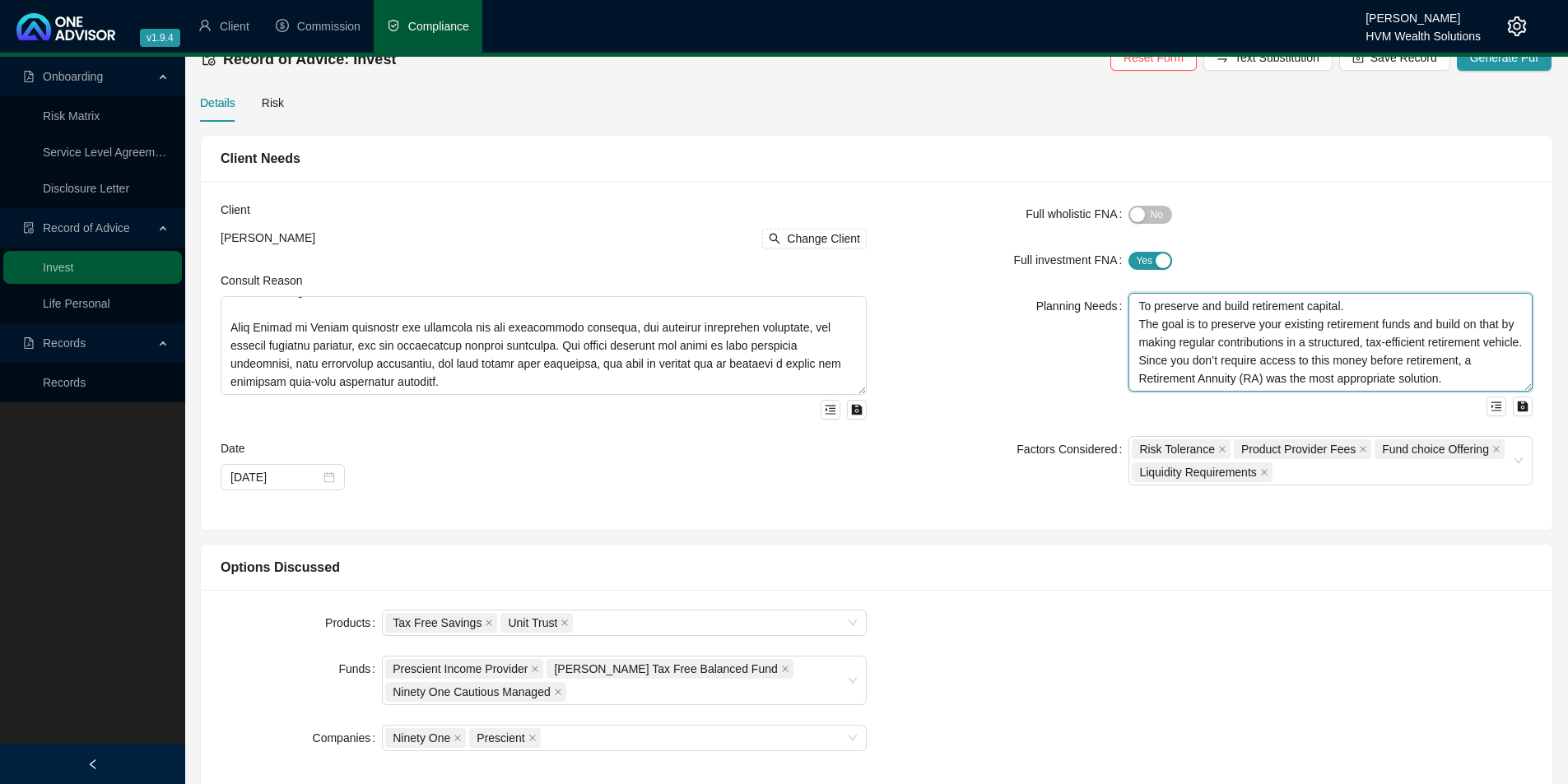 drag, startPoint x: 1139, startPoint y: 321, endPoint x: 1472, endPoint y: 379, distance: 338.0133 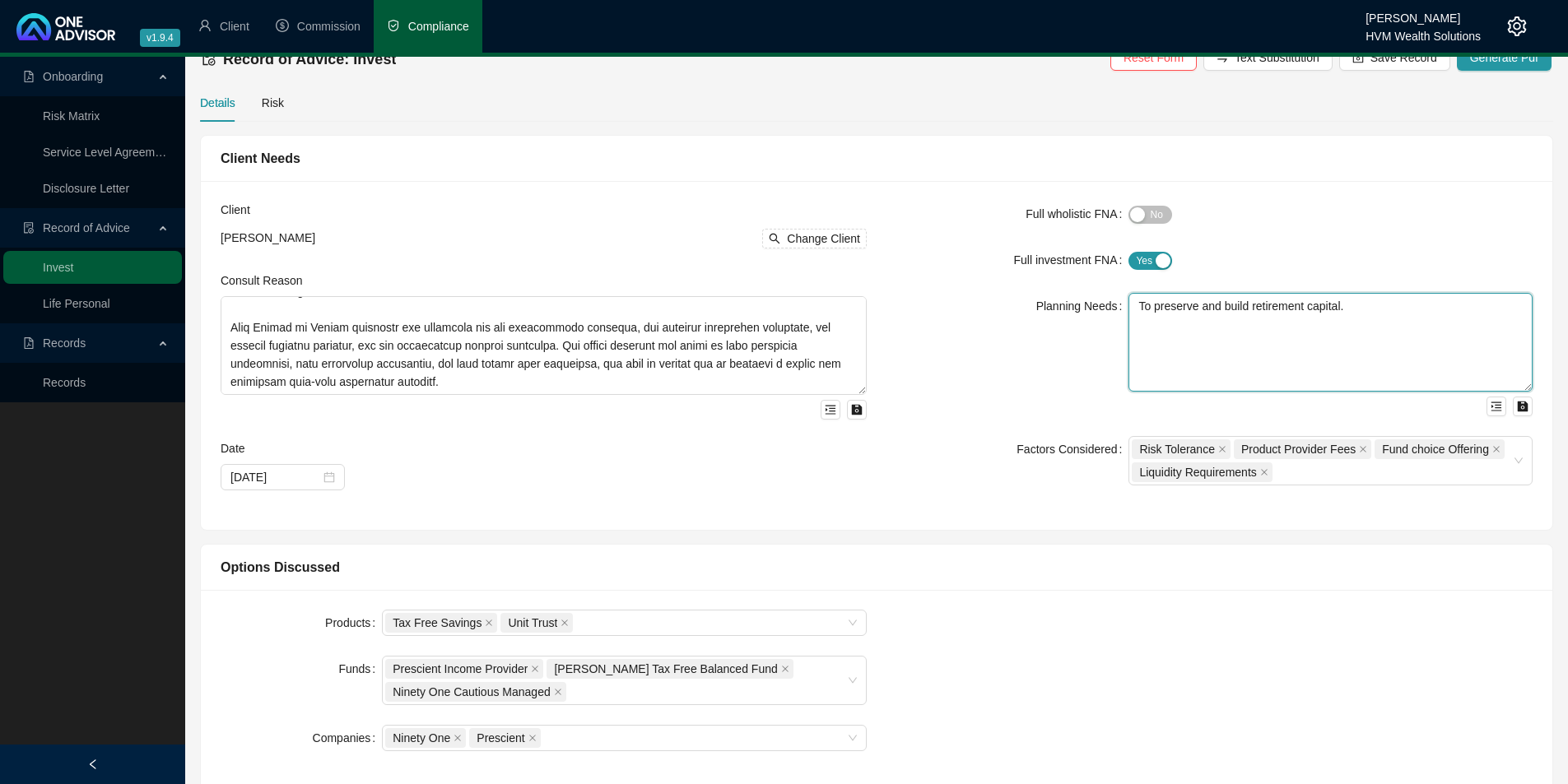 scroll, scrollTop: 0, scrollLeft: 0, axis: both 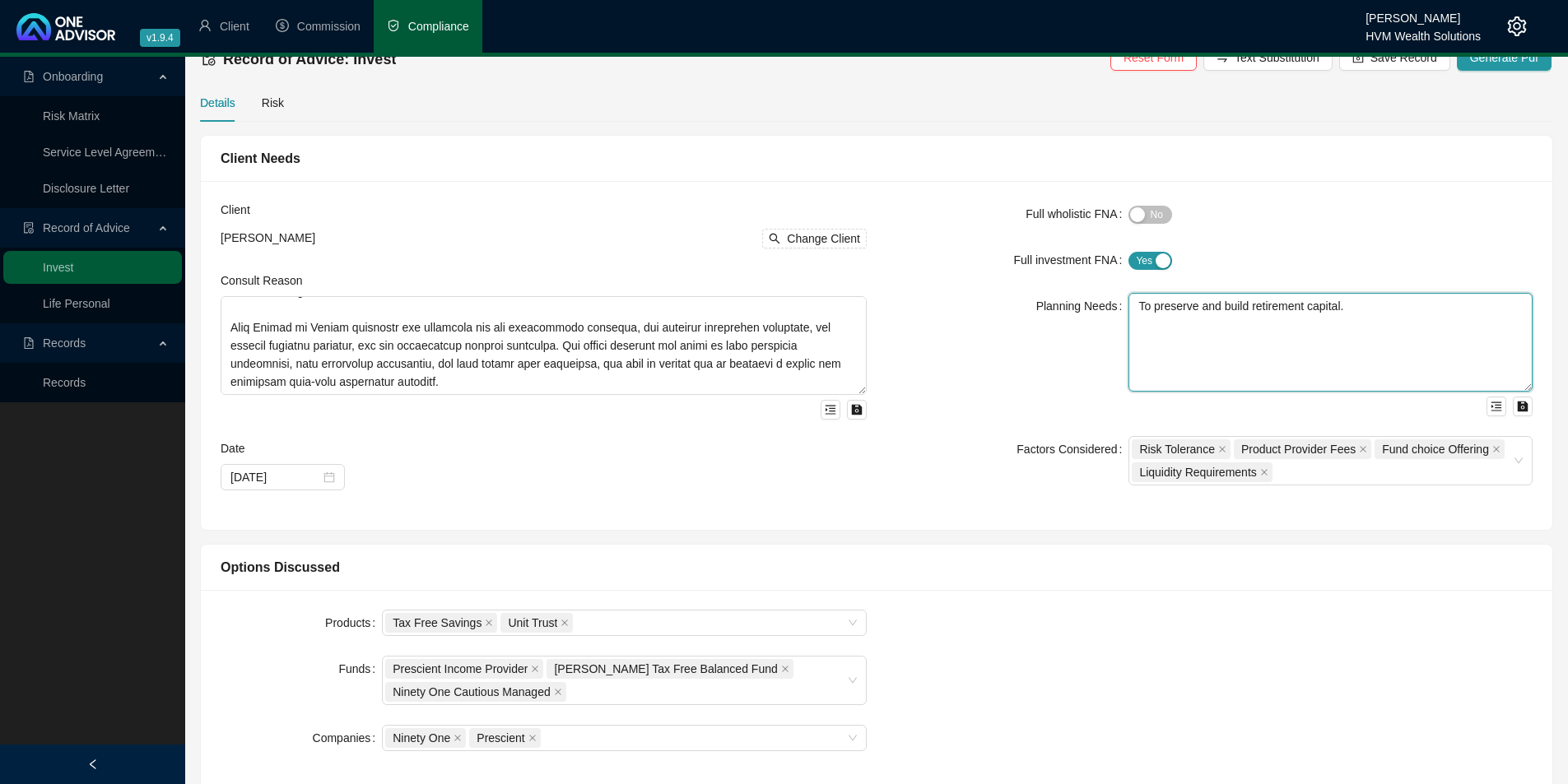 paste on "Following your resignation from the KZN Growth Fund in [DATE], you elected to preserve your employer retirement benefit of approximately R192,000 by transferring it to a retirement product in your personal capacity. You confirmed that you do not require access to these funds to supplement income and that your objective is to preserve and grow this capital for long-term retirement planning, with the intention of accessing it only at age [DEMOGRAPHIC_DATA]." 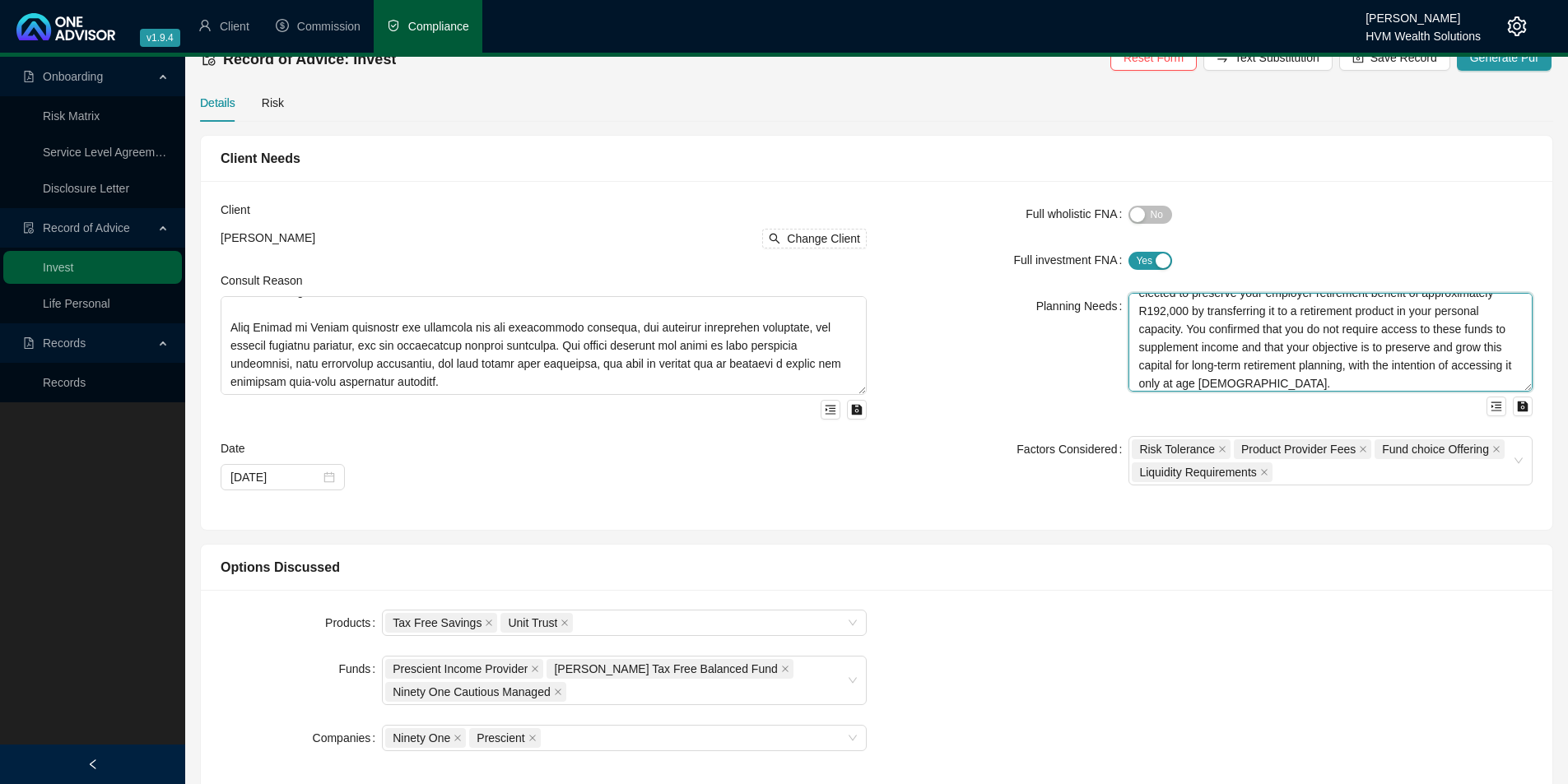 scroll, scrollTop: 67, scrollLeft: 0, axis: vertical 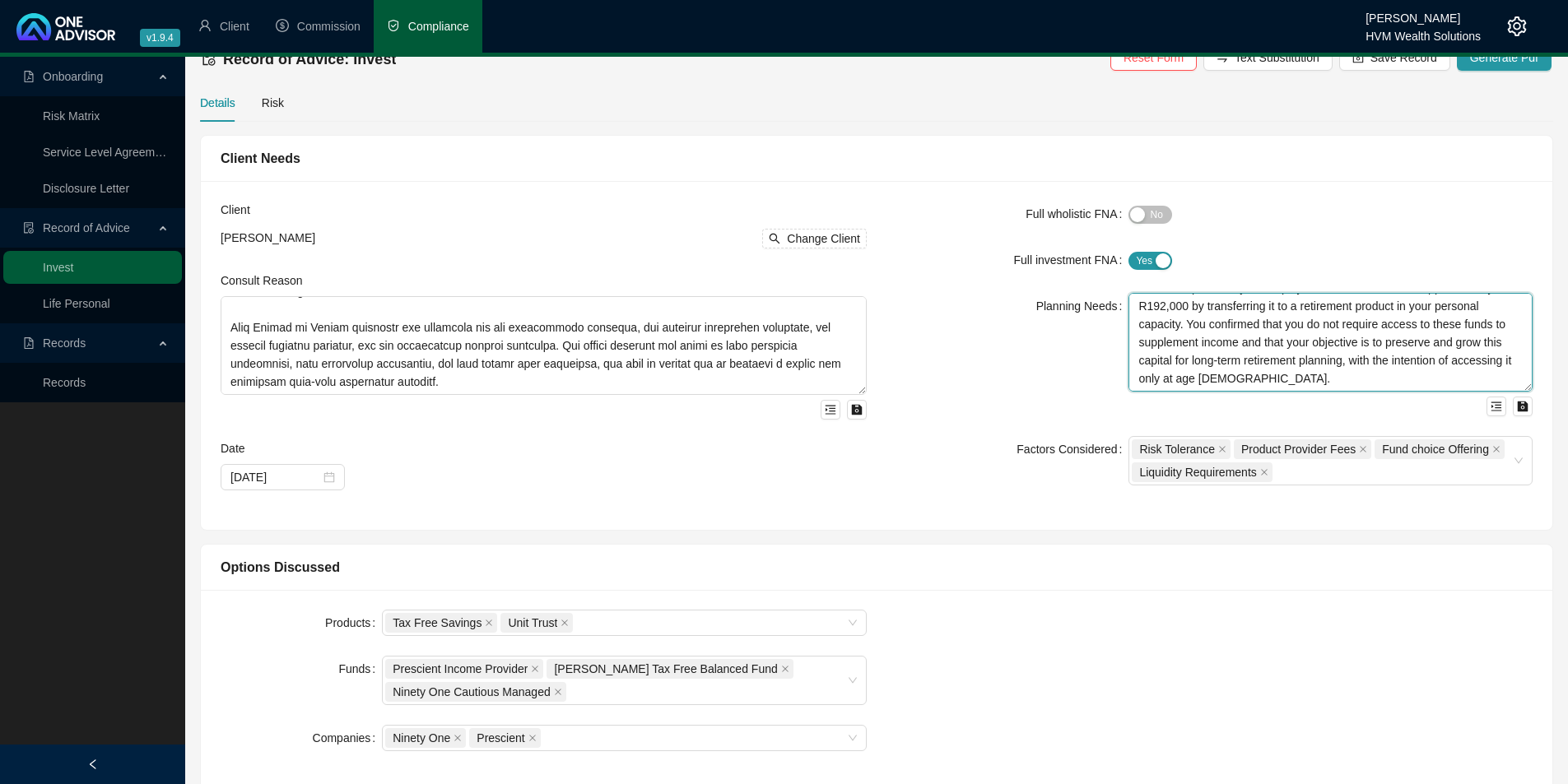 click on "To preserve and build retirement capital.
Following your resignation from the KZN Growth Fund in [DATE], you elected to preserve your employer retirement benefit of approximately R192,000 by transferring it to a retirement product in your personal capacity. You confirmed that you do not require access to these funds to supplement income and that your objective is to preserve and grow this capital for long-term retirement planning, with the intention of accessing it only at age [DEMOGRAPHIC_DATA]." at bounding box center [1330, 342] 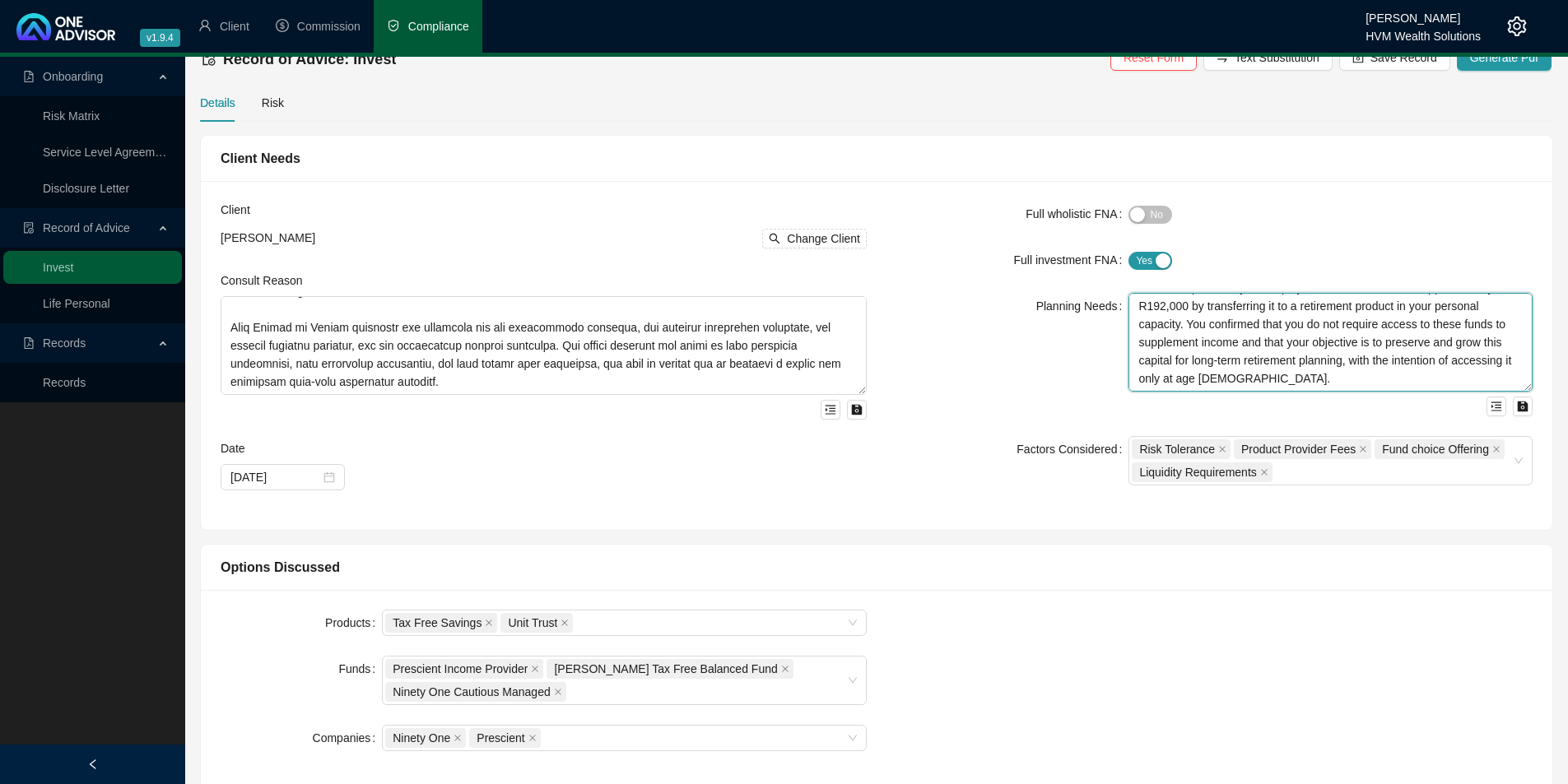 paste on "In addition to preserving the existing capital, you indicated that you wish to contribute R8,500 per month to the investment on an ongoing basis. This demonstrates a commitment to disciplined, long-term retirement saving and allows you to take advantage of tax efficiencies offered by retirement fund structures." 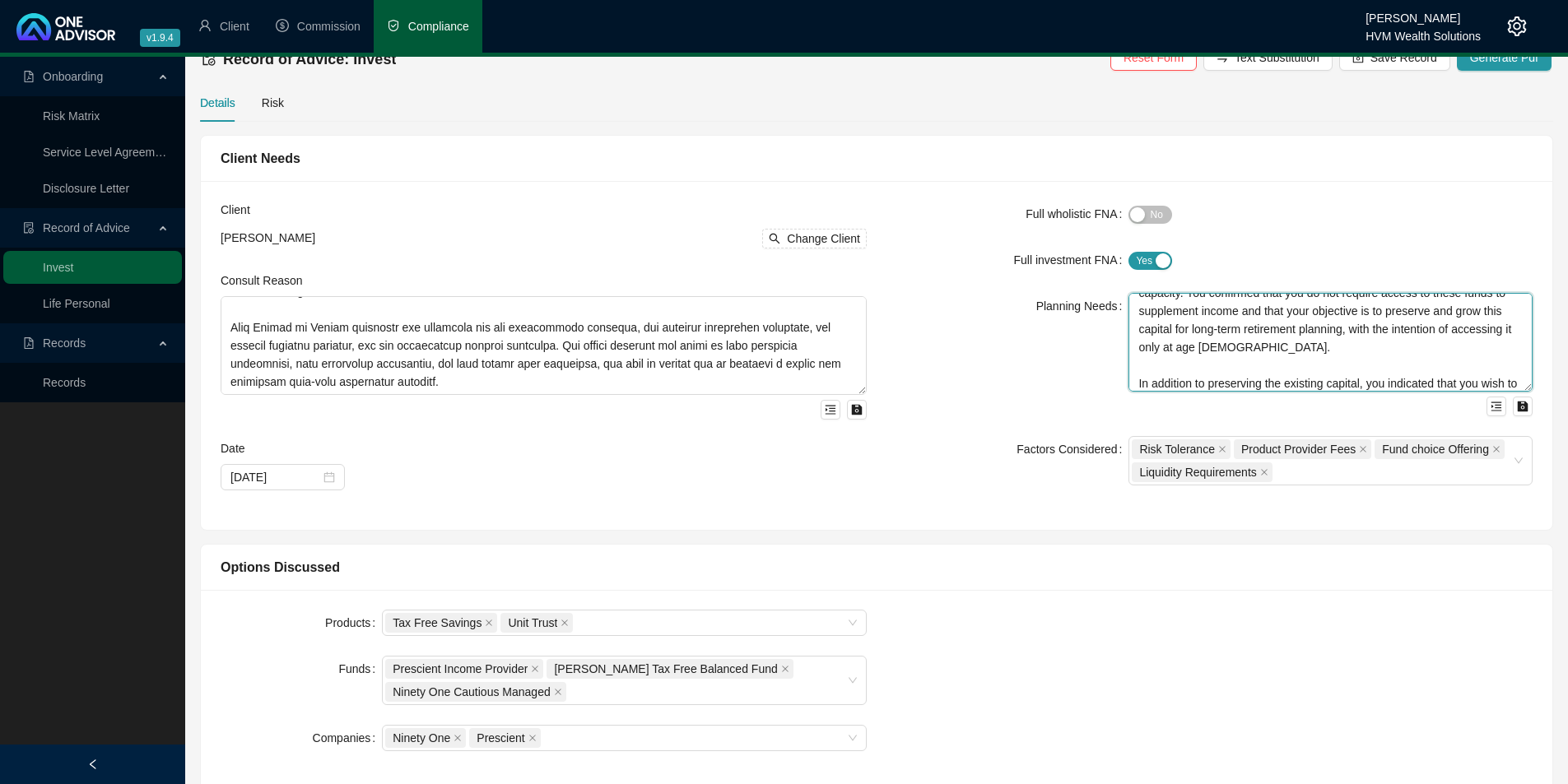 scroll, scrollTop: 158, scrollLeft: 0, axis: vertical 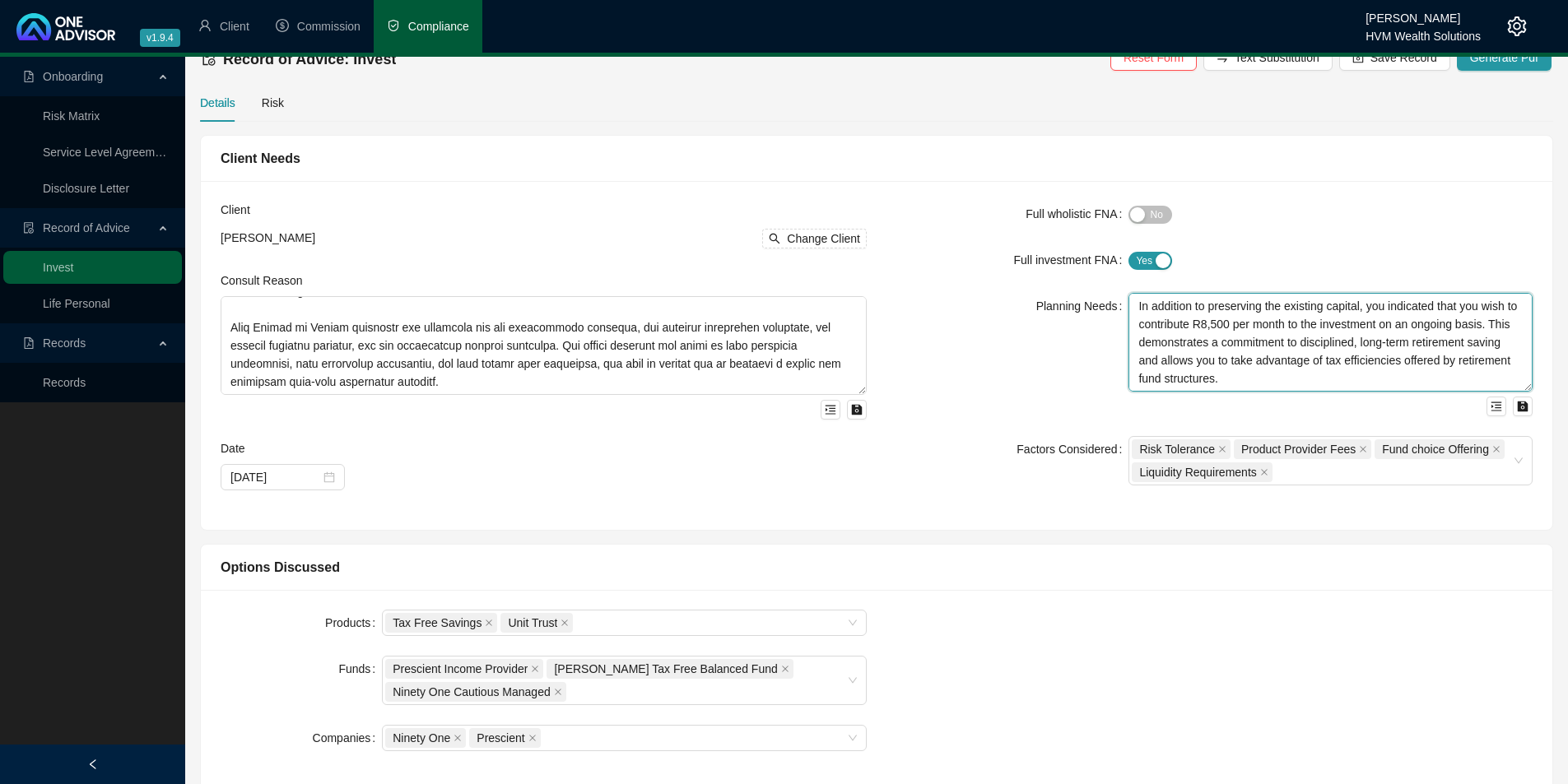 click on "To preserve and build retirement capital.
Following your resignation from the KZN Growth Fund in [DATE], you elected to preserve your employer retirement benefit of approximately R192,000 by transferring it to a retirement product in your personal capacity. You confirmed that you do not require access to these funds to supplement income and that your objective is to preserve and grow this capital for long-term retirement planning, with the intention of accessing it only at age [DEMOGRAPHIC_DATA].
In addition to preserving the existing capital, you indicated that you wish to contribute R8,500 per month to the investment on an ongoing basis. This demonstrates a commitment to disciplined, long-term retirement saving and allows you to take advantage of tax efficiencies offered by retirement fund structures." at bounding box center (1330, 342) 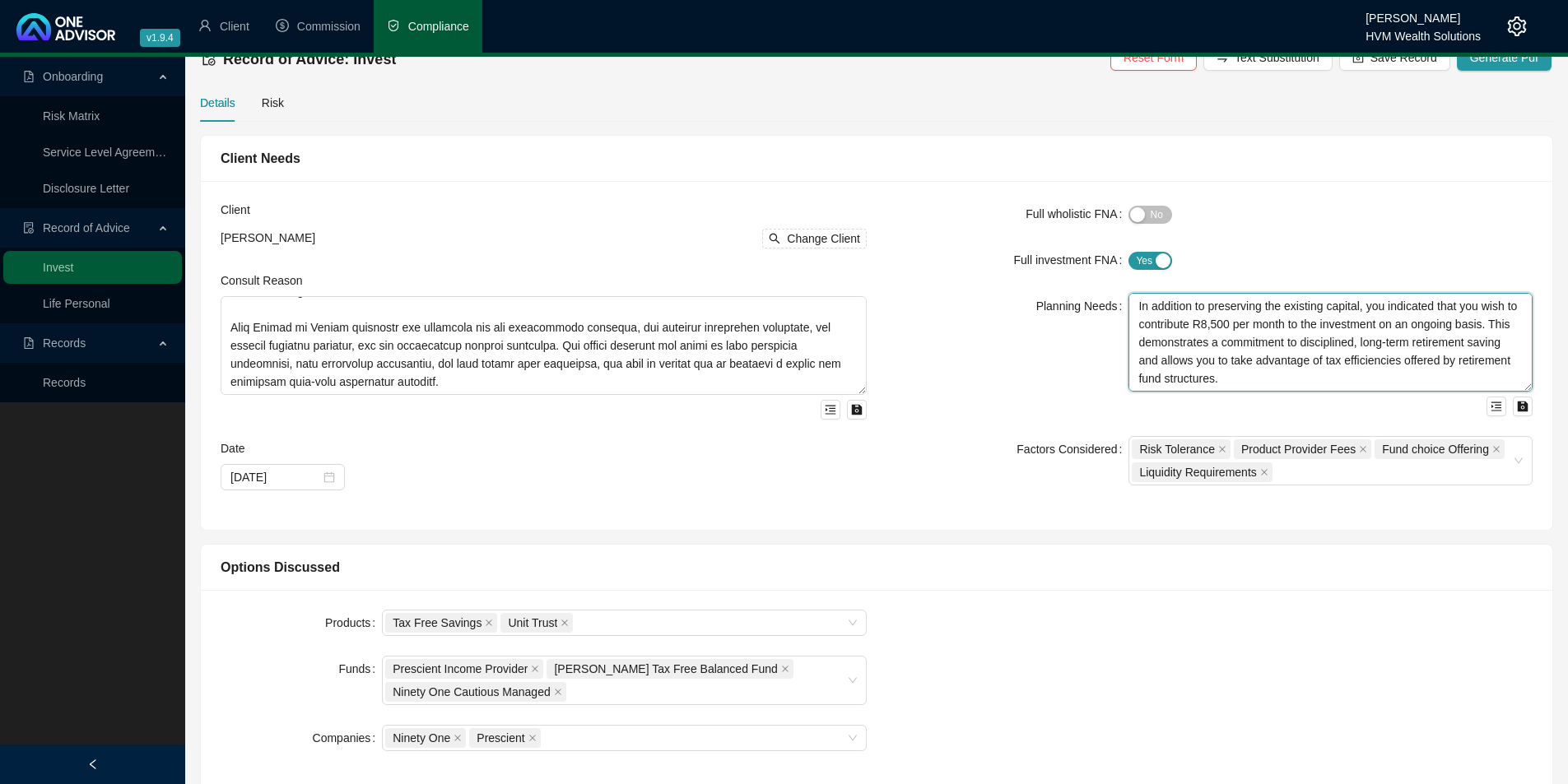 paste on "You completed a Risk Profile Questionnaire, which assessed you as a moderate investor — comfortable with some exposure to market fluctuations in pursuit of long-term capital growth, but still valuing diversification and capital protection." 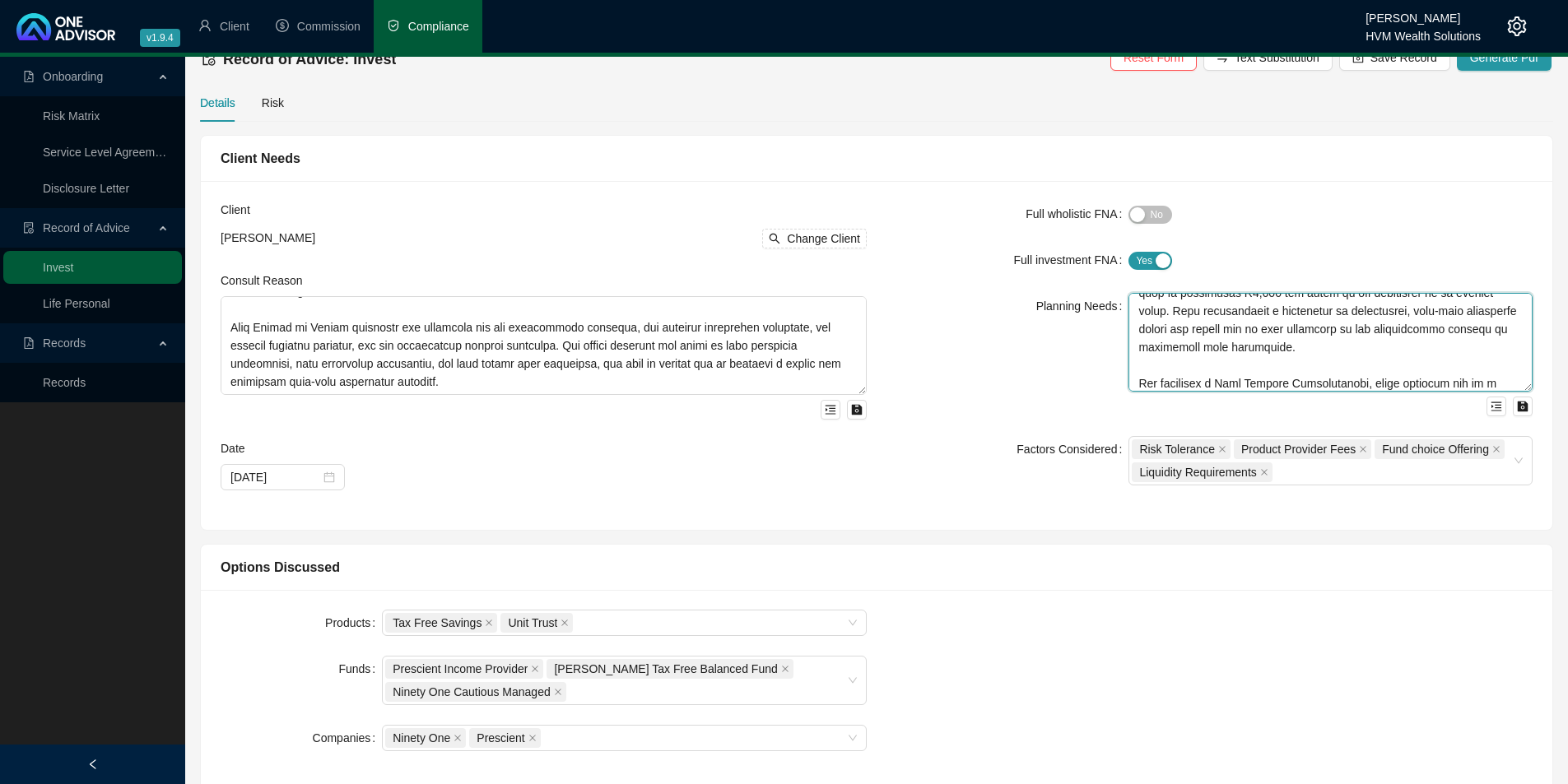 scroll, scrollTop: 248, scrollLeft: 0, axis: vertical 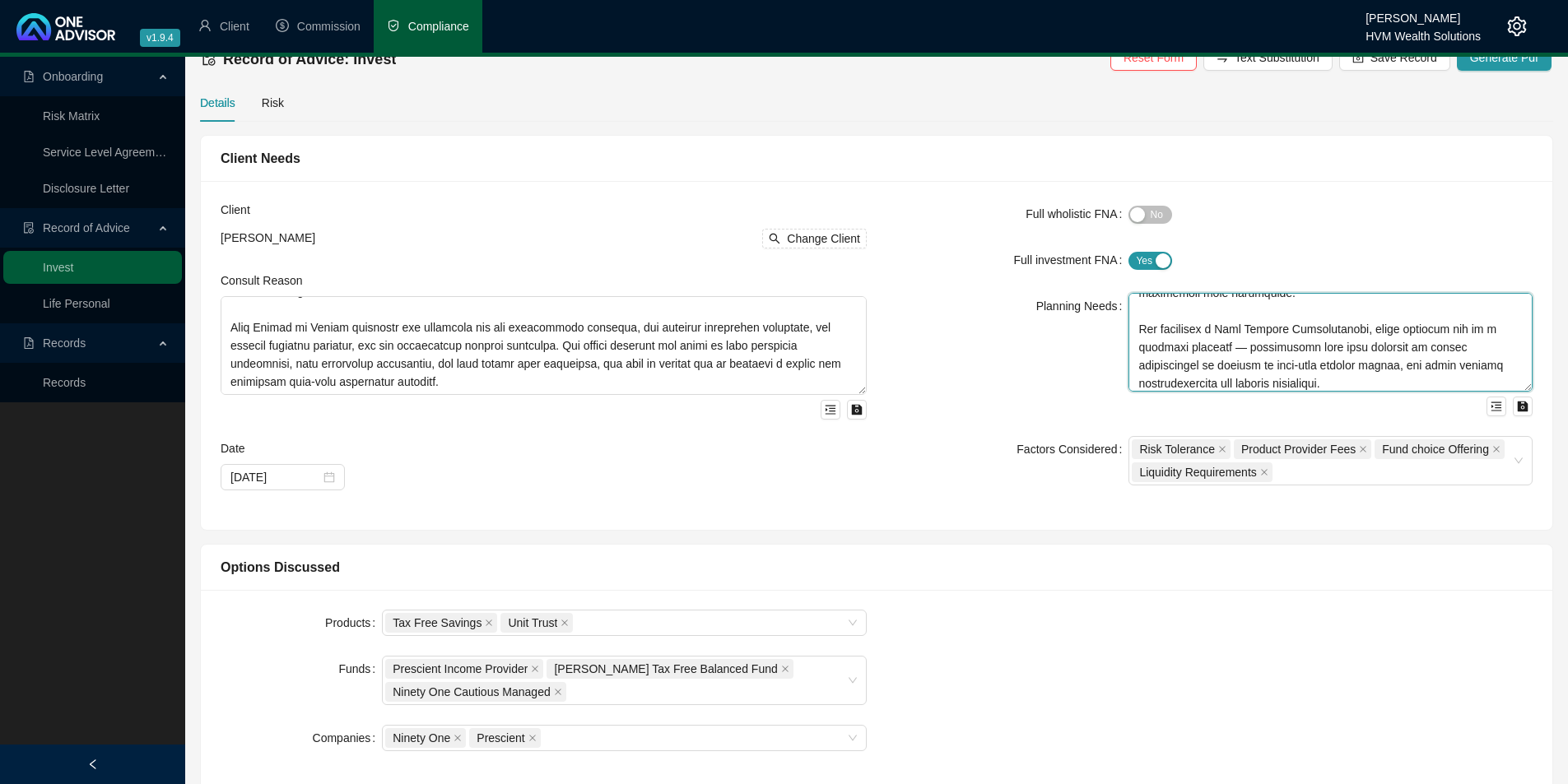 click at bounding box center (1330, 342) 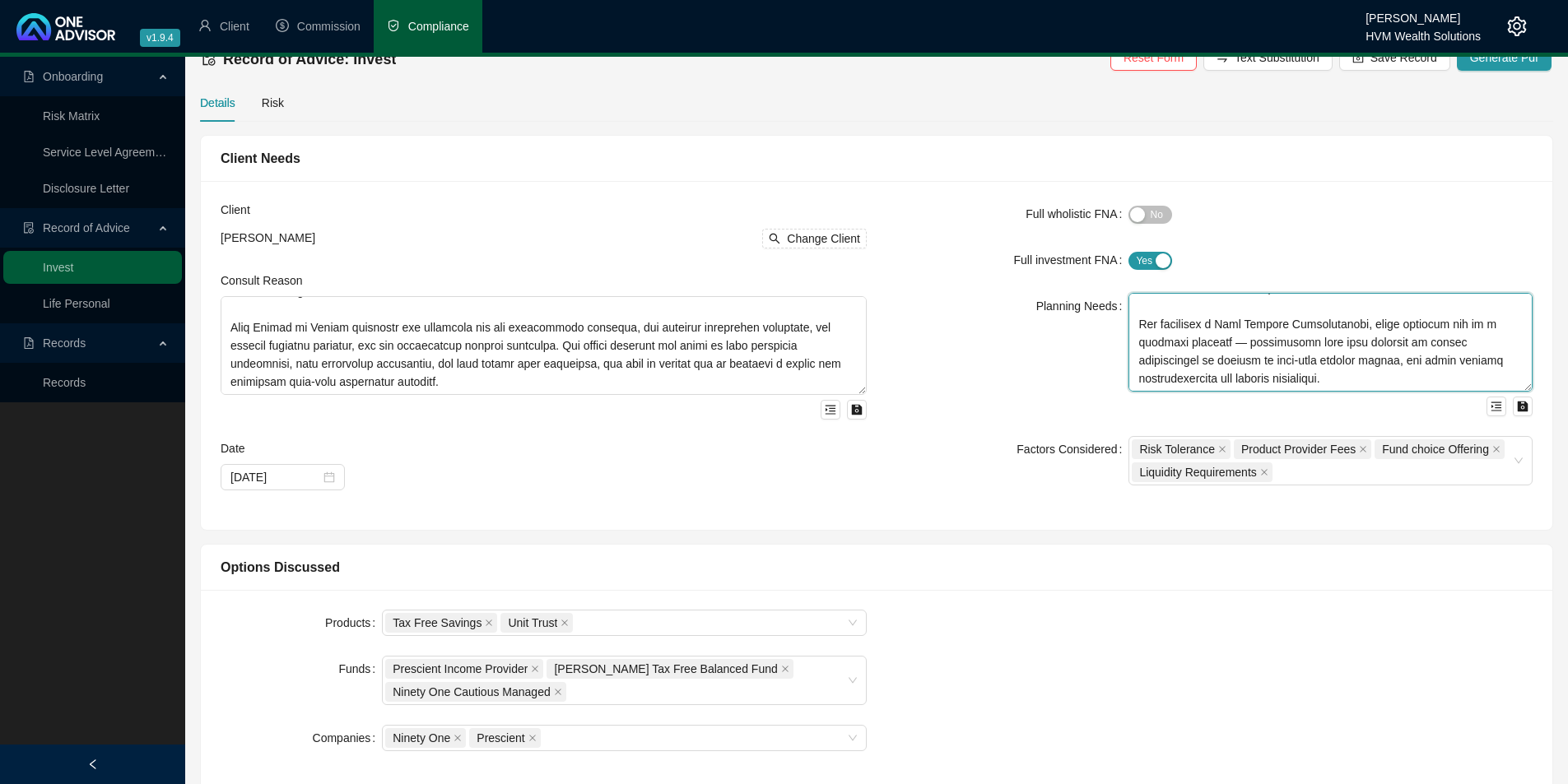 scroll, scrollTop: 285, scrollLeft: 0, axis: vertical 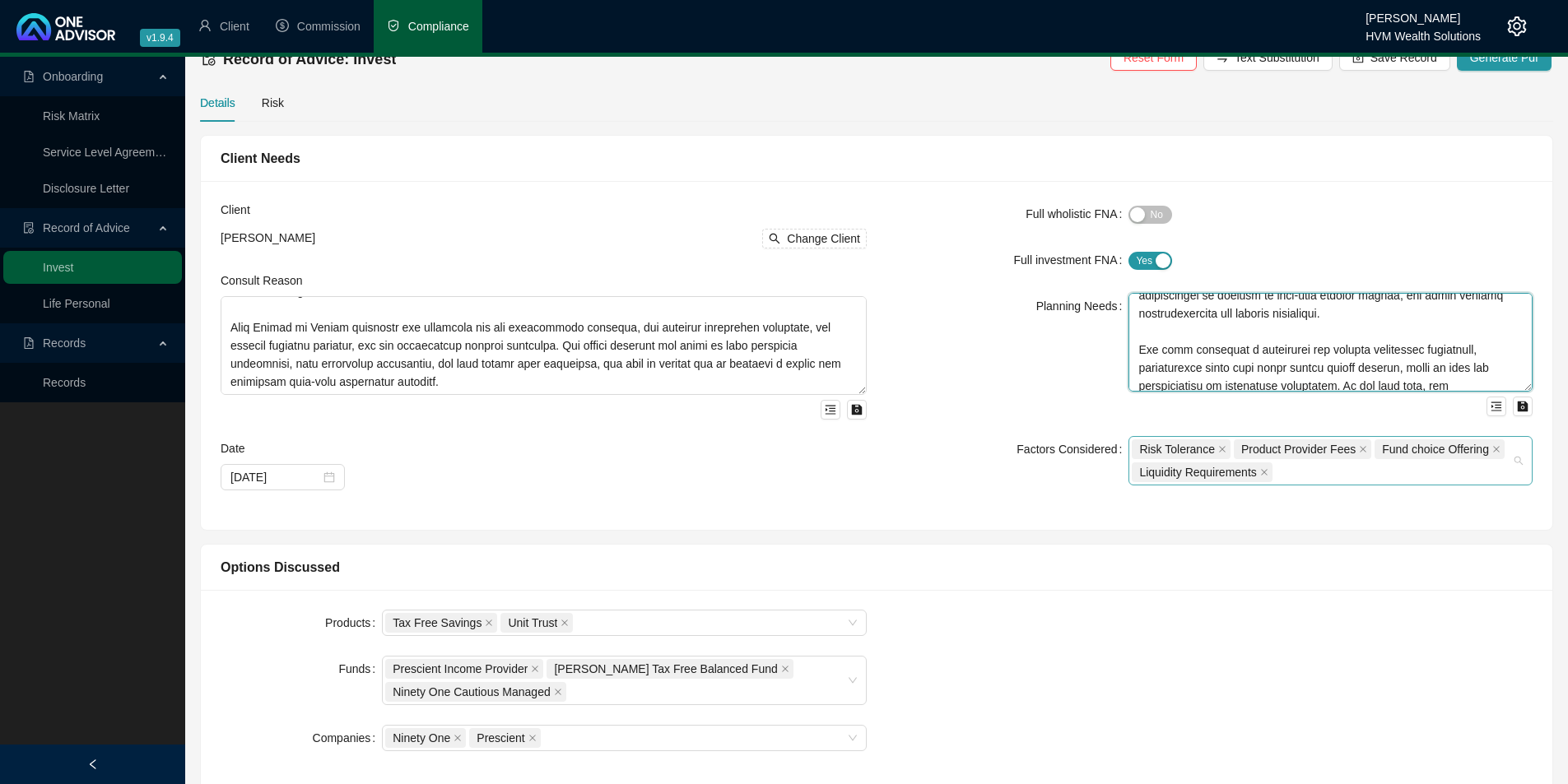 click on "Risk Tolerance Product Provider Fees Fund choice Offering Liquidity Requirements" at bounding box center (1330, 461) 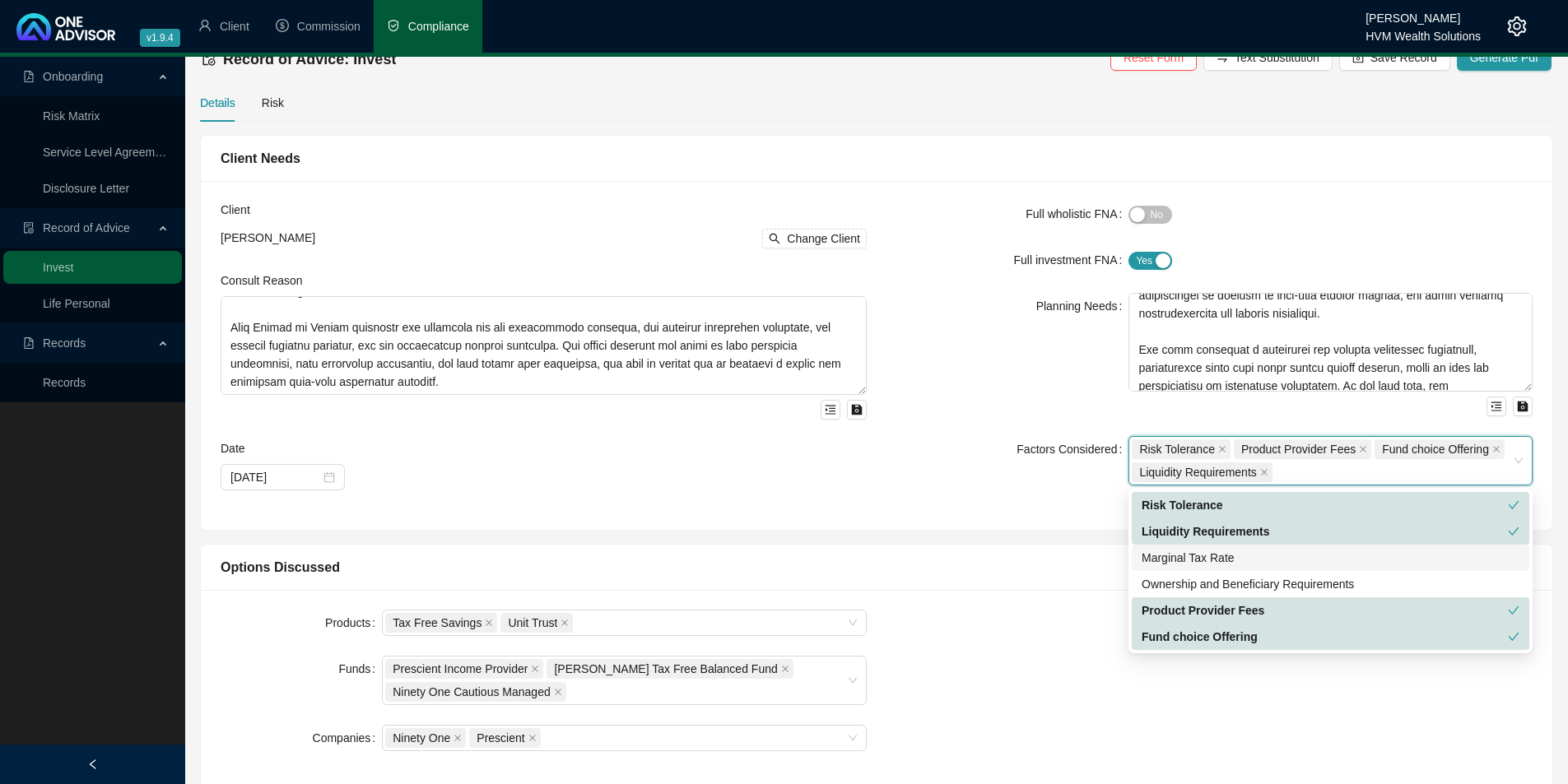 click on "Full wholistic FNA Yes No Full investment FNA Yes No Planning Needs Factors Considered Risk Tolerance, Product Provider Fees, Fund choice Offering, Liquidity Requirements Risk Tolerance Product Provider Fees Fund choice Offering Liquidity Requirements" at bounding box center (1209, 355) 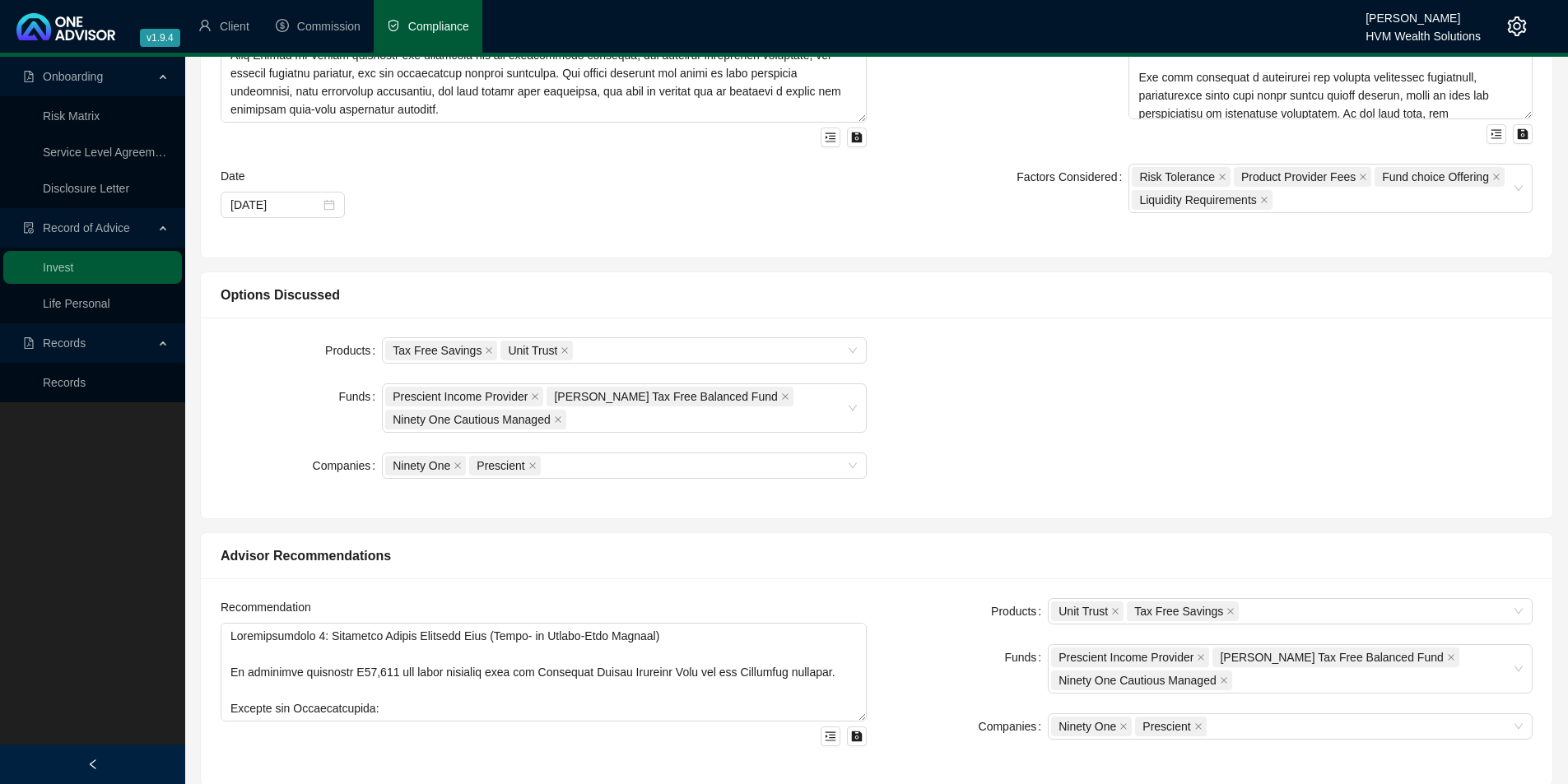 scroll, scrollTop: 309, scrollLeft: 0, axis: vertical 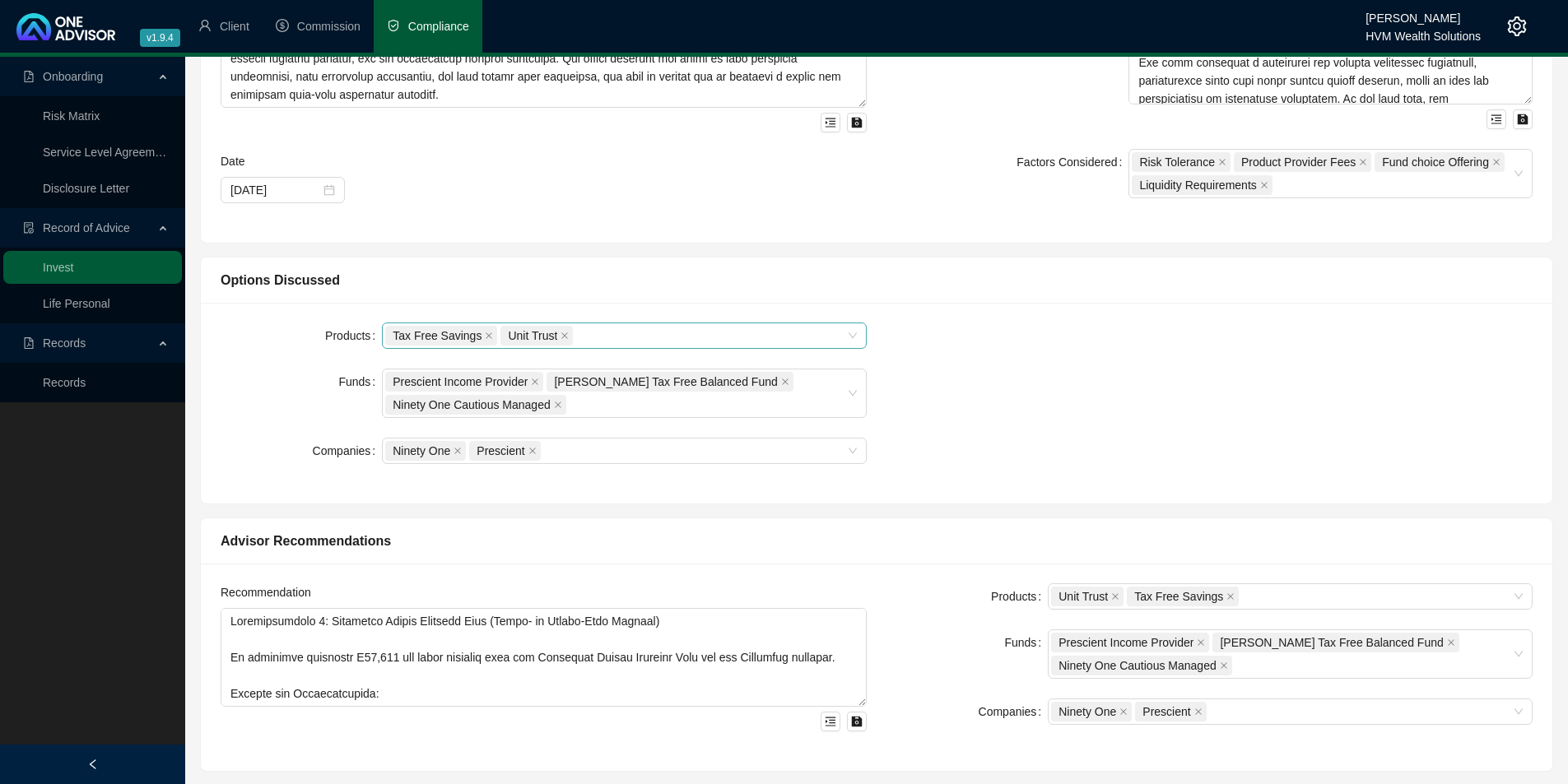 click on "Tax Free Savings Unit Trust" at bounding box center [616, 336] 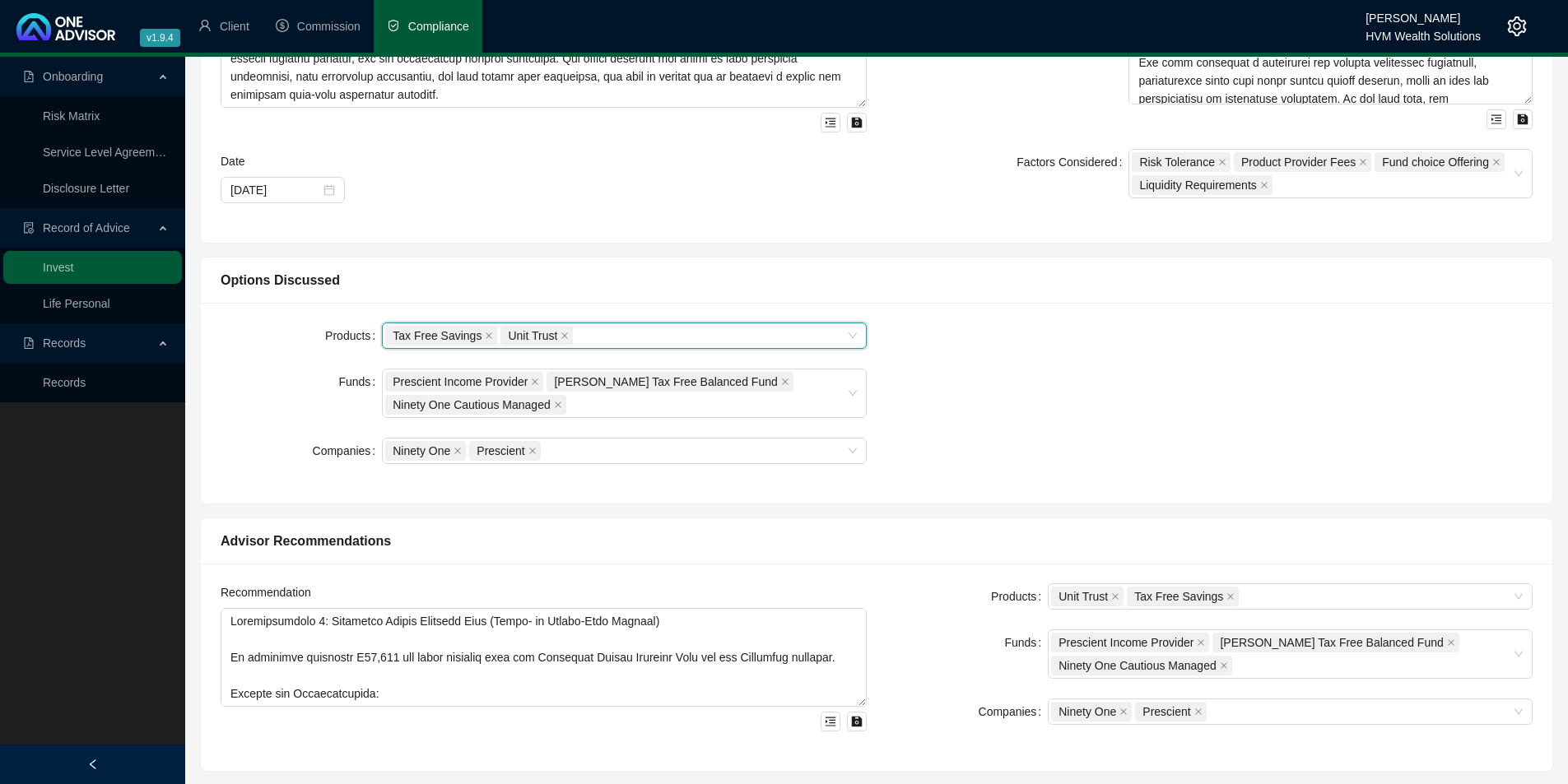 click on "Tax Free Savings" at bounding box center (437, 336) 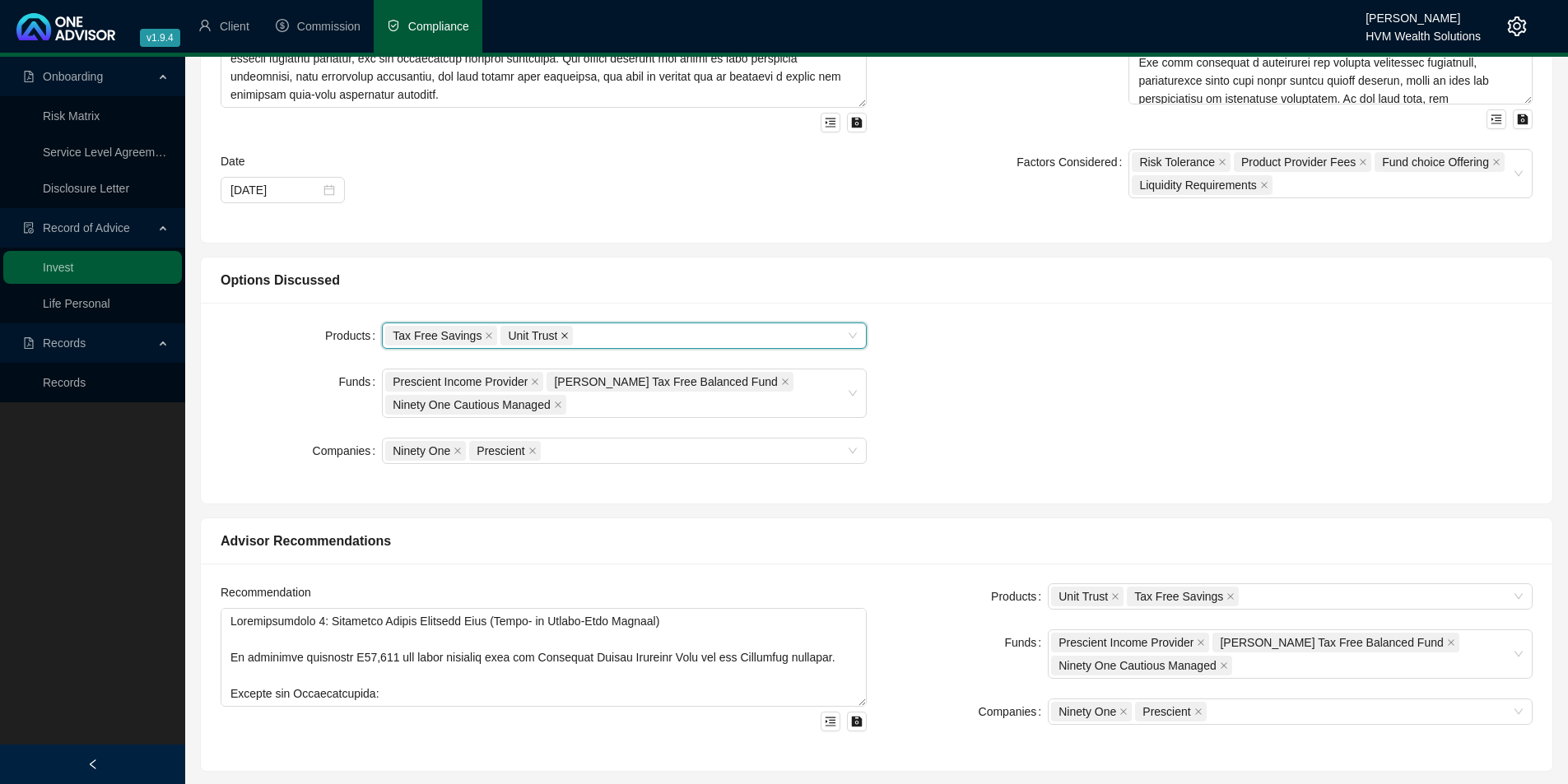 click 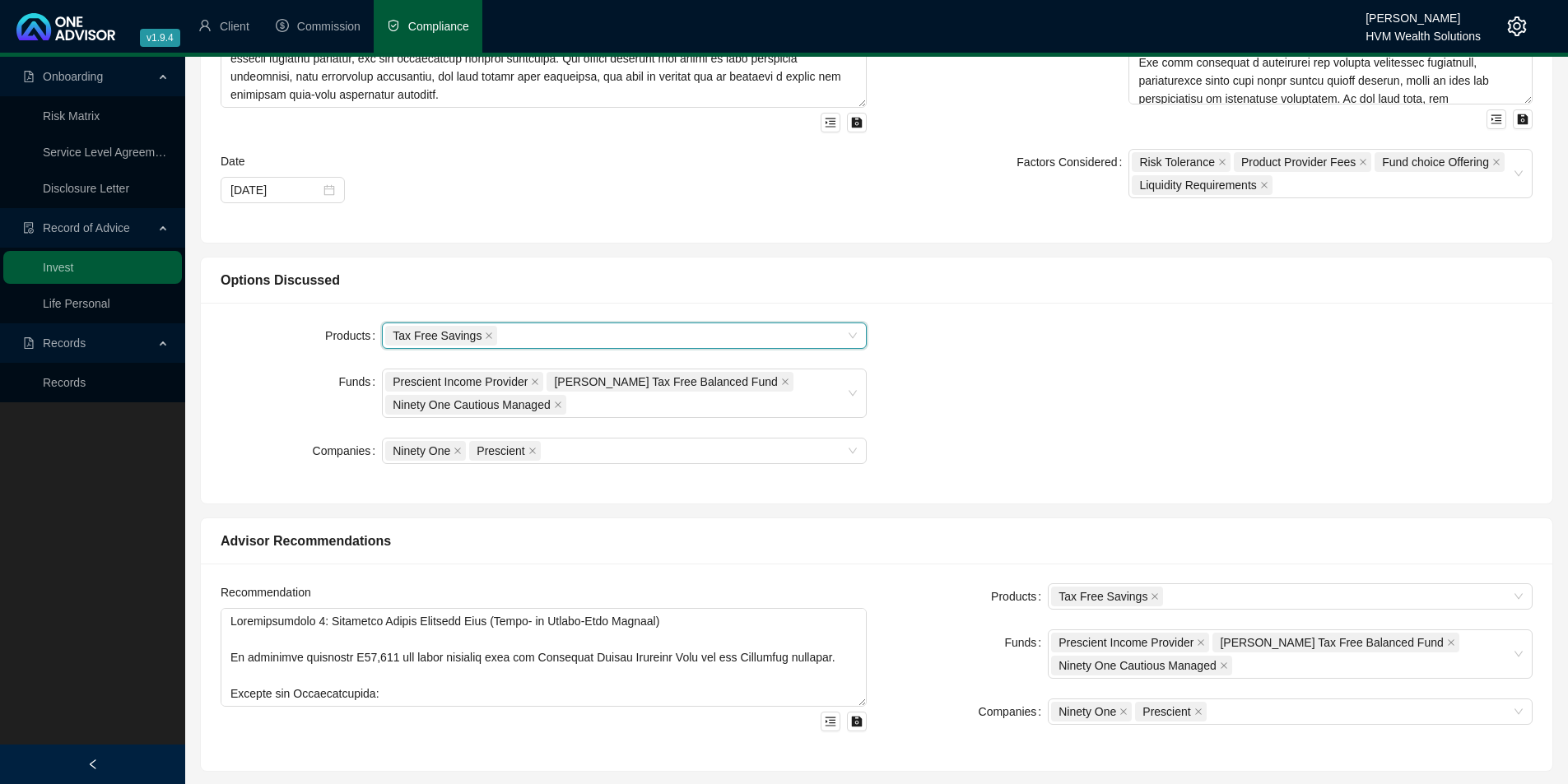 drag, startPoint x: 480, startPoint y: 336, endPoint x: 489, endPoint y: 336, distance: 9 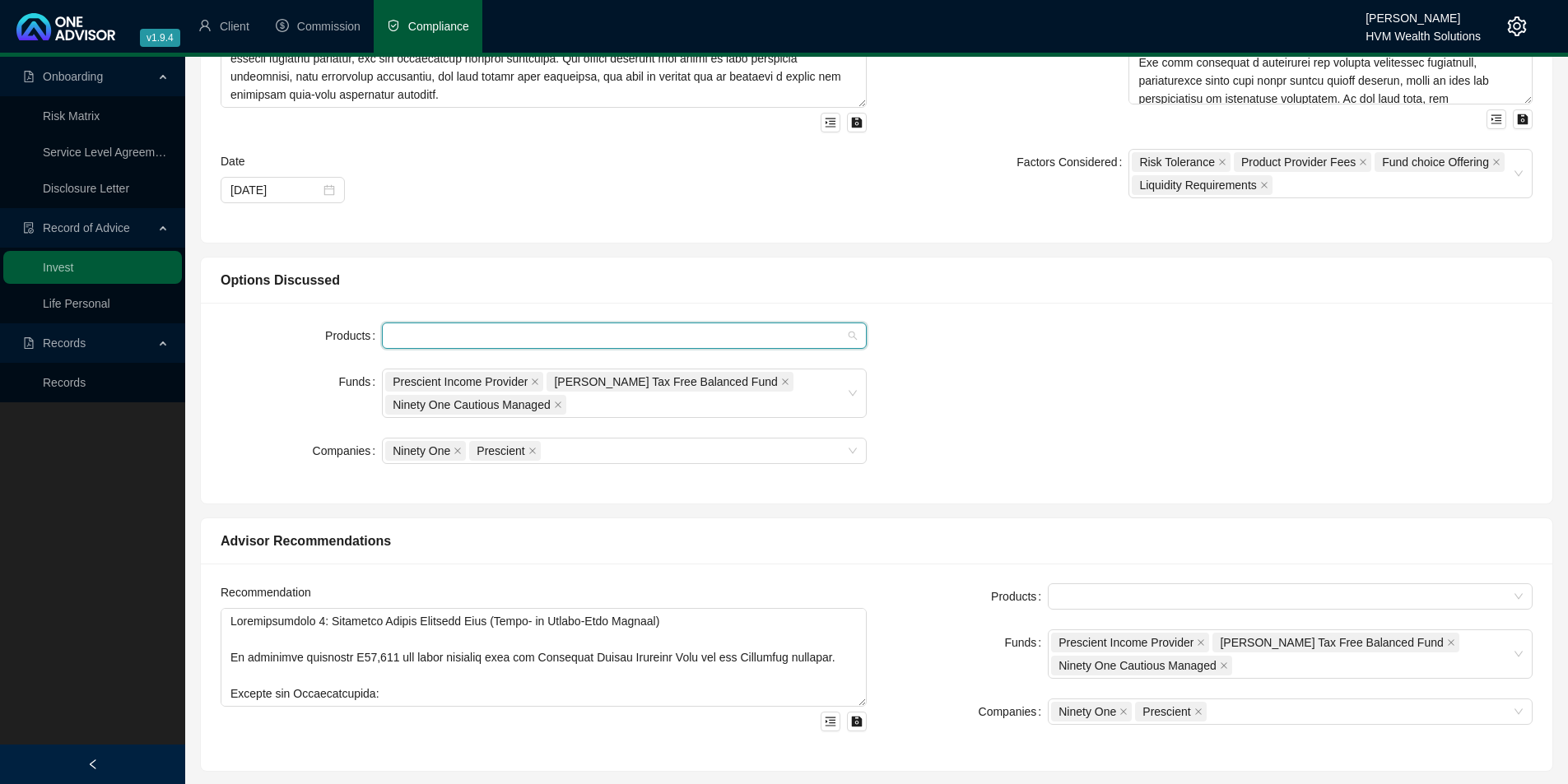 click at bounding box center [616, 336] 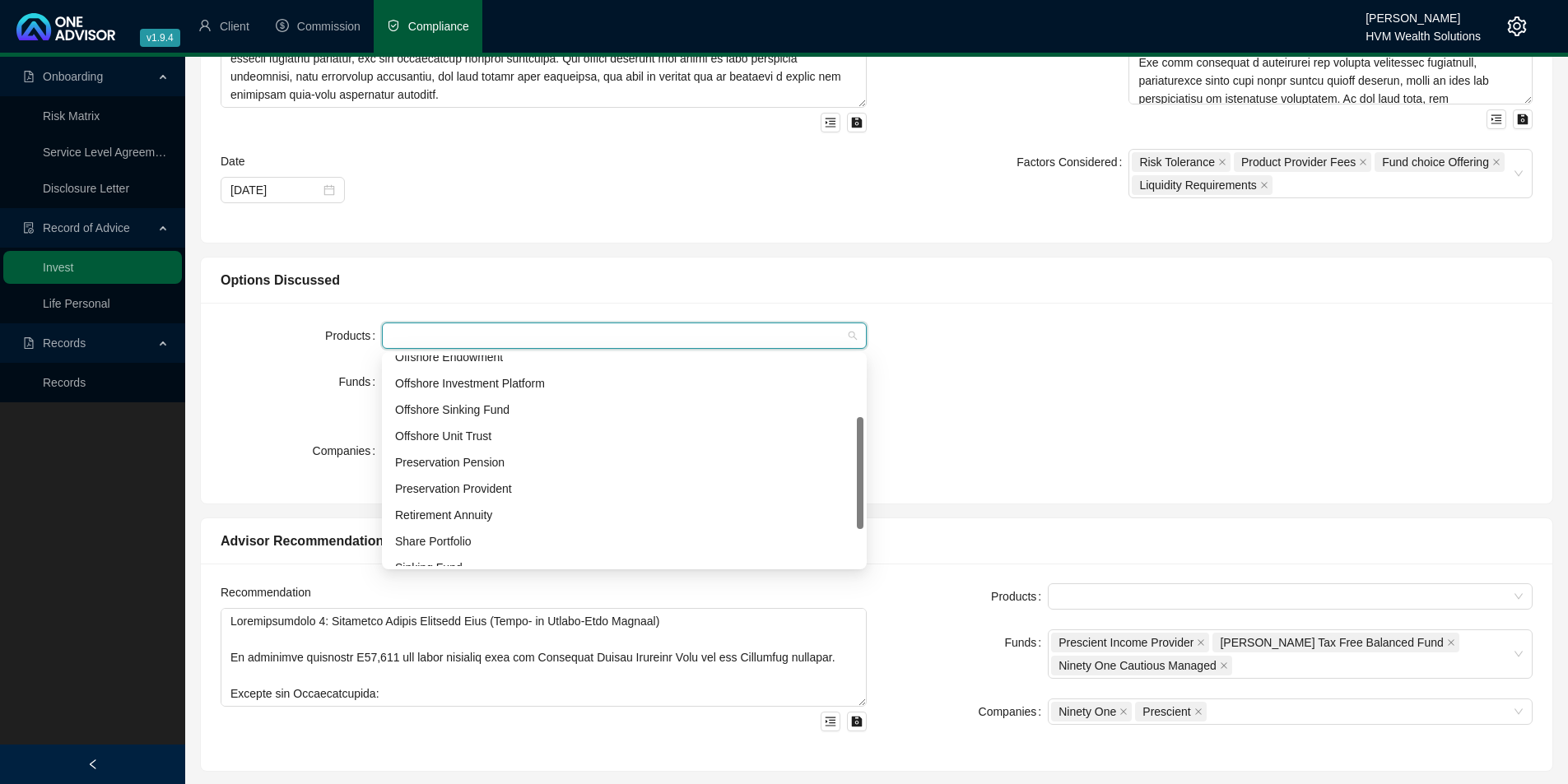 scroll, scrollTop: 138, scrollLeft: 0, axis: vertical 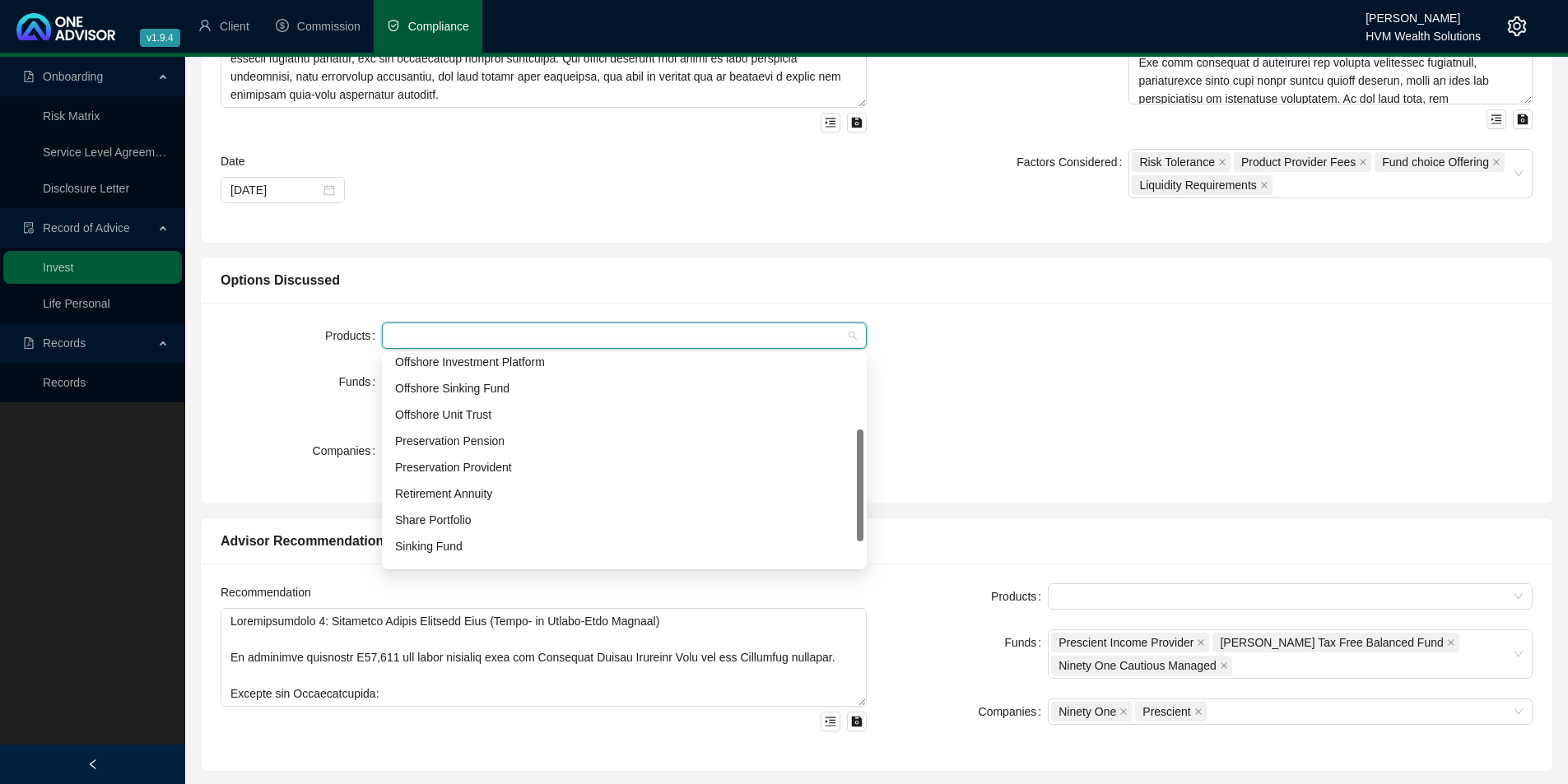 drag, startPoint x: 861, startPoint y: 429, endPoint x: 797, endPoint y: 525, distance: 115.3776 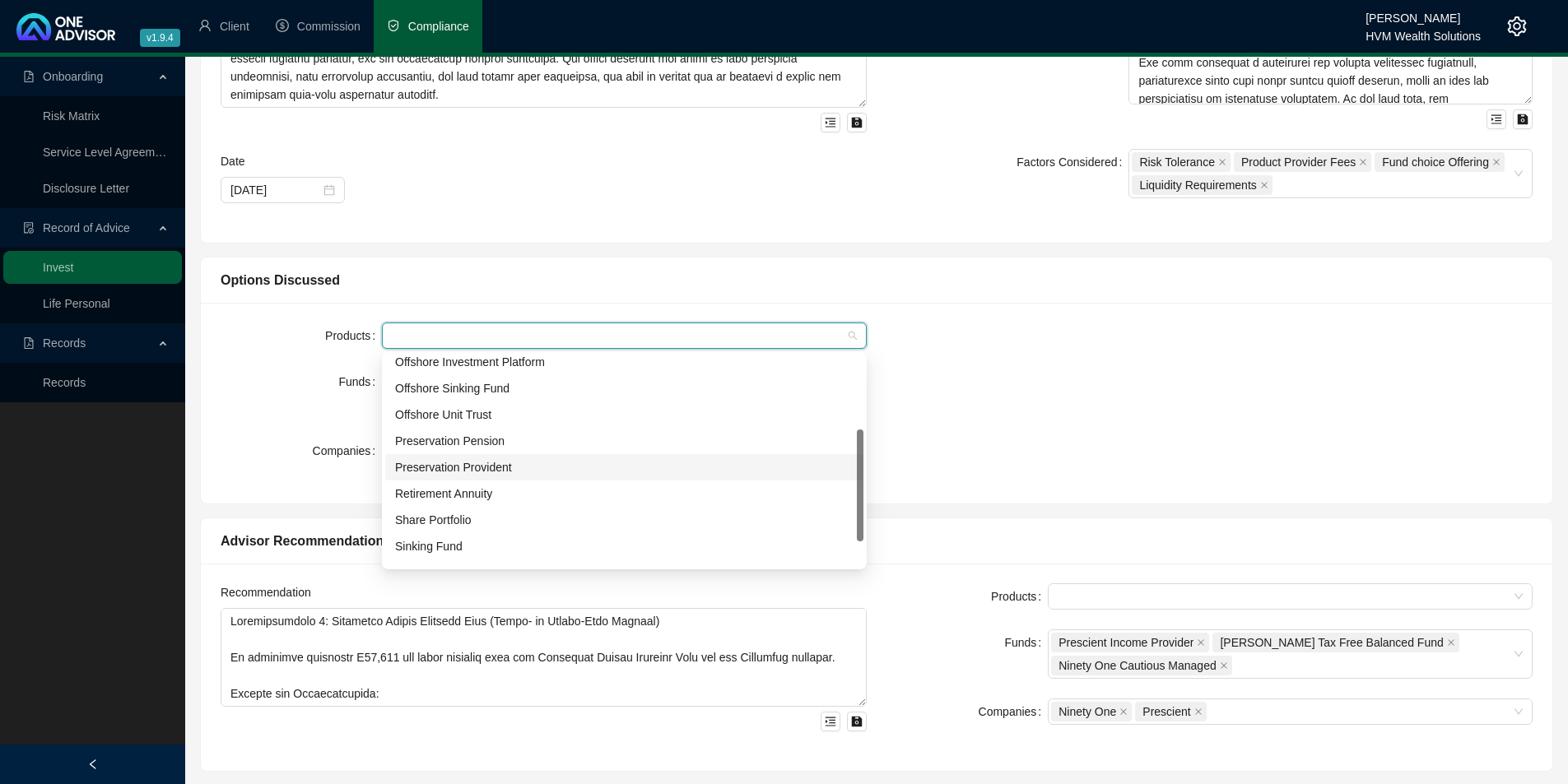 click on "Preservation Provident" at bounding box center (624, 467) 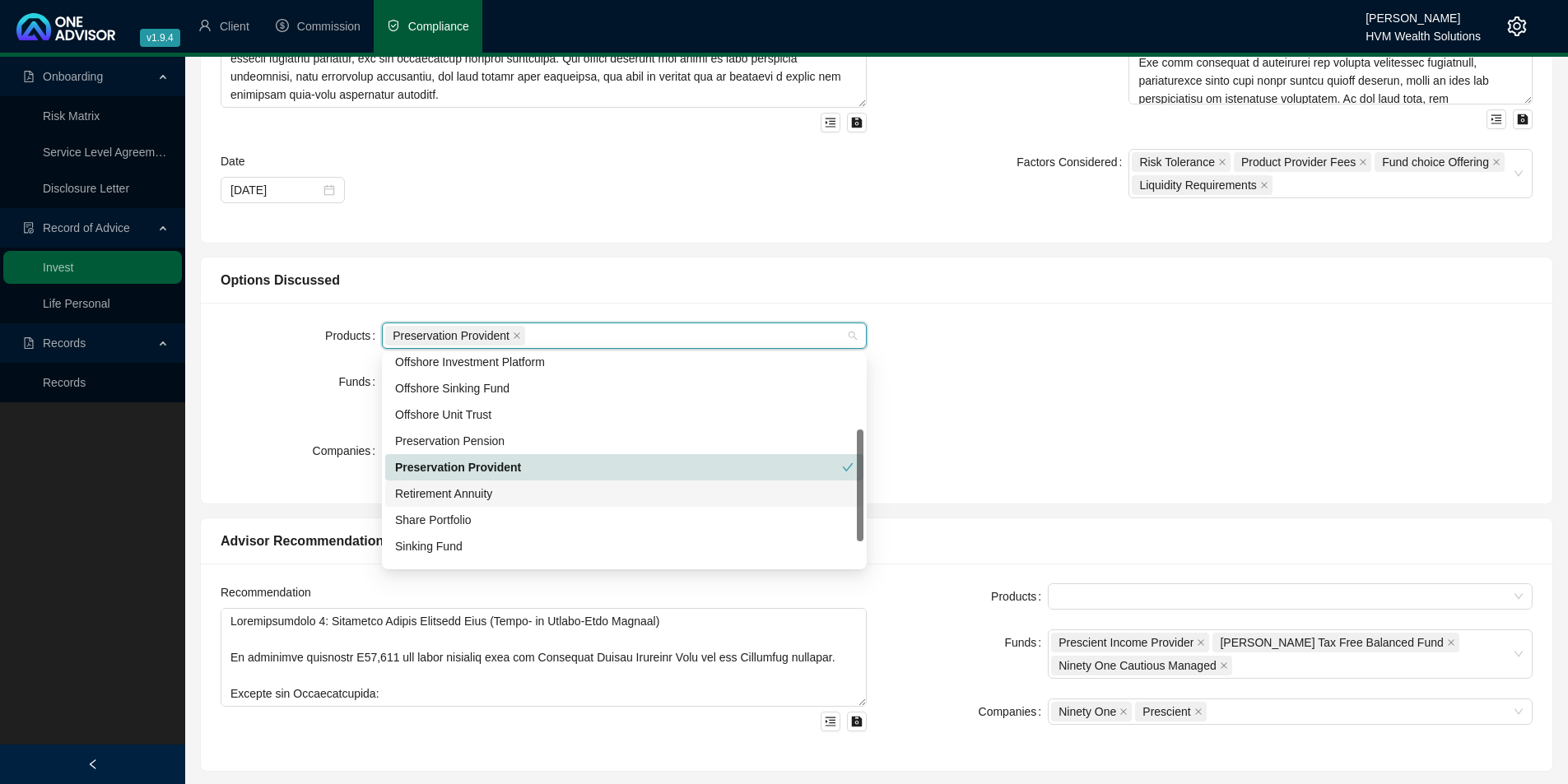 click on "Retirement Annuity" at bounding box center [624, 494] 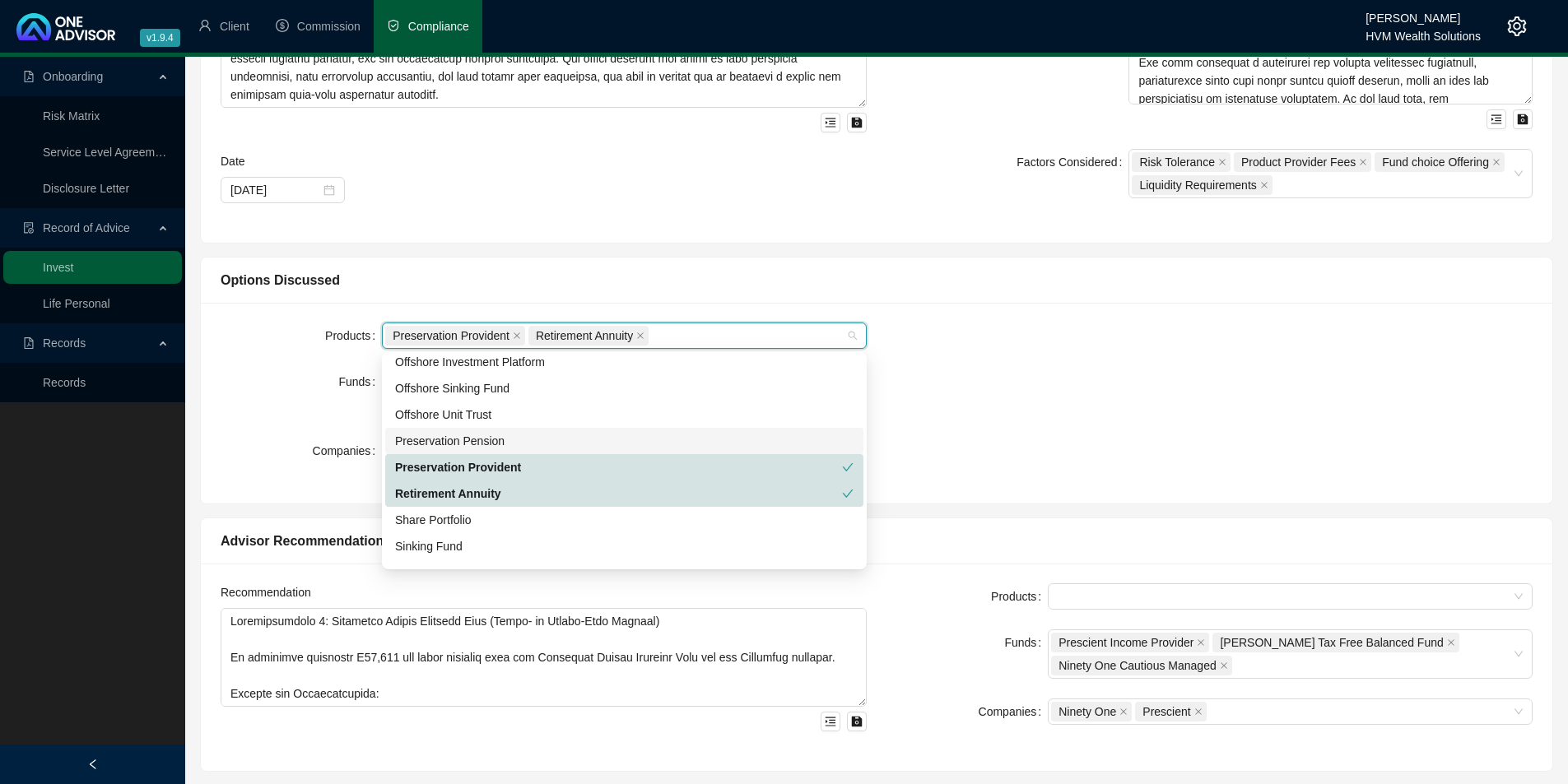 click on "Preservation Pension" at bounding box center [624, 441] 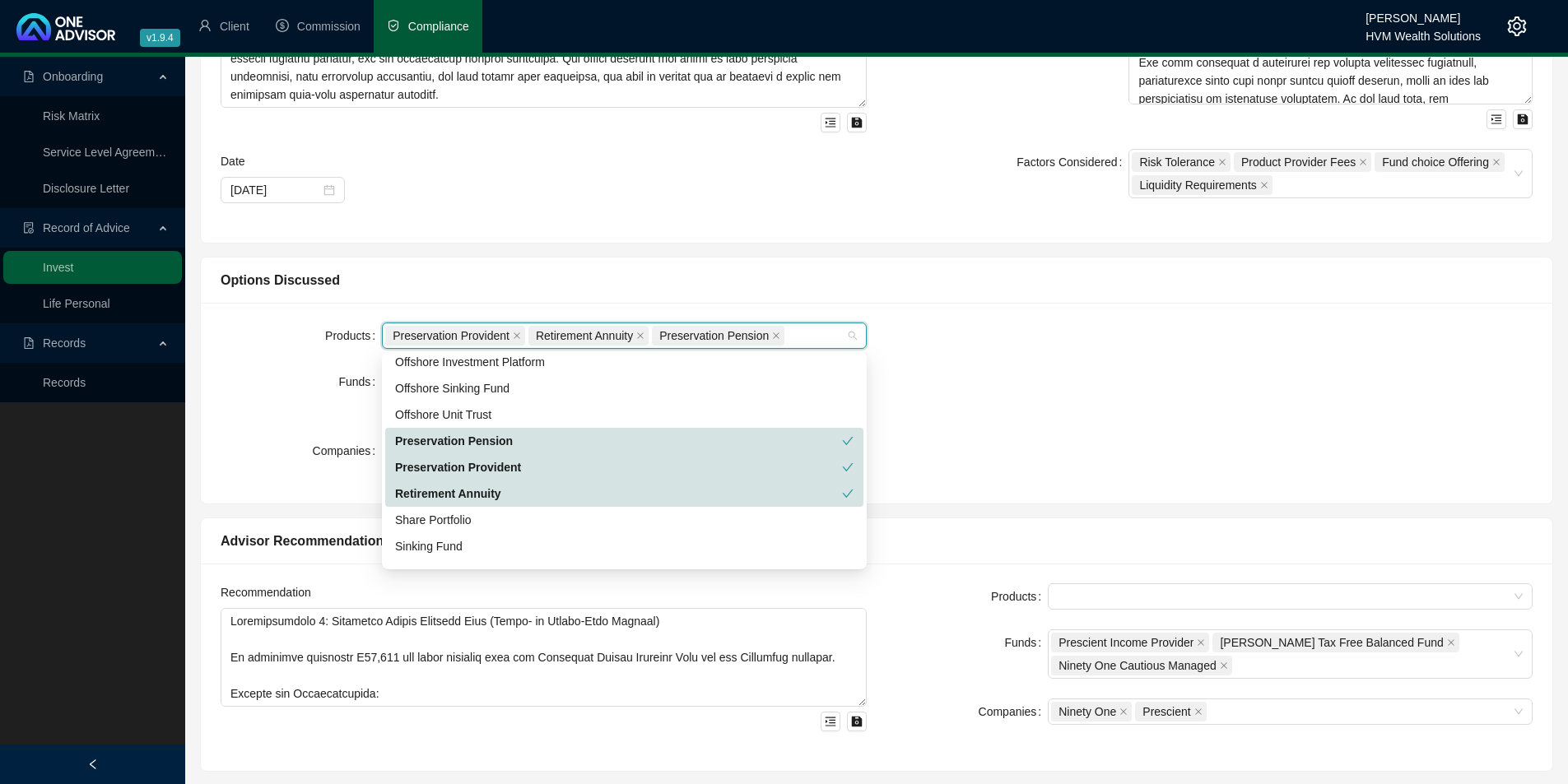 click on "Preservation Provident" at bounding box center [618, 467] 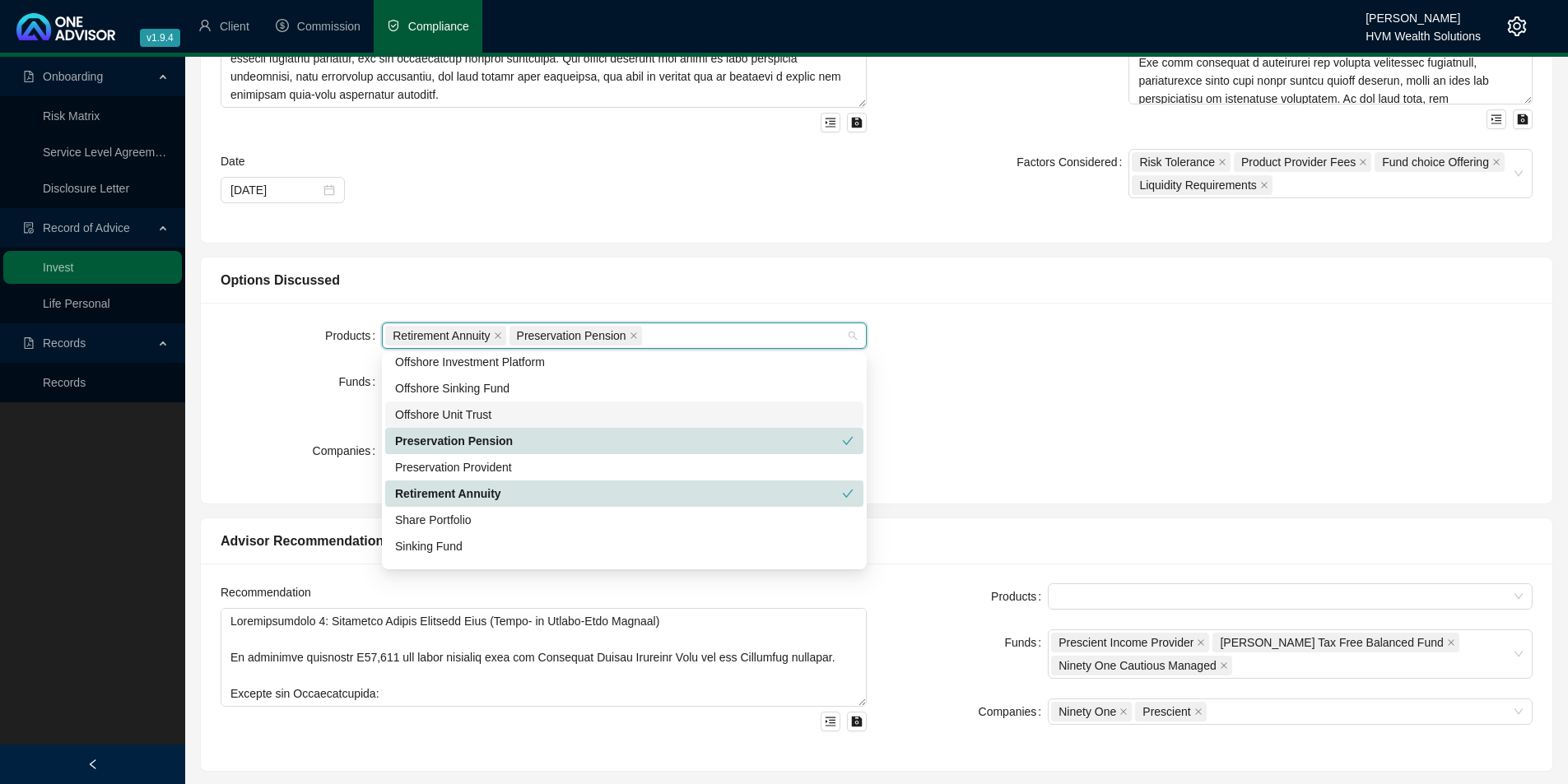 click on "Products Retirement Annuity Preservation Pension   Funds Prescient Income Provider [PERSON_NAME] Tax Free Balanced Fund Ninety One Cautious Managed   Companies Ninety One Prescient" at bounding box center [877, 403] 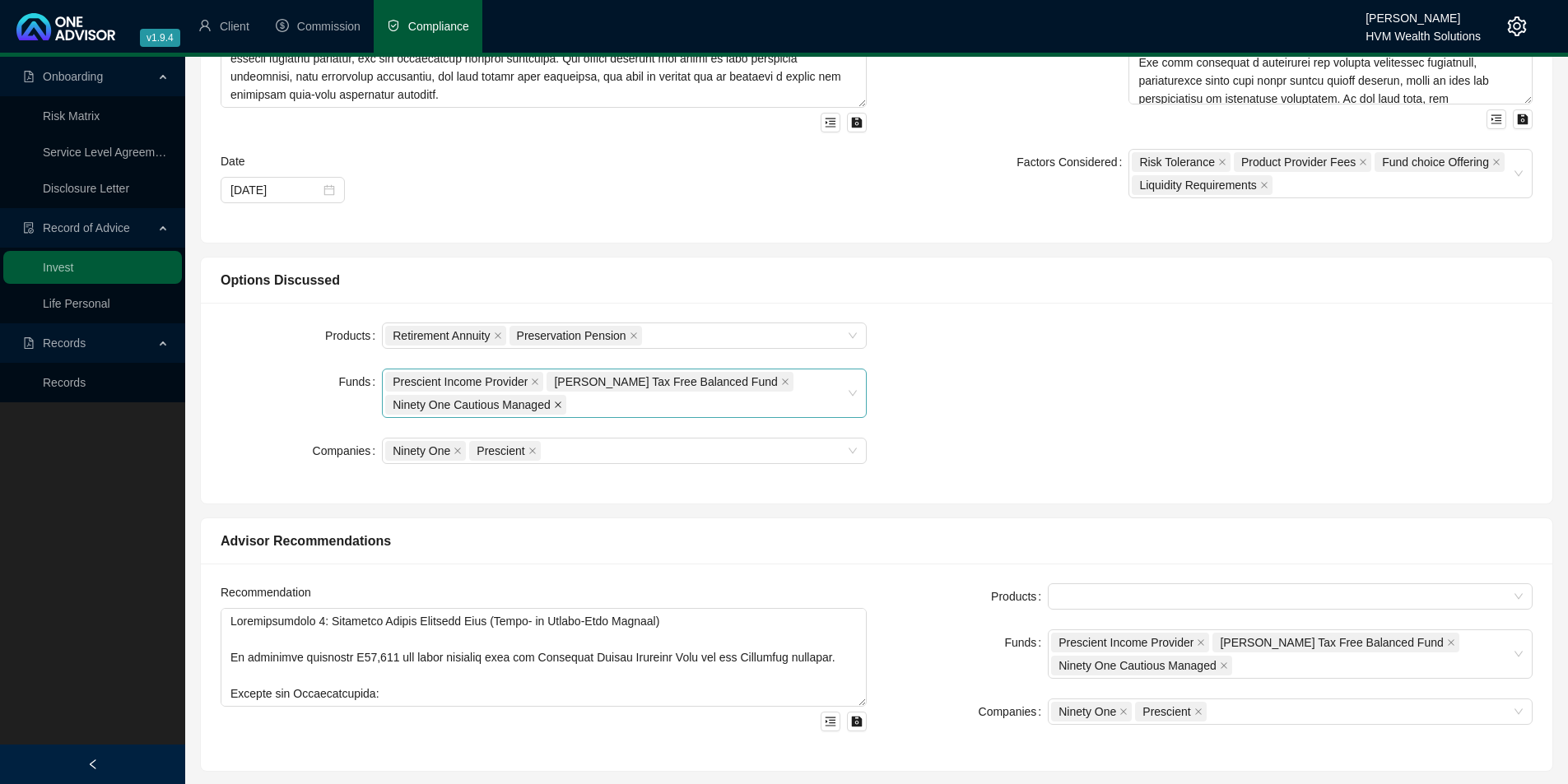 click 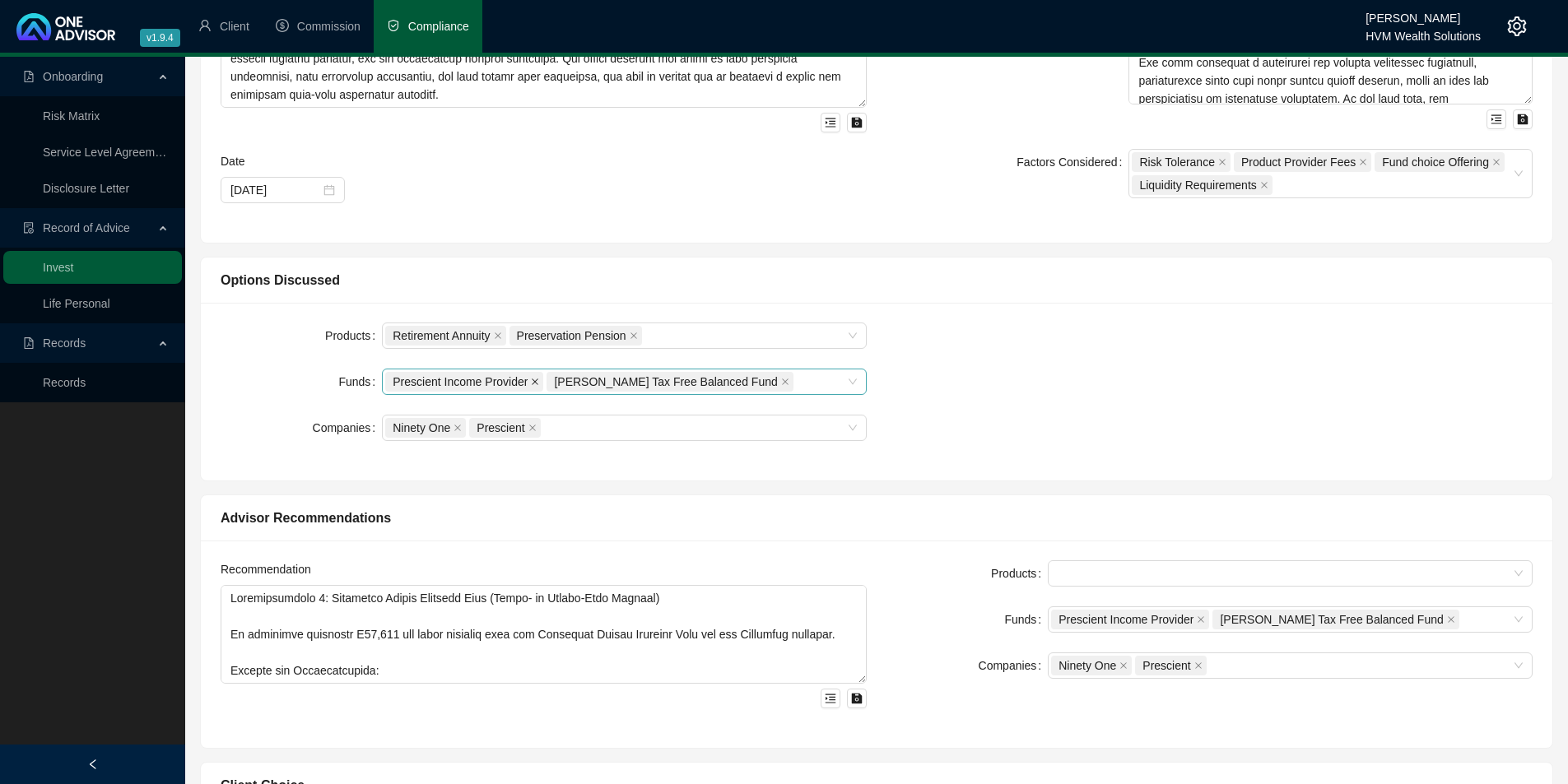 click 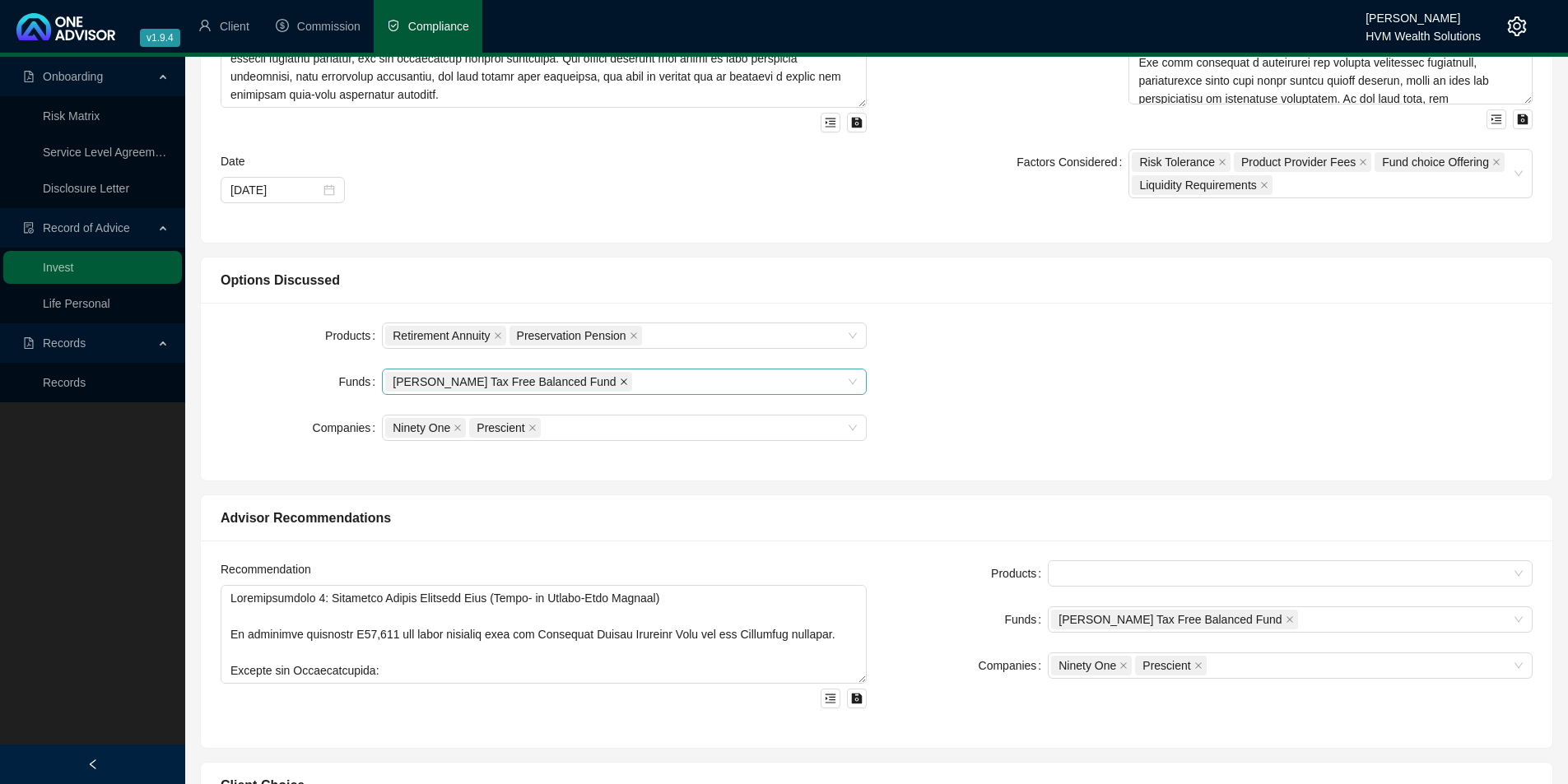 click 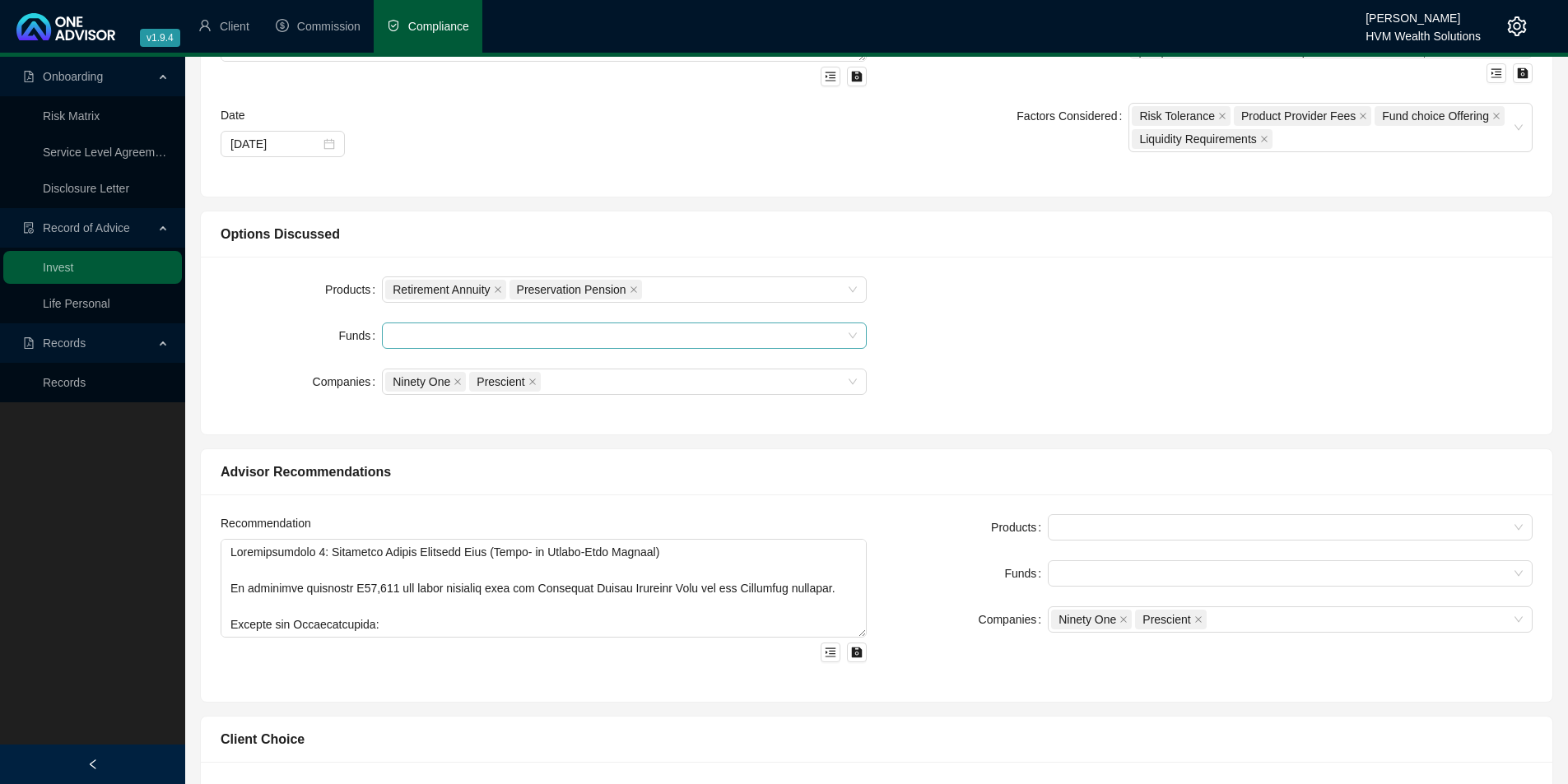 scroll, scrollTop: 409, scrollLeft: 0, axis: vertical 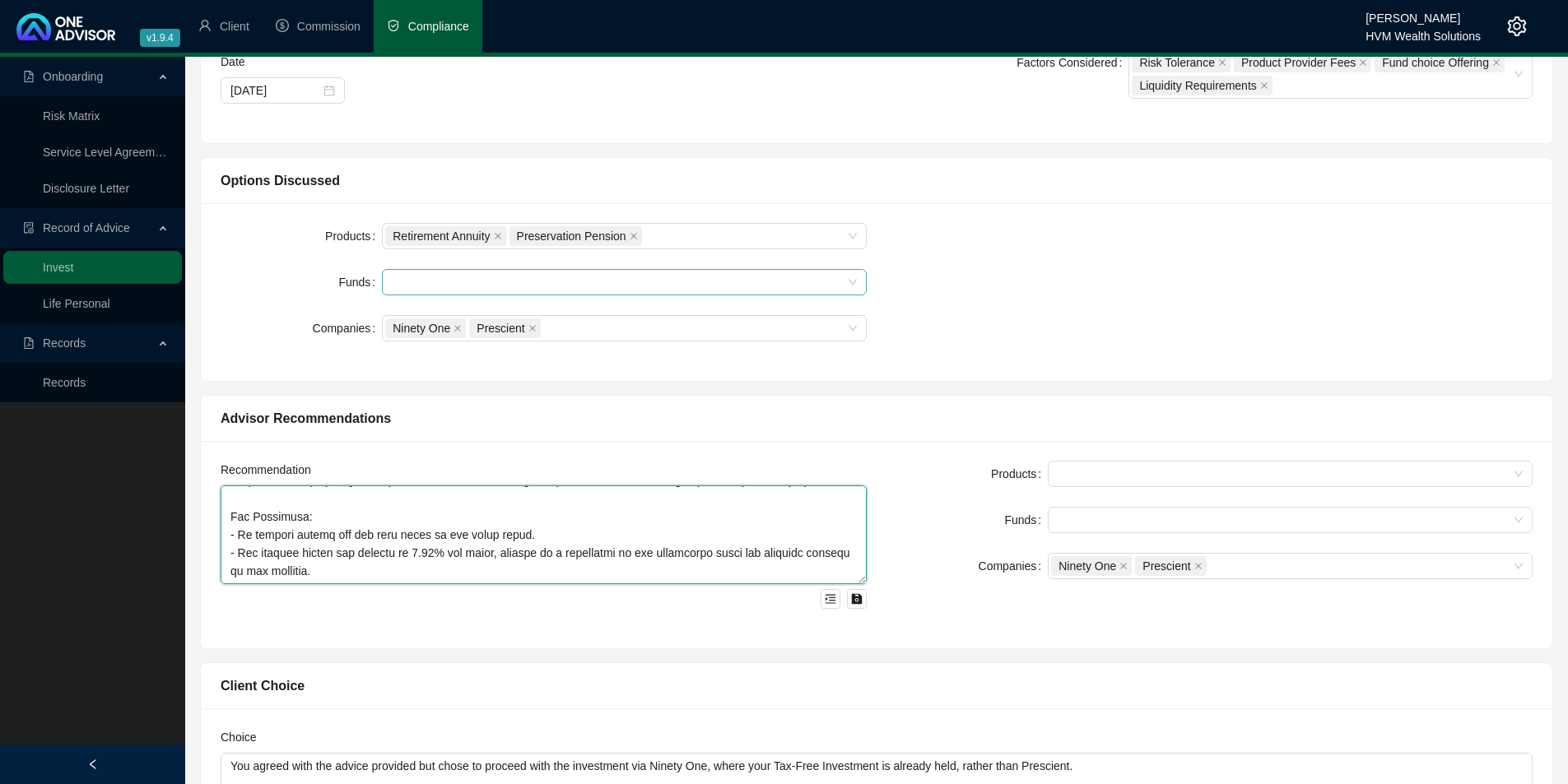 drag, startPoint x: 230, startPoint y: 499, endPoint x: 618, endPoint y: 596, distance: 399.94125 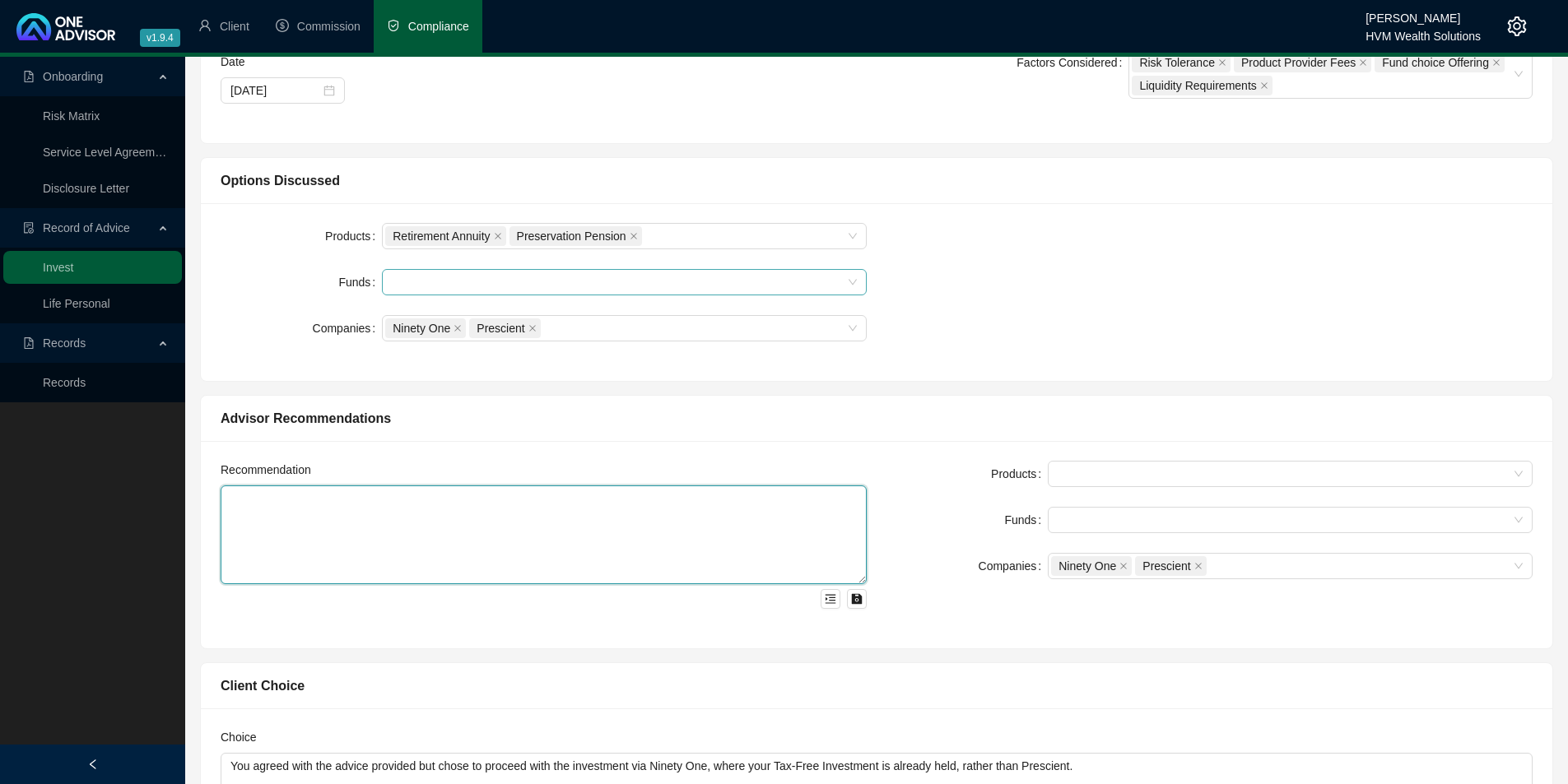 scroll, scrollTop: 0, scrollLeft: 0, axis: both 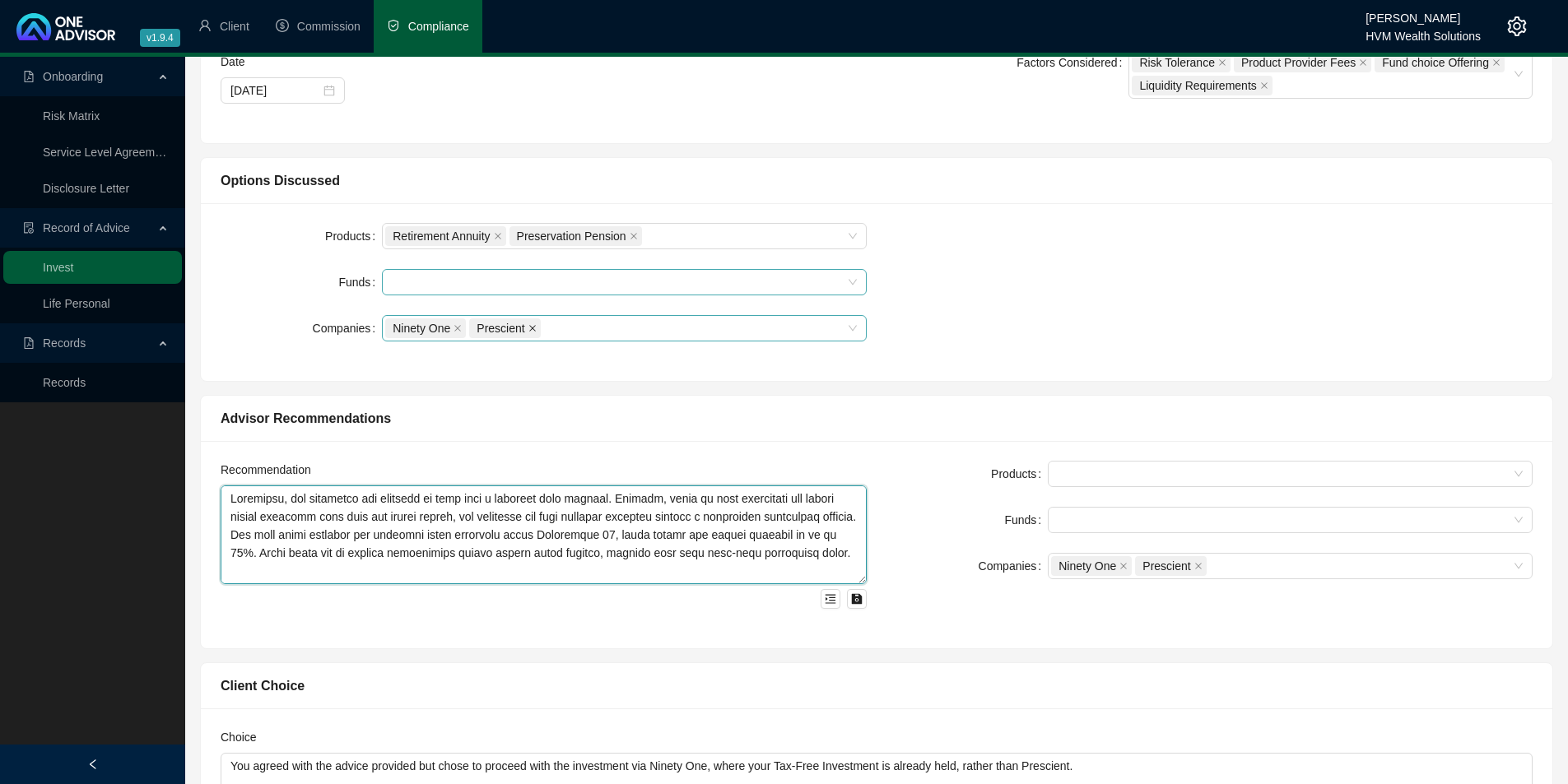 click 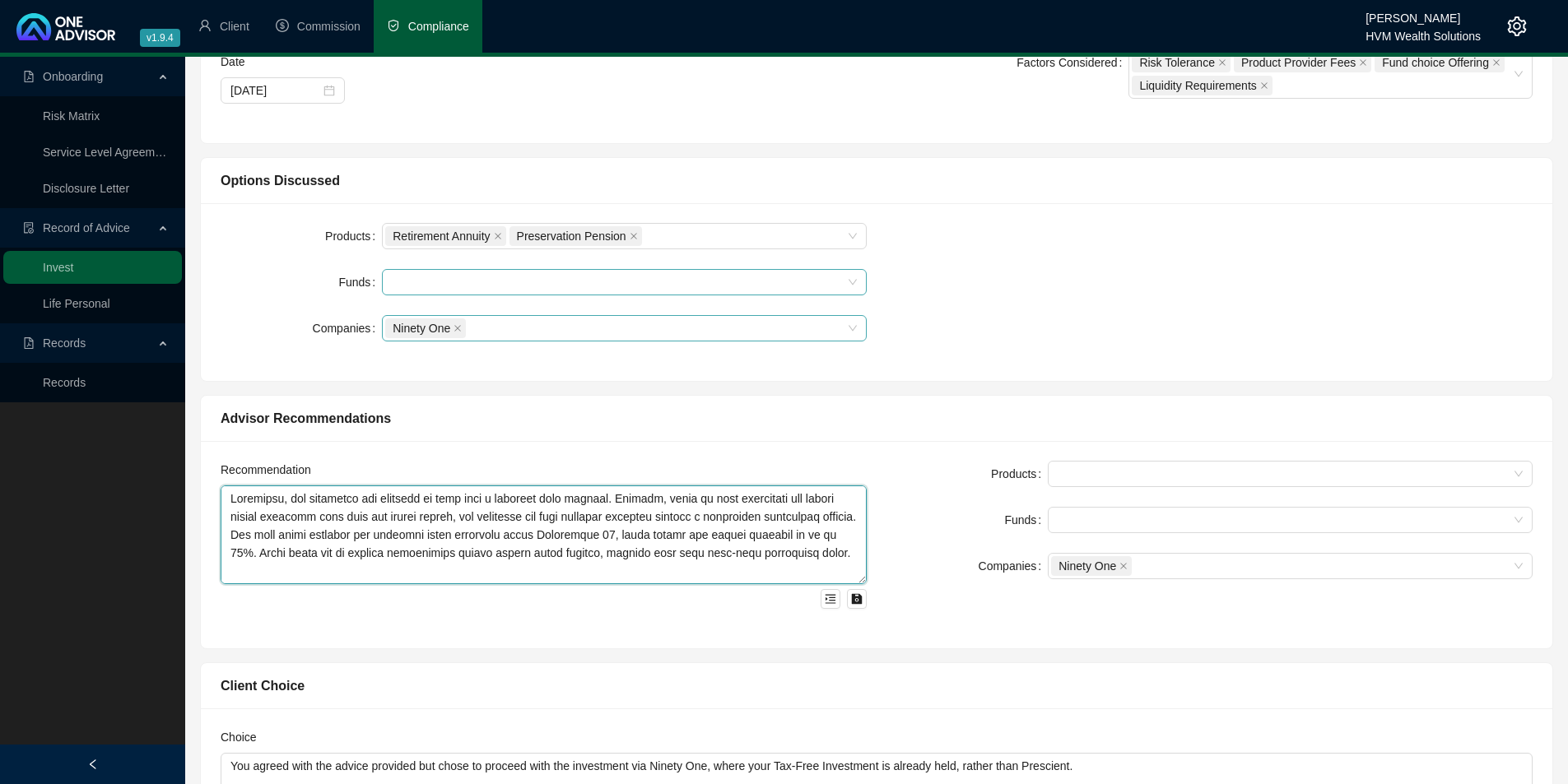 click on "Ninety One" at bounding box center (616, 328) 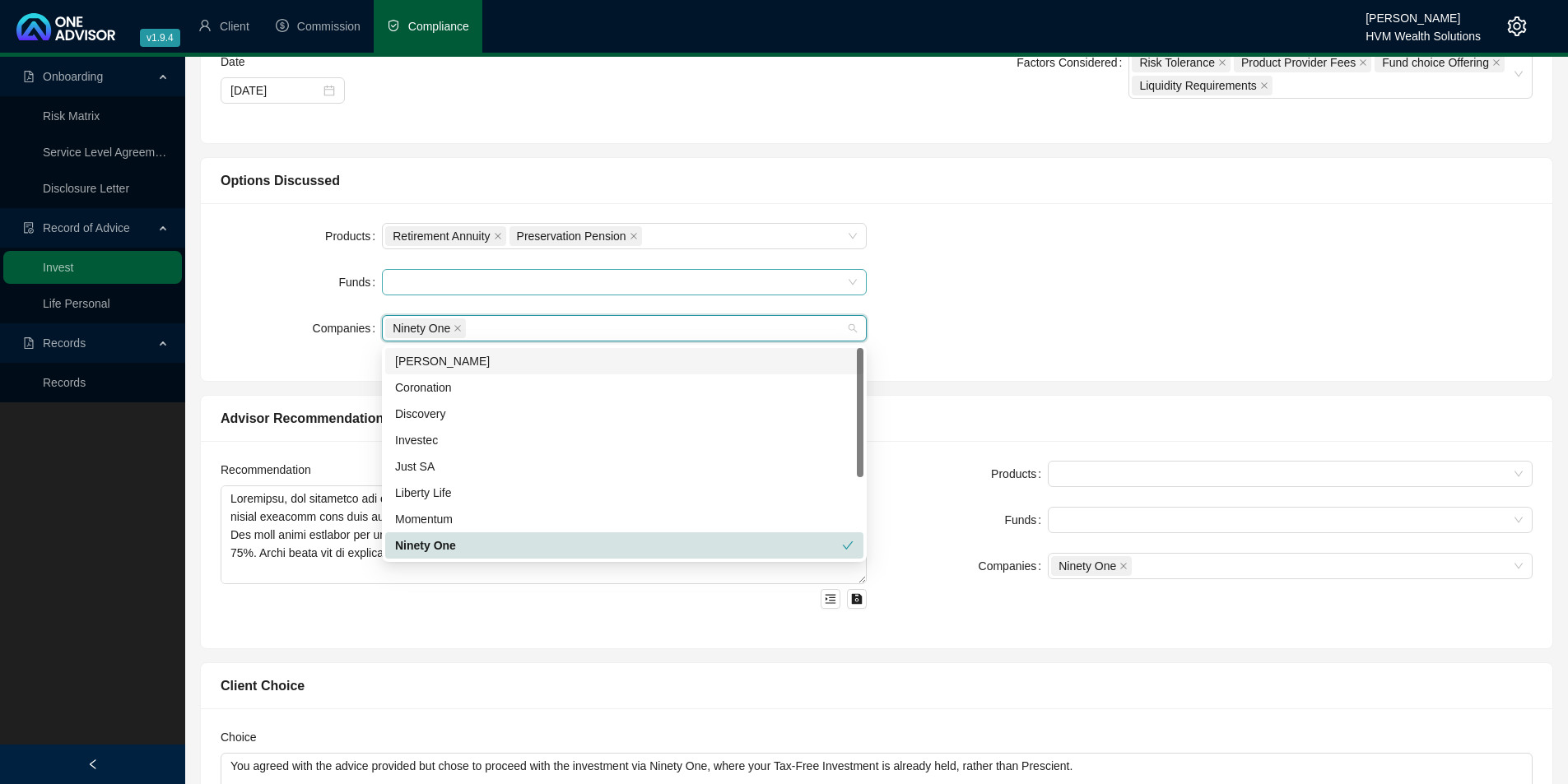 click on "[PERSON_NAME]" at bounding box center (624, 361) 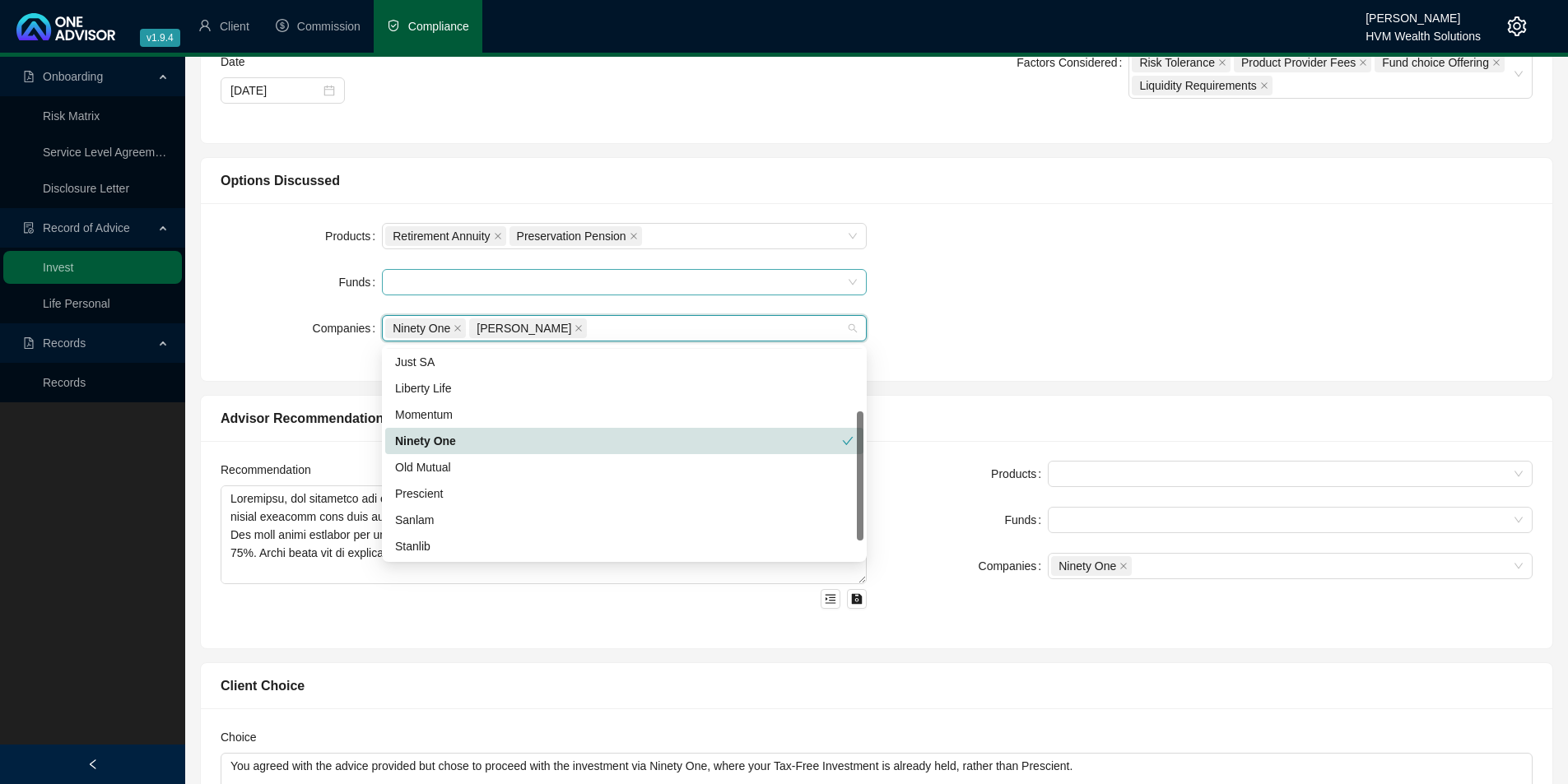 scroll, scrollTop: 111, scrollLeft: 0, axis: vertical 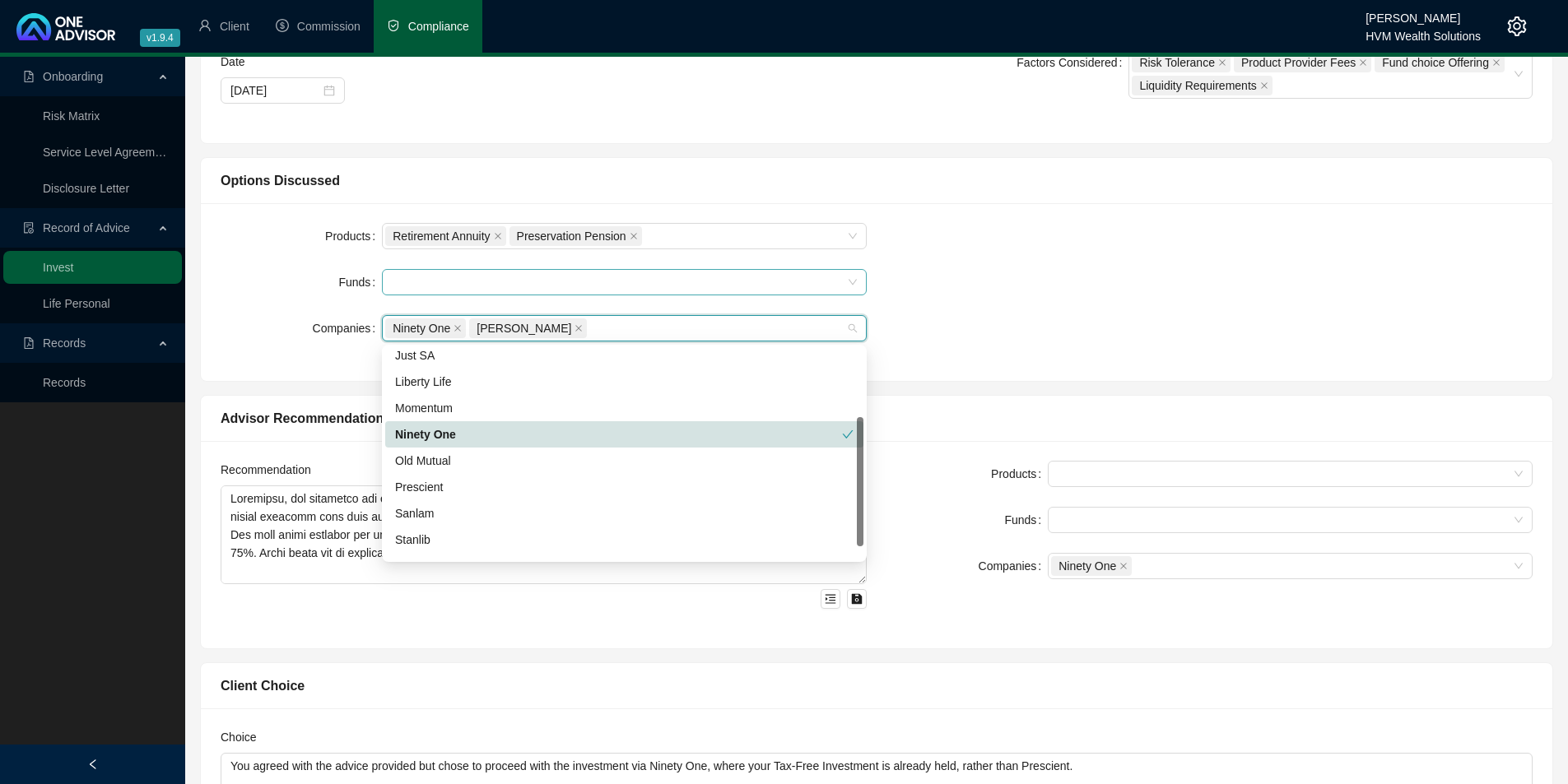 drag, startPoint x: 860, startPoint y: 448, endPoint x: 863, endPoint y: 517, distance: 69.0652 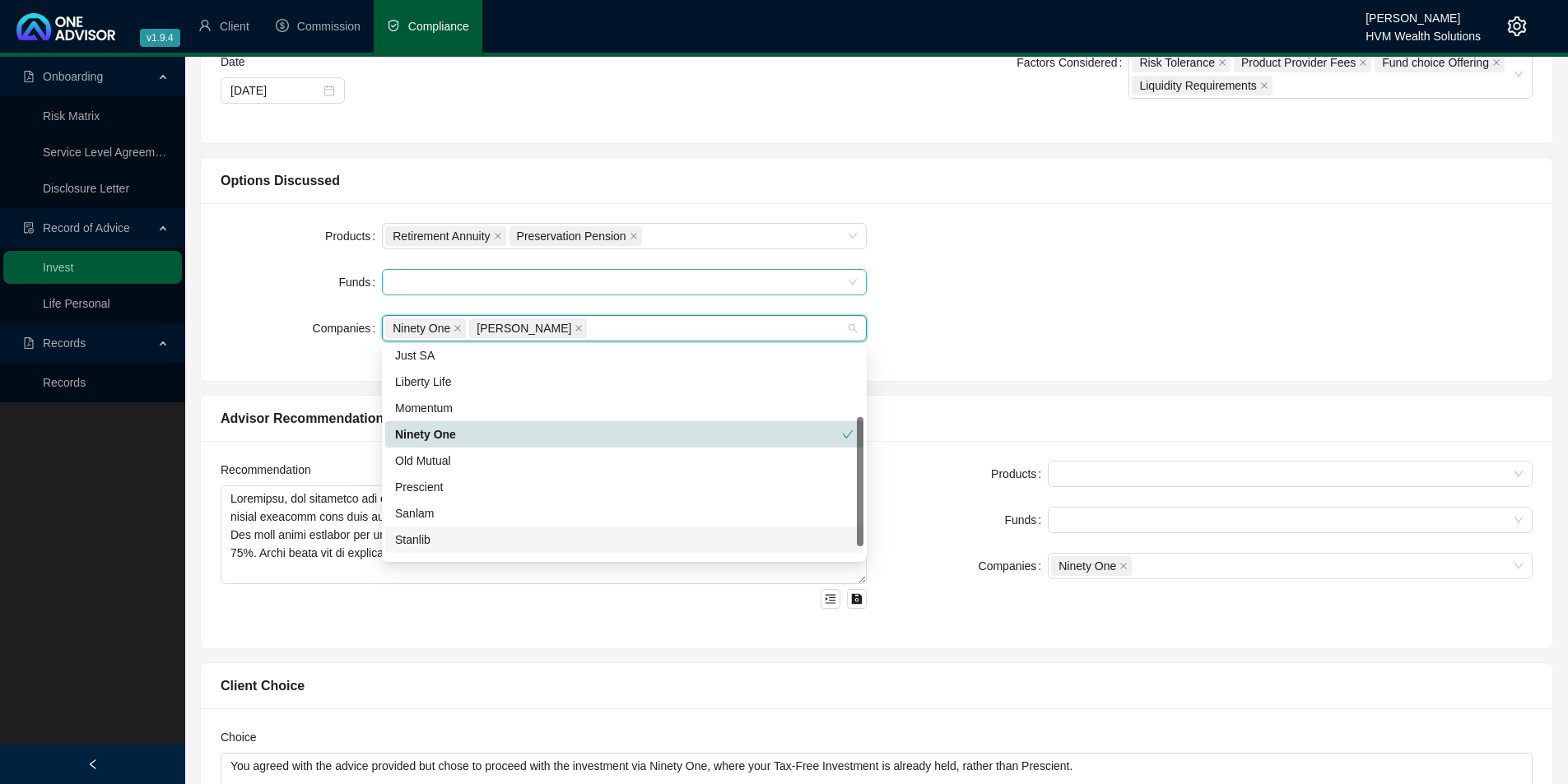 scroll, scrollTop: 115, scrollLeft: 0, axis: vertical 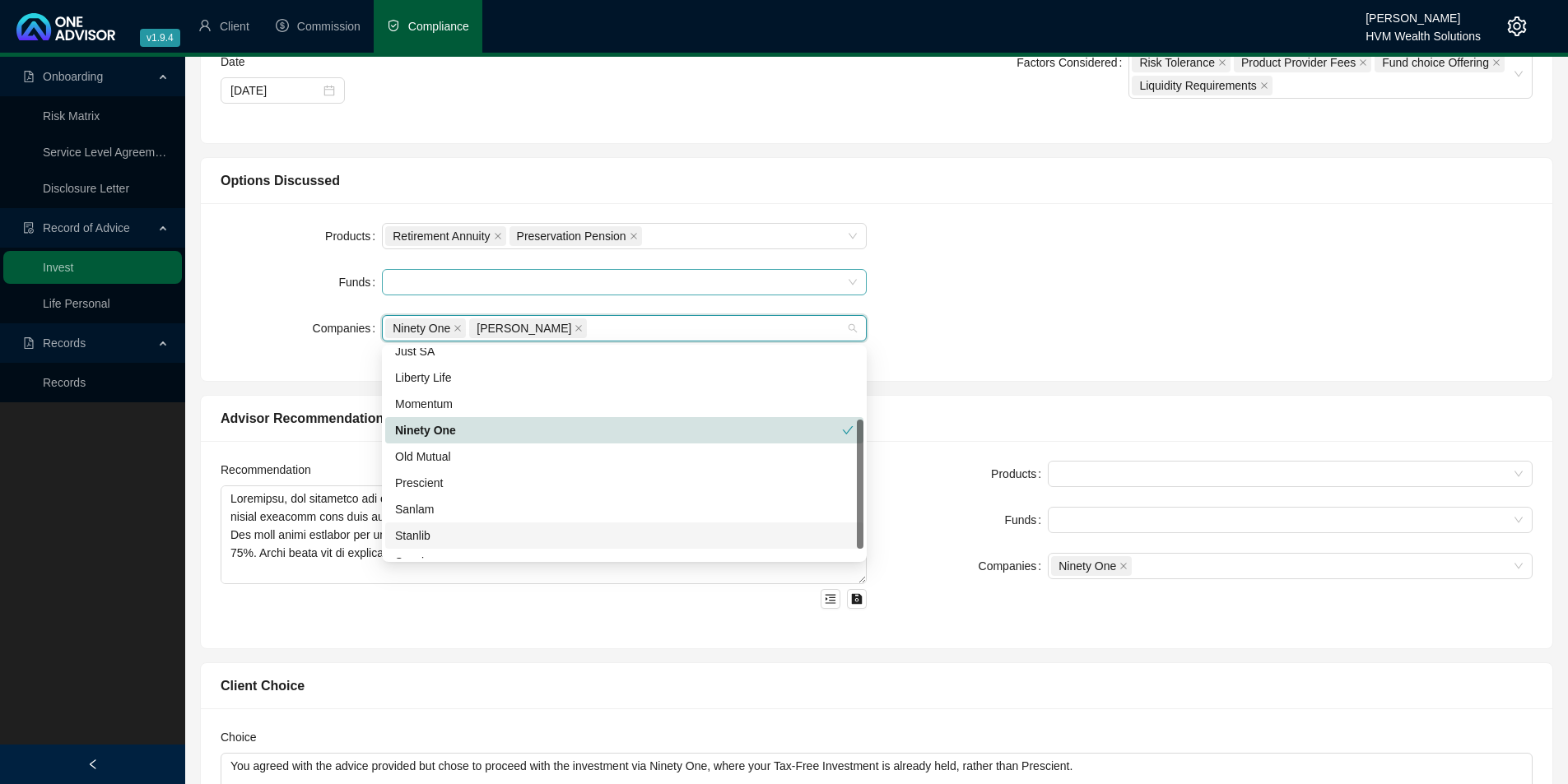 click at bounding box center [860, 484] 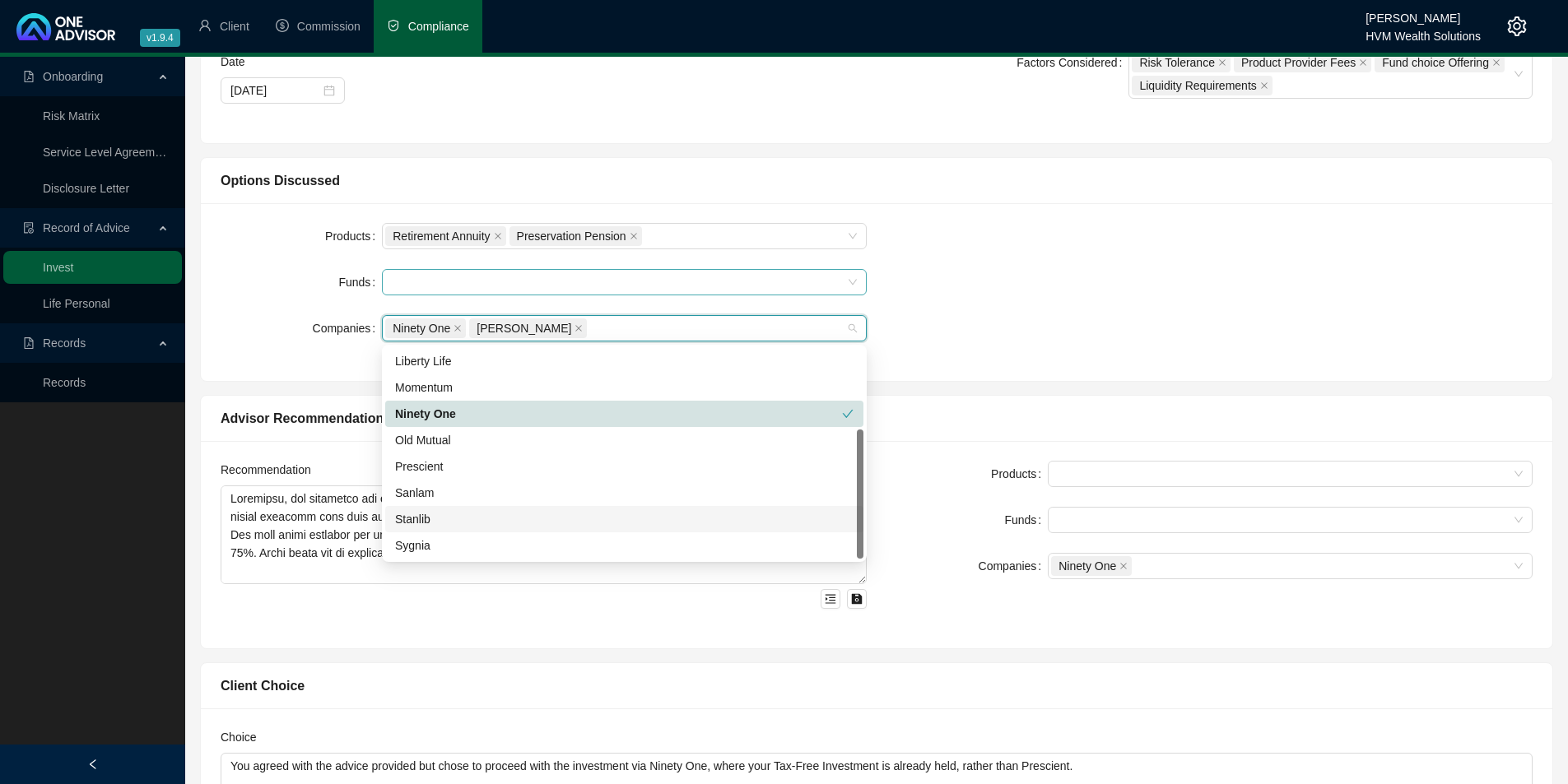 drag, startPoint x: 859, startPoint y: 528, endPoint x: 860, endPoint y: 554, distance: 26.019224 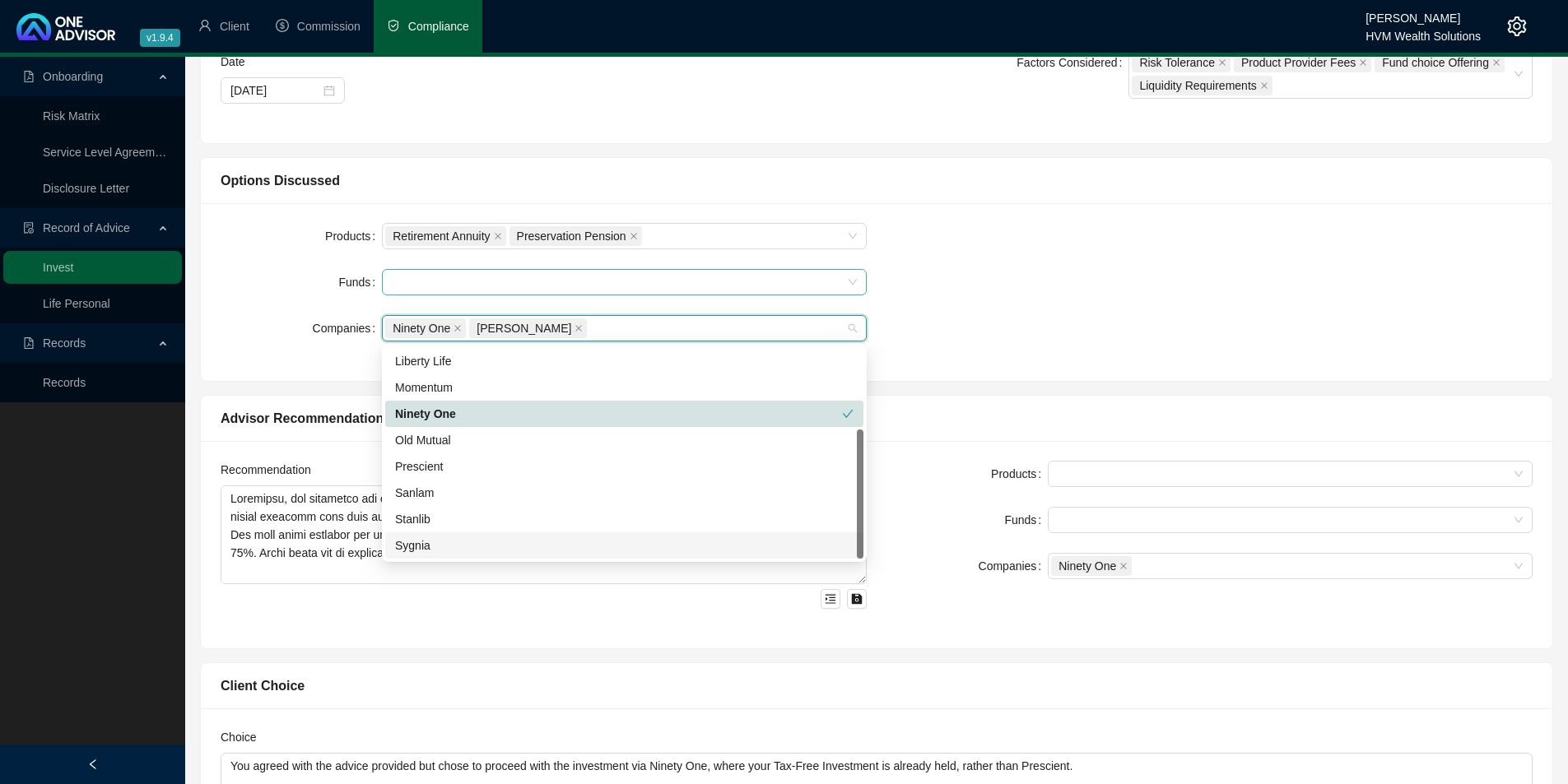 click on "Sygnia" at bounding box center (624, 545) 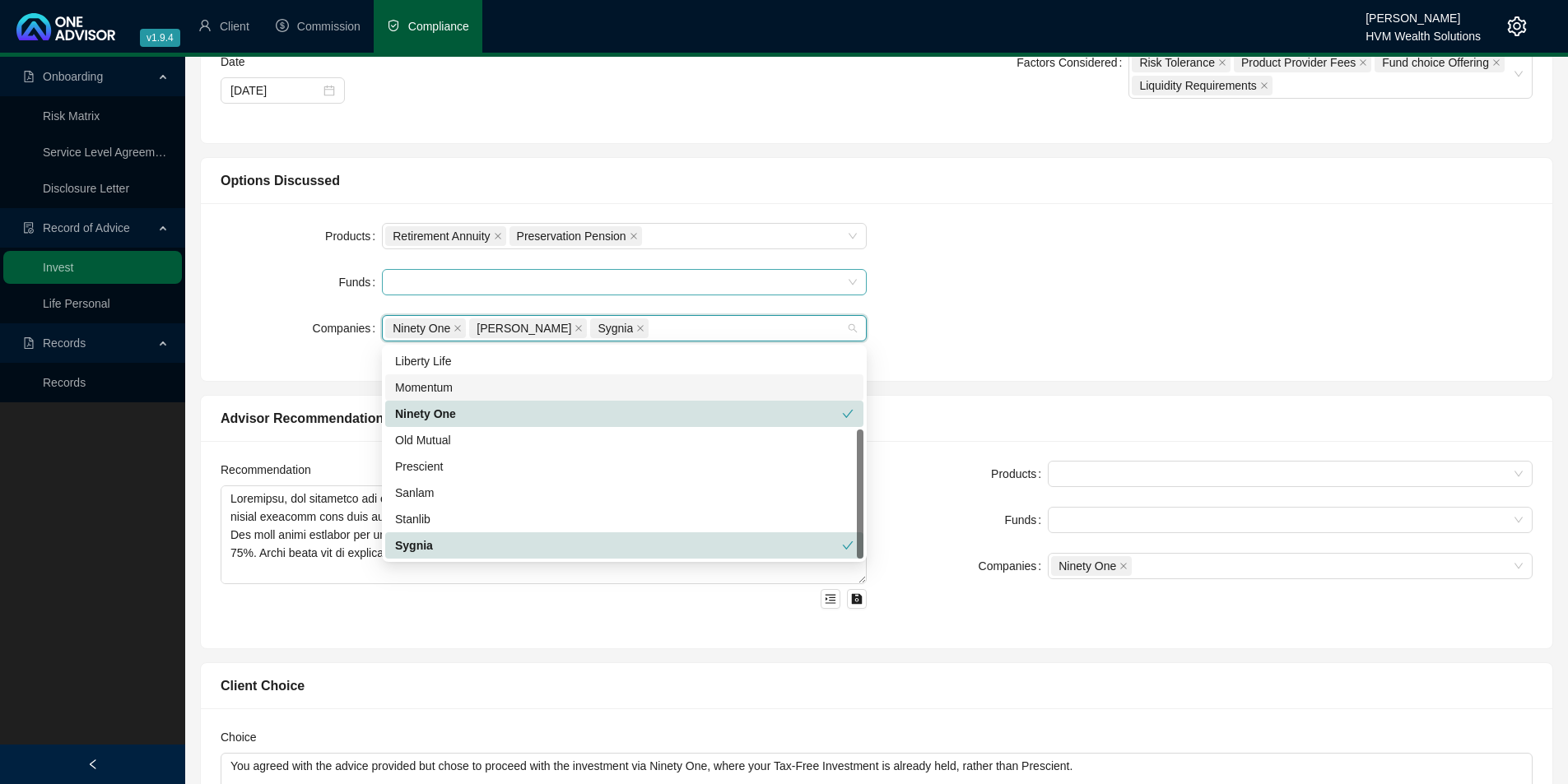 click on "Products Retirement Annuity Preservation Pension   Funds   Companies Ninety One [PERSON_NAME] Sygnia" at bounding box center [877, 292] 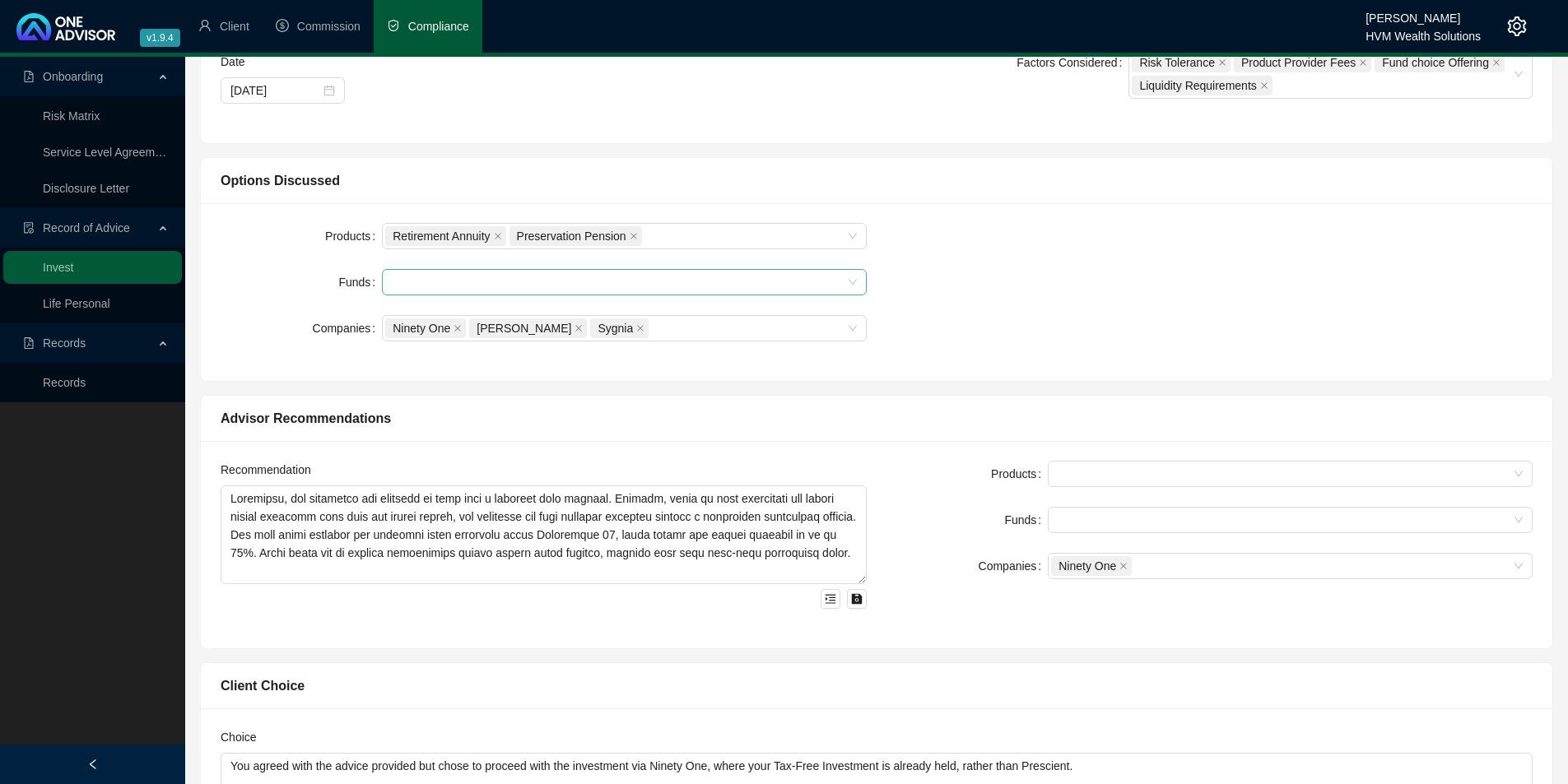 click at bounding box center [616, 282] 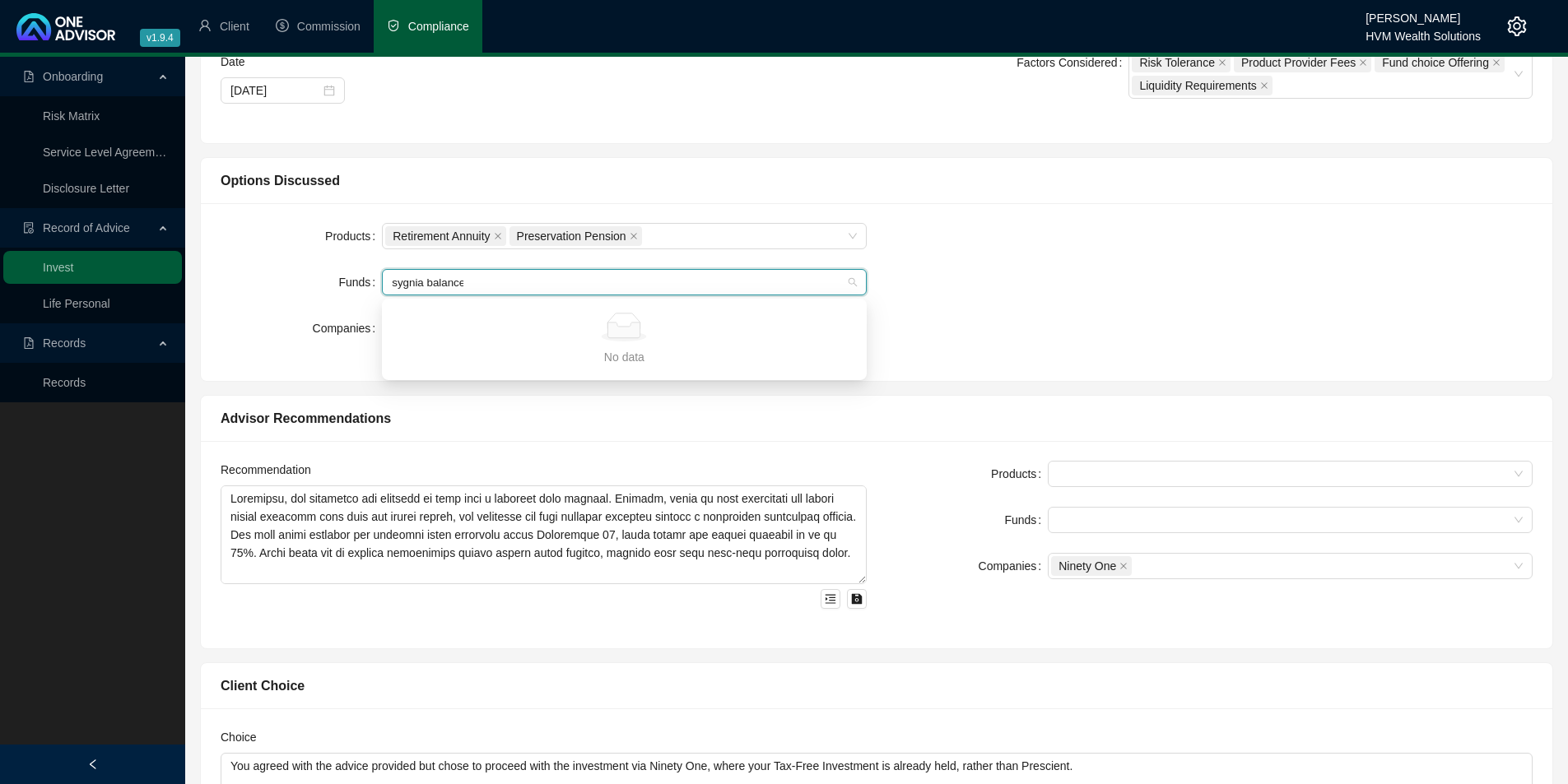 type on "sygnia balanced" 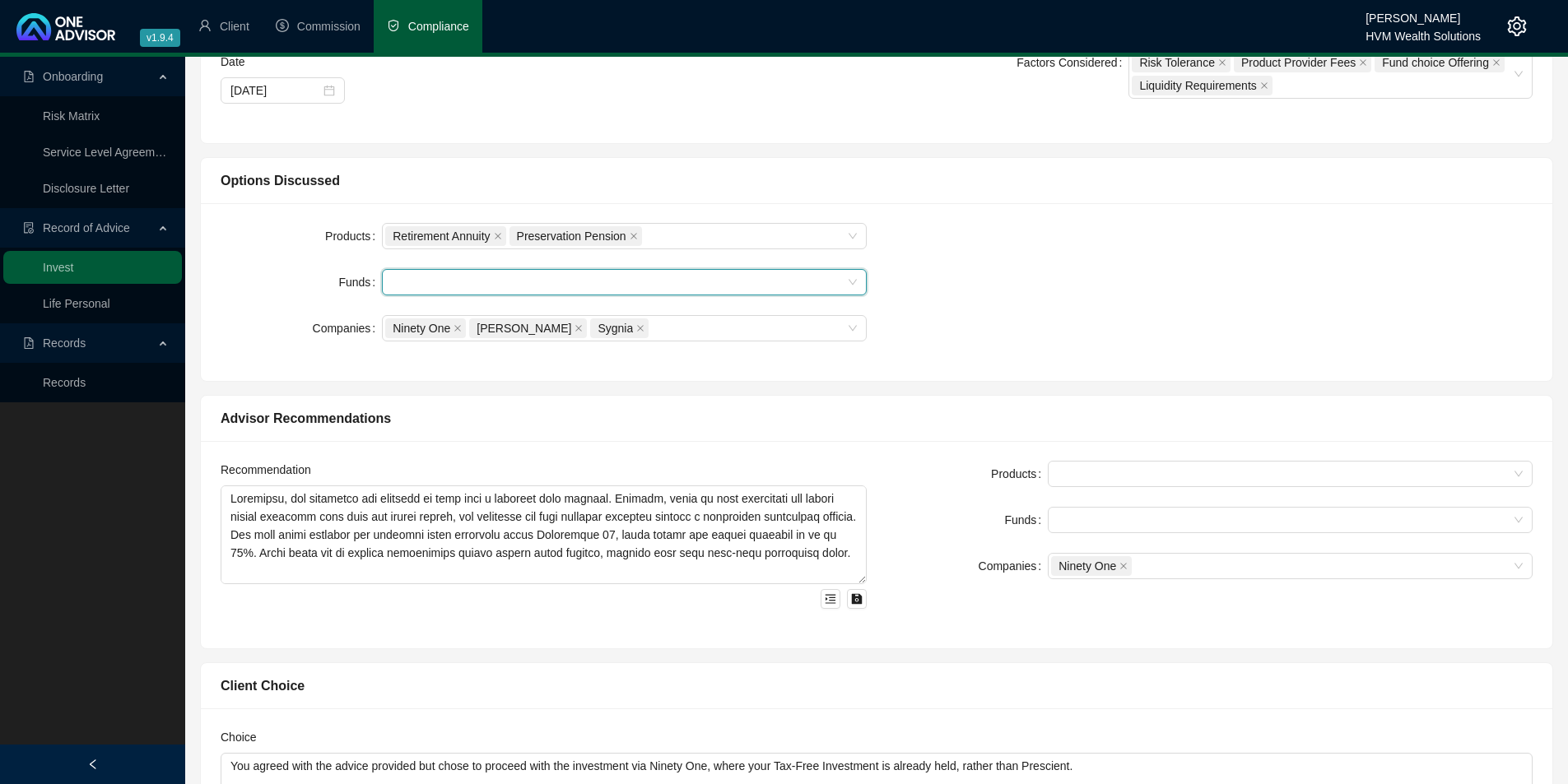 drag, startPoint x: 507, startPoint y: 286, endPoint x: 454, endPoint y: 283, distance: 53.08484 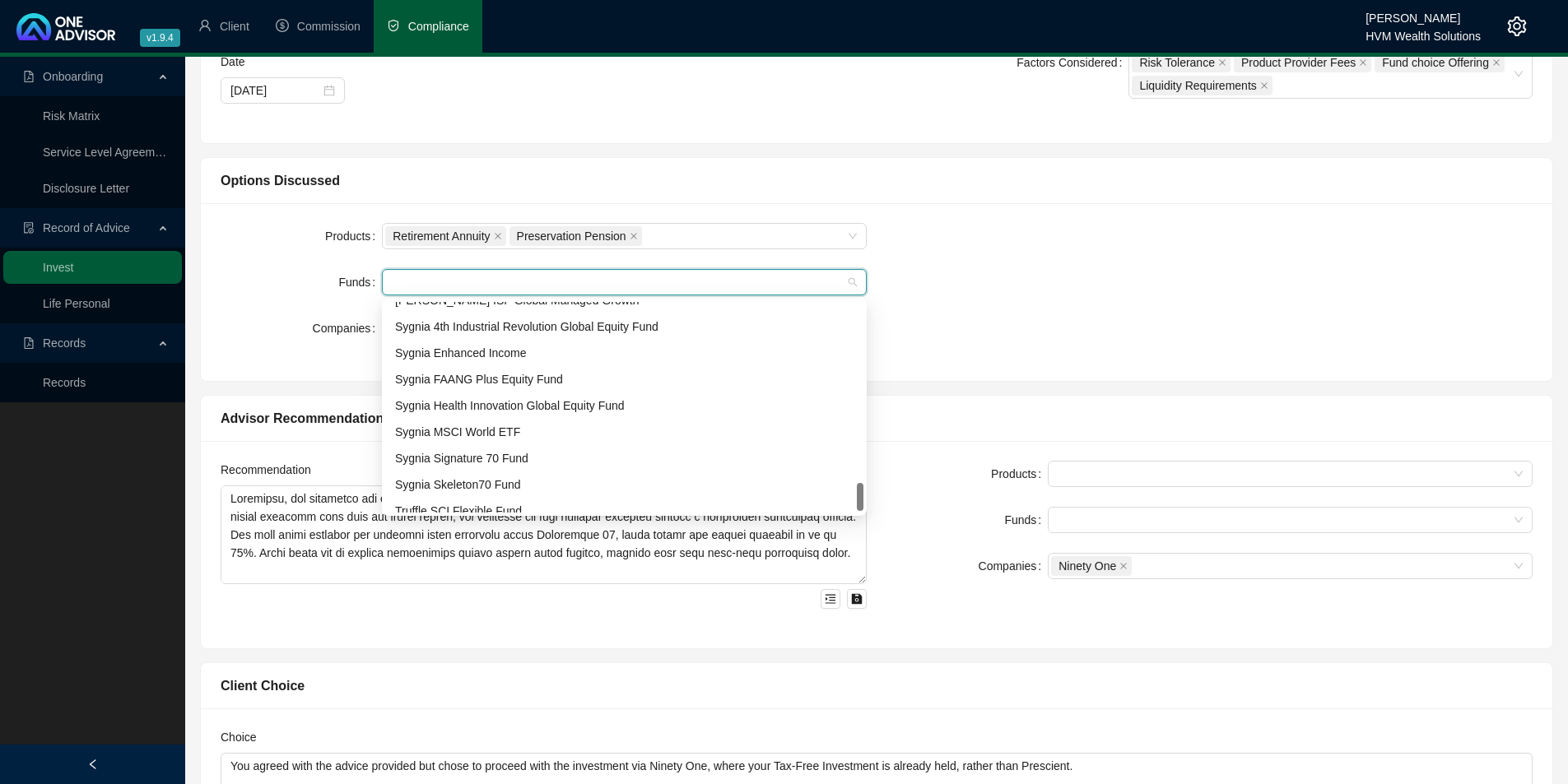 scroll, scrollTop: 1369, scrollLeft: 0, axis: vertical 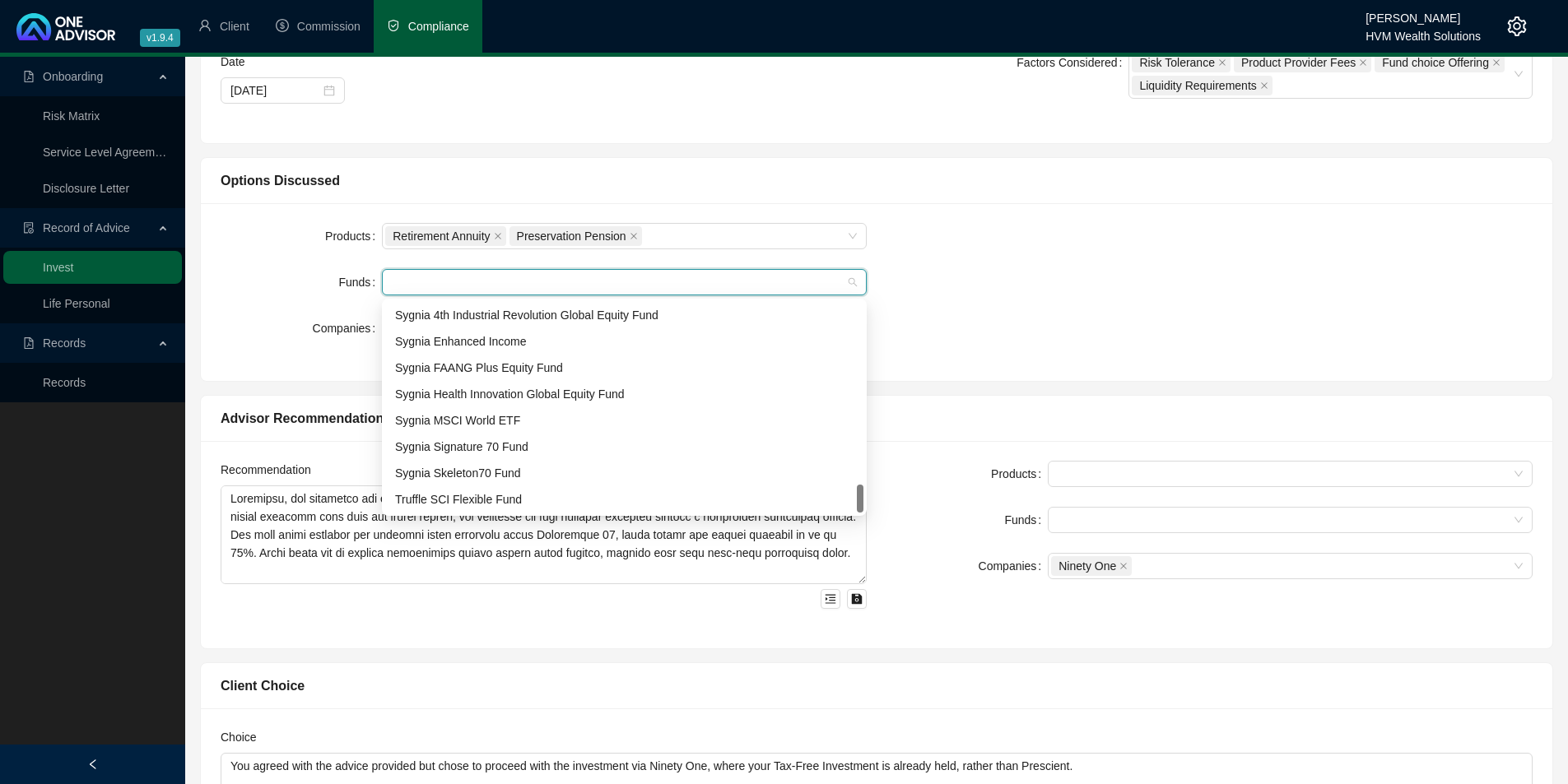 drag, startPoint x: 862, startPoint y: 318, endPoint x: 850, endPoint y: 506, distance: 188.38259 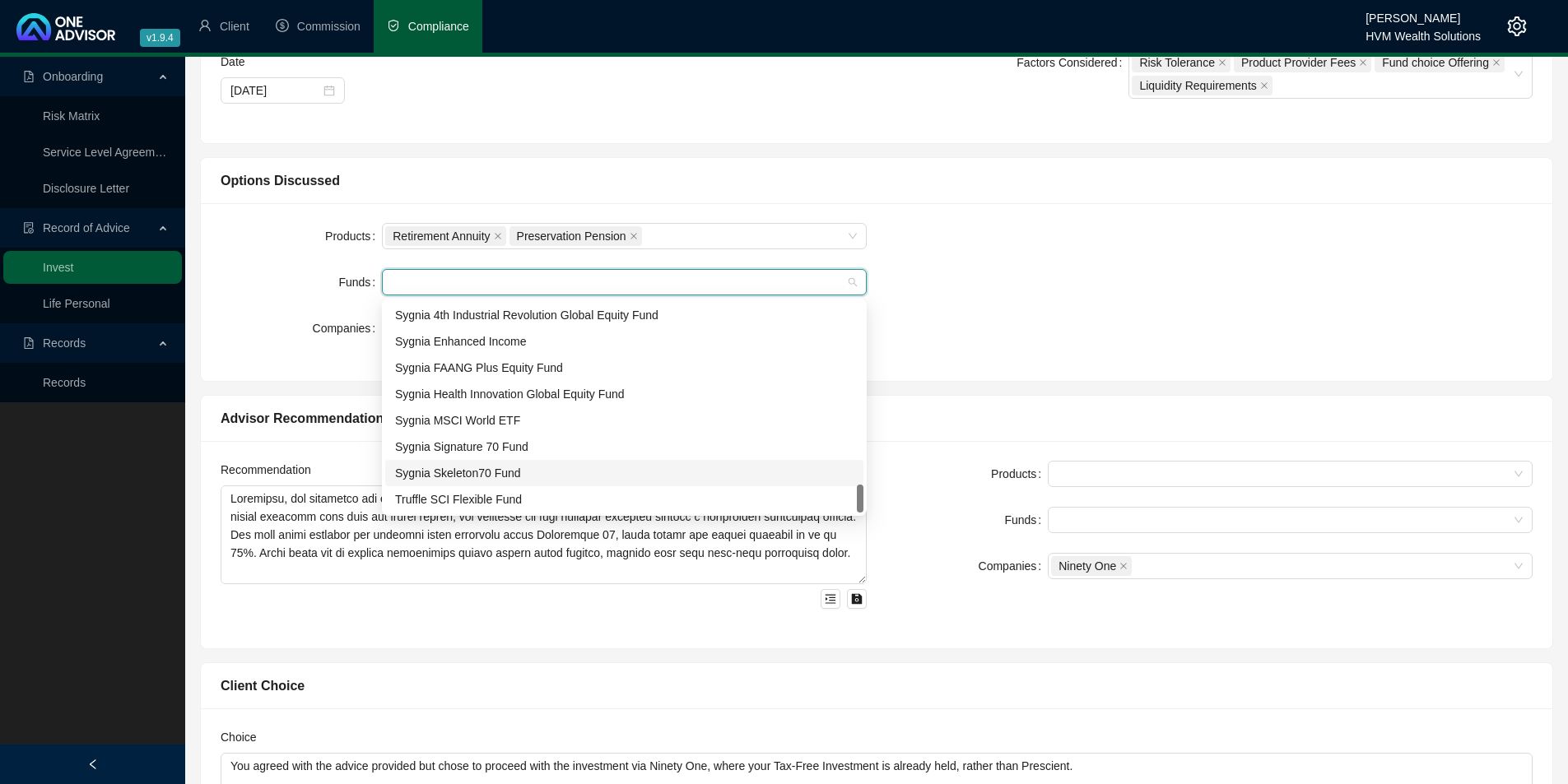 click on "Sygnia Skeleton70 Fund" at bounding box center (624, 473) 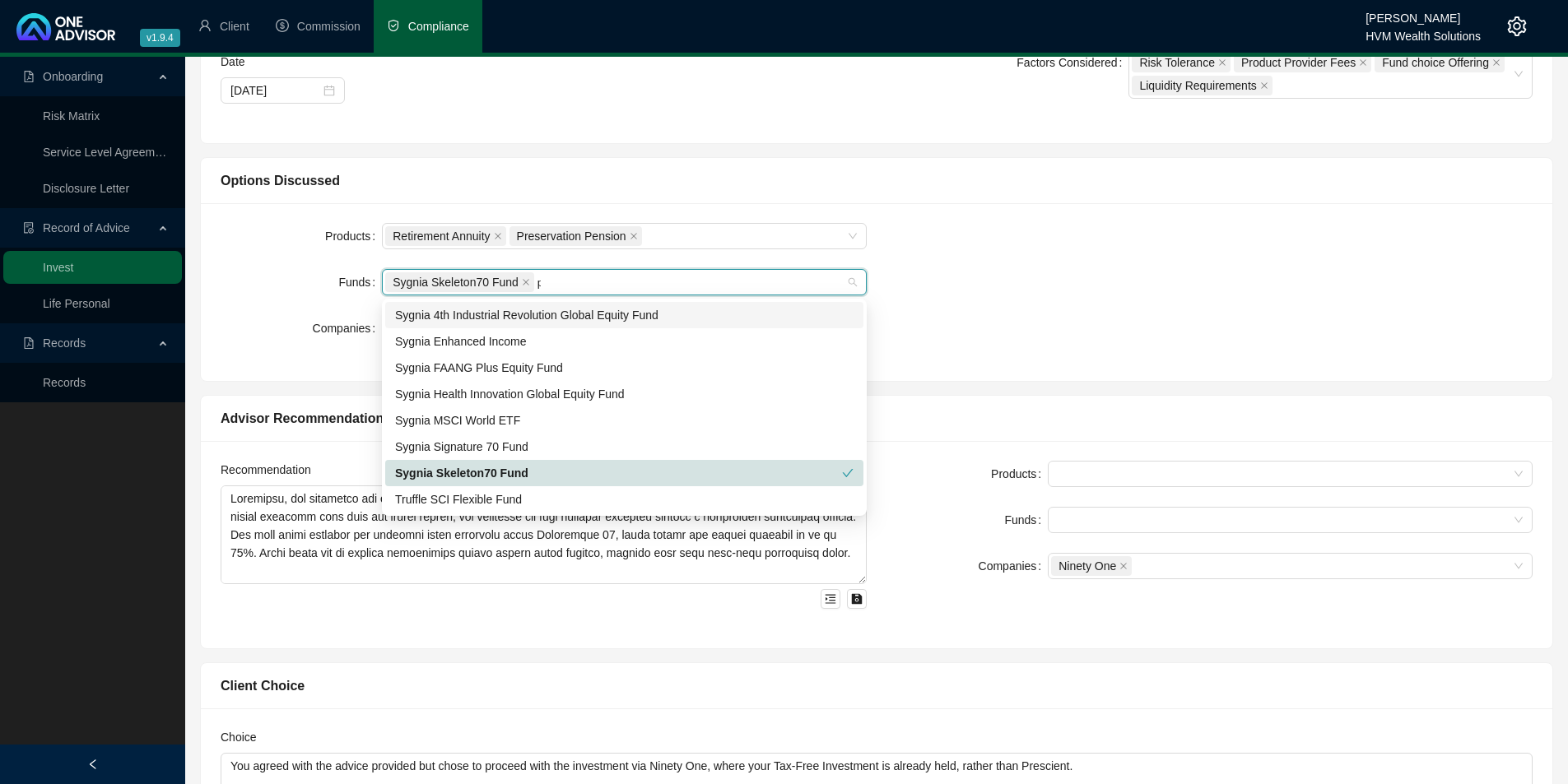 scroll, scrollTop: 0, scrollLeft: 0, axis: both 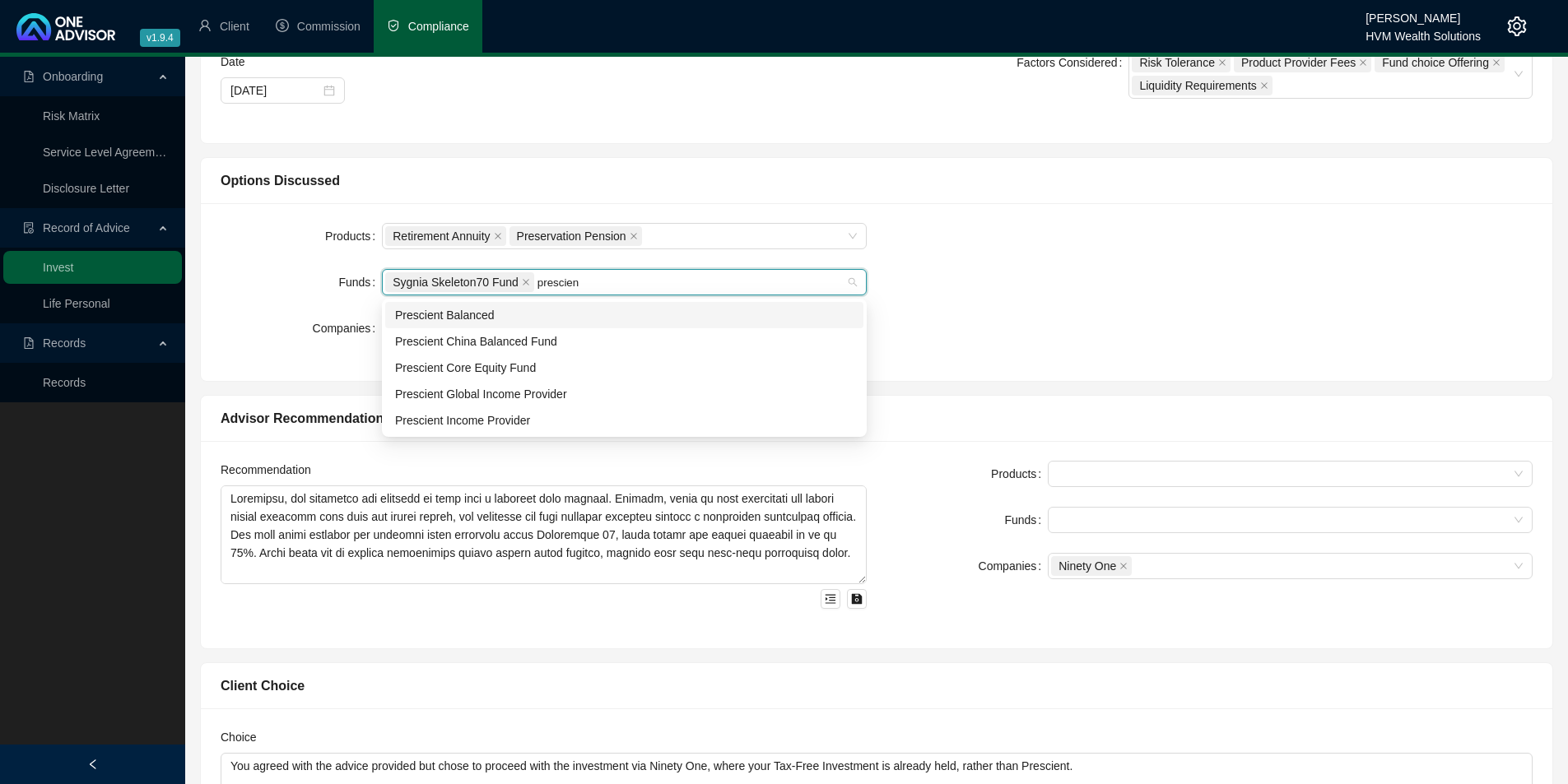 type on "prescient" 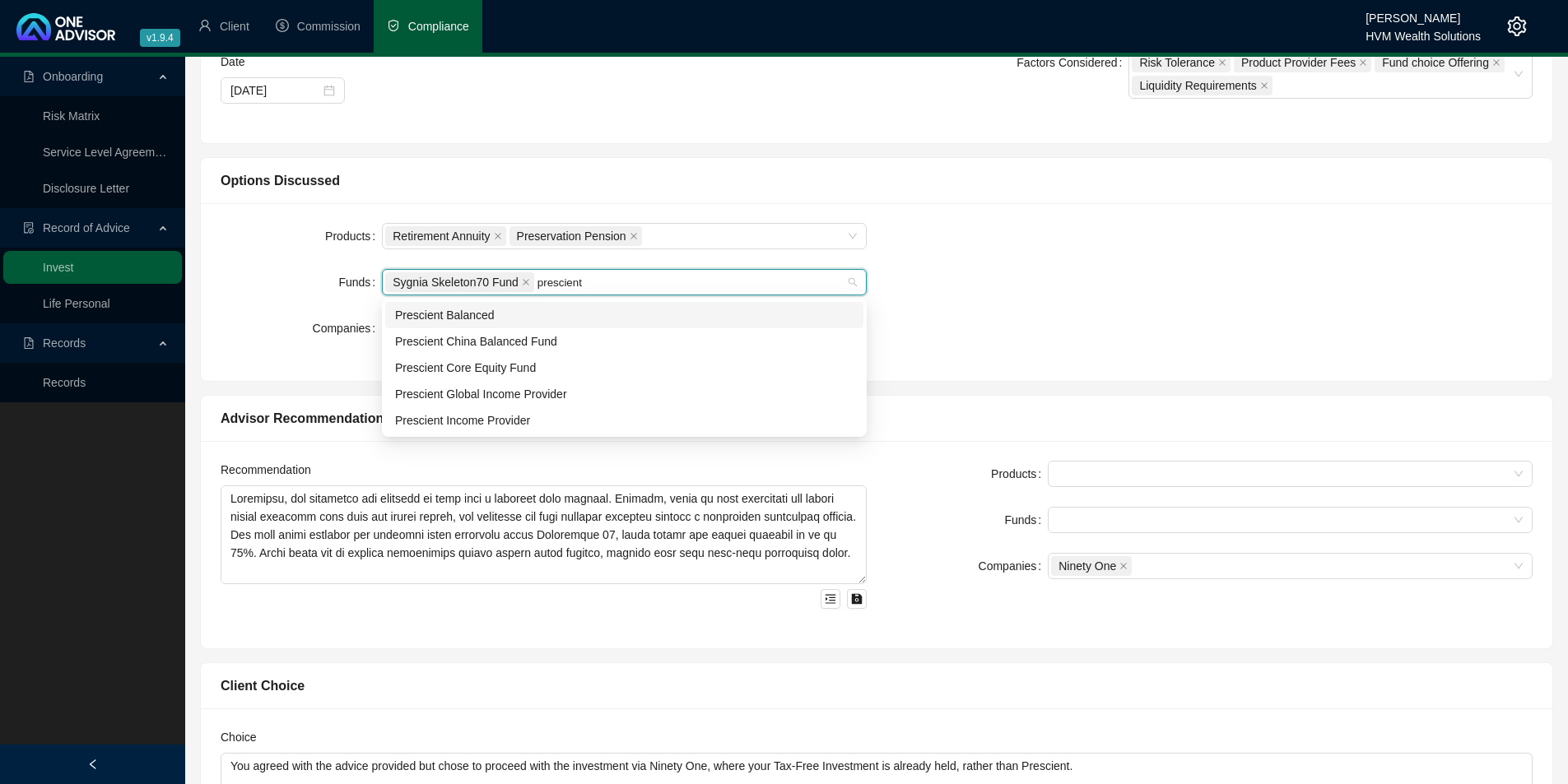 click on "Prescient Balanced" at bounding box center (624, 315) 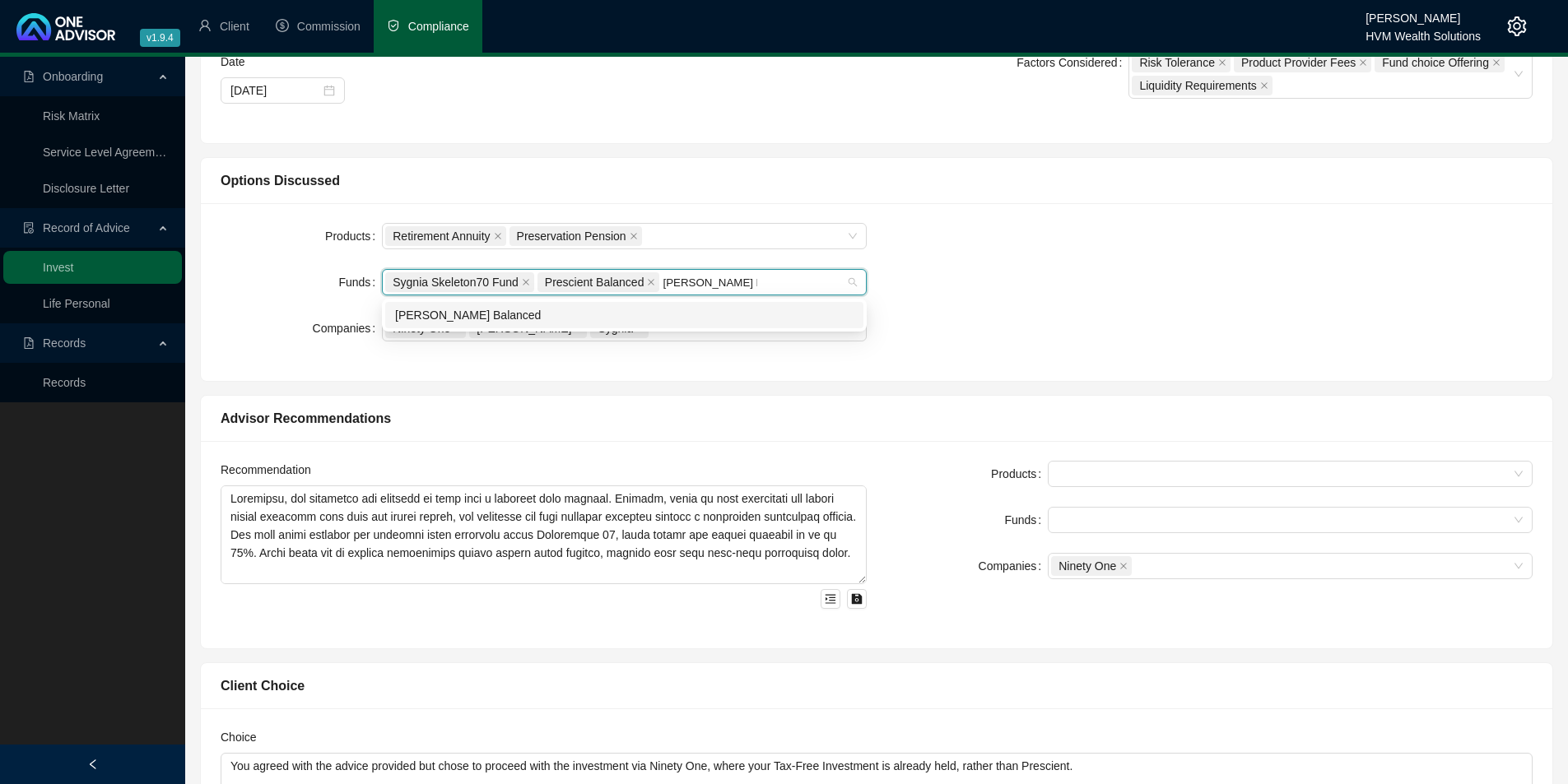 type on "[PERSON_NAME] balanced" 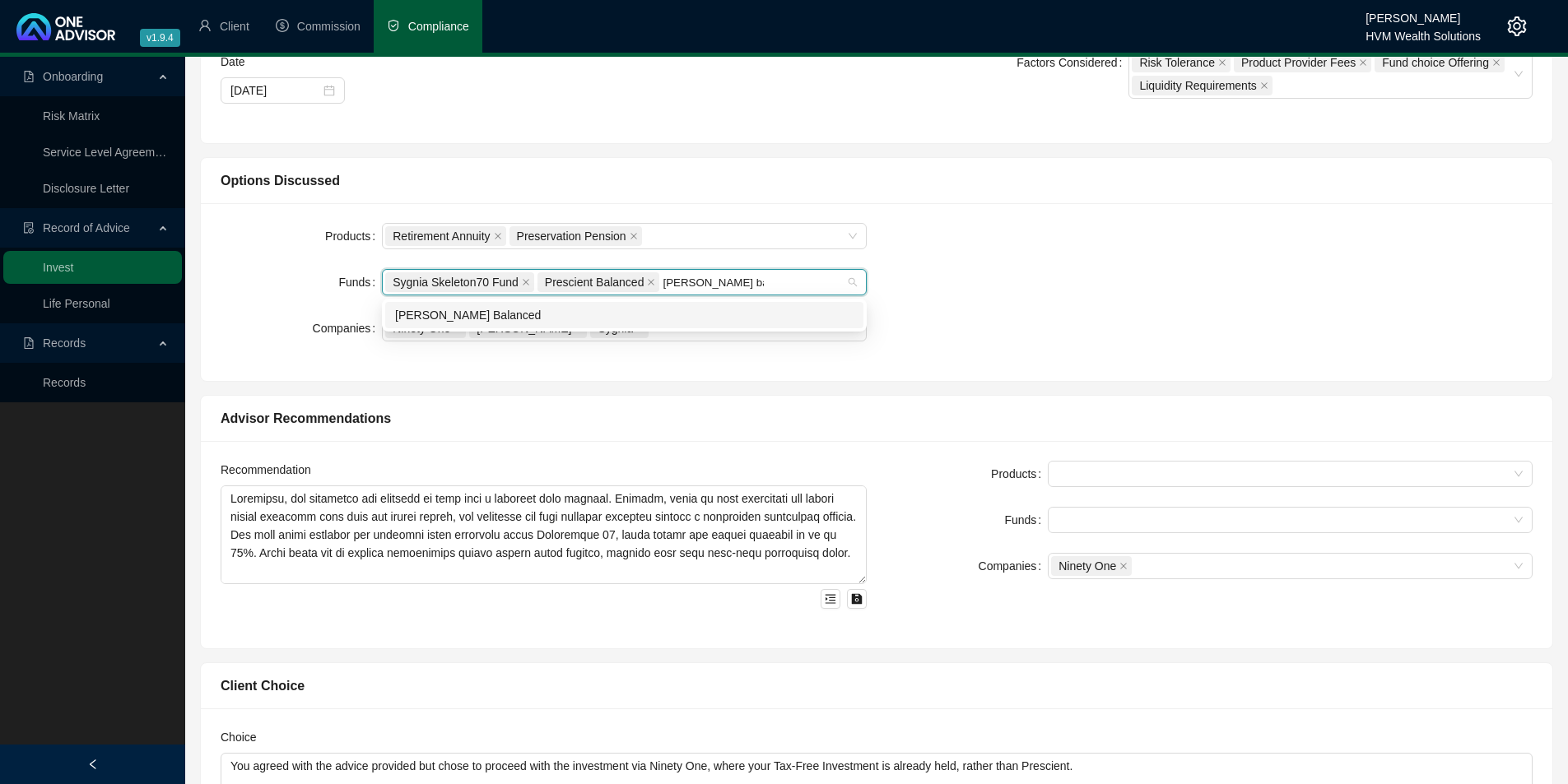 click on "[PERSON_NAME] Balanced" at bounding box center [624, 315] 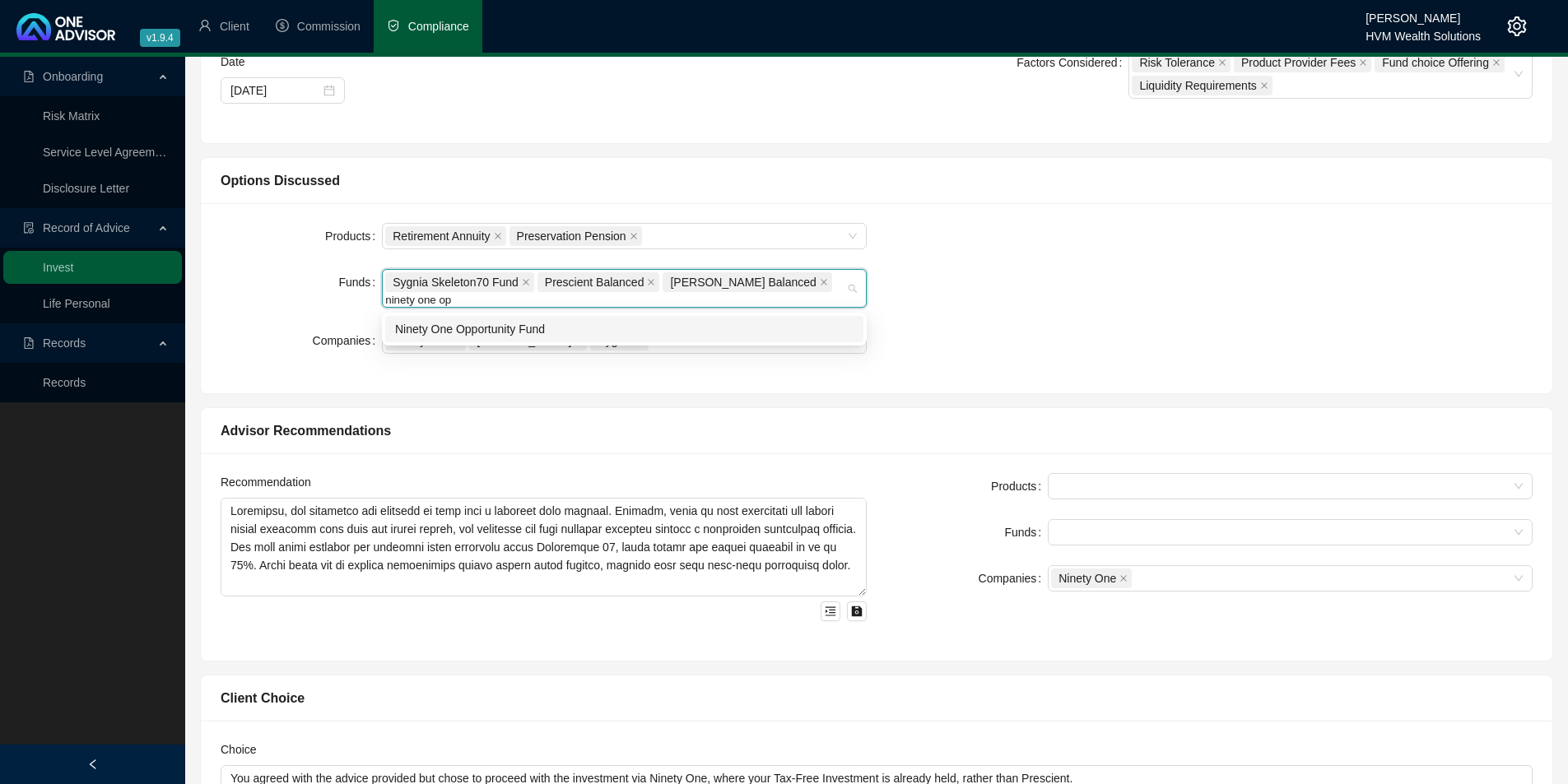 type on "ninety one opp" 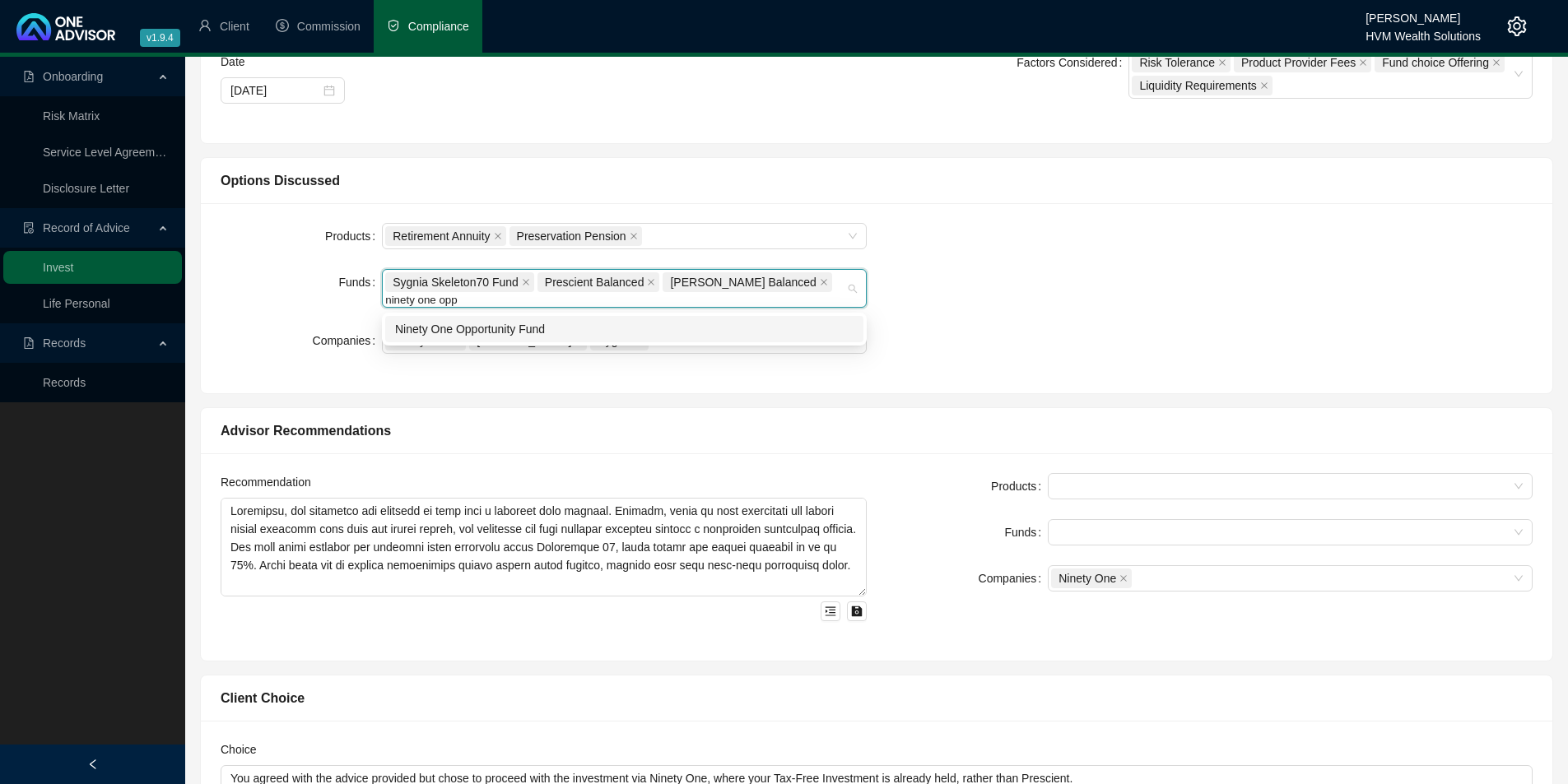 click on "Ninety One Opportunity Fund" at bounding box center (624, 329) 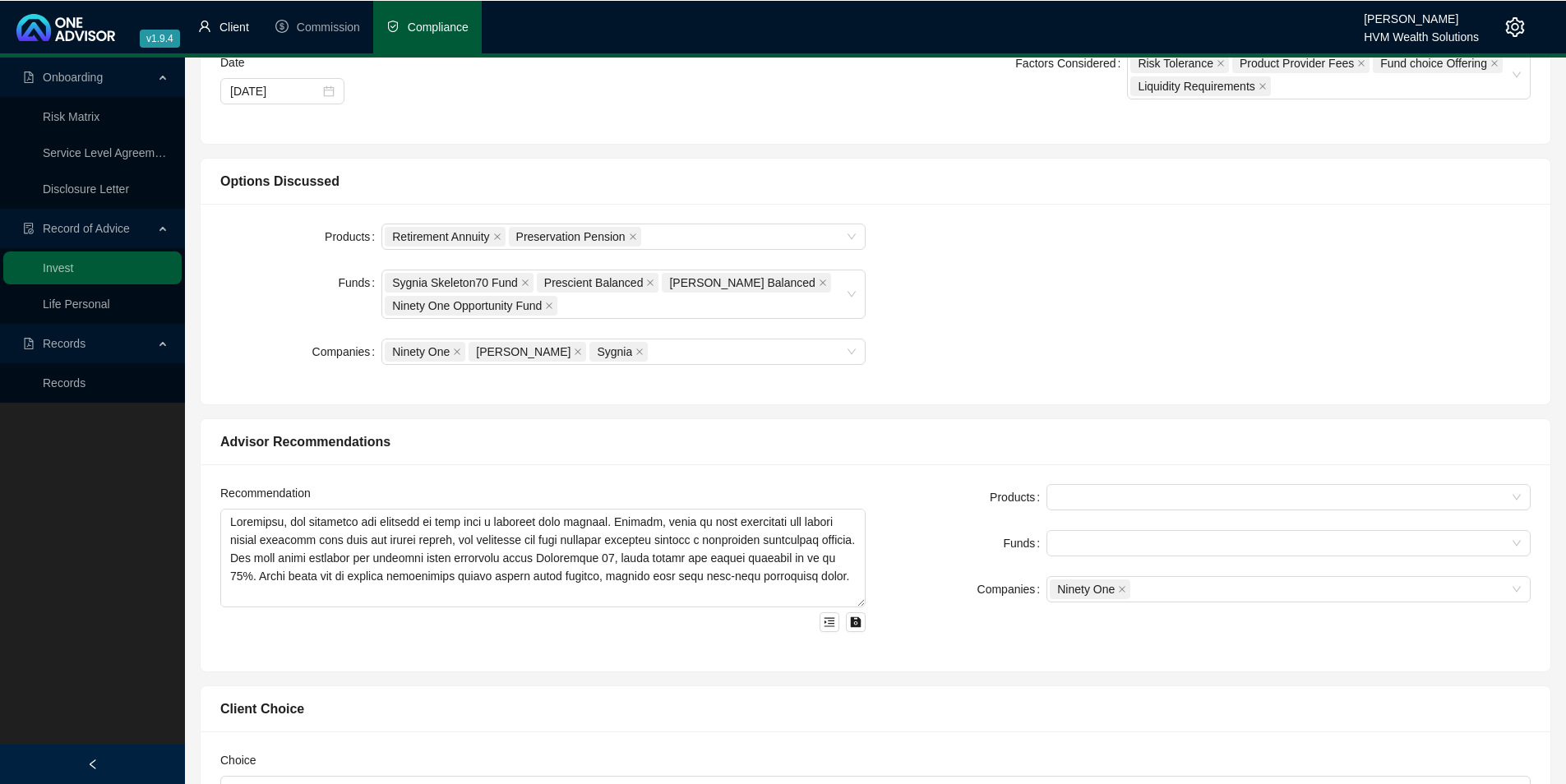 scroll, scrollTop: 408, scrollLeft: 0, axis: vertical 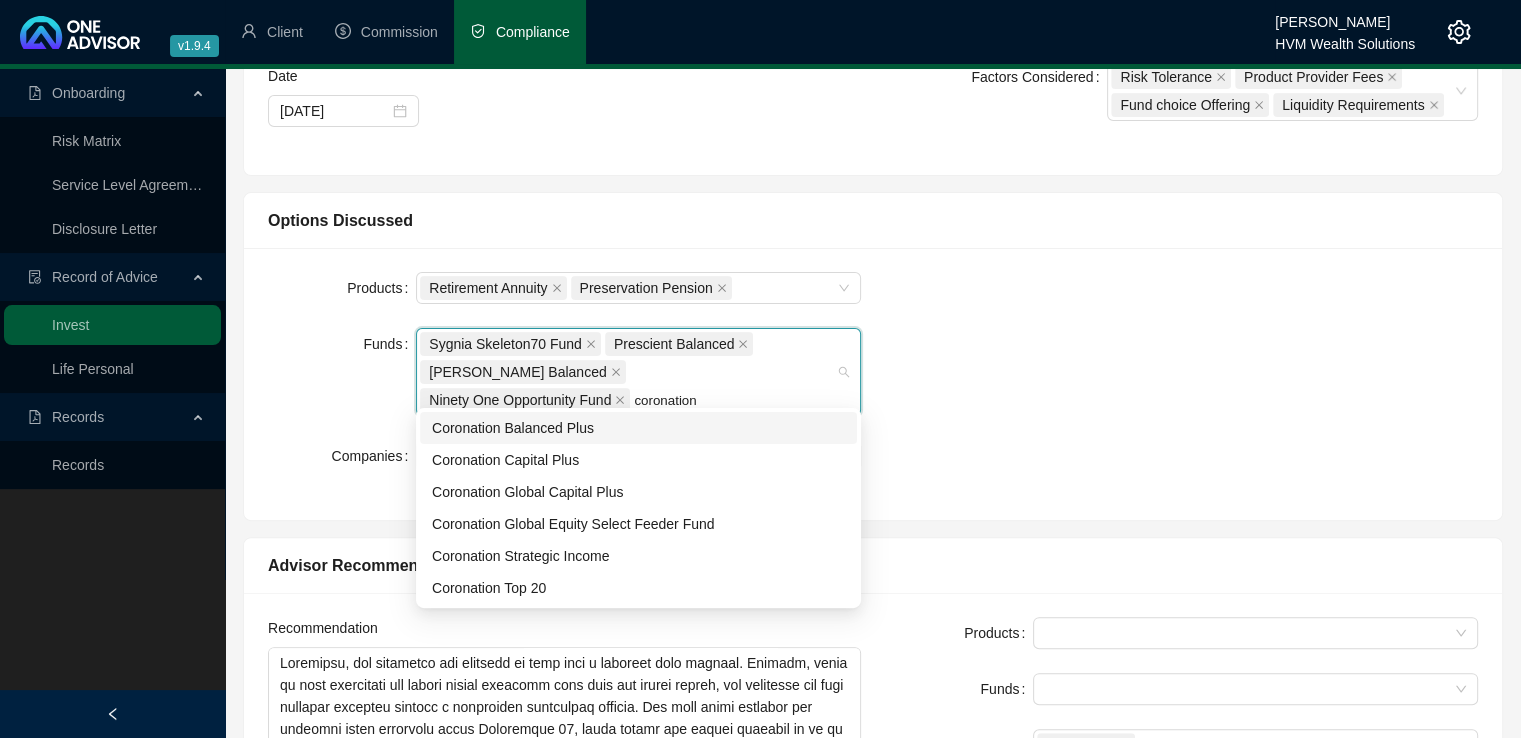 type on "coronation" 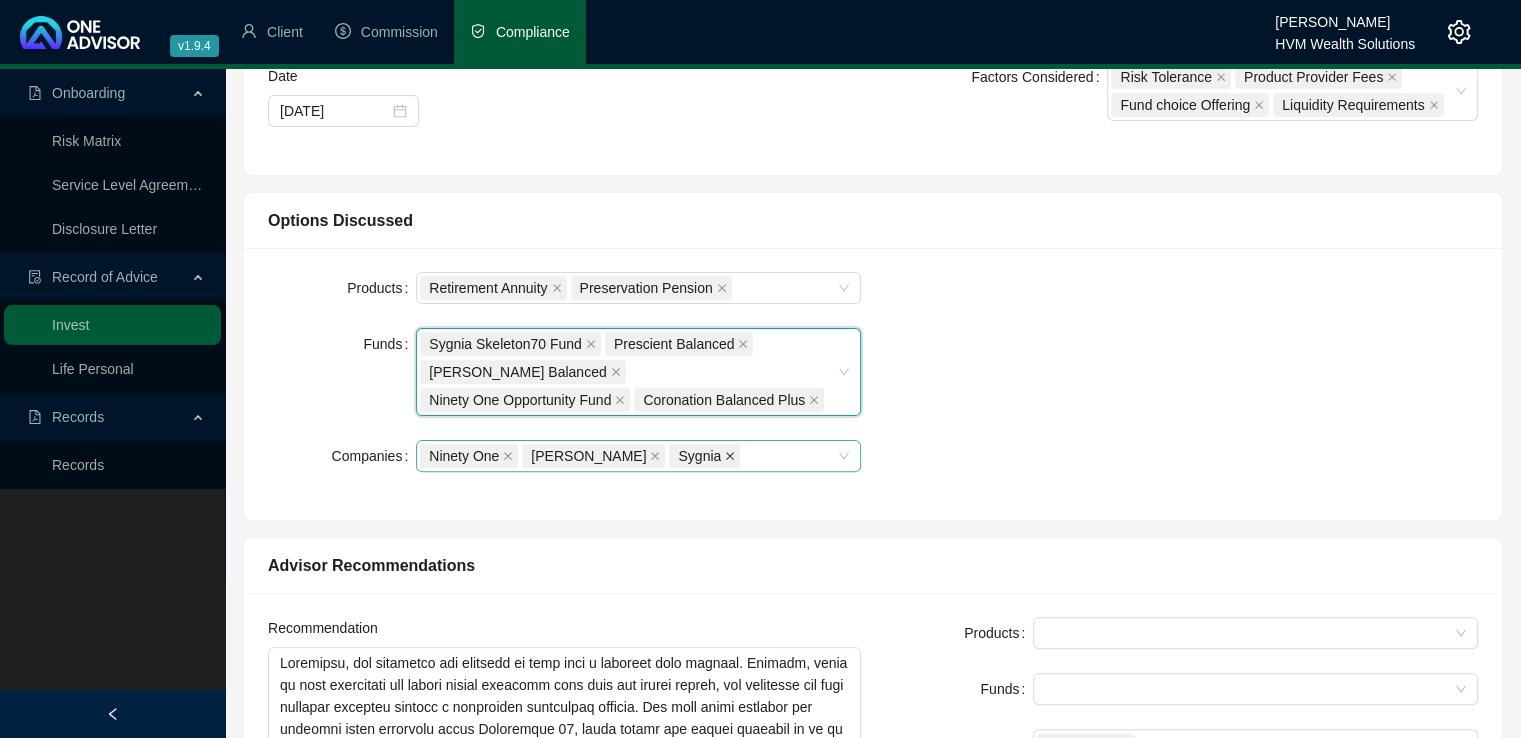 click 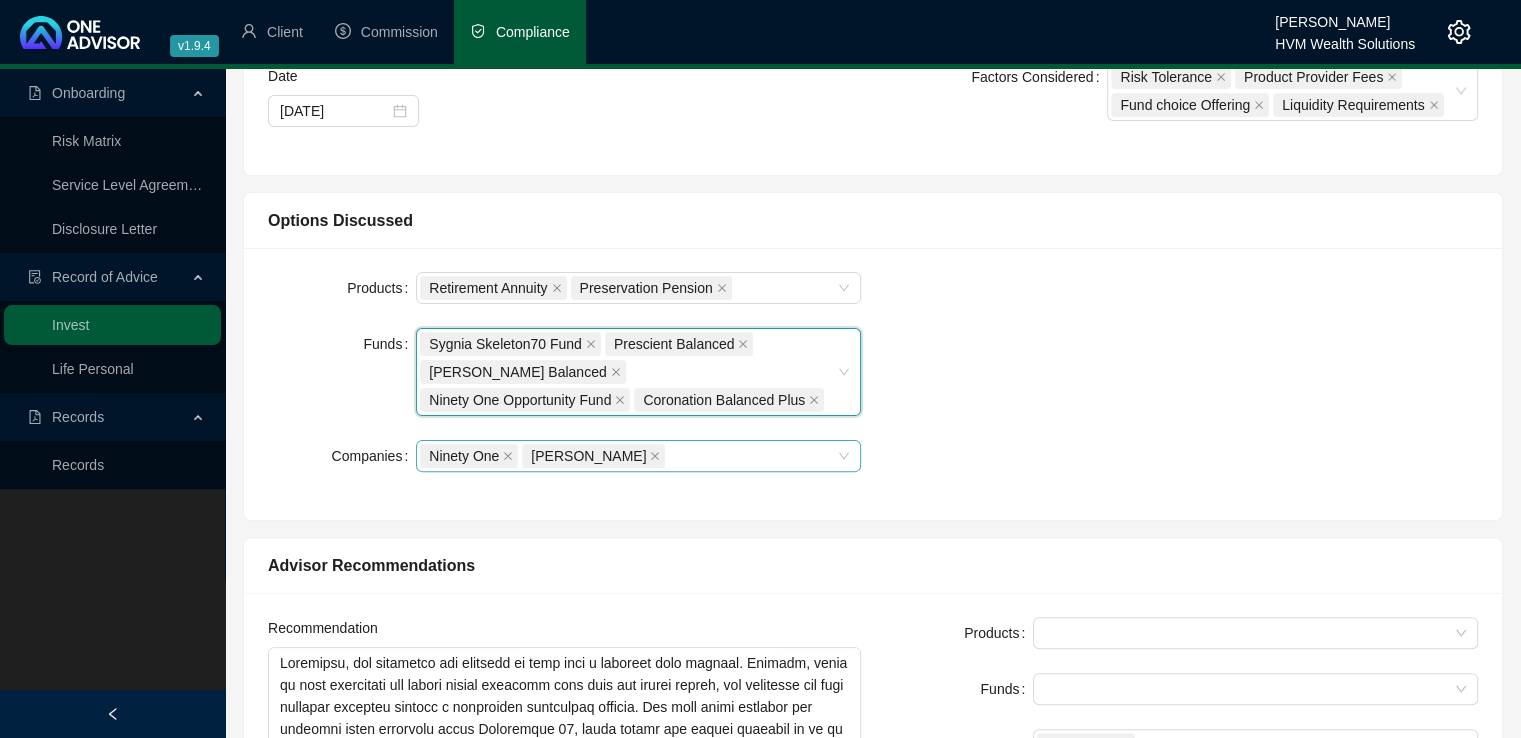 click on "Ninety One [PERSON_NAME]" at bounding box center [628, 456] 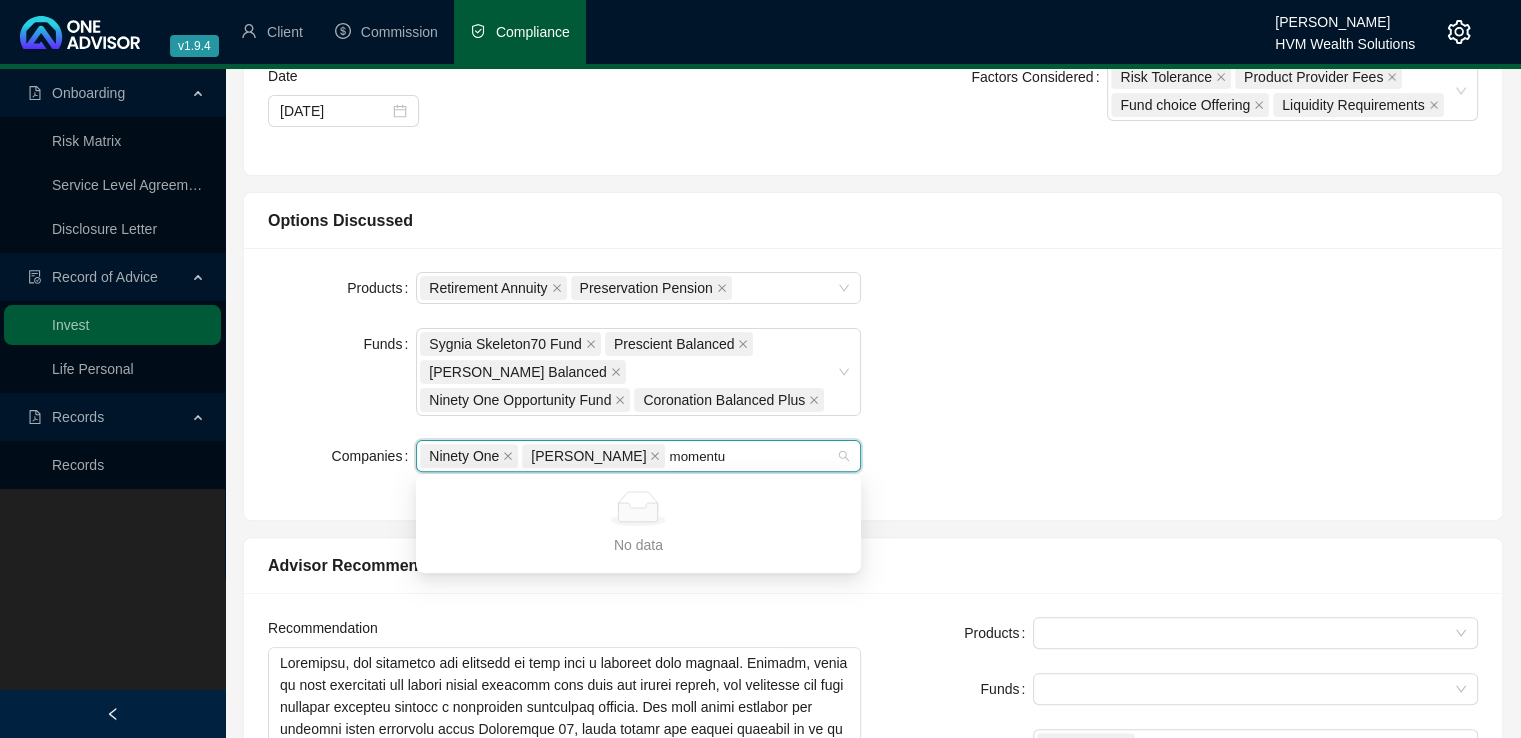 type on "momentum" 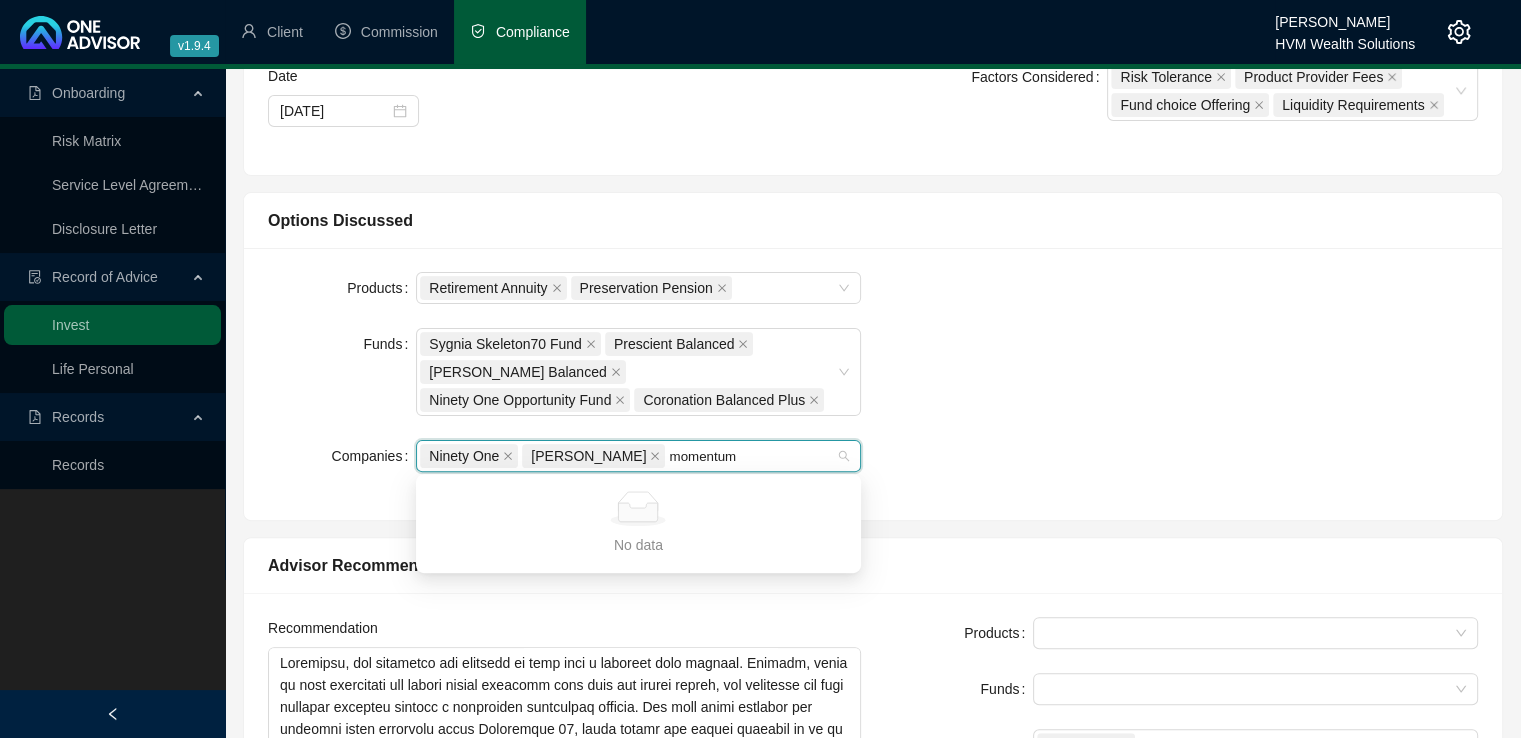 type 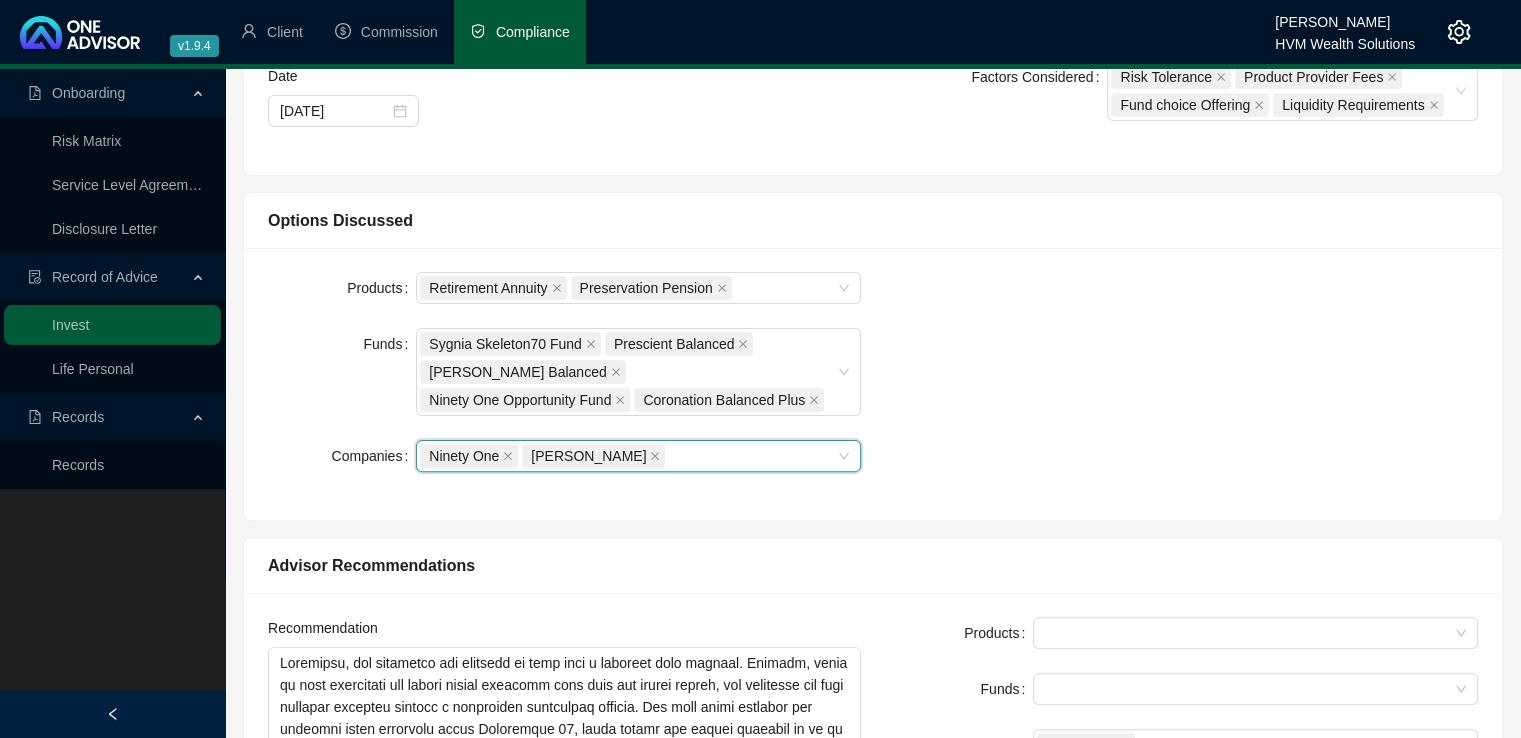 click on "Ninety One [PERSON_NAME]" at bounding box center (628, 456) 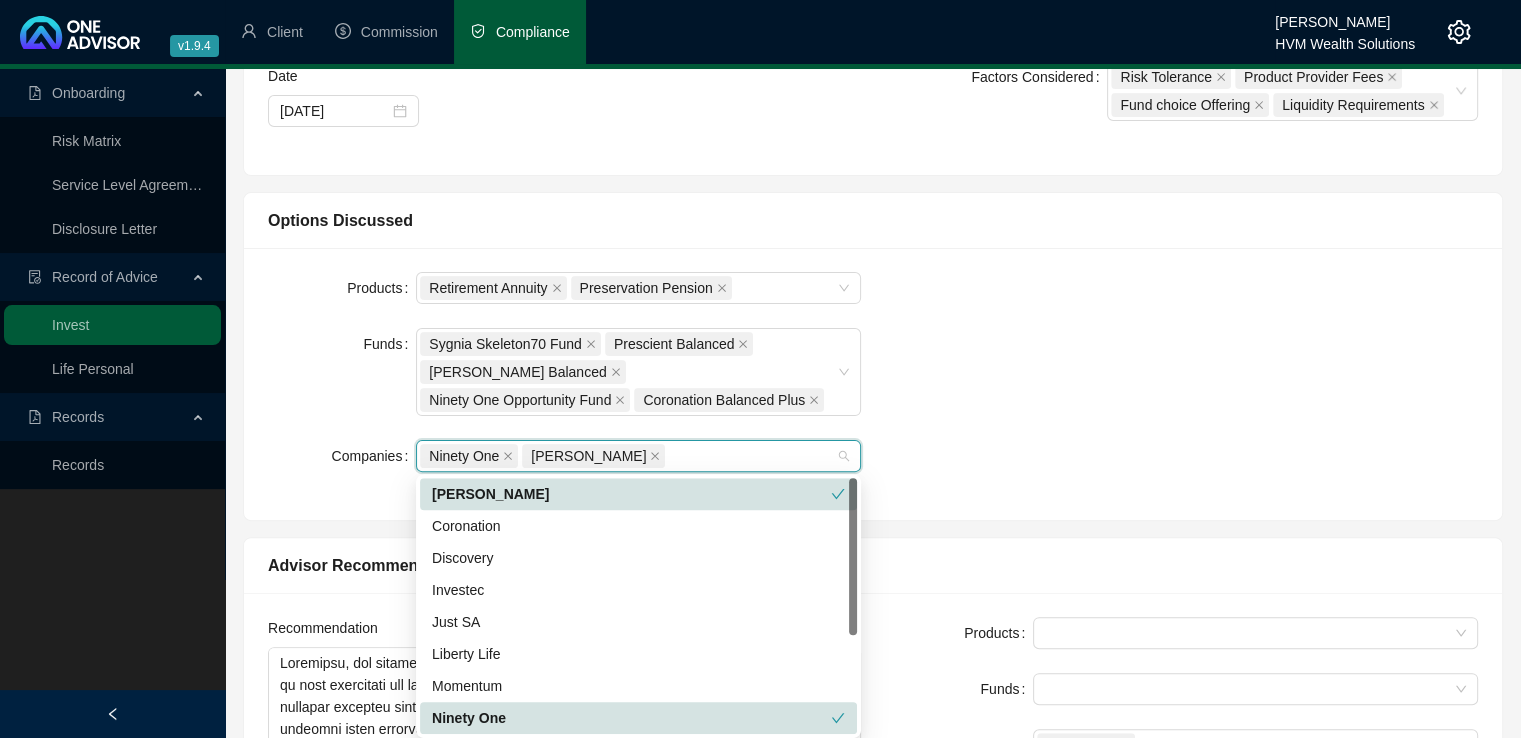 click on "Ninety One [PERSON_NAME]" at bounding box center (628, 456) 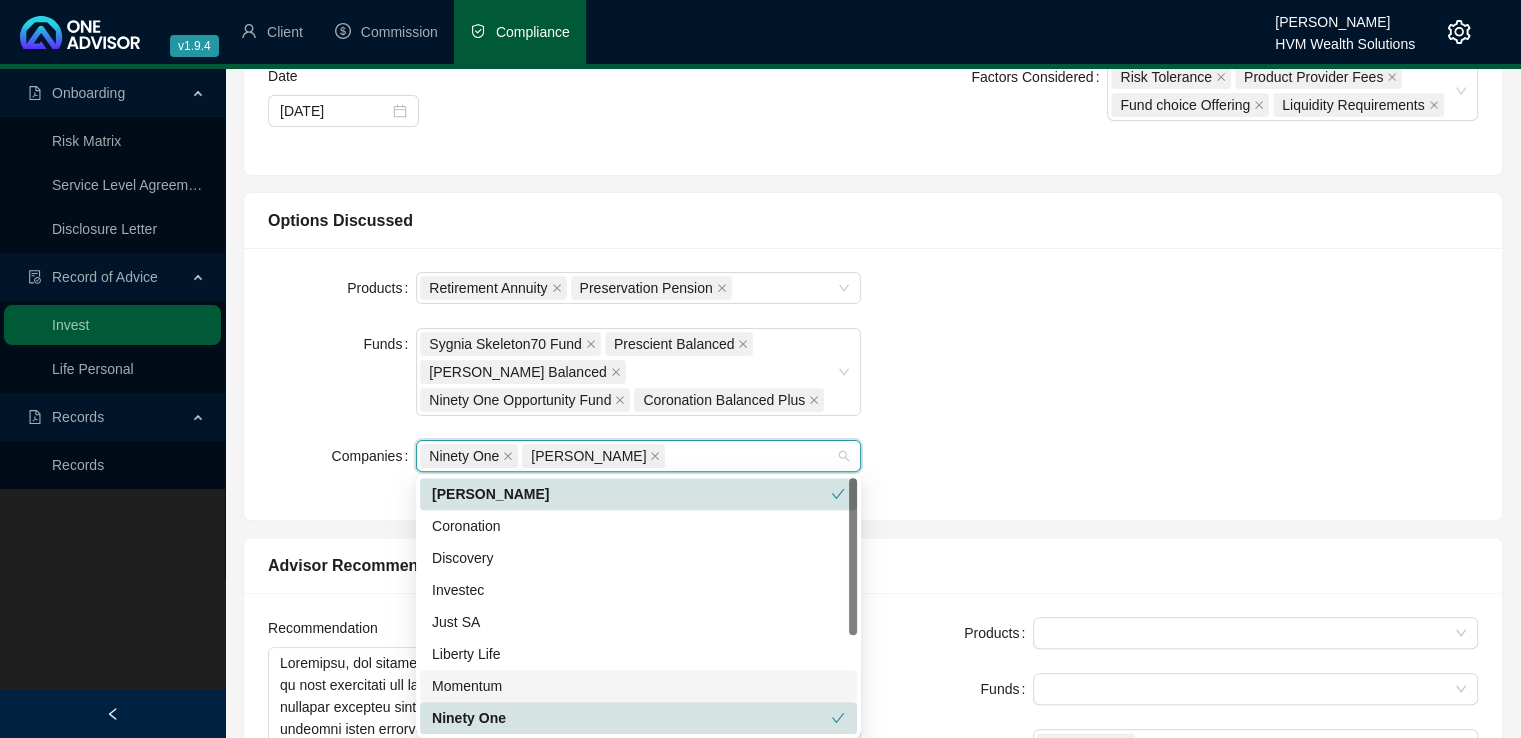 click on "Momentum" at bounding box center [638, 686] 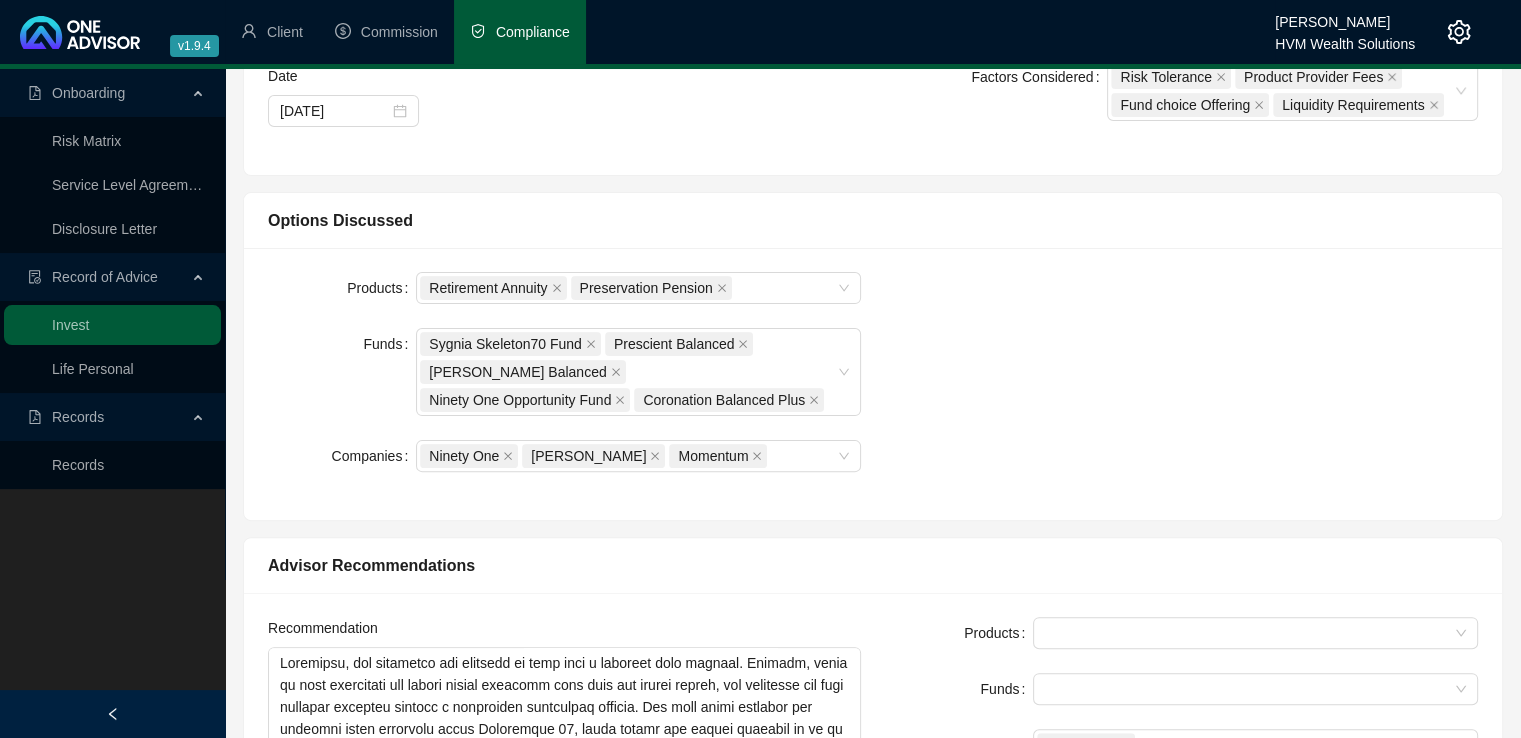 click on "Products Retirement Annuity Preservation Pension   Funds Sygnia Skeleton70 Fund  Prescient Balanced [PERSON_NAME] Balanced Ninety One Opportunity Fund Coronation Balanced Plus   Companies Ninety One [PERSON_NAME] Momentum" at bounding box center (873, 384) 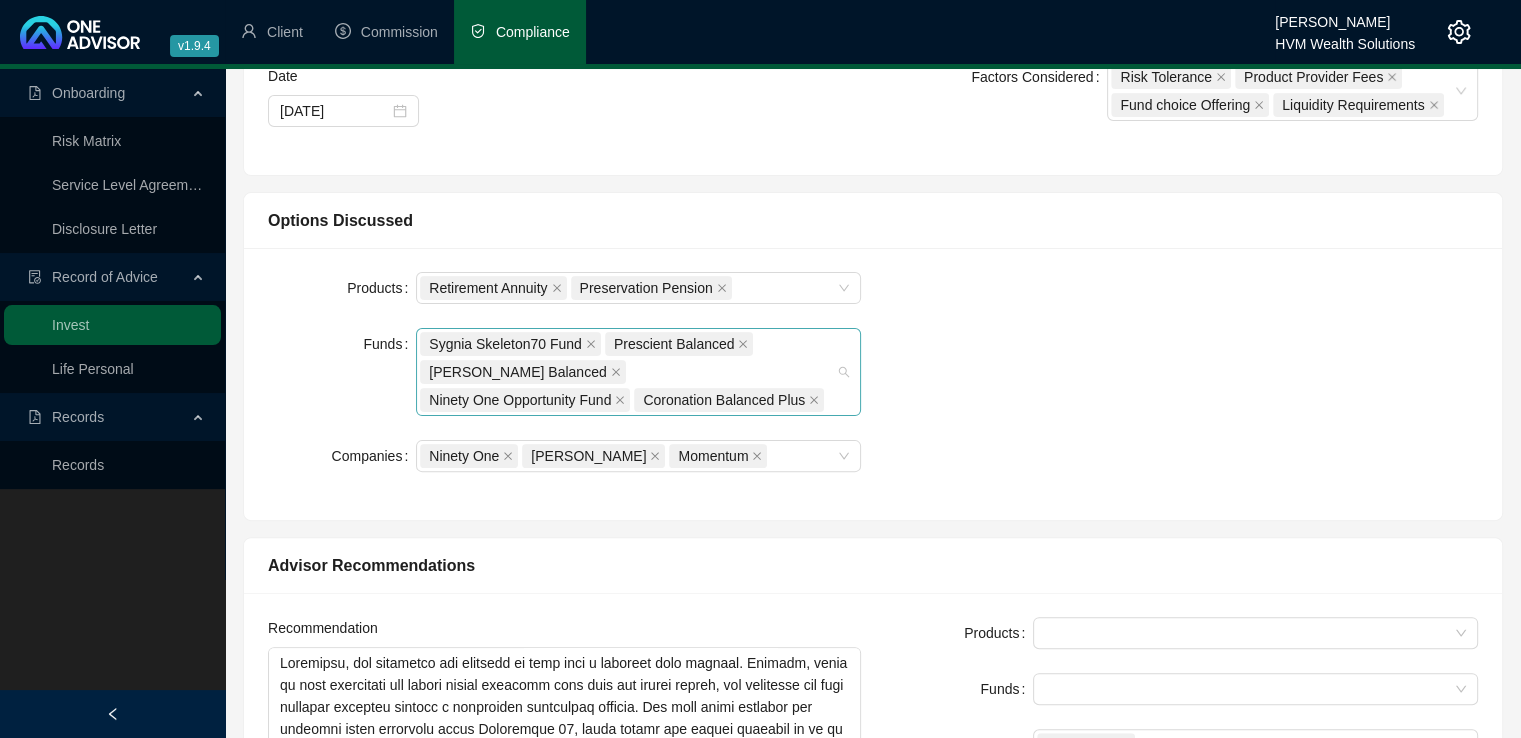 click on "Sygnia Skeleton70 Fund  Prescient Balanced [PERSON_NAME] Balanced Ninety One Opportunity Fund Coronation Balanced Plus" at bounding box center [628, 372] 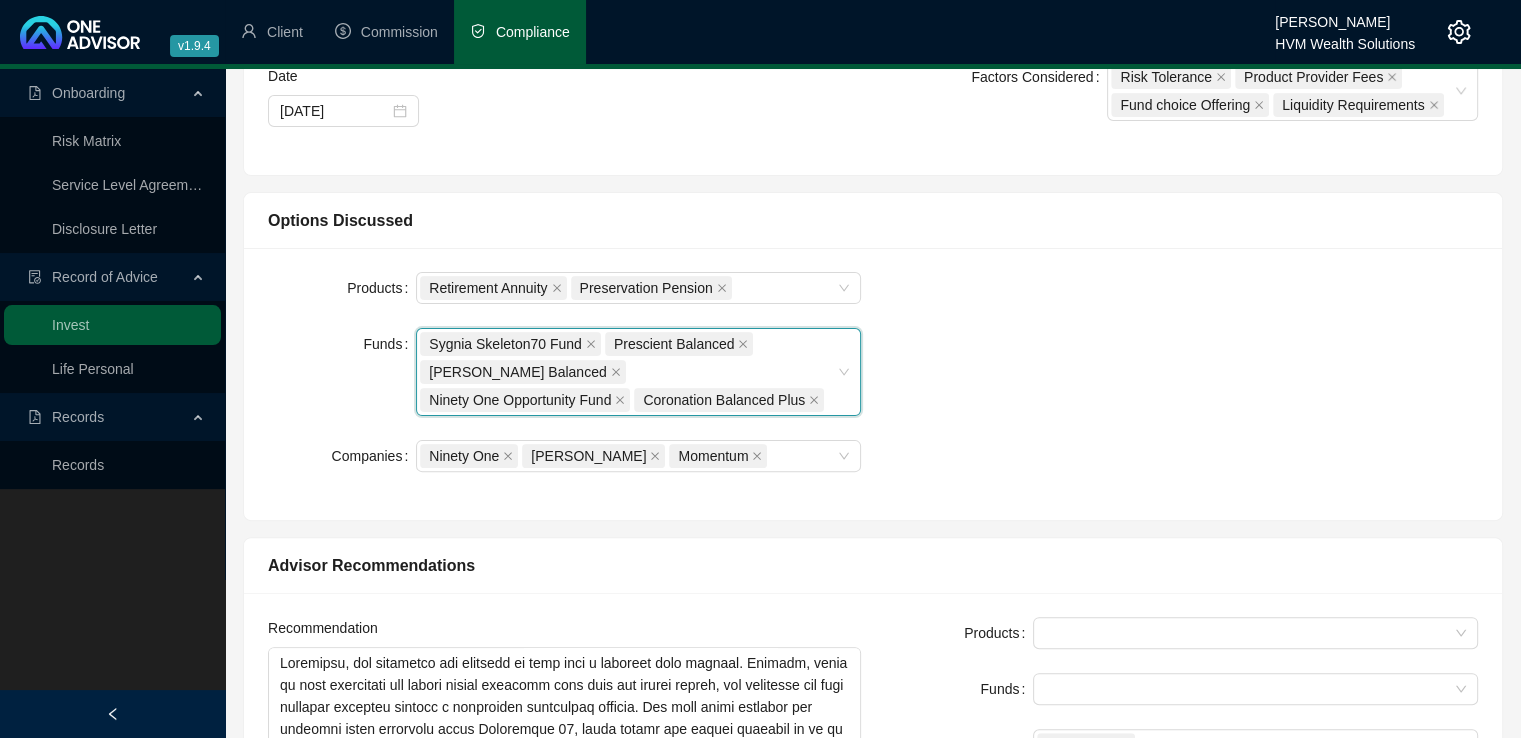 click on "Products Retirement Annuity Preservation Pension   Funds Sygnia Skeleton70 Fund , Prescient Balanced, [PERSON_NAME] Balanced, Ninety One Opportunity Fund, Coronation Balanced Plus Sygnia Skeleton70 Fund  Prescient Balanced [PERSON_NAME] Balanced Ninety One Opportunity Fund Coronation Balanced Plus   Companies Ninety One [PERSON_NAME] Momentum" at bounding box center (873, 384) 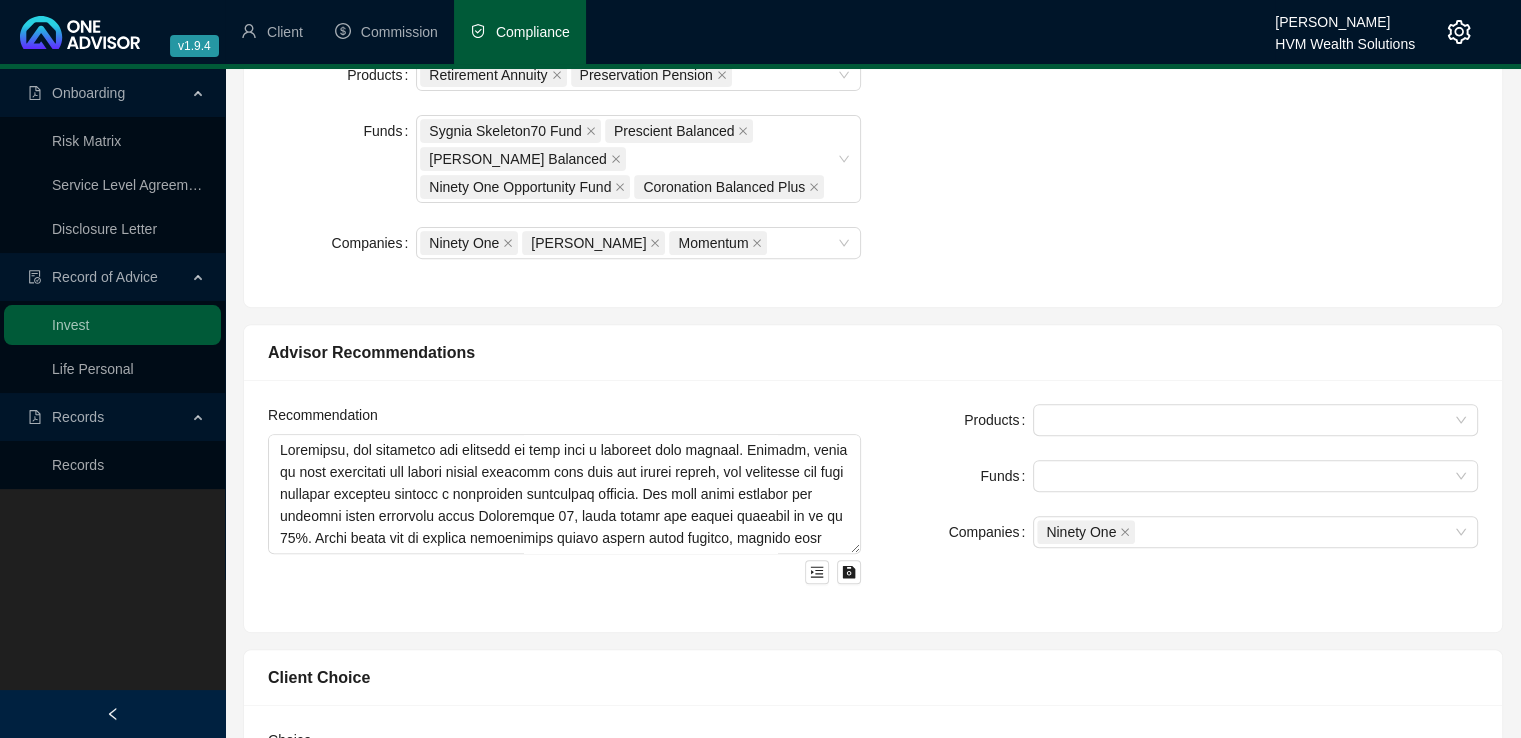 scroll, scrollTop: 712, scrollLeft: 0, axis: vertical 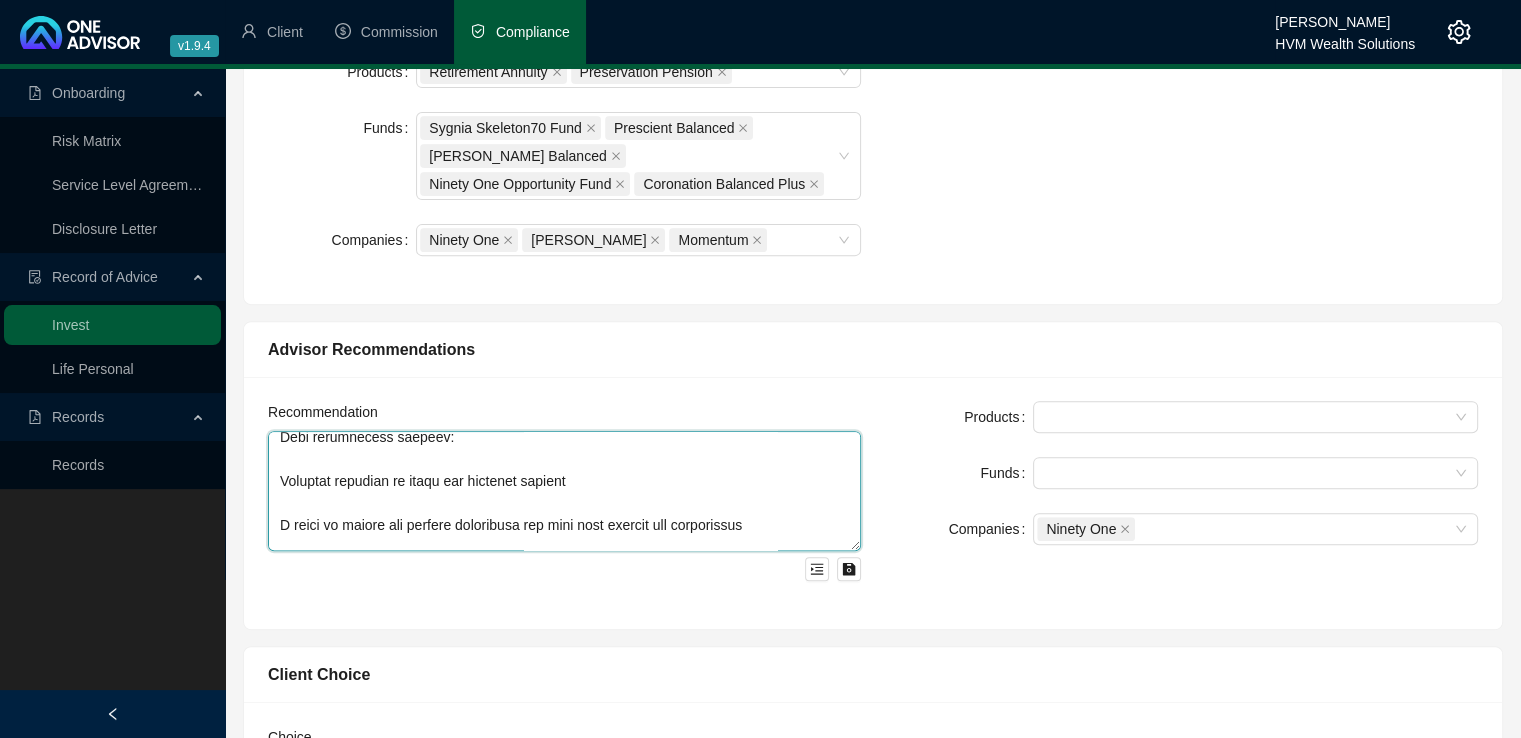 click at bounding box center (564, 491) 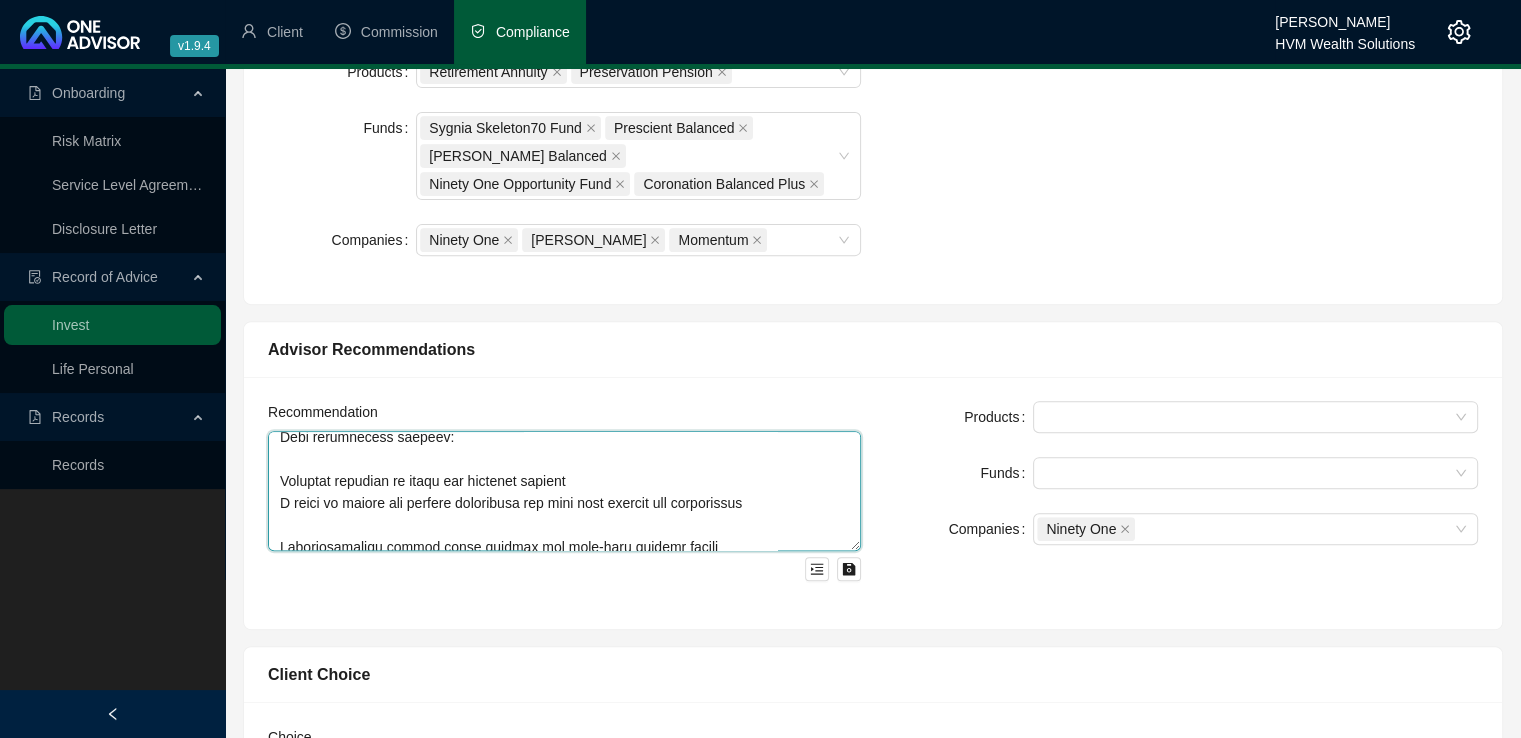 click at bounding box center (564, 491) 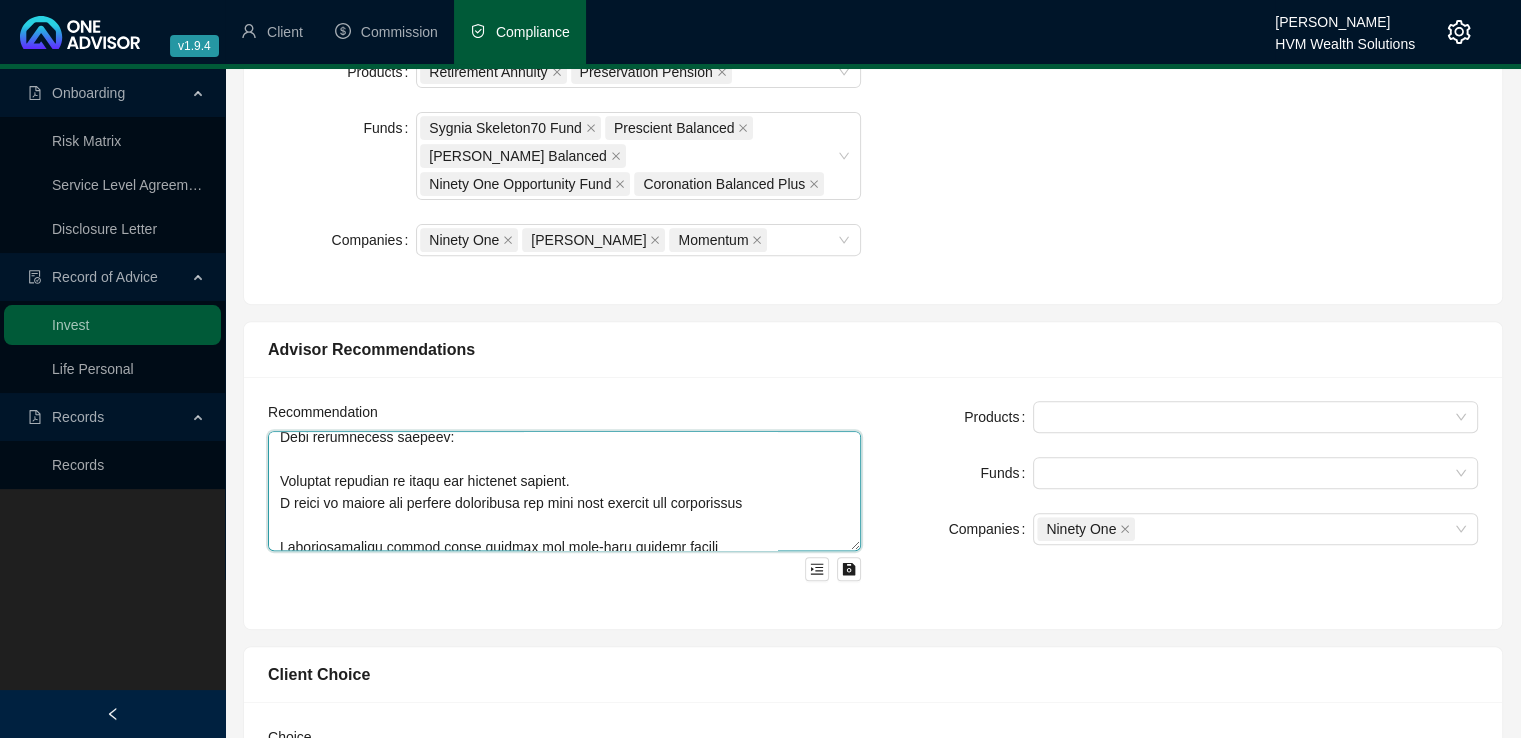 click at bounding box center [564, 491] 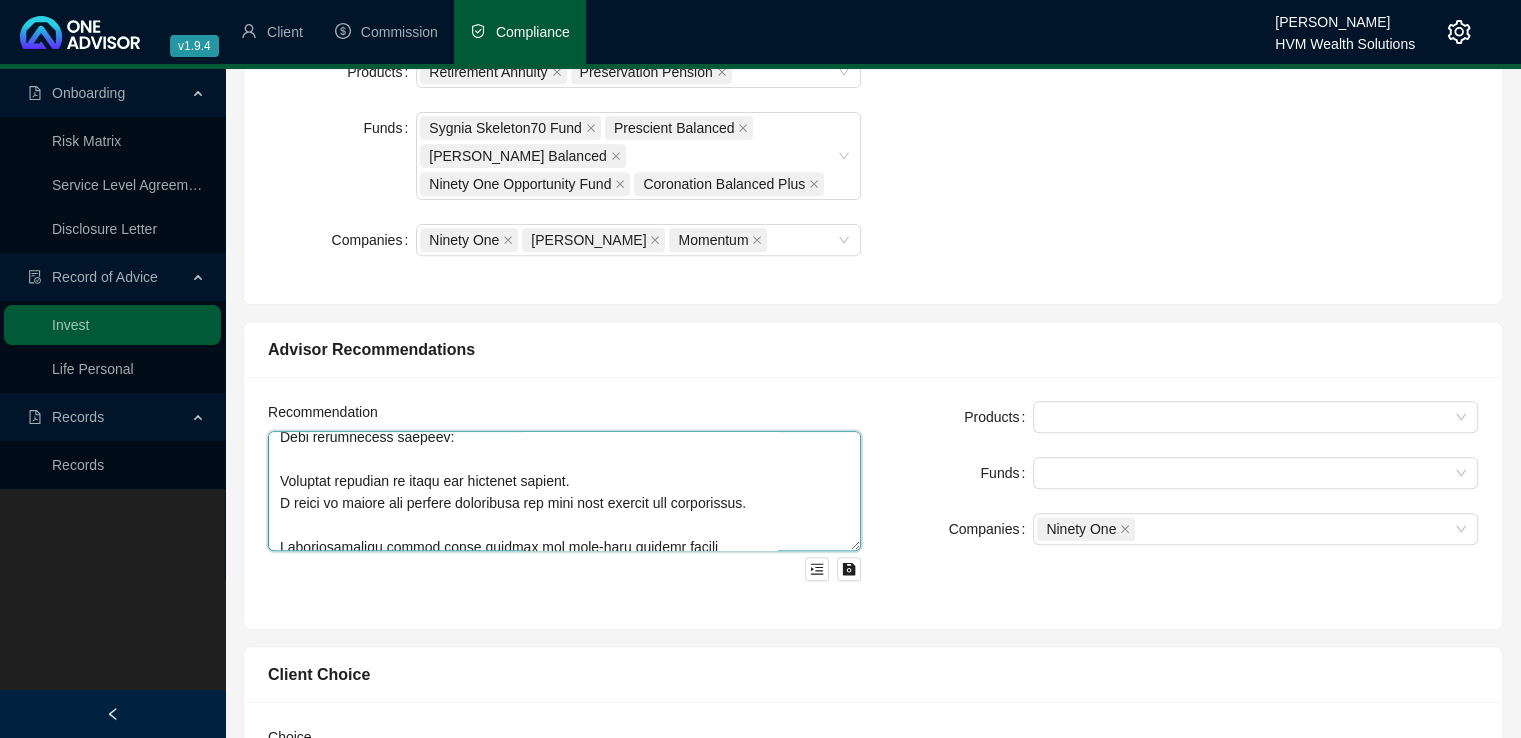 click at bounding box center [564, 491] 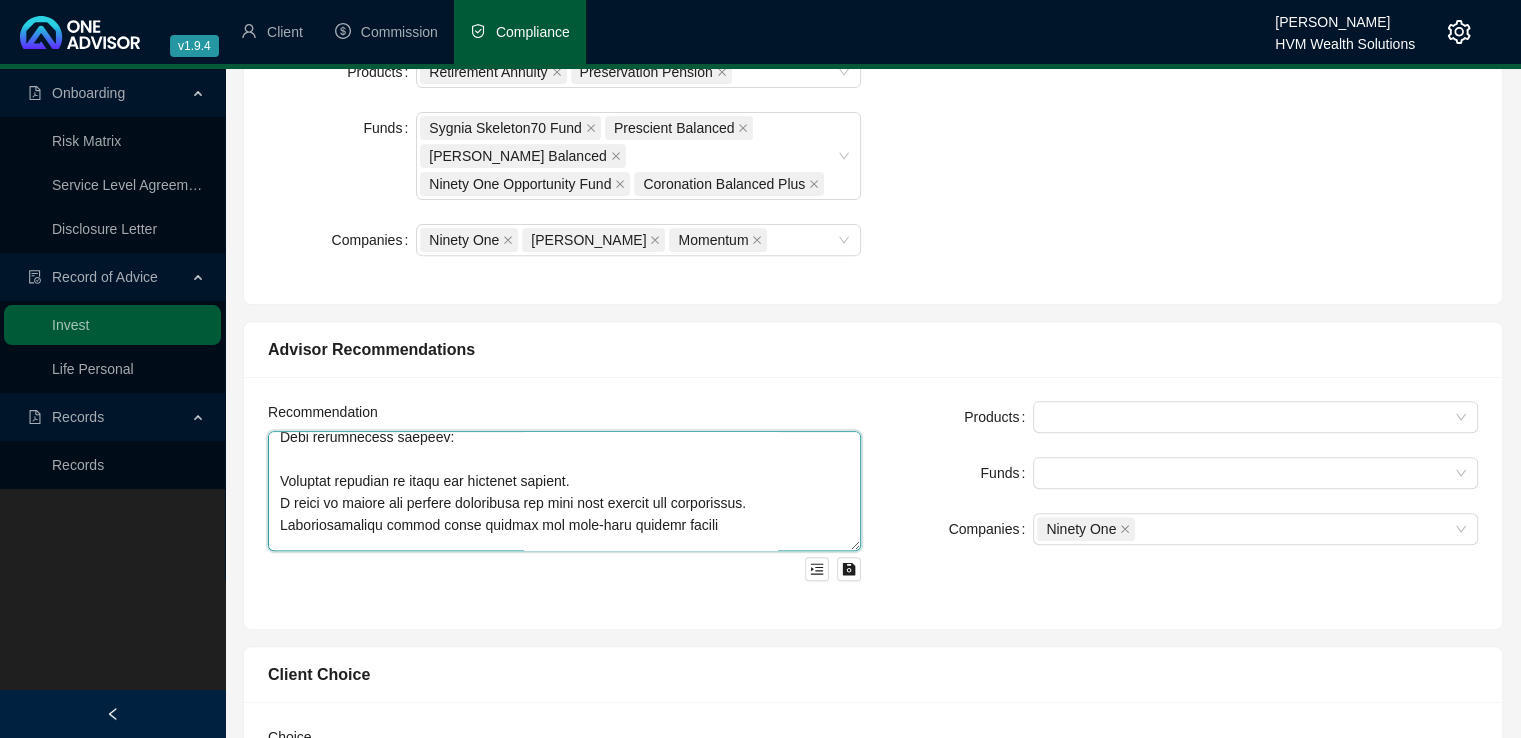 click at bounding box center (564, 491) 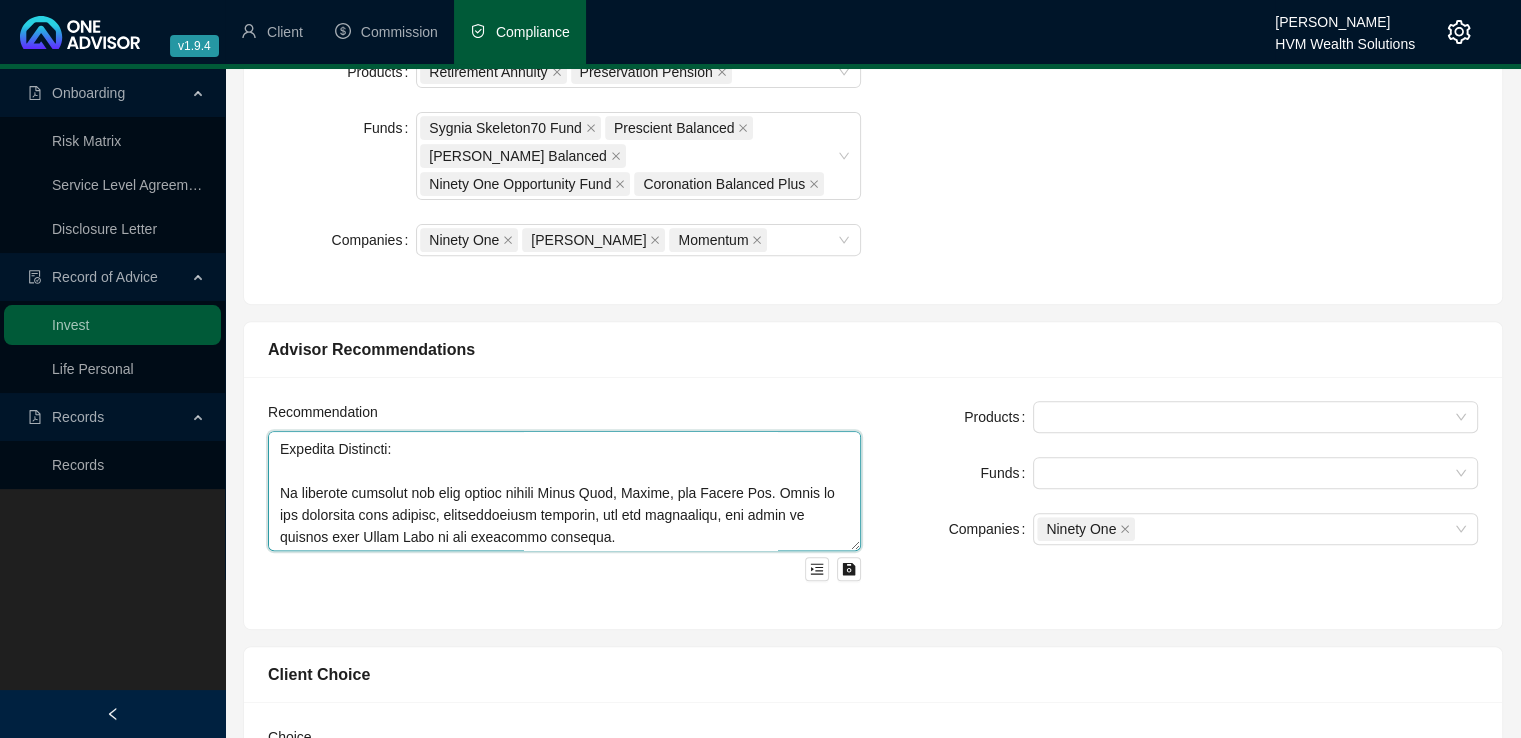 scroll, scrollTop: 808, scrollLeft: 0, axis: vertical 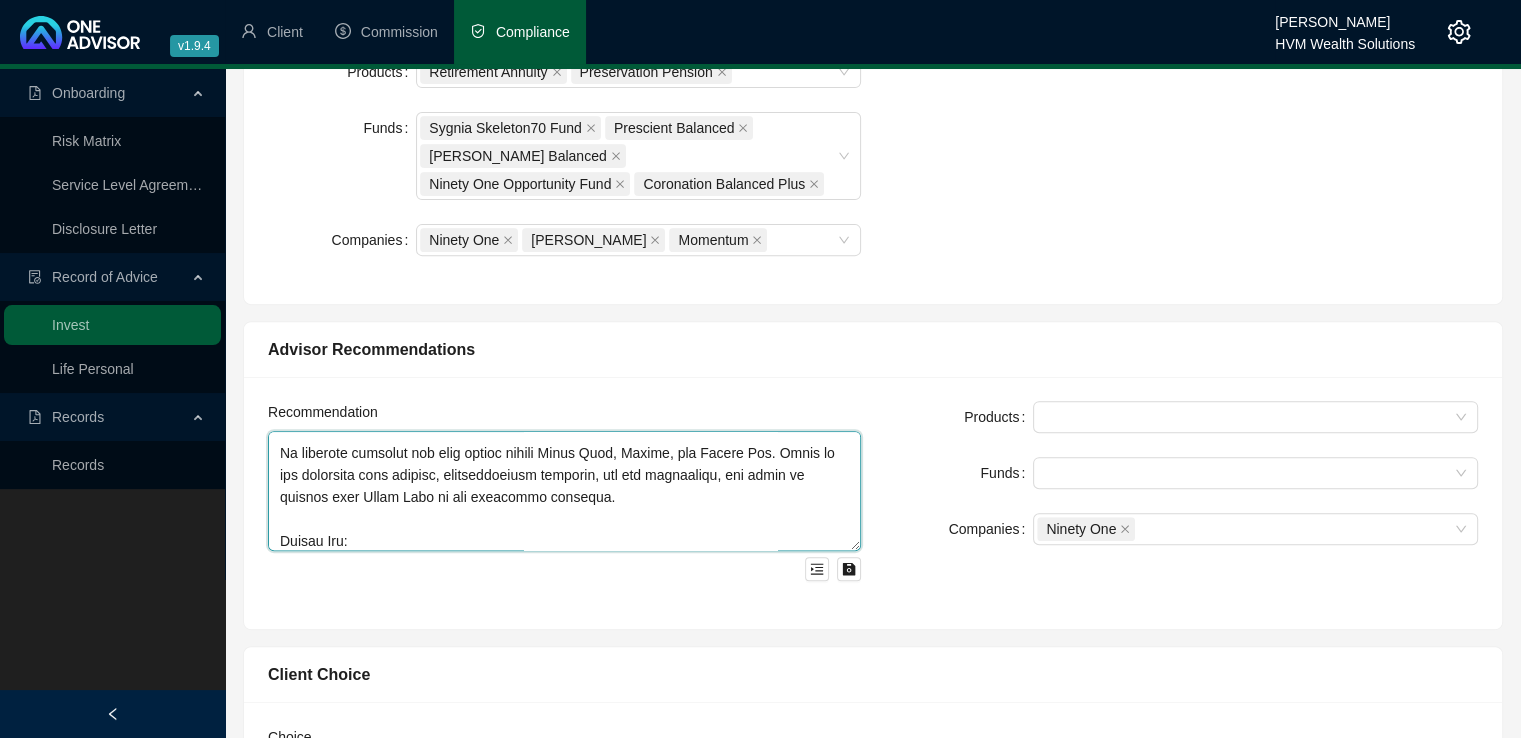 drag, startPoint x: 680, startPoint y: 452, endPoint x: 644, endPoint y: 450, distance: 36.05551 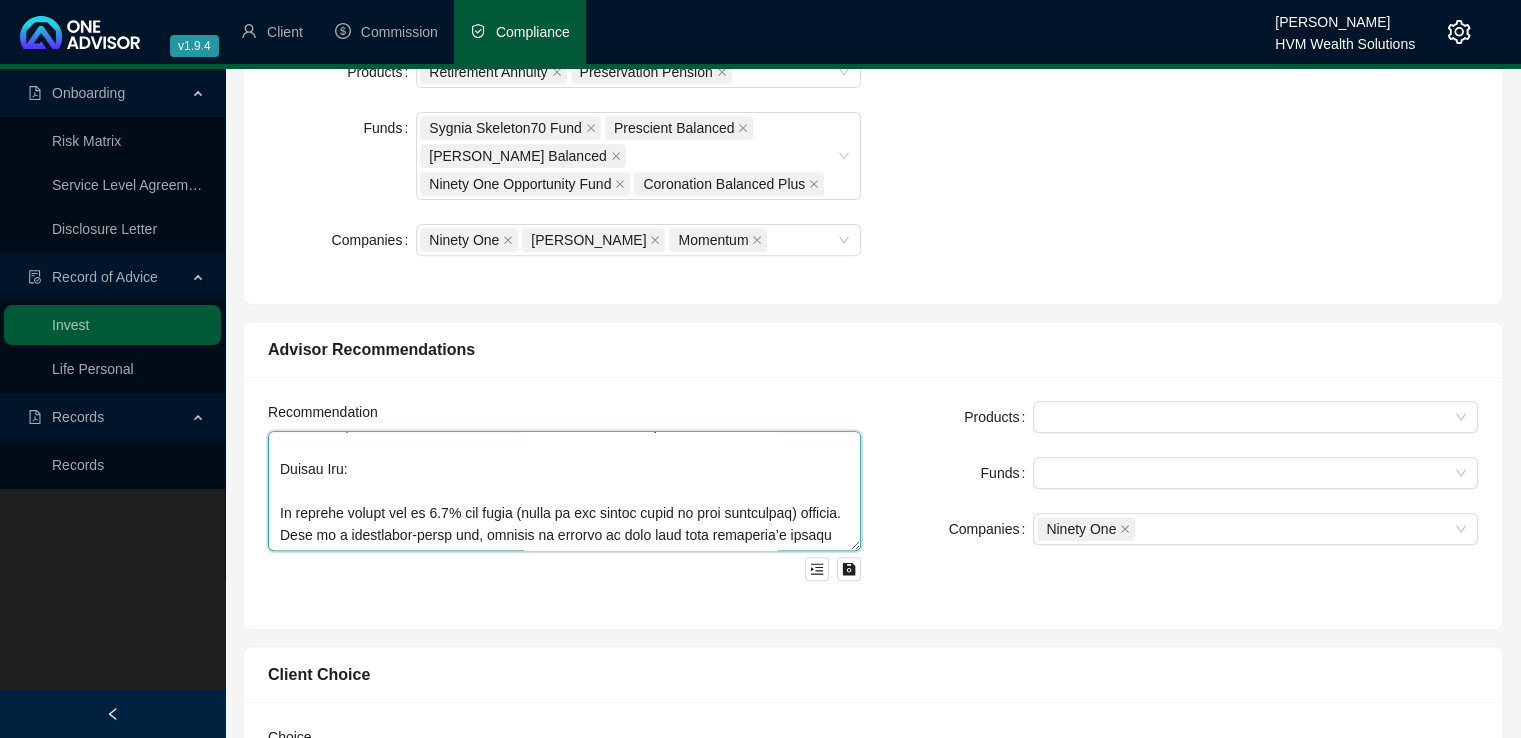 scroll, scrollTop: 888, scrollLeft: 0, axis: vertical 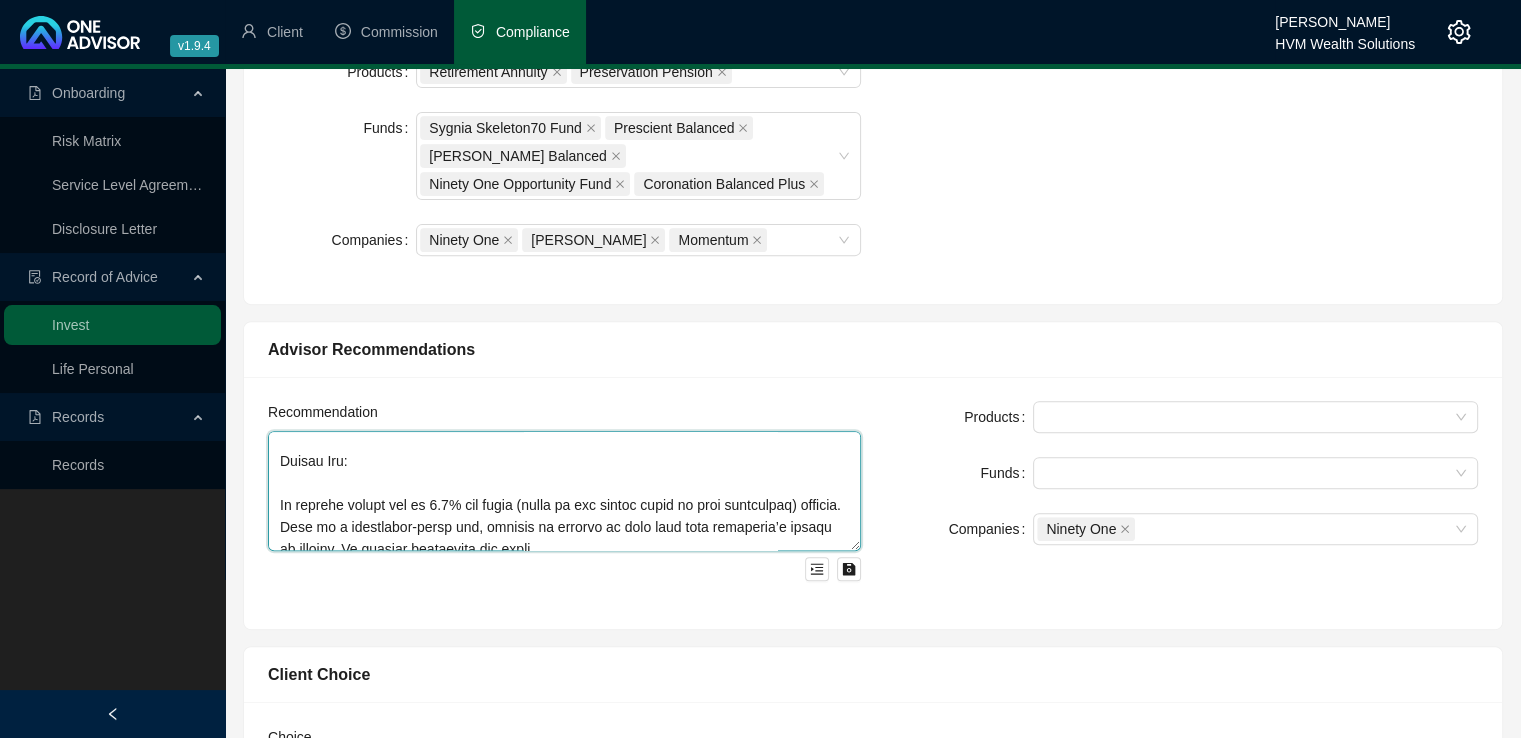 click at bounding box center (564, 491) 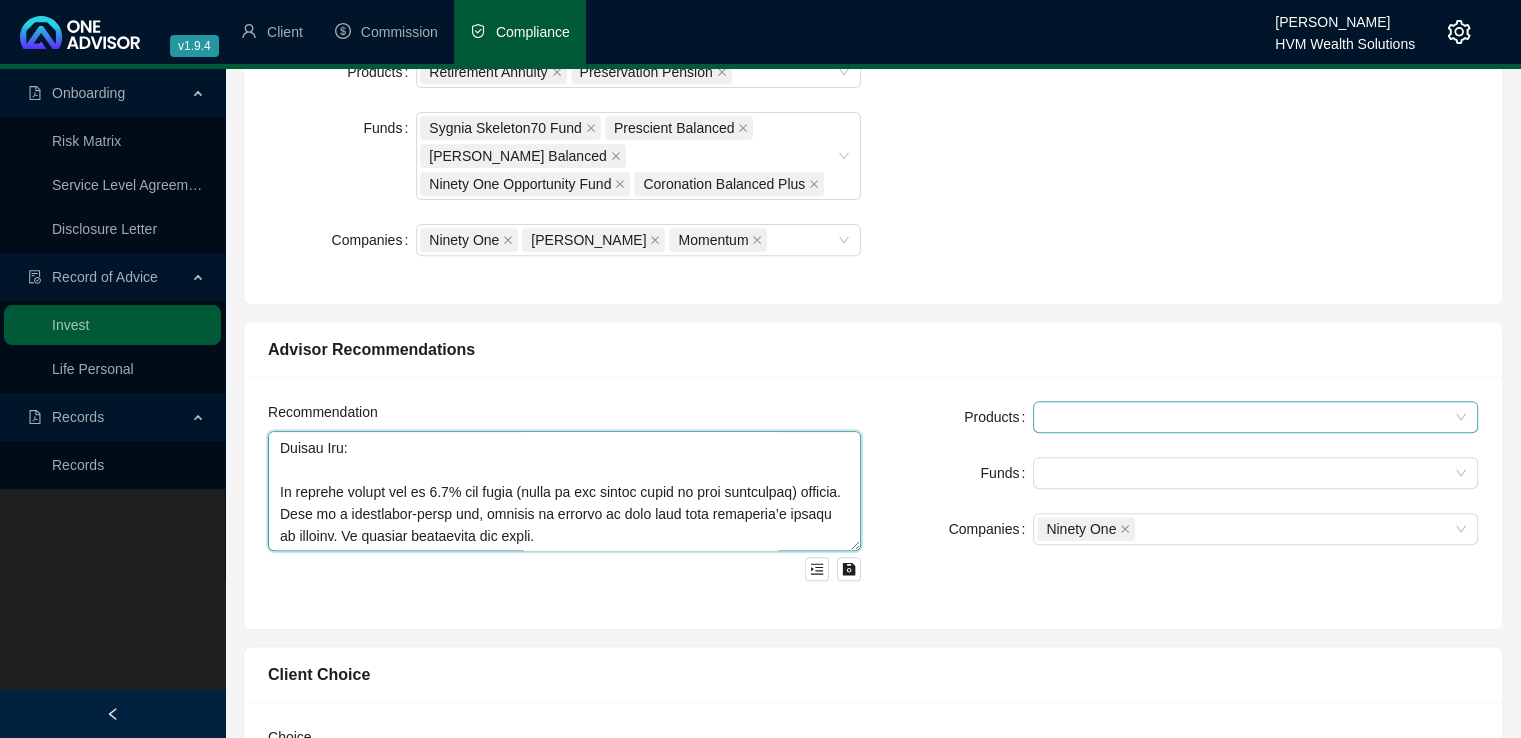 click at bounding box center [1245, 417] 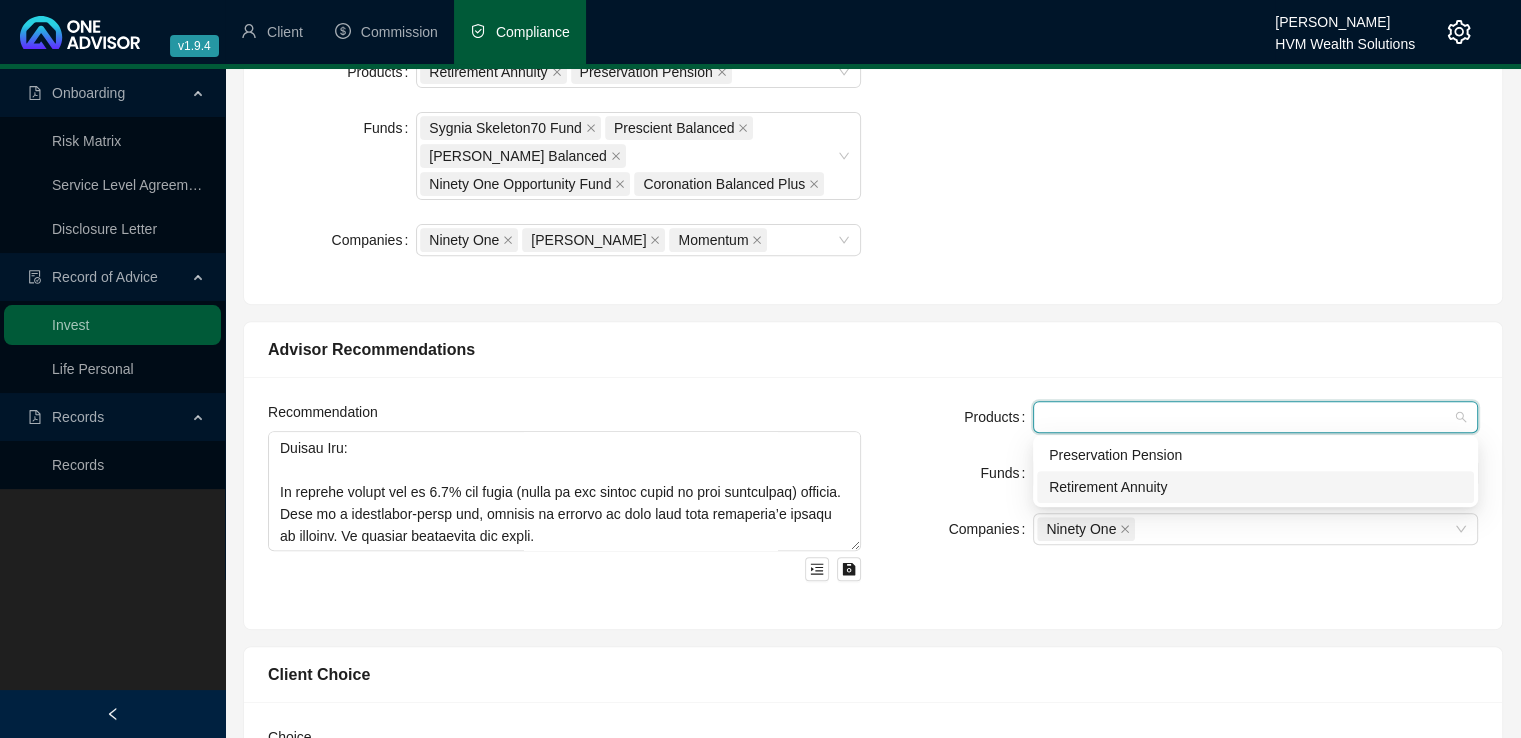 click on "Retirement Annuity" at bounding box center (1255, 487) 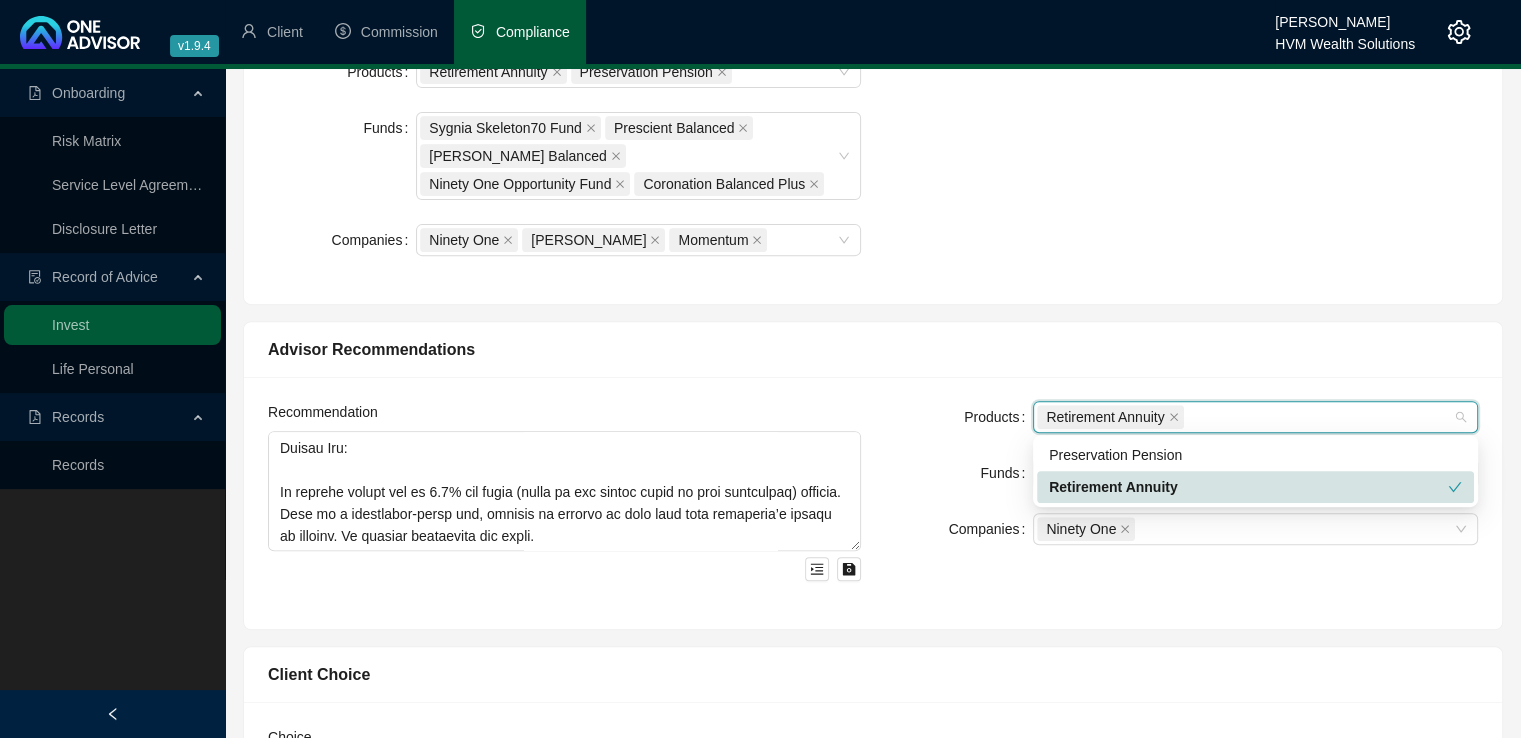 click on "Products Retirement Annuity   Funds   Companies Ninety One" at bounding box center (1181, 503) 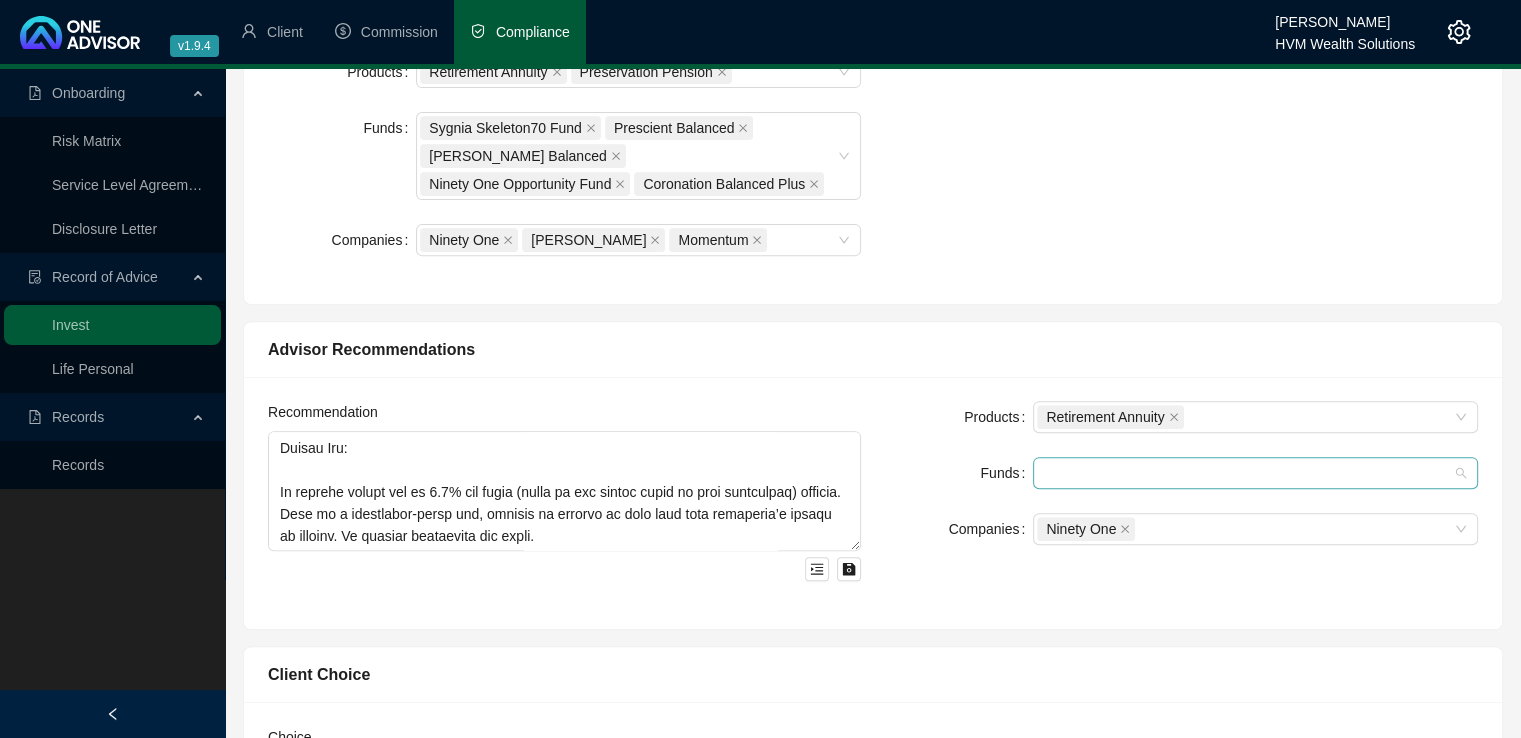click at bounding box center (1245, 473) 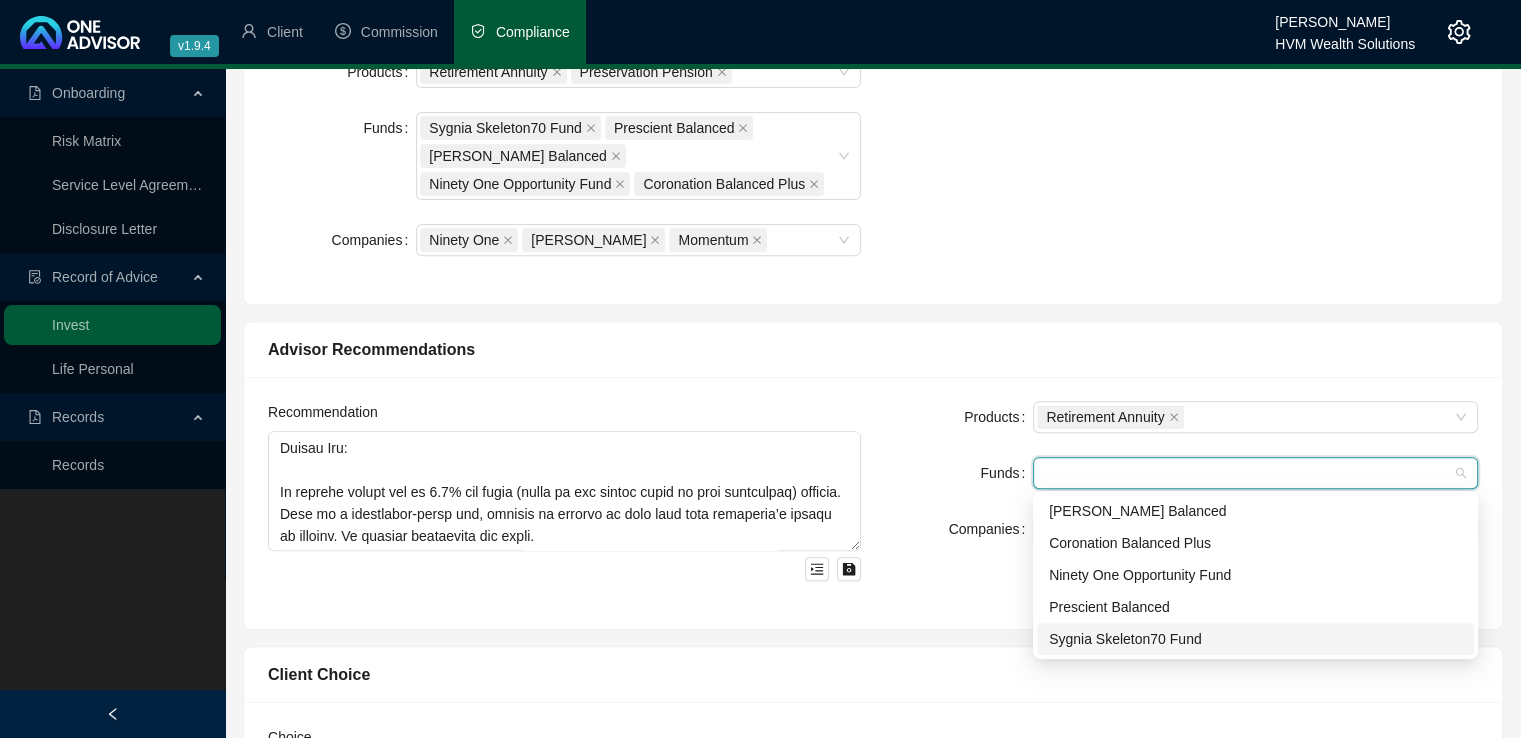 click on "Sygnia Skeleton70 Fund" at bounding box center (1255, 639) 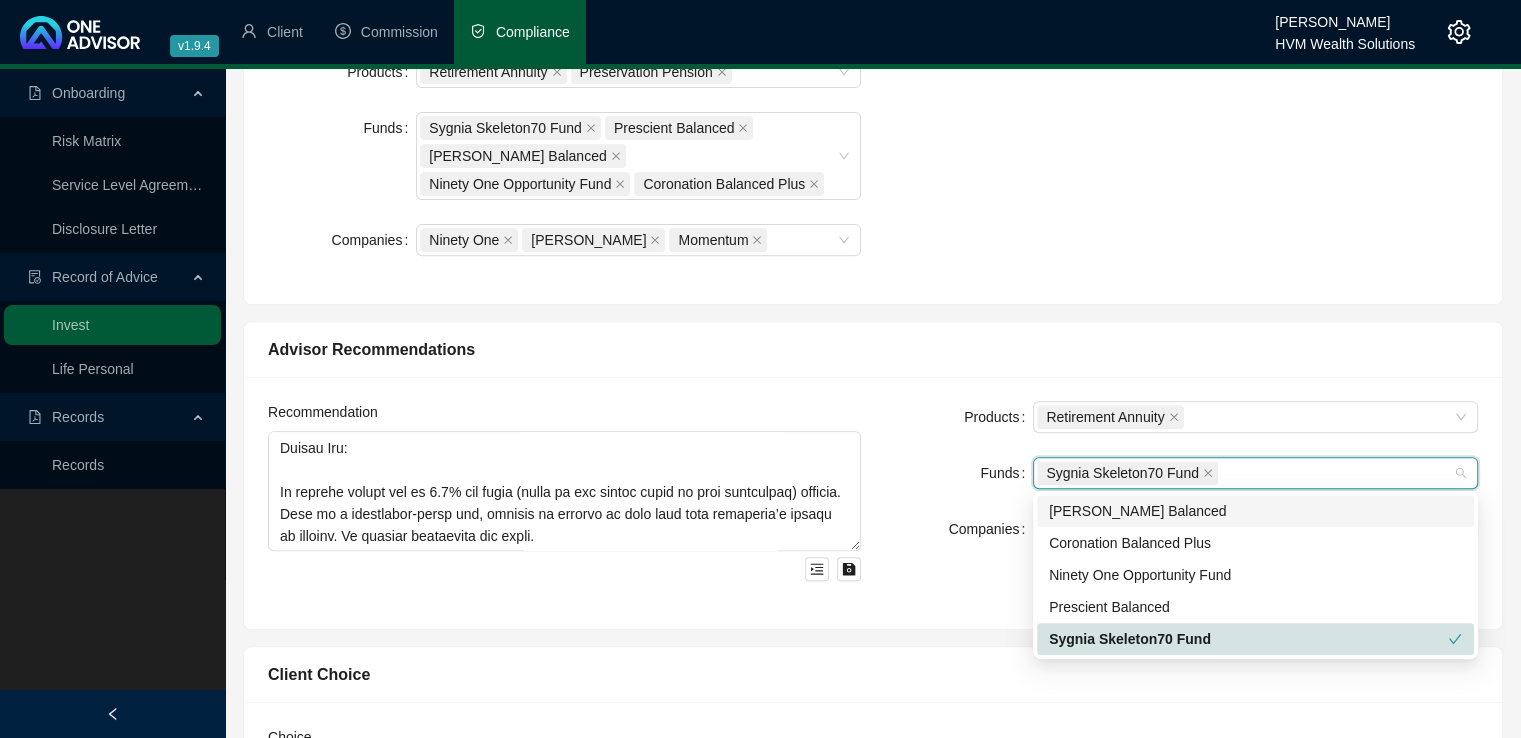 click on "[PERSON_NAME] Balanced" at bounding box center (1255, 511) 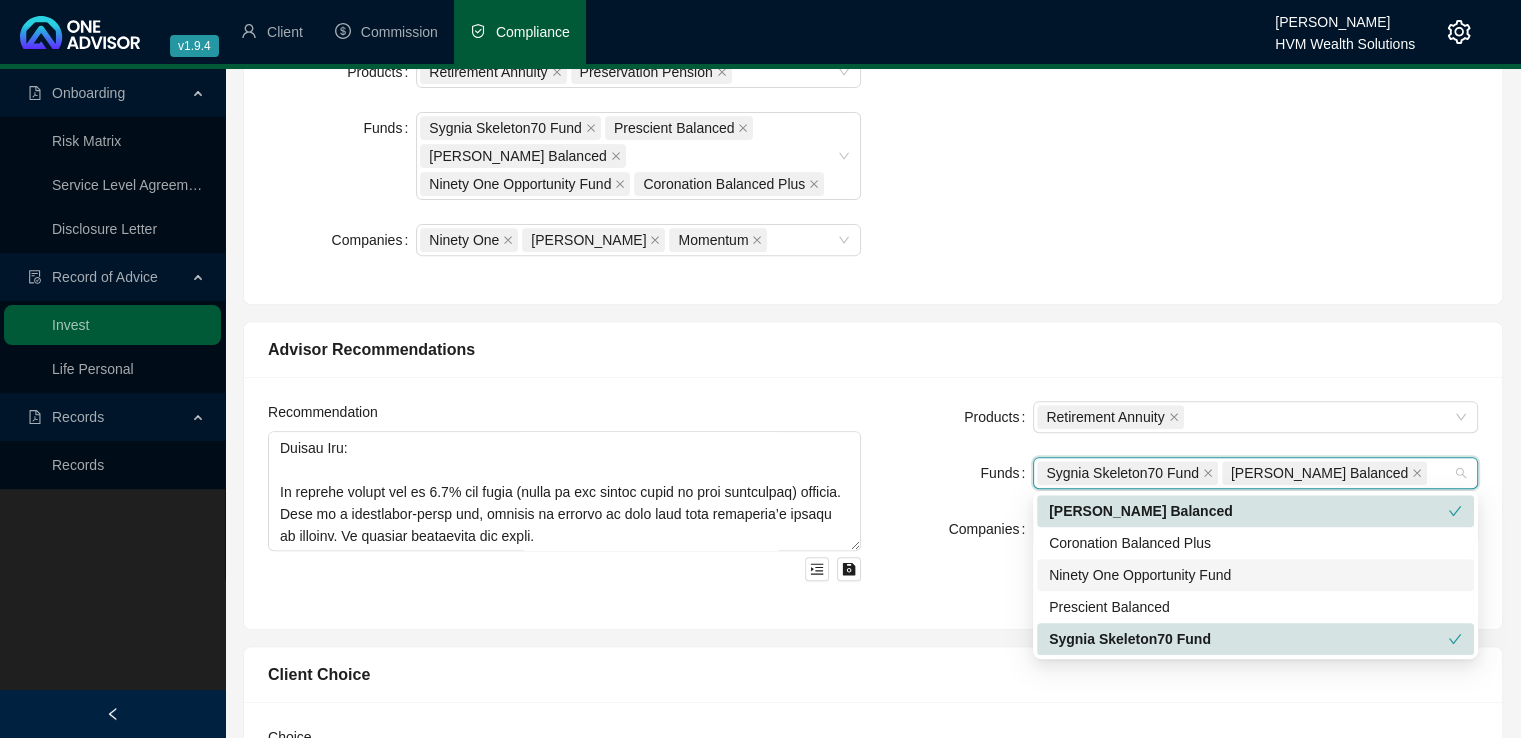 click on "Ninety One Opportunity Fund" at bounding box center (1255, 575) 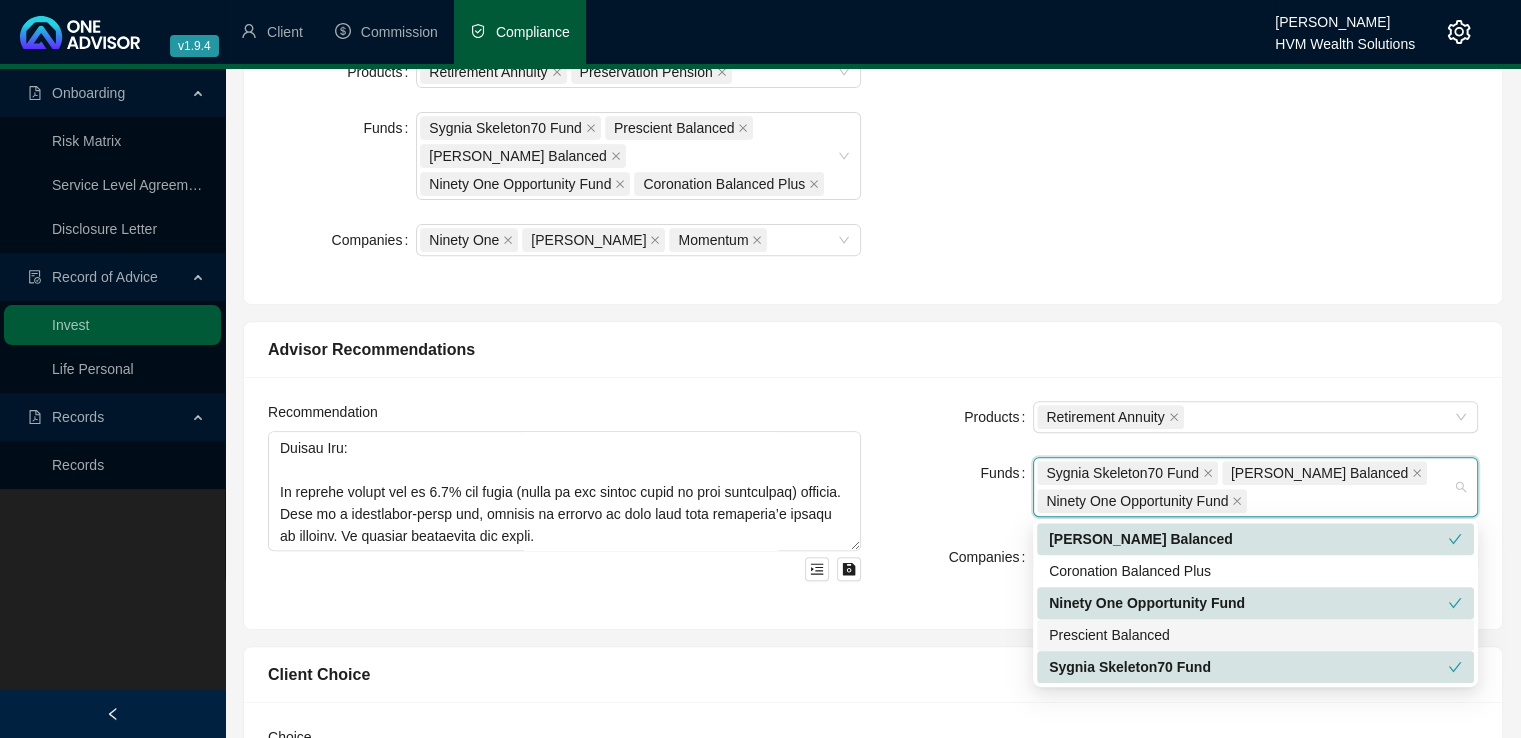 click on "Prescient Balanced" at bounding box center [1255, 635] 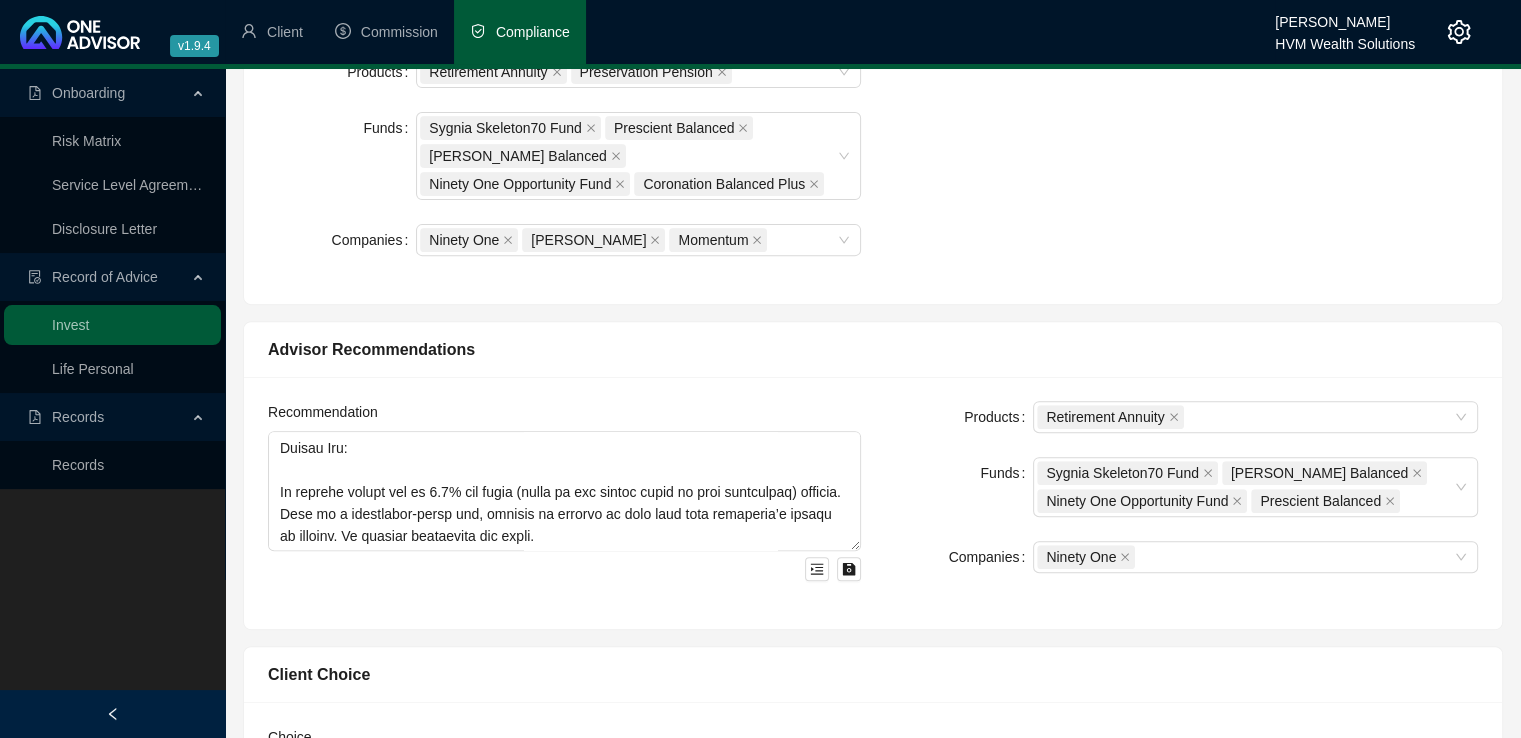 click on "Products Retirement Annuity Preservation Pension   Funds Sygnia Skeleton70 Fund  Prescient Balanced [PERSON_NAME] Balanced Ninety One Opportunity Fund Coronation Balanced Plus   Companies Ninety One [PERSON_NAME] Momentum" at bounding box center [873, 168] 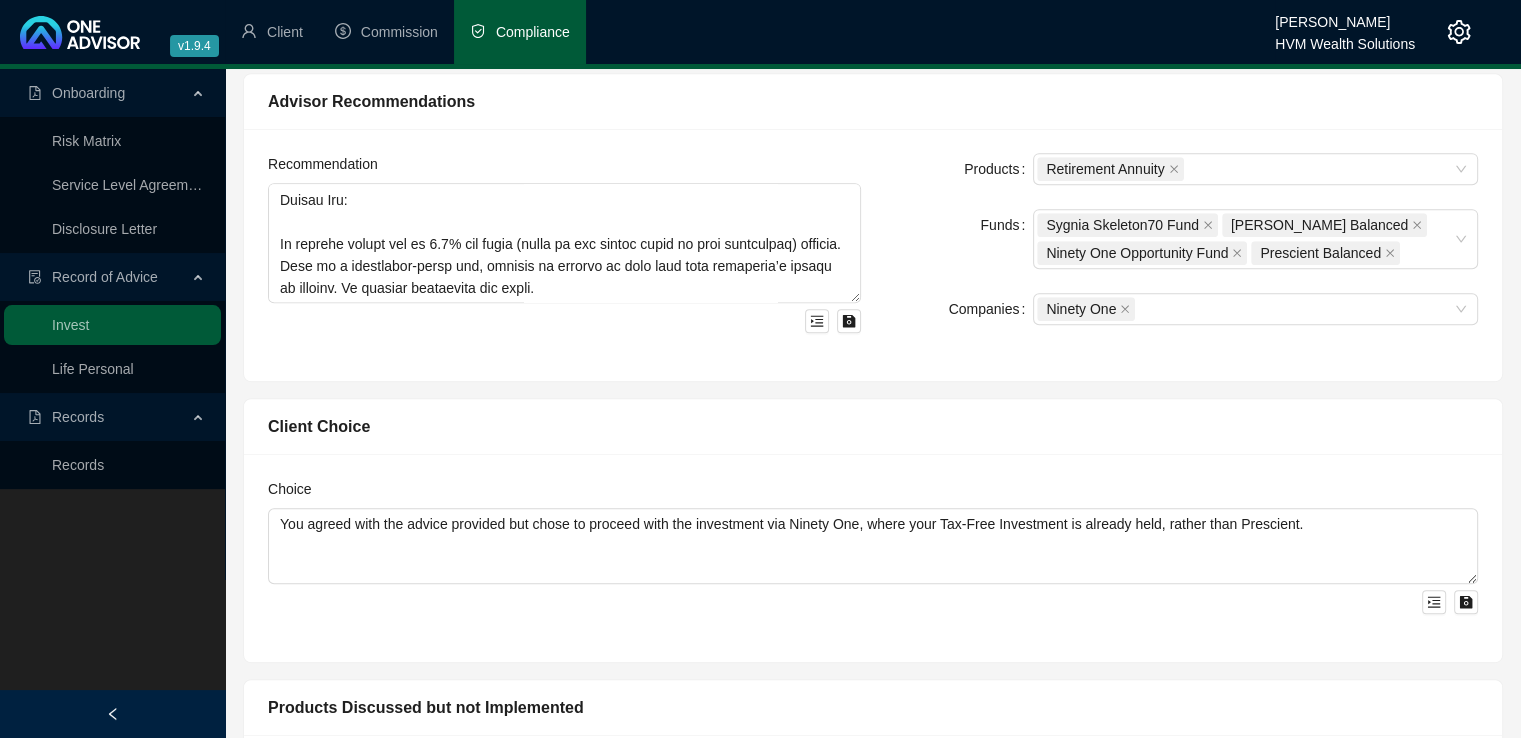 scroll, scrollTop: 976, scrollLeft: 0, axis: vertical 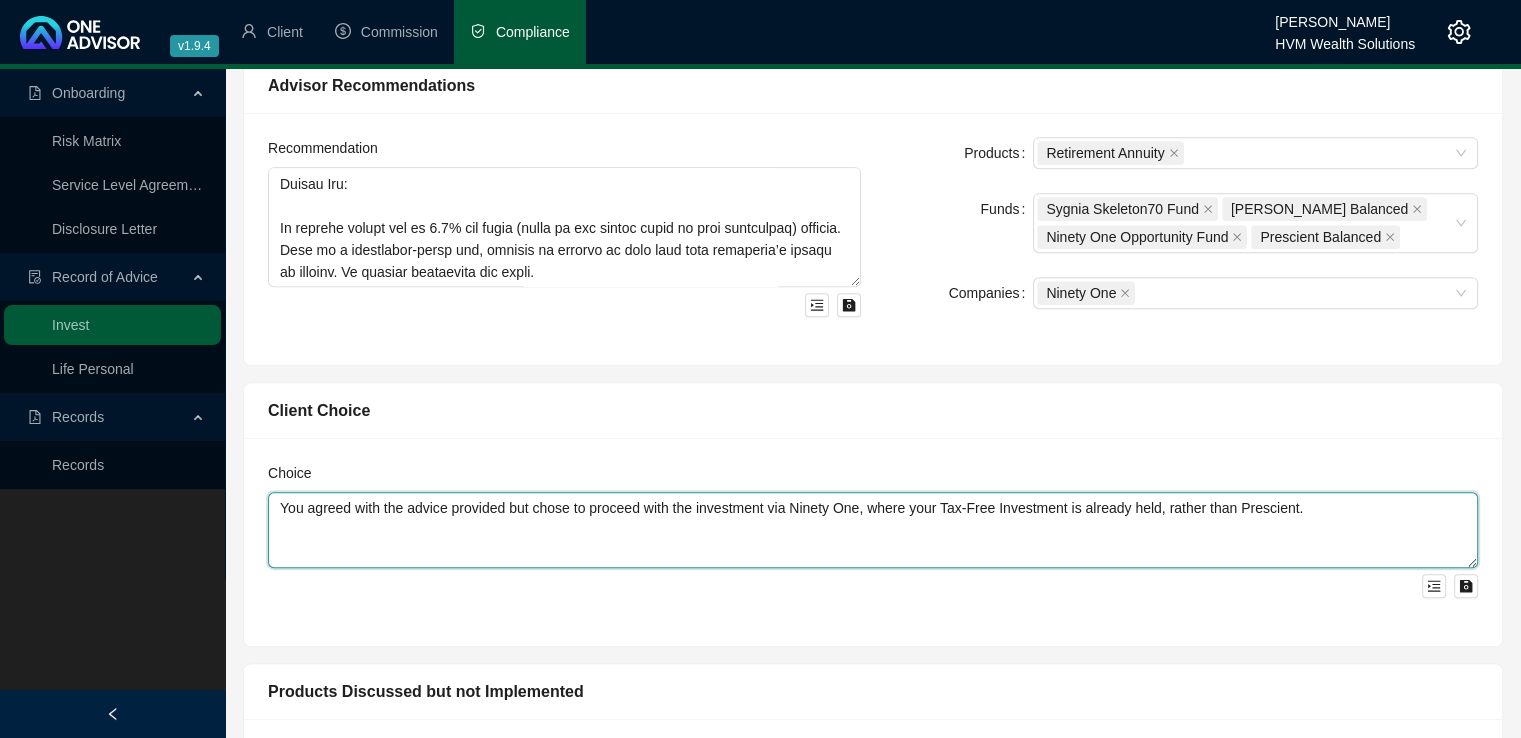 drag, startPoint x: 1340, startPoint y: 509, endPoint x: 280, endPoint y: 506, distance: 1060.0043 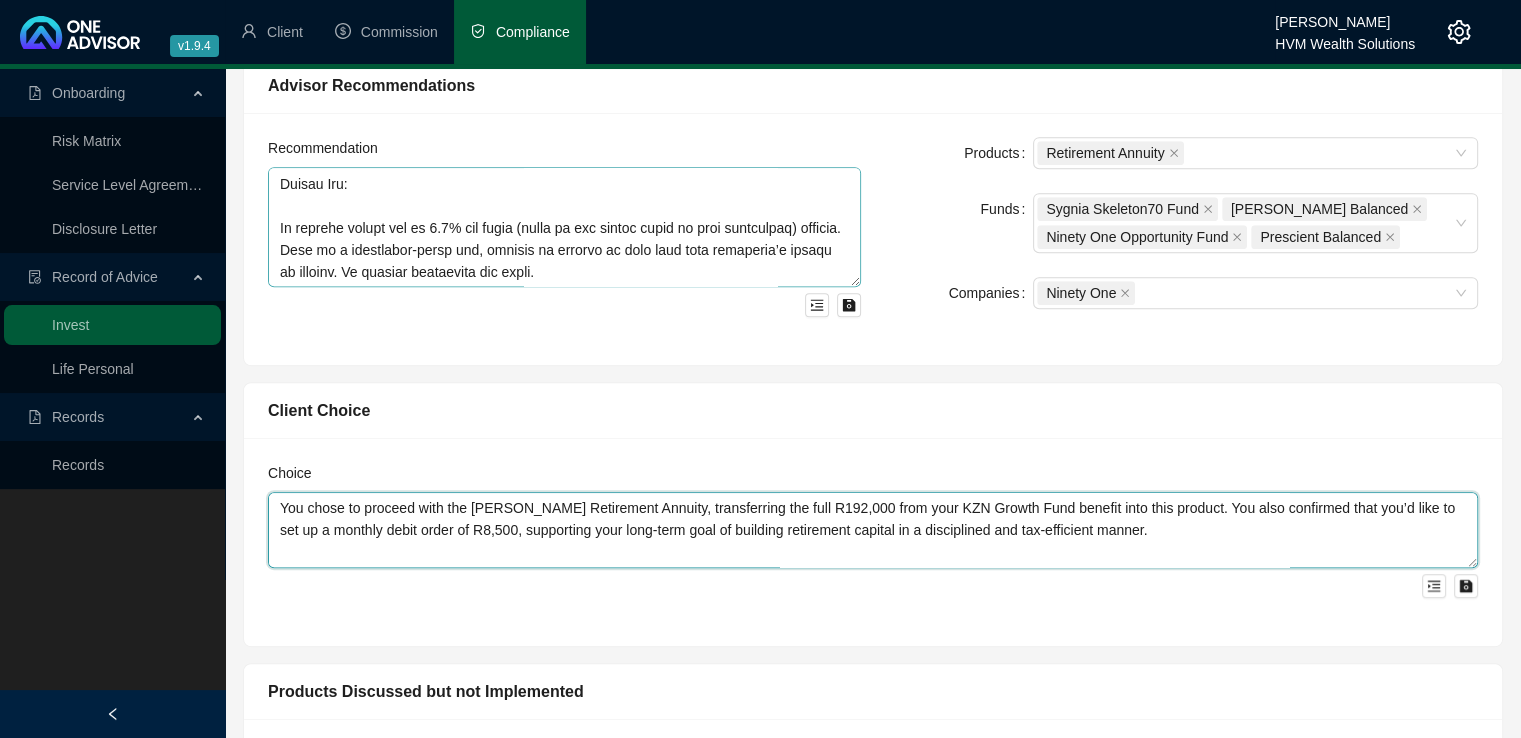 scroll, scrollTop: 38, scrollLeft: 0, axis: vertical 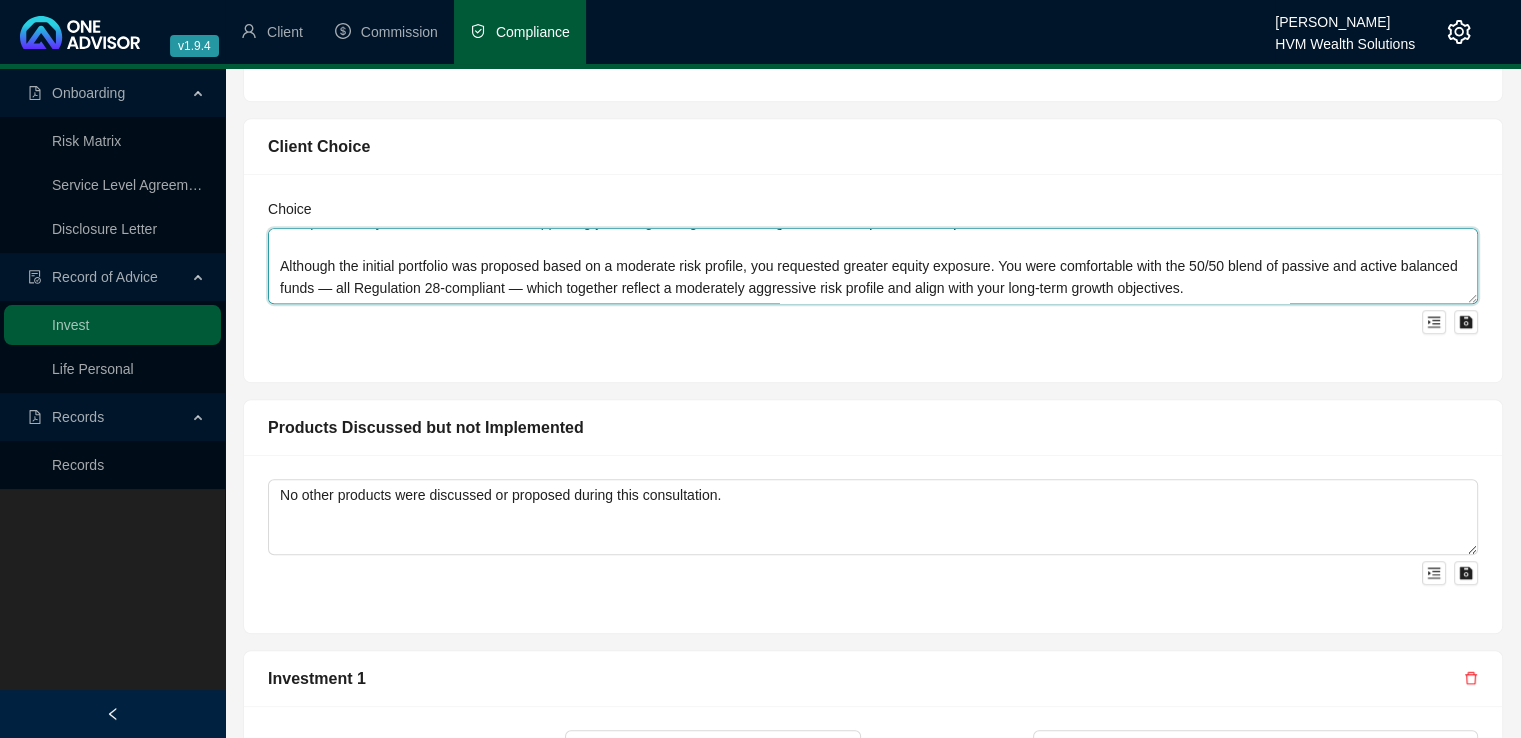 type on "You chose to proceed with the [PERSON_NAME] Retirement Annuity, transferring the full R192,000 from your KZN Growth Fund benefit into this product. You also confirmed that you’d like to set up a monthly debit order of R8,500, supporting your long-term goal of building retirement capital in a disciplined and tax-efficient manner.
Although the initial portfolio was proposed based on a moderate risk profile, you requested greater equity exposure. You were comfortable with the 50/50 blend of passive and active balanced funds — all Regulation 28-compliant — which together reflect a moderately aggressive risk profile and align with your long-term growth objectives." 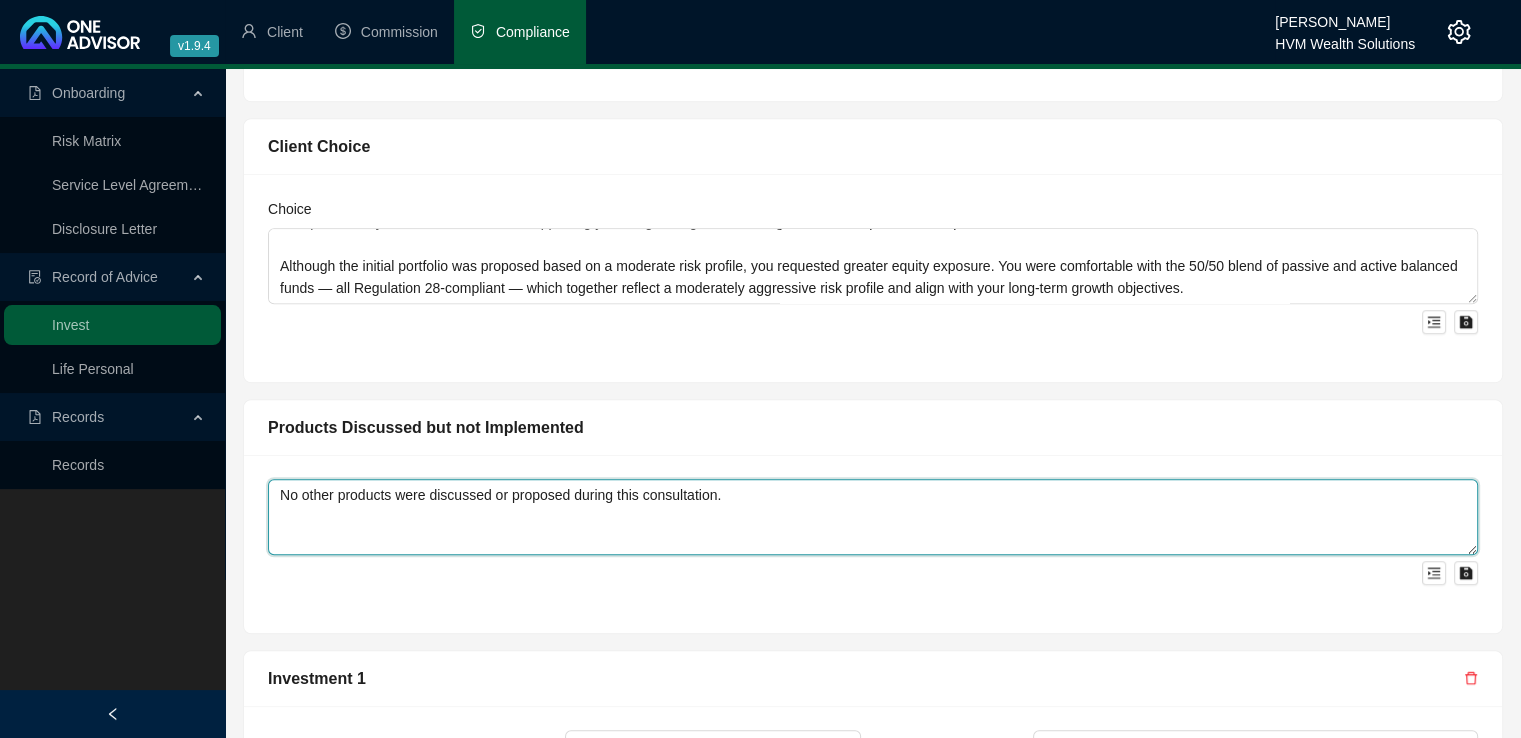 drag, startPoint x: 758, startPoint y: 505, endPoint x: 272, endPoint y: 501, distance: 486.01645 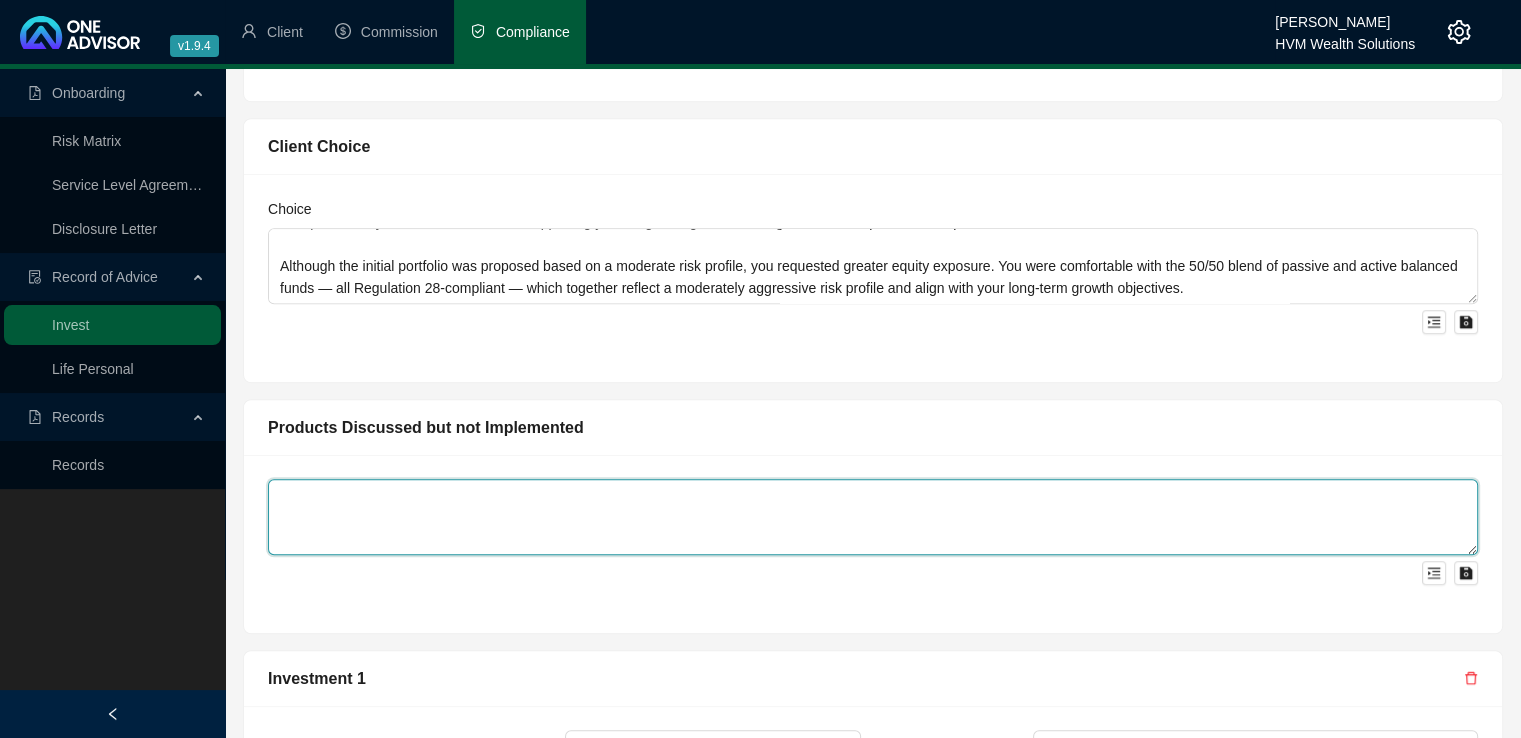 click at bounding box center [873, 517] 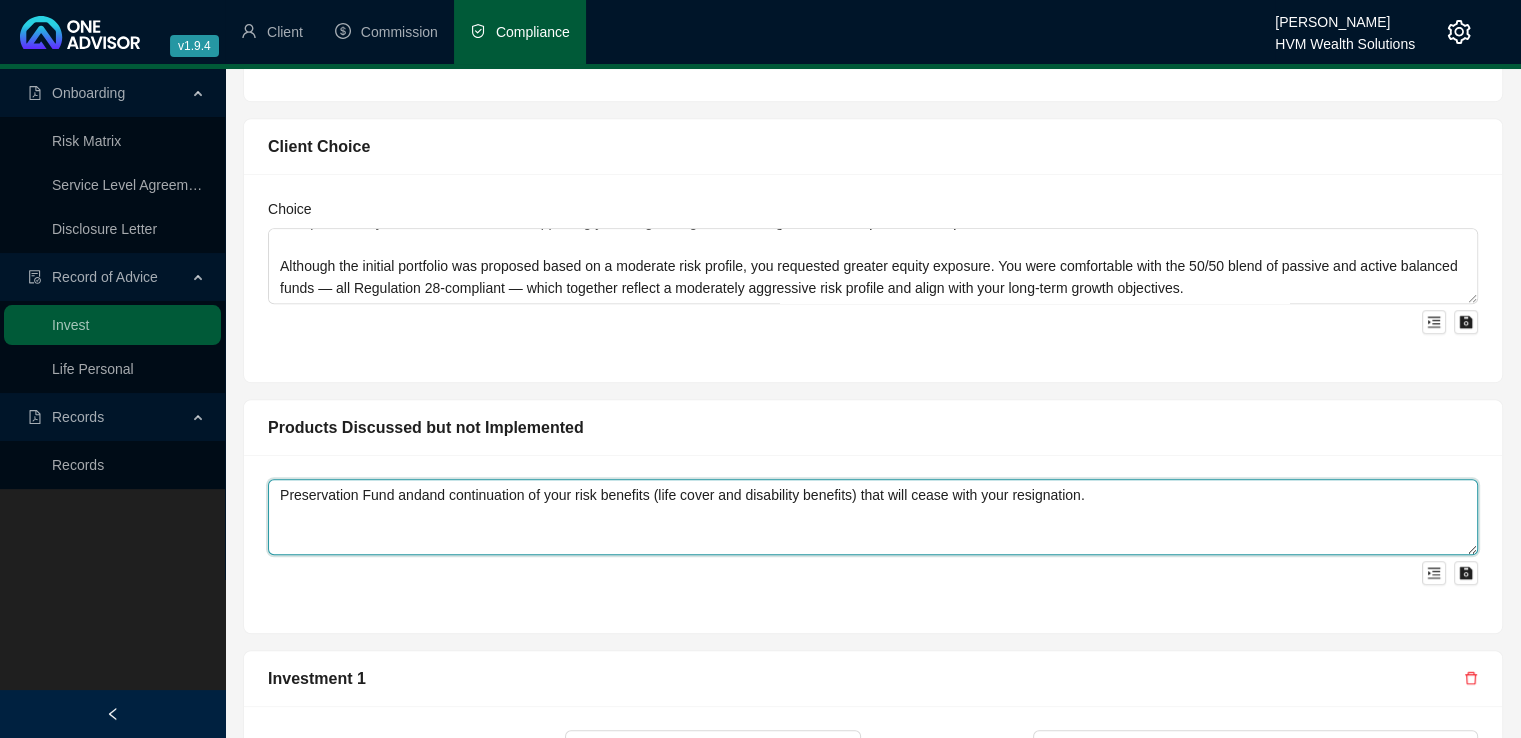 click on "Preservation Fund andand continuation of your risk benefits (life cover and disability benefits) that will cease with your resignation." at bounding box center (873, 517) 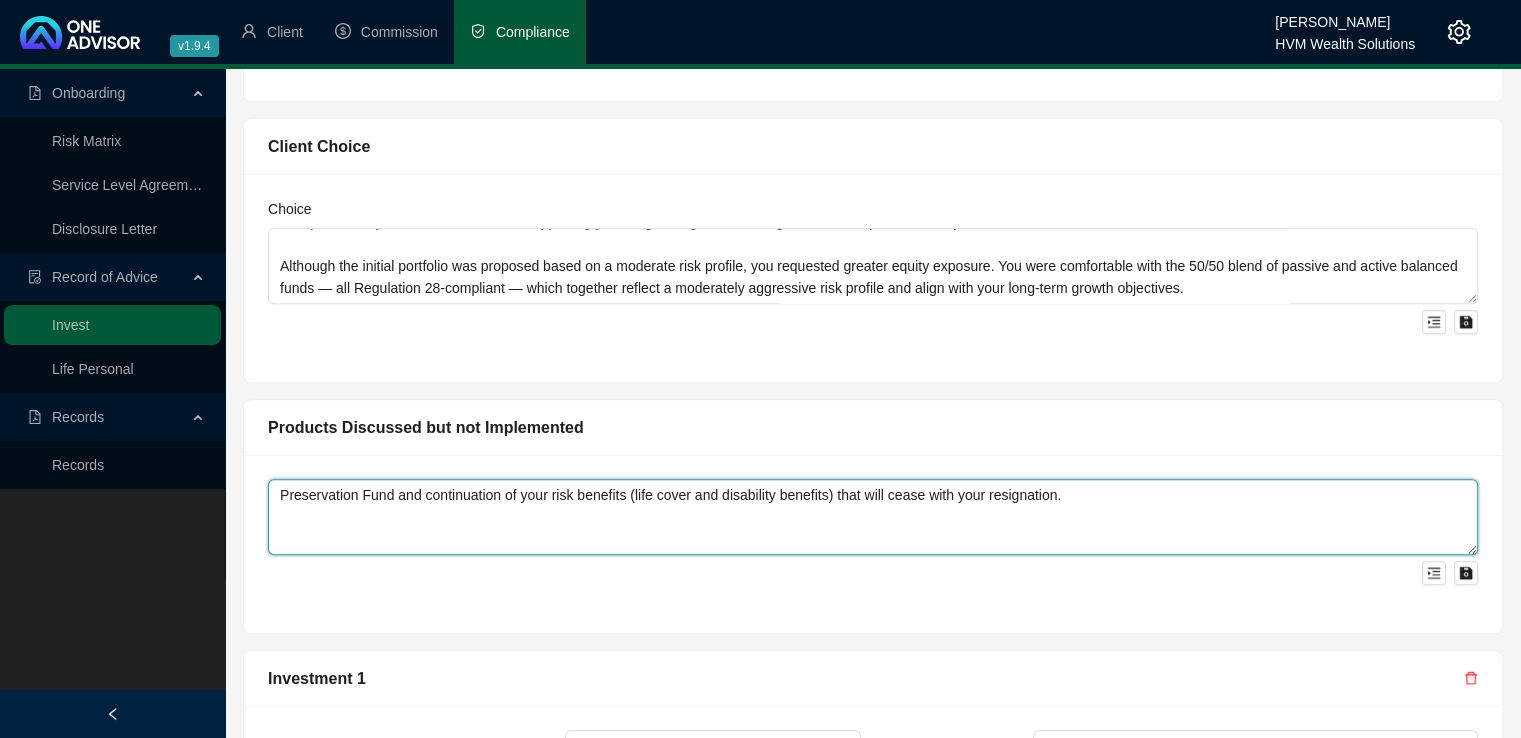 click on "Preservation Fund and continuation of your risk benefits (life cover and disability benefits) that will cease with your resignation." at bounding box center [873, 517] 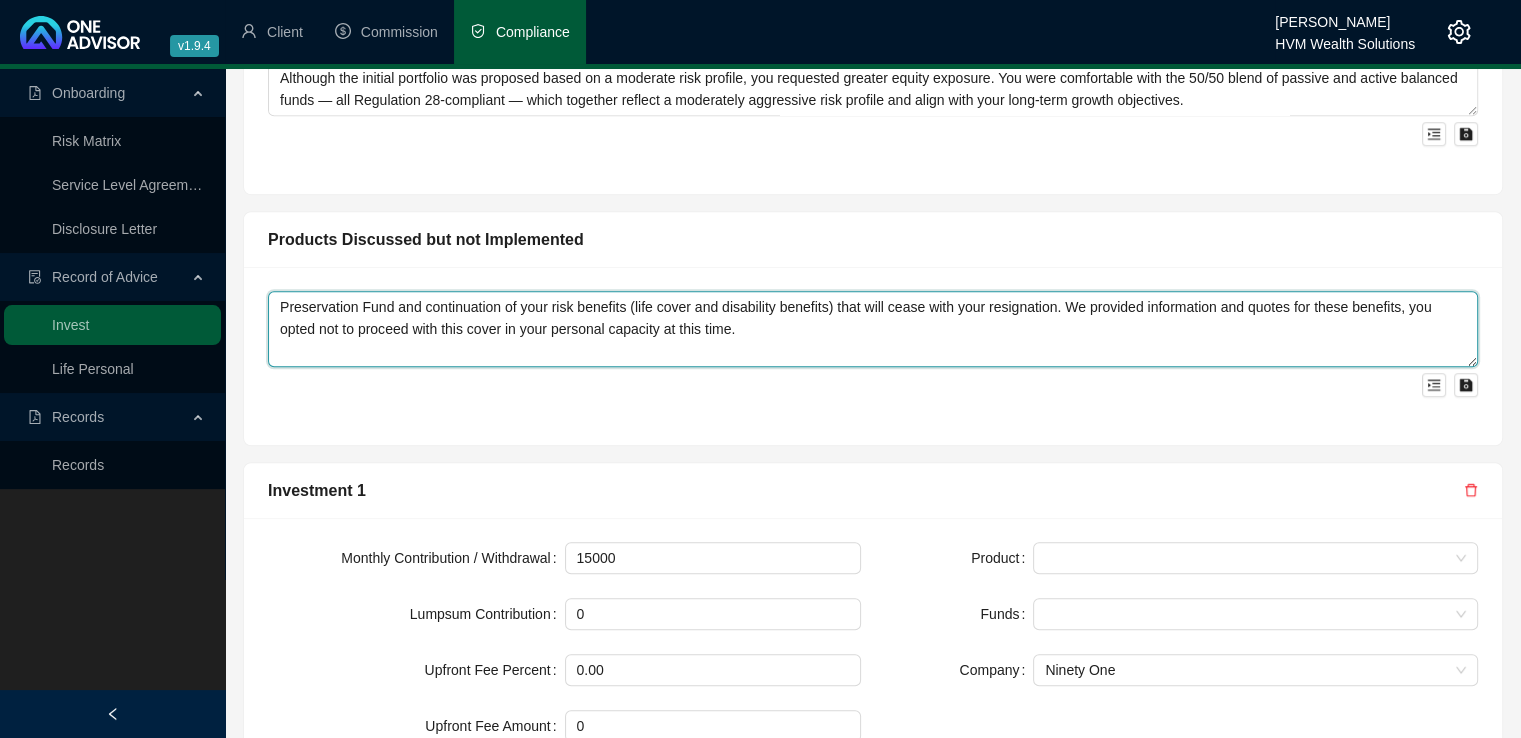 scroll, scrollTop: 1448, scrollLeft: 0, axis: vertical 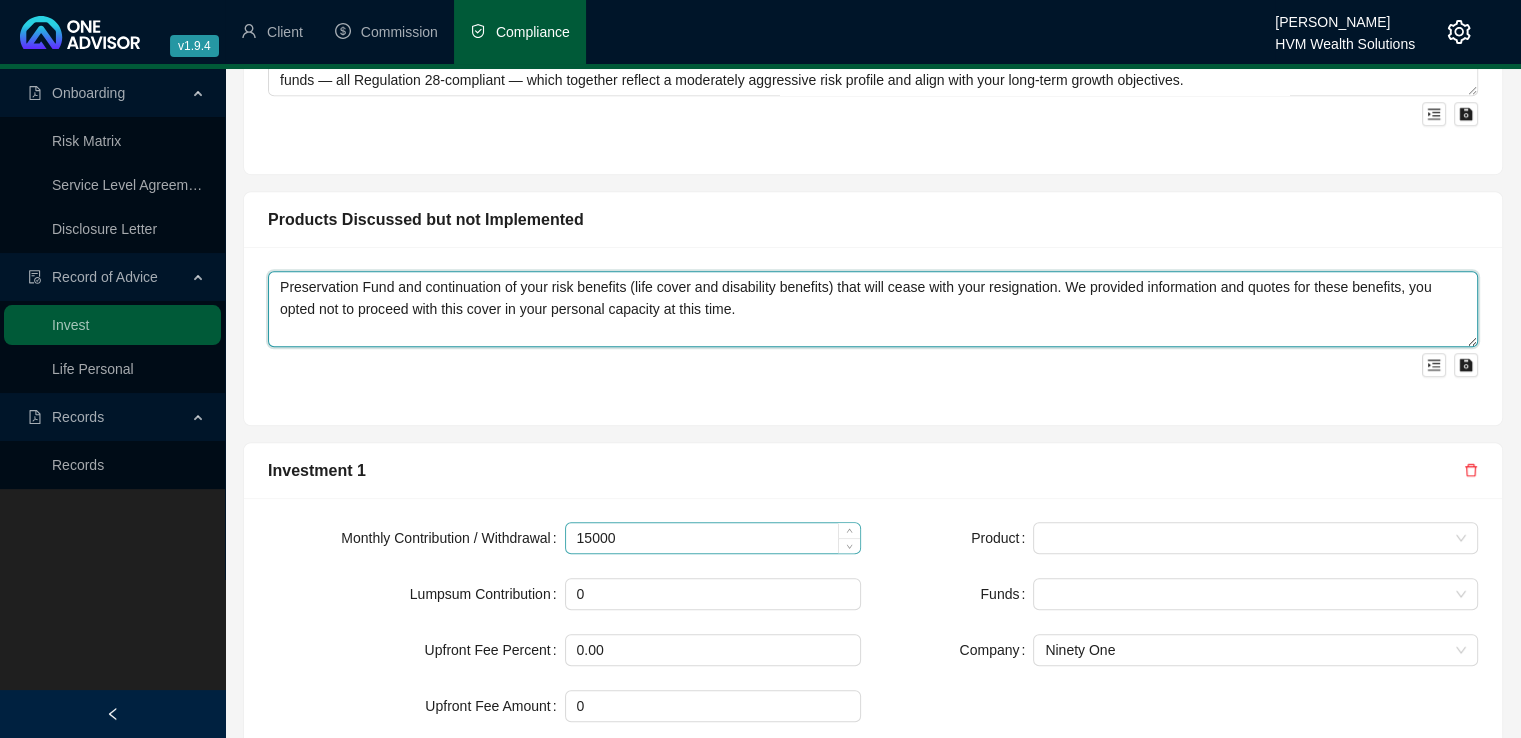type on "Preservation Fund and continuation of your risk benefits (life cover and disability benefits) that will cease with your resignation. We provided information and quotes for these benefits, you opted not to proceed with this cover in your personal capacity at this time." 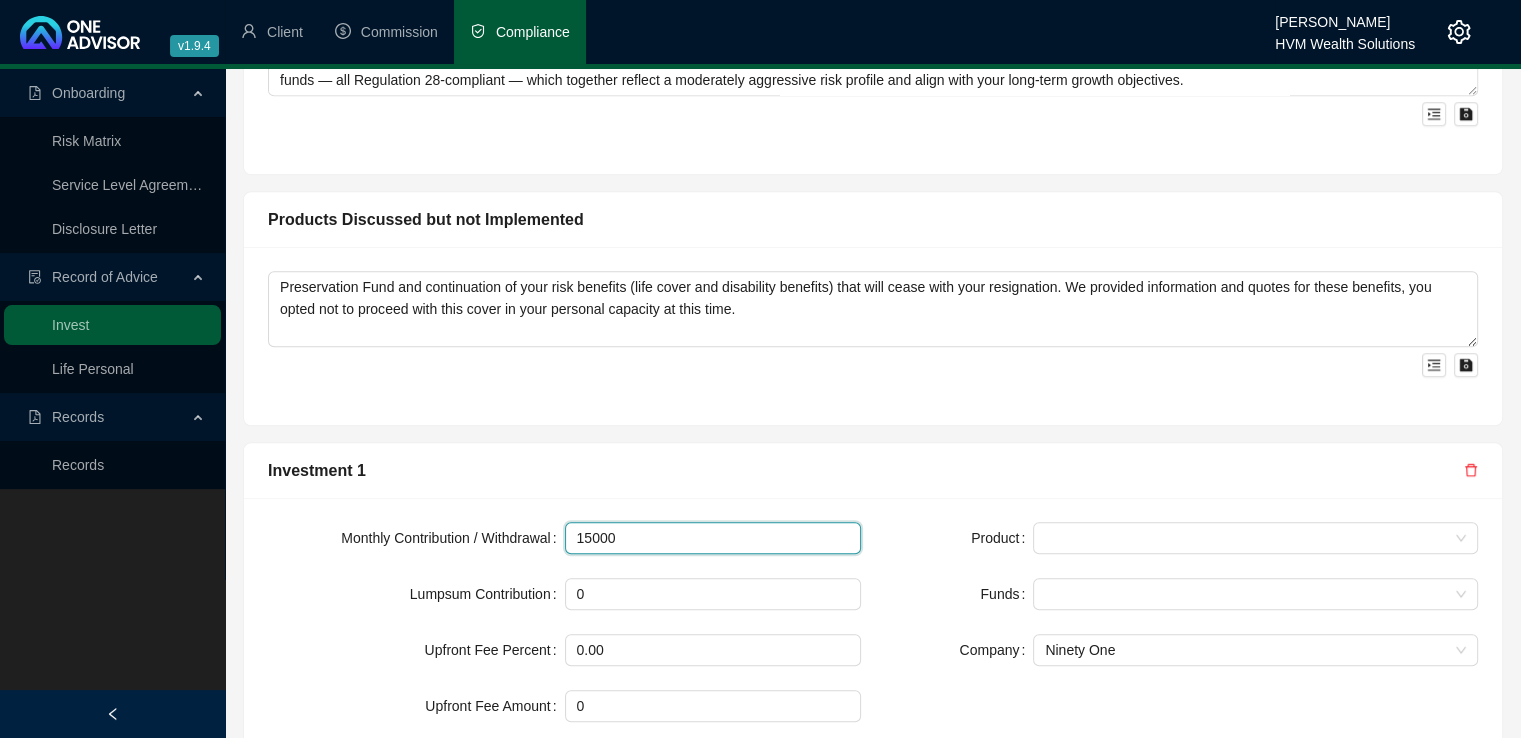 drag, startPoint x: 620, startPoint y: 536, endPoint x: 561, endPoint y: 537, distance: 59.008472 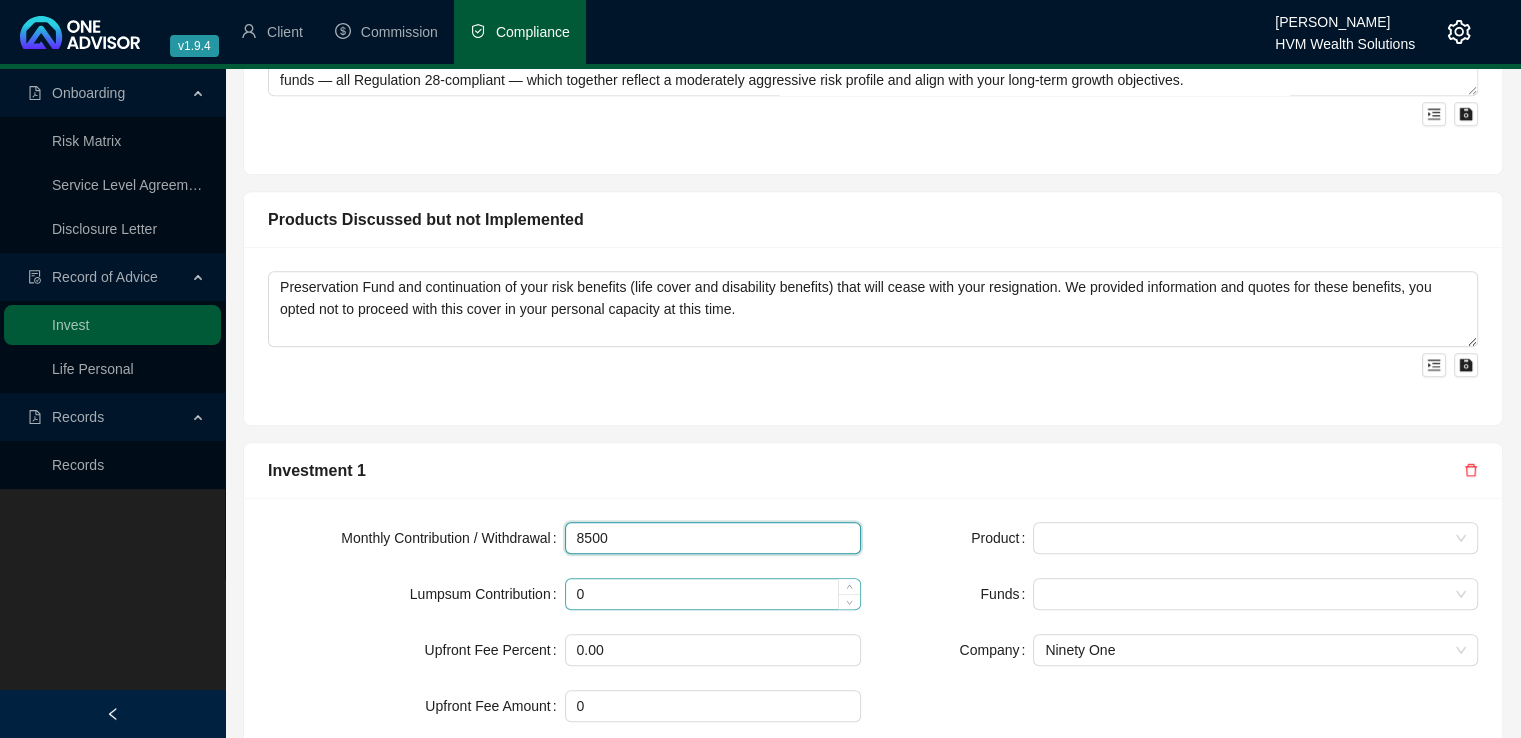 type on "8500" 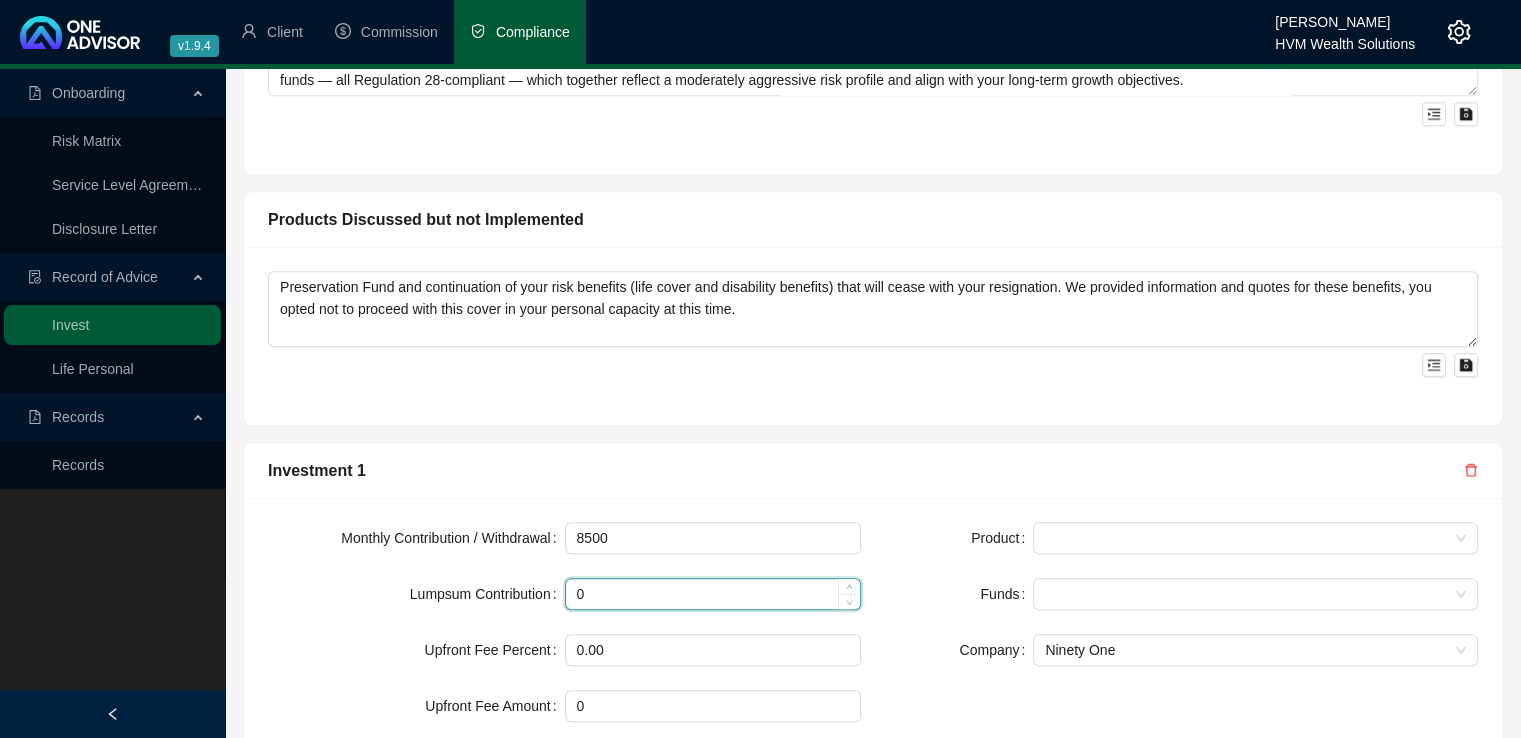 drag, startPoint x: 596, startPoint y: 590, endPoint x: 564, endPoint y: 597, distance: 32.75668 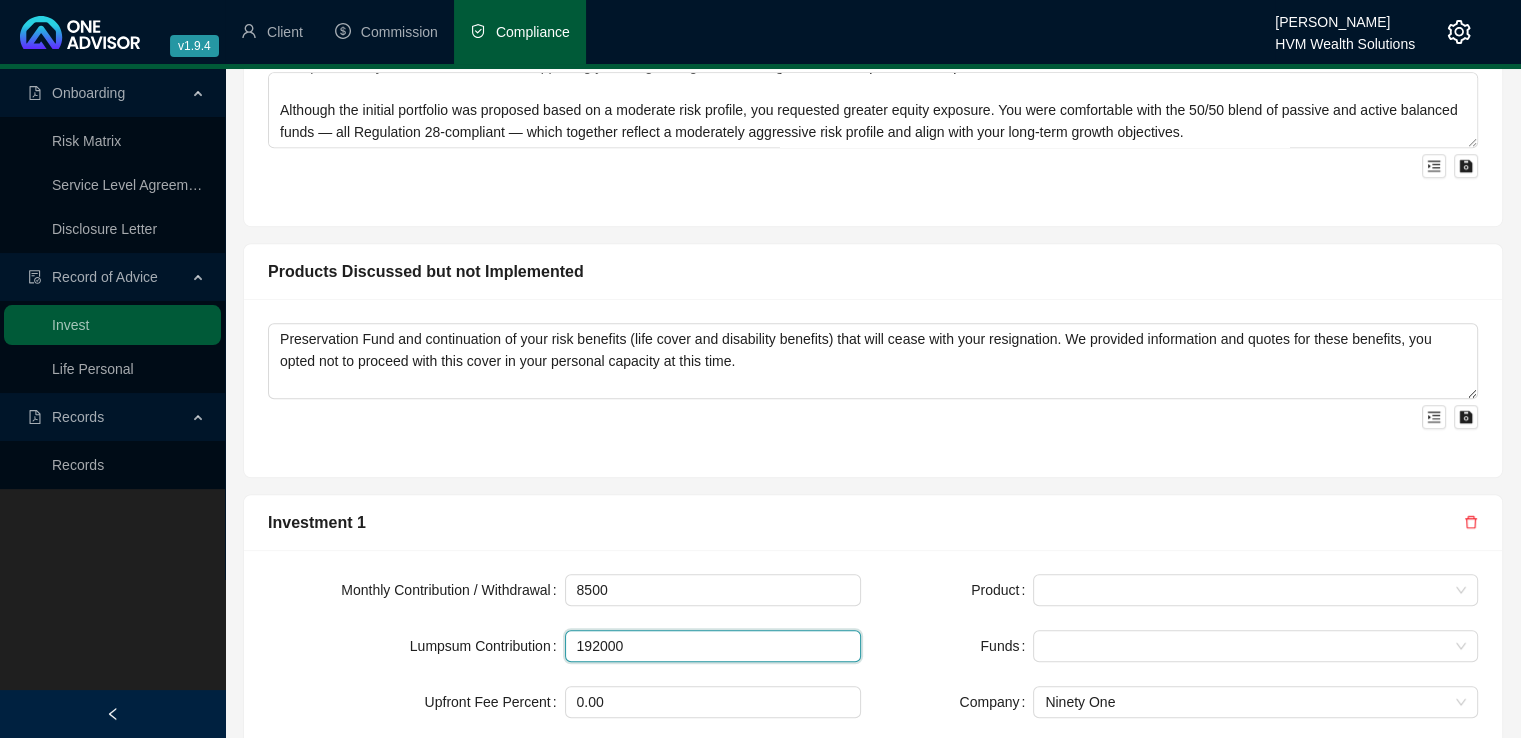 scroll, scrollTop: 1642, scrollLeft: 0, axis: vertical 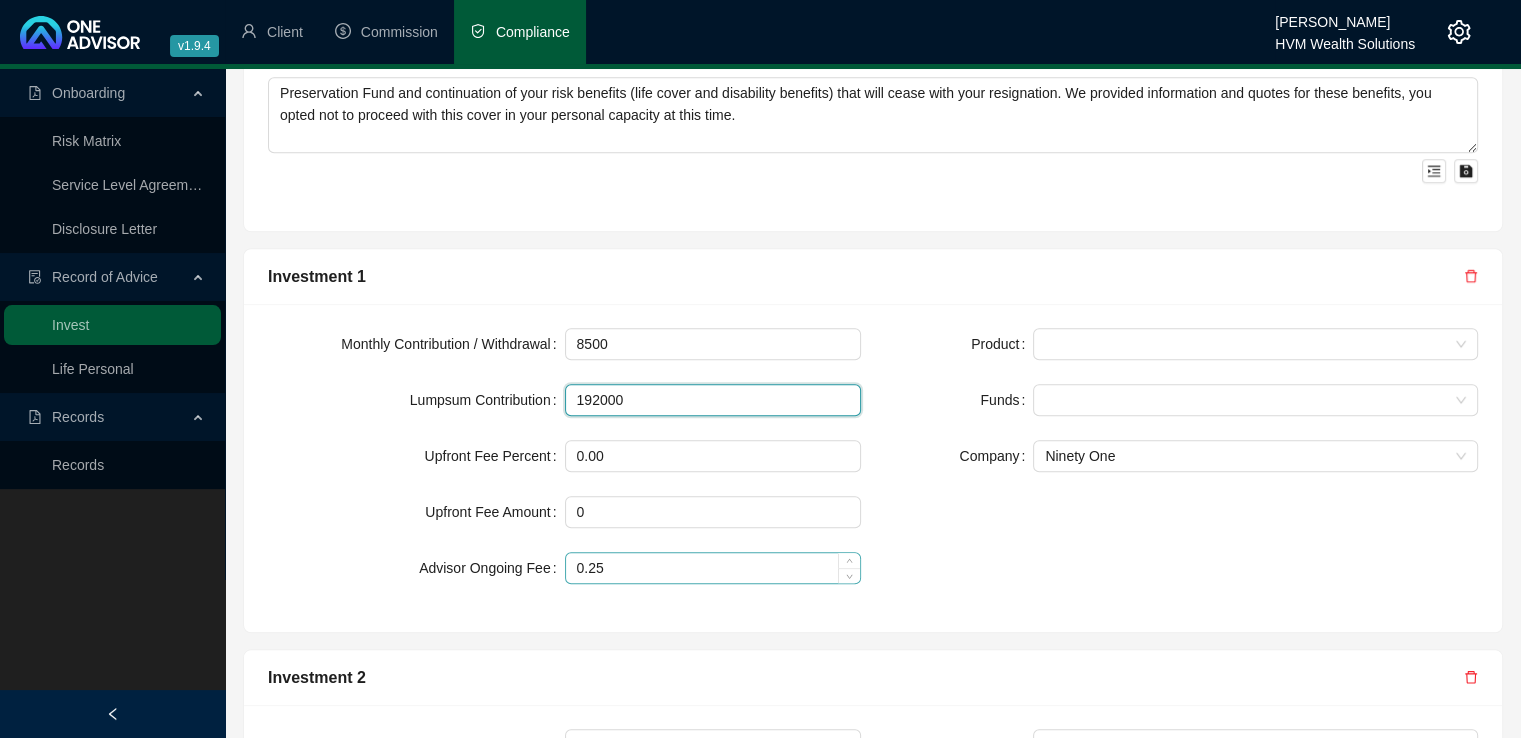 type on "192000" 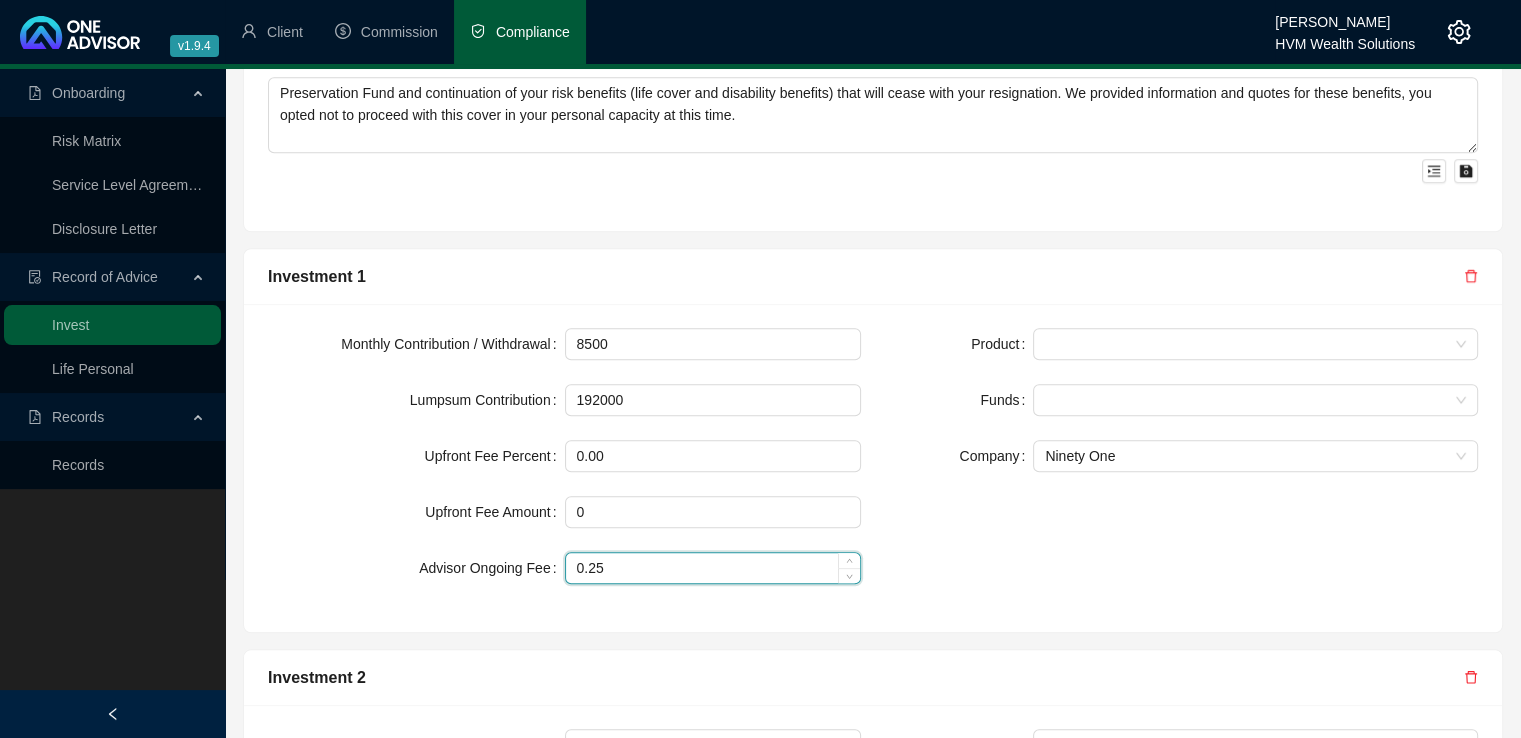 click on "0.25" at bounding box center [713, 568] 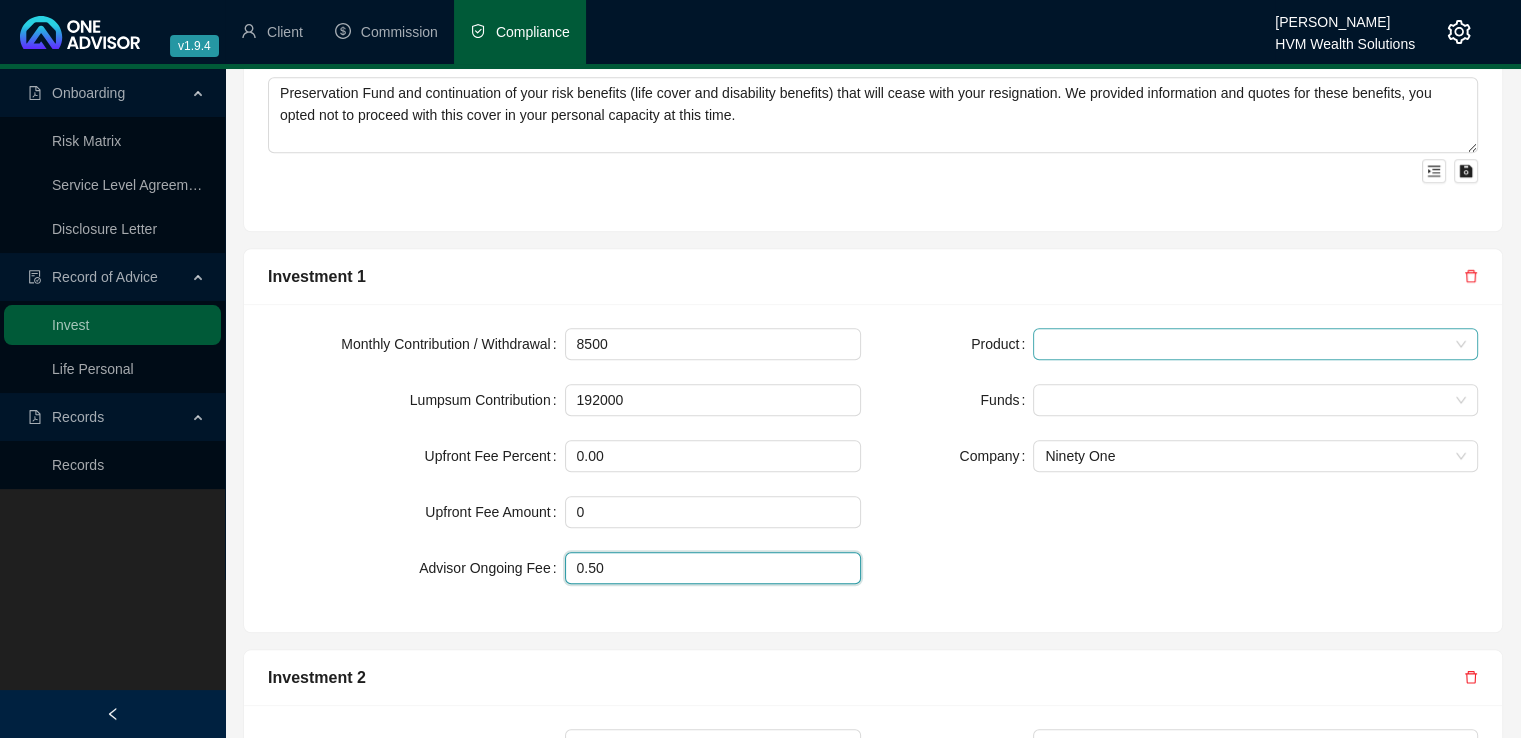 click at bounding box center (1255, 344) 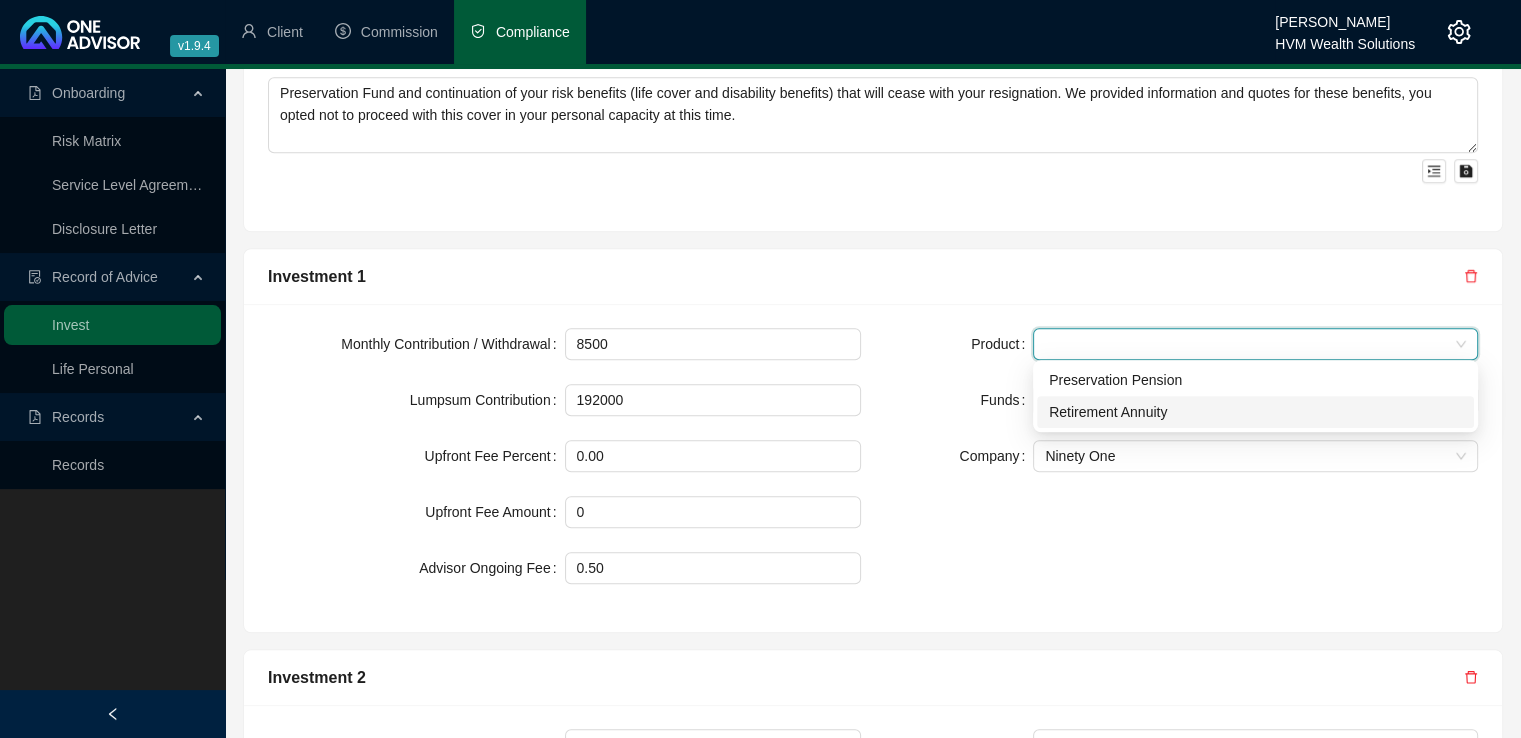 click on "Retirement Annuity" at bounding box center (1255, 412) 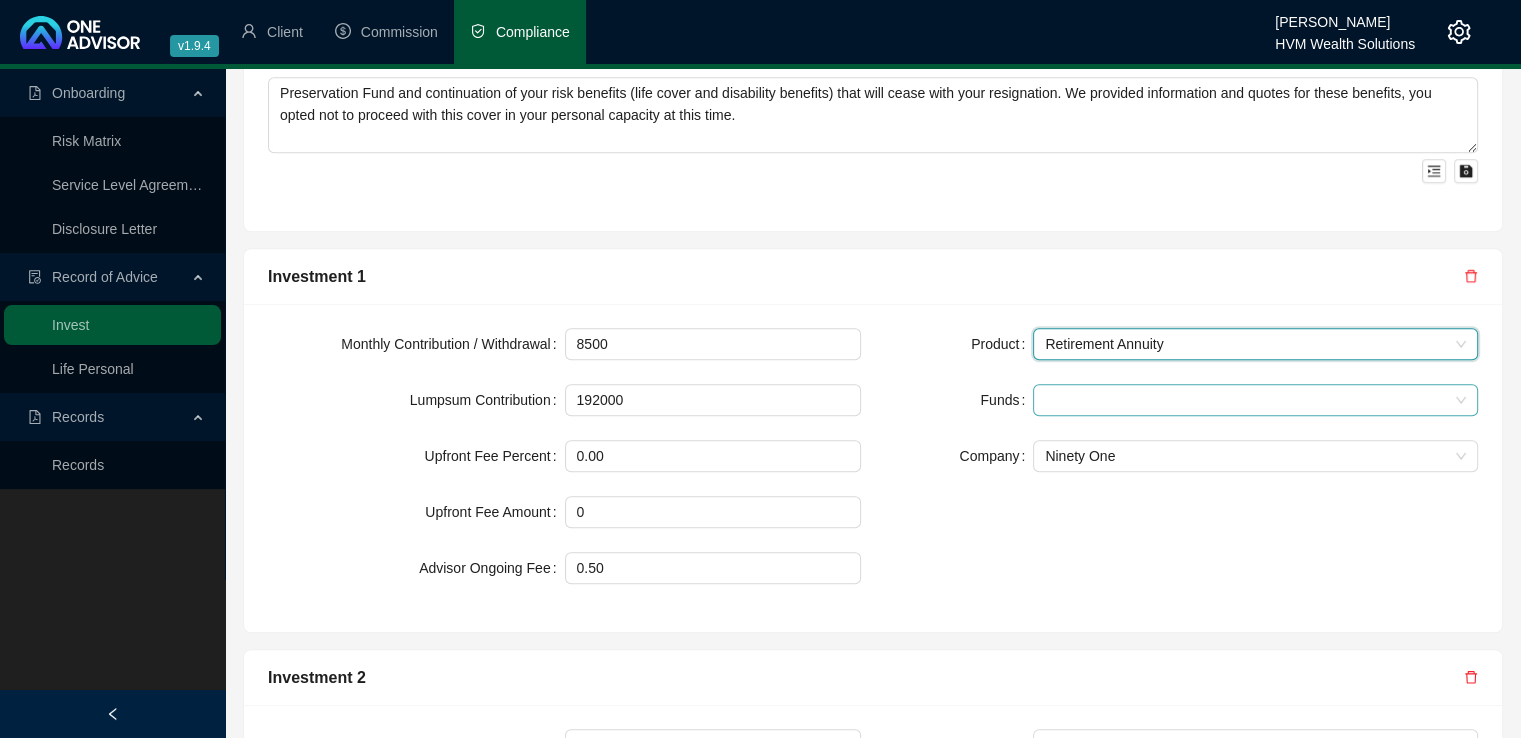 click at bounding box center (1245, 400) 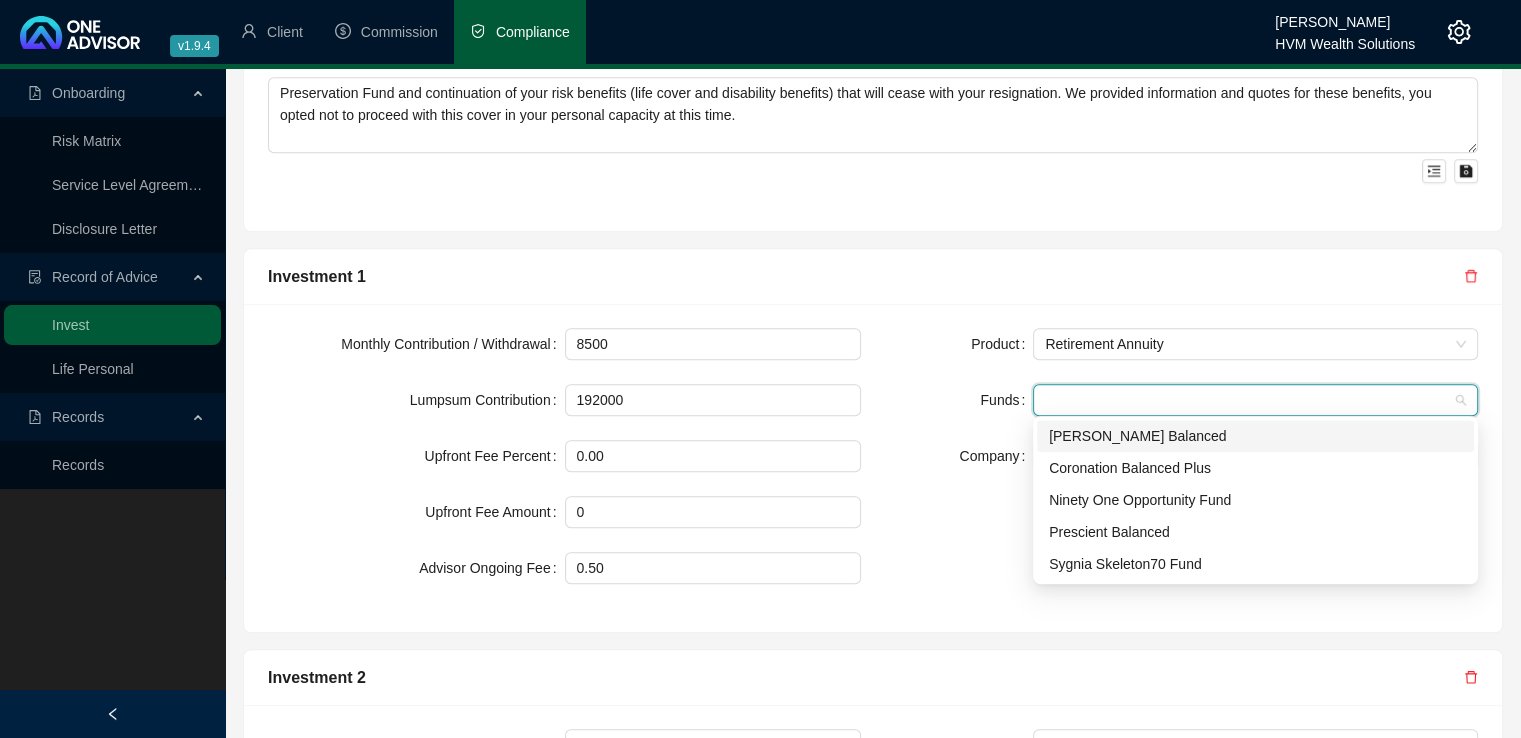 click on "[PERSON_NAME] Balanced" at bounding box center [1255, 436] 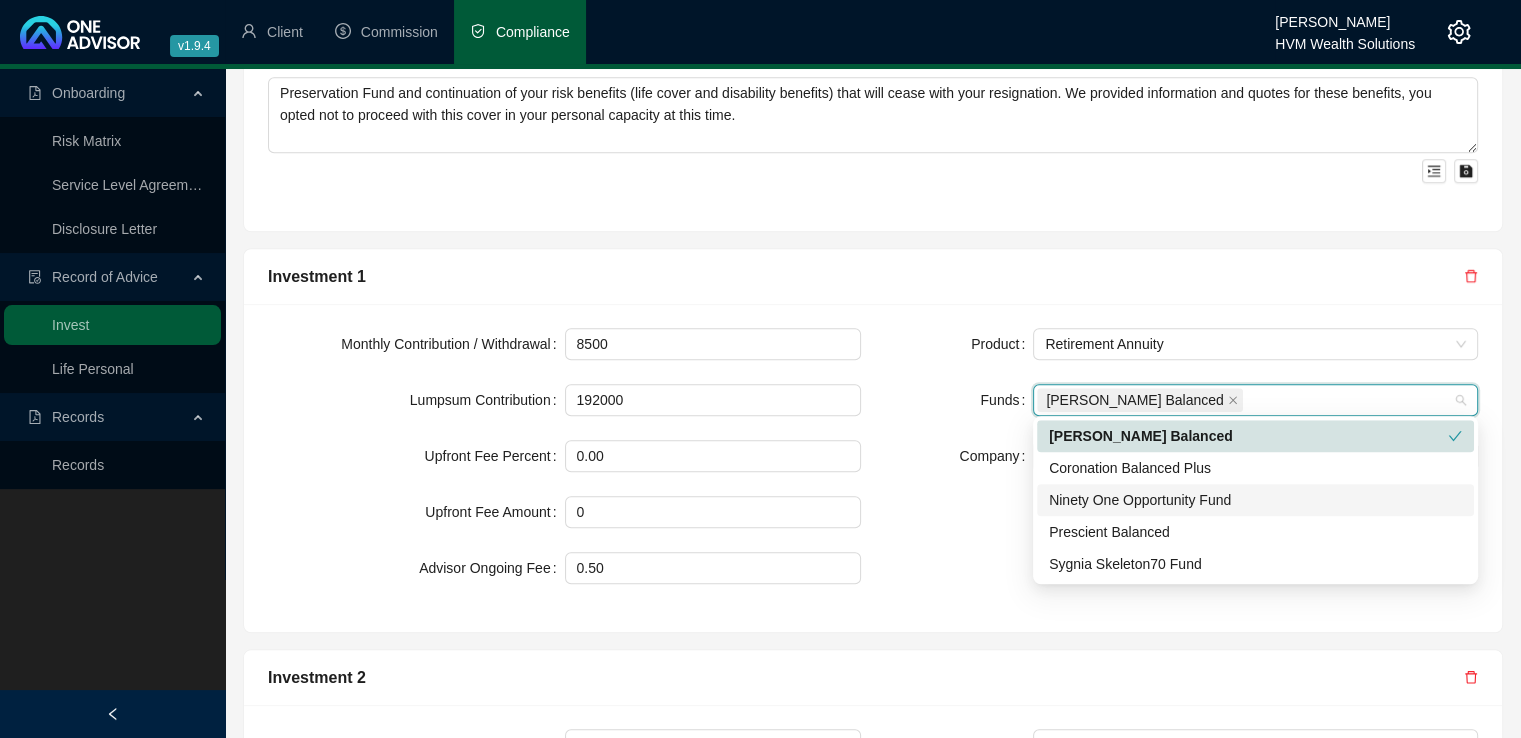click on "Ninety One Opportunity Fund" at bounding box center [1255, 500] 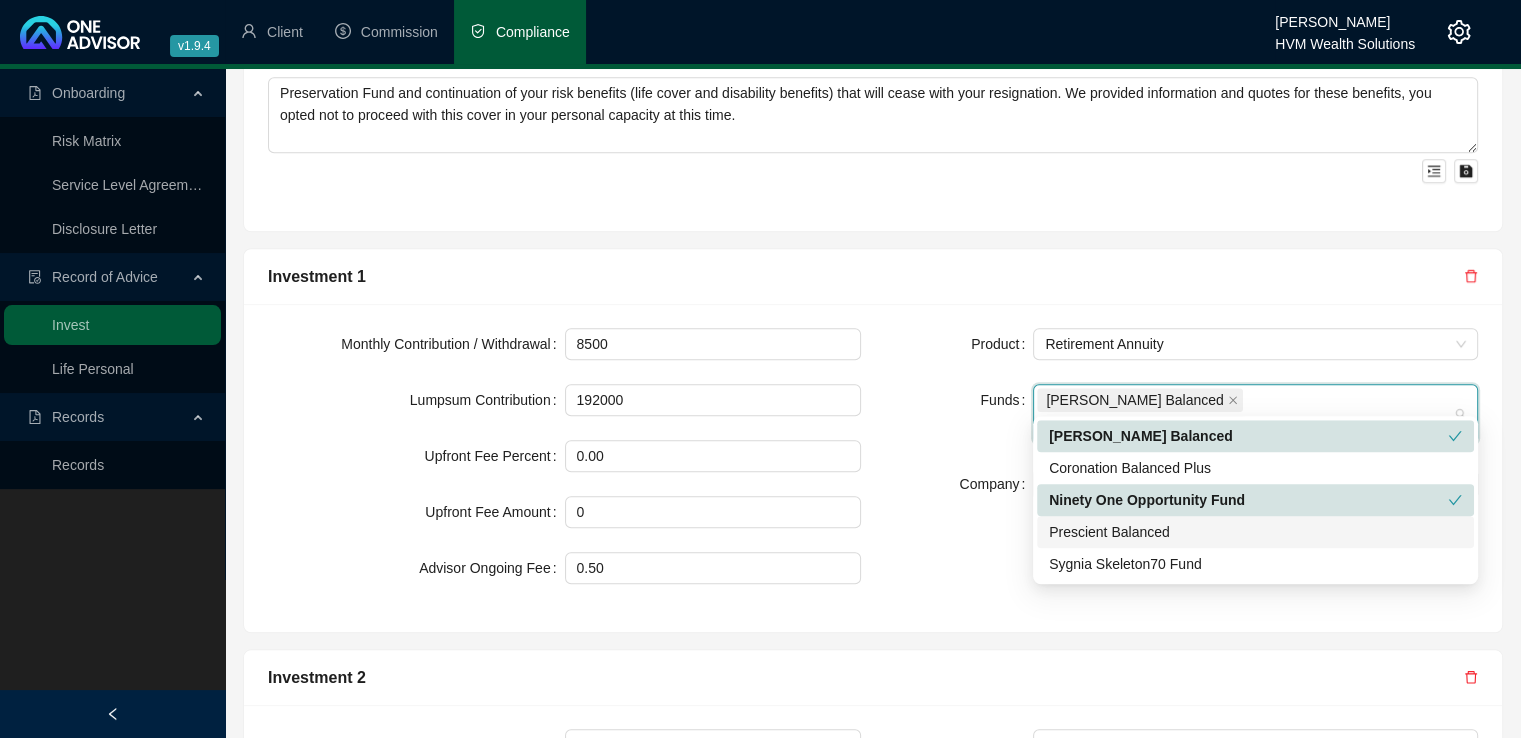 click on "Prescient Balanced" at bounding box center [1255, 532] 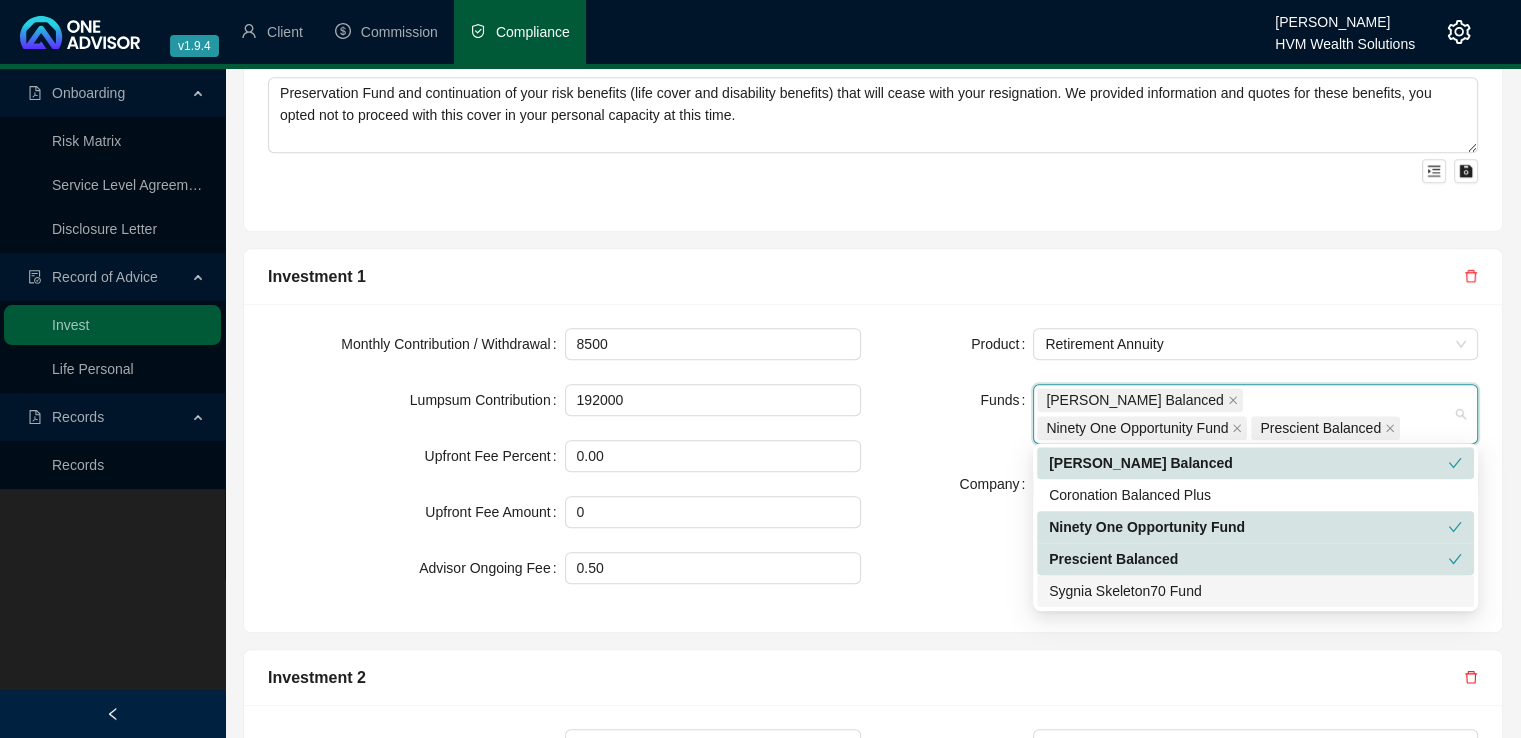 click on "Sygnia Skeleton70 Fund" at bounding box center [1255, 591] 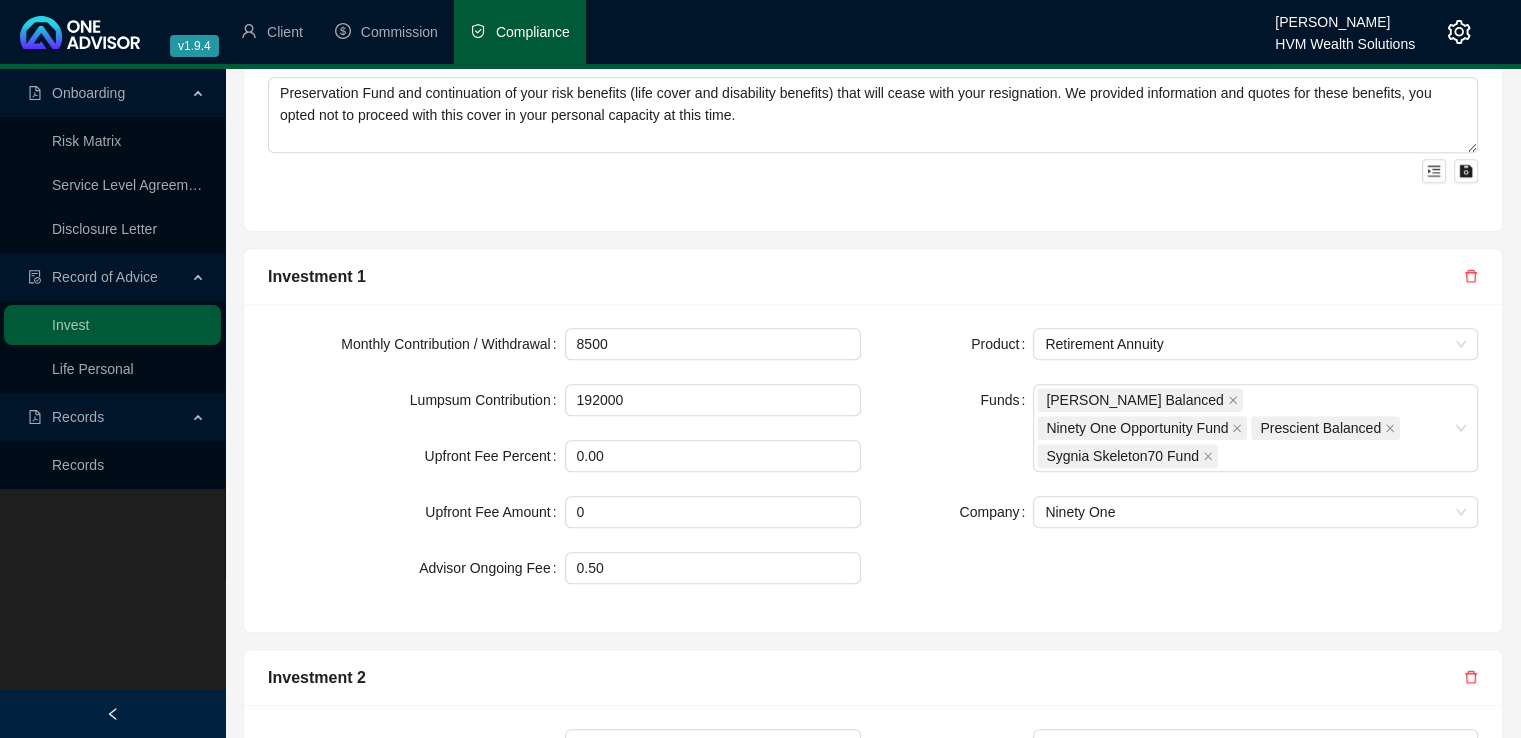 click on "Monthly Contribution / Withdrawal 8500 Lumpsum Contribution 192000 Upfront Fee Percent 0.00 Upfront Fee Amount 0 Advisor Ongoing Fee 0.50 Product Retirement Annuity Funds [PERSON_NAME] Balanced Ninety One Opportunity Fund Prescient Balanced Sygnia Skeleton70 Fund    Company Ninety One" at bounding box center (873, 468) 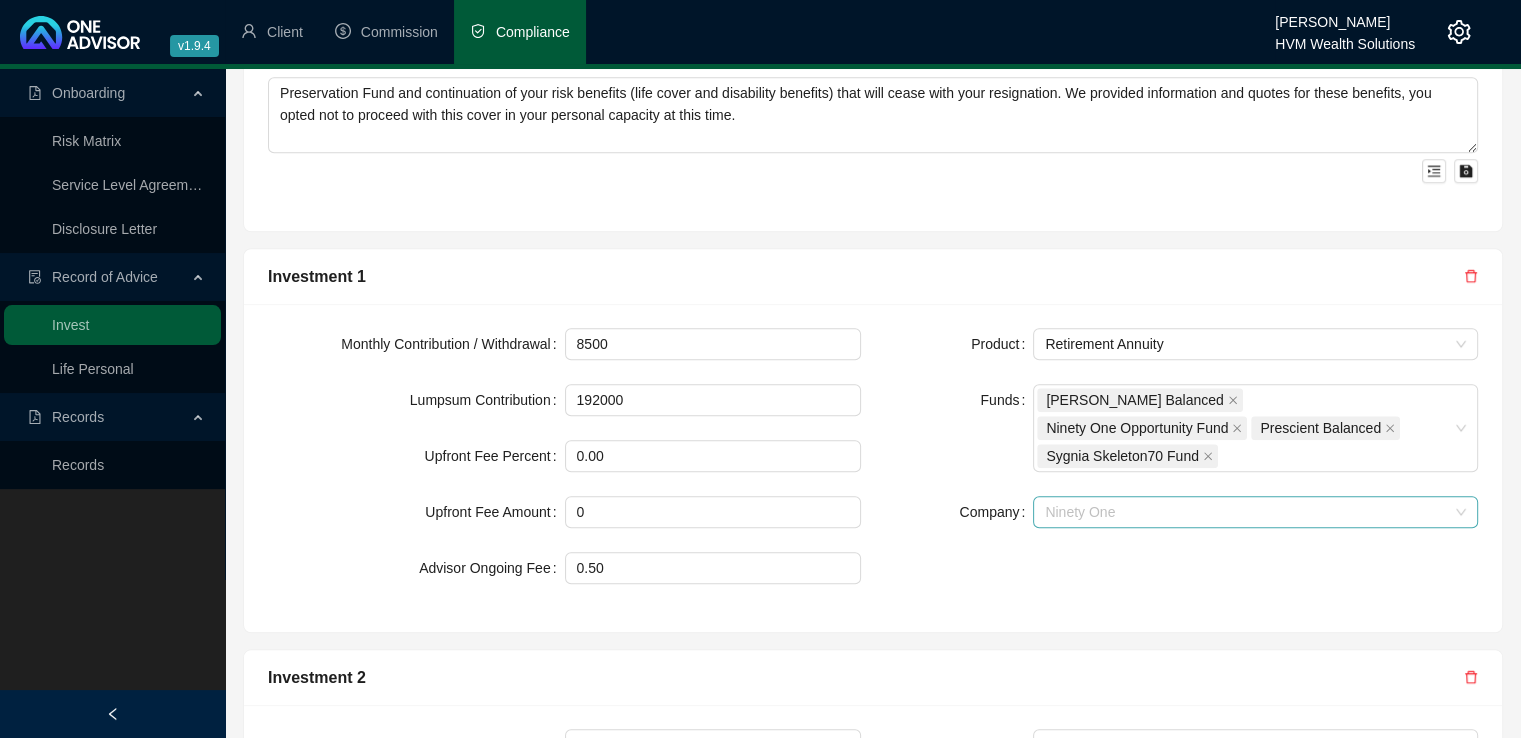 click on "Ninety One" at bounding box center (1255, 512) 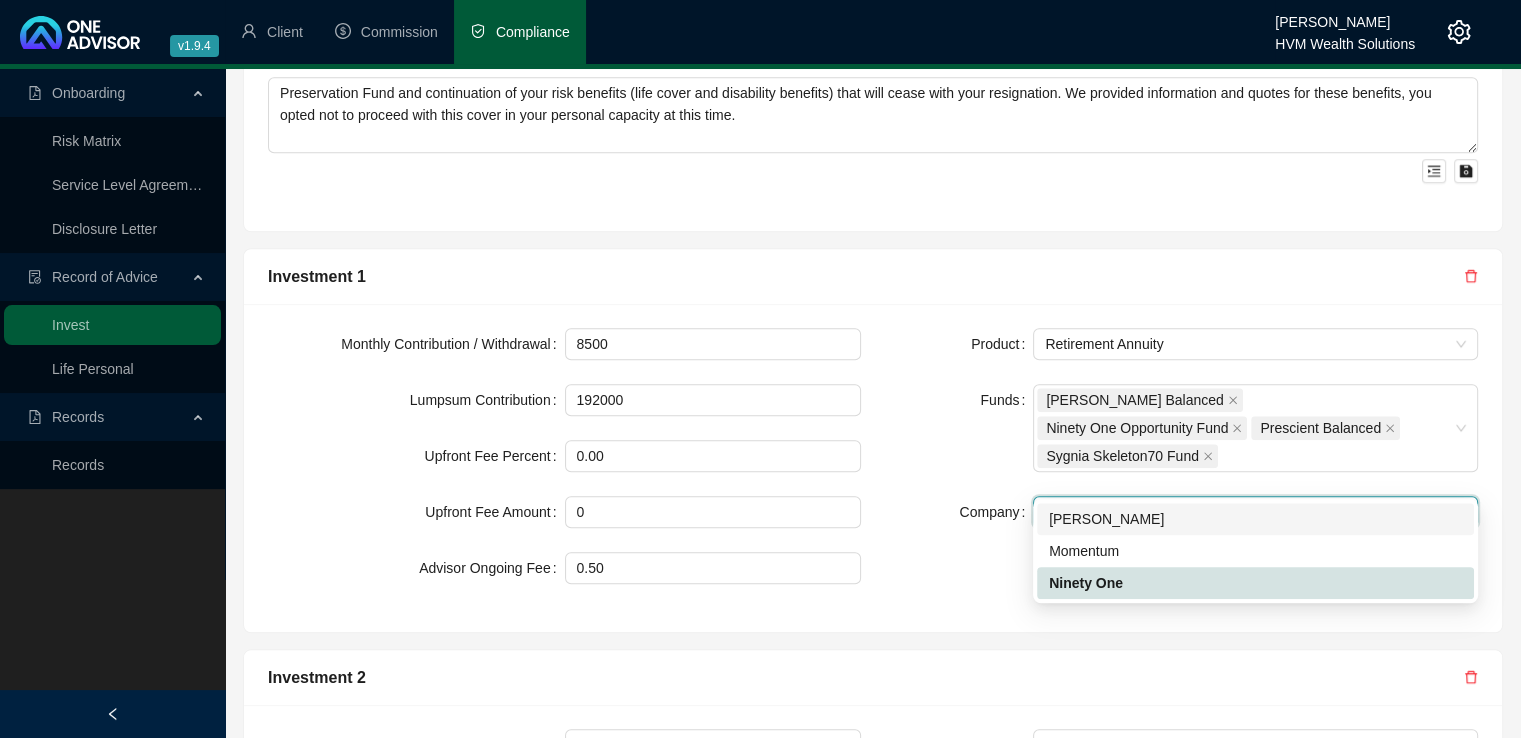 click on "[PERSON_NAME]" at bounding box center (1255, 519) 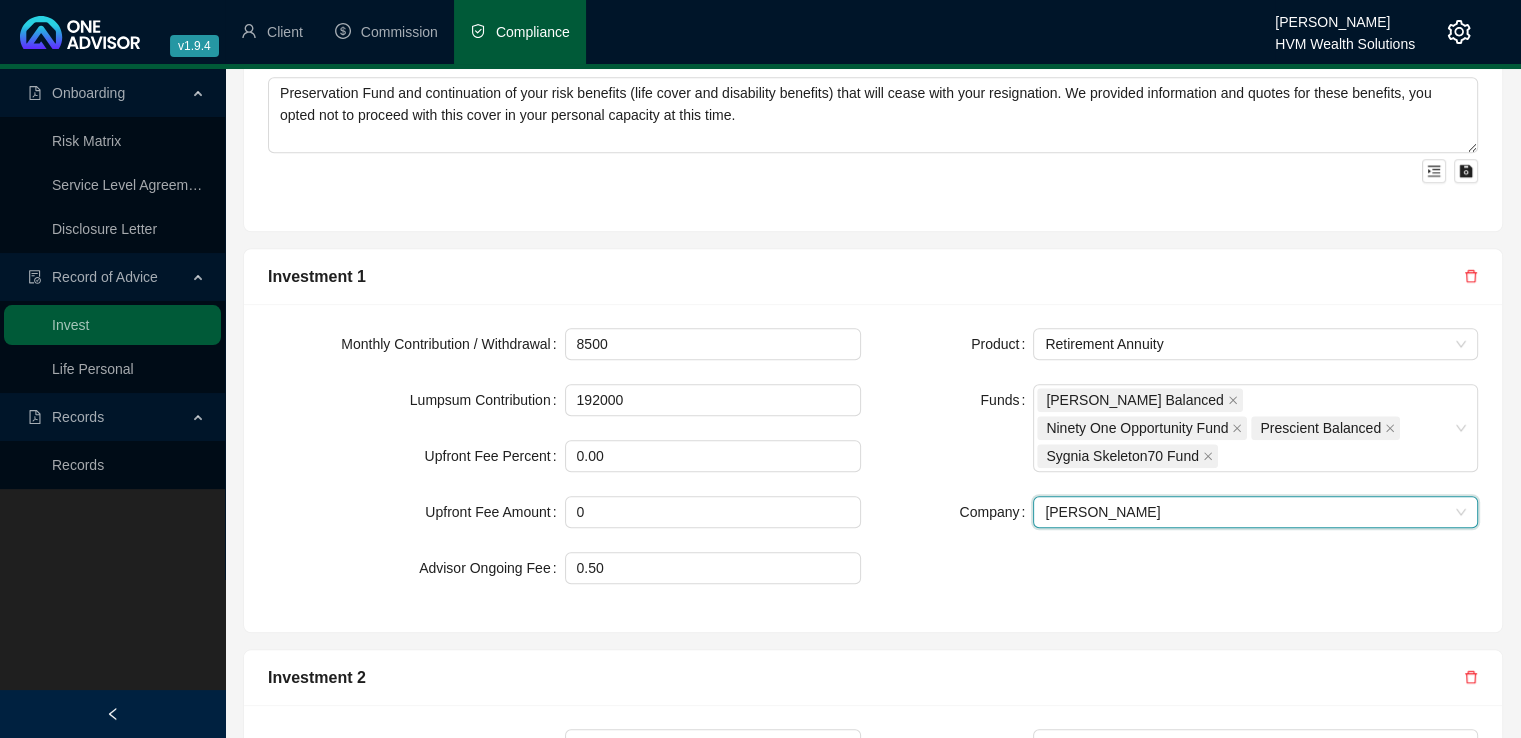 drag, startPoint x: 963, startPoint y: 556, endPoint x: 1107, endPoint y: 561, distance: 144.08678 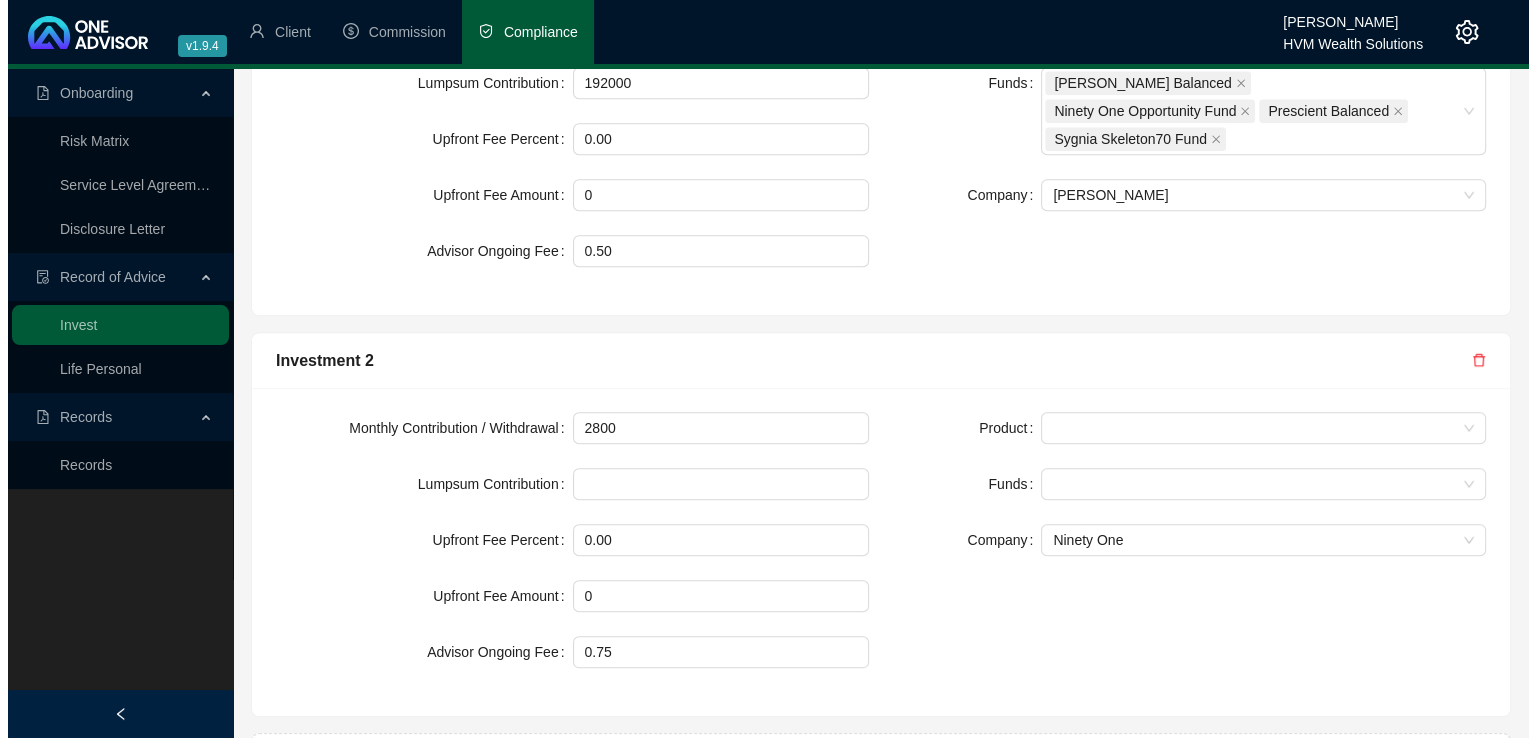 scroll, scrollTop: 2021, scrollLeft: 0, axis: vertical 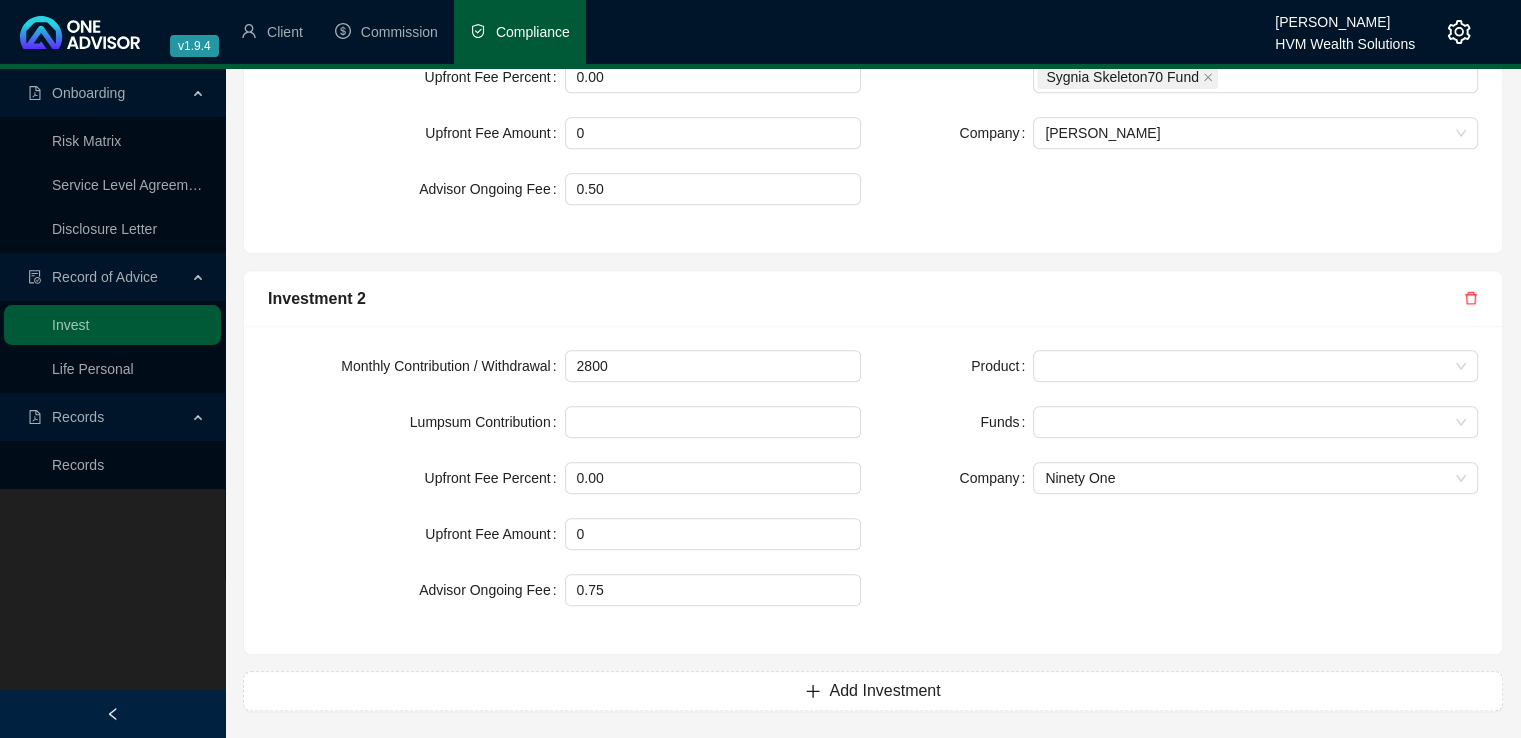 click 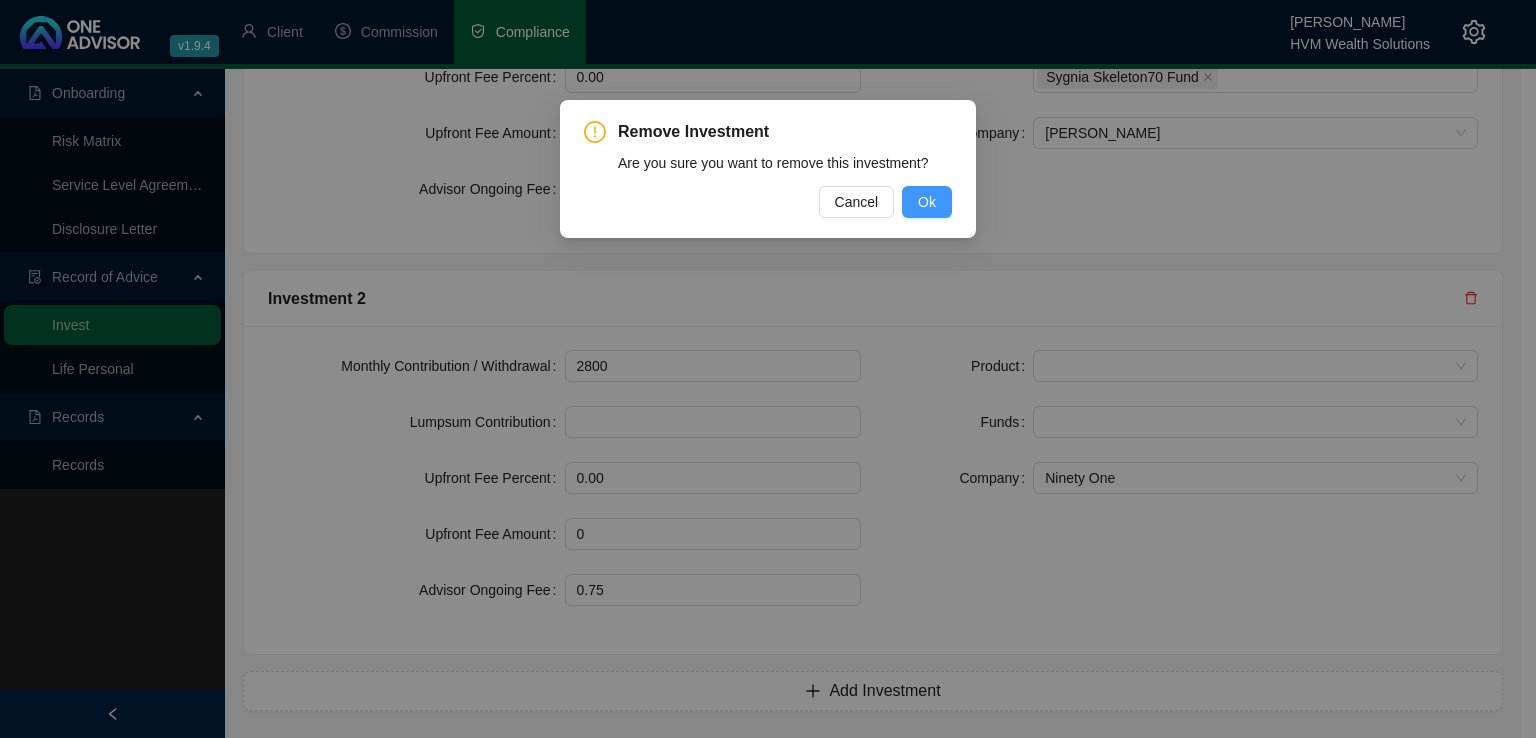 click on "Ok" at bounding box center [927, 202] 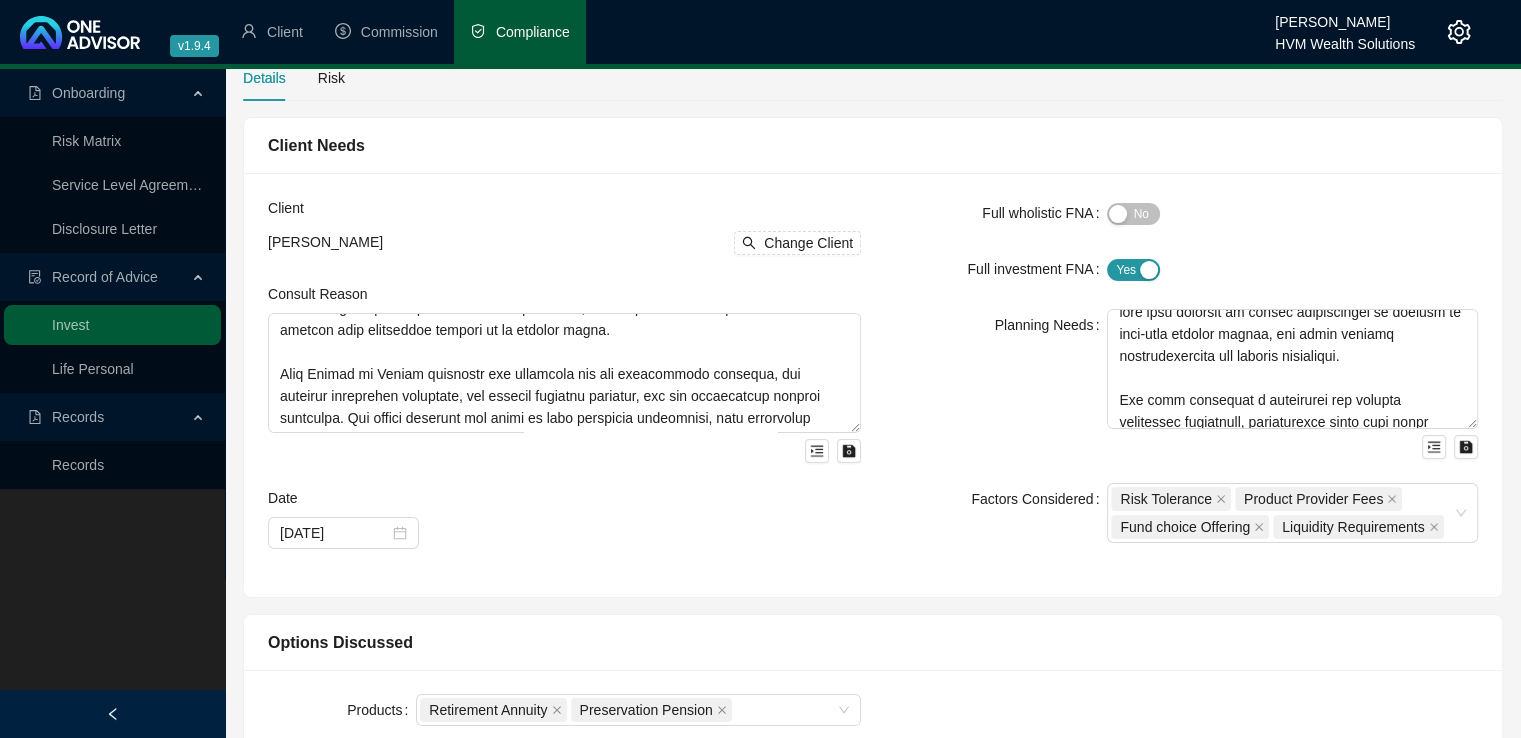 scroll, scrollTop: 0, scrollLeft: 0, axis: both 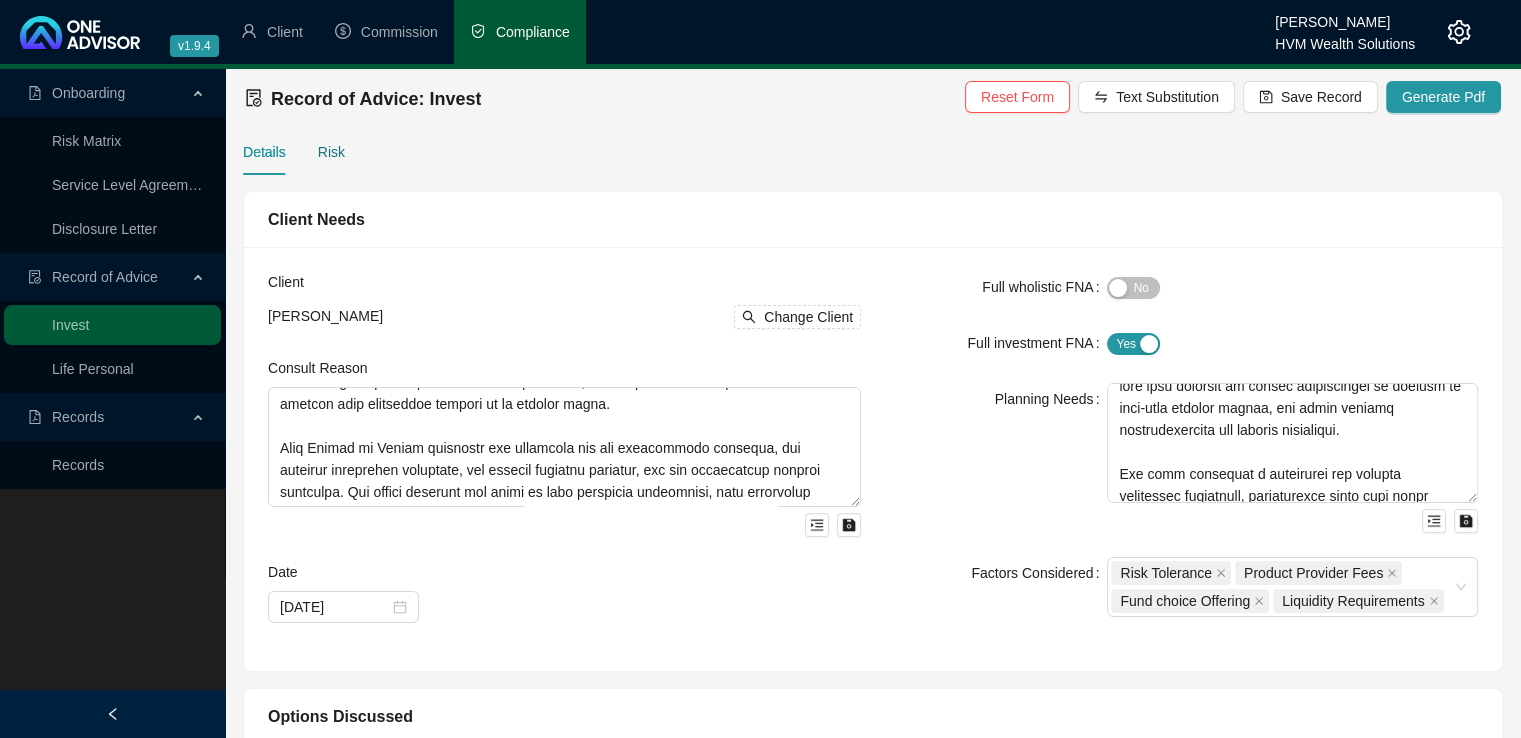 click on "Risk" at bounding box center (331, 152) 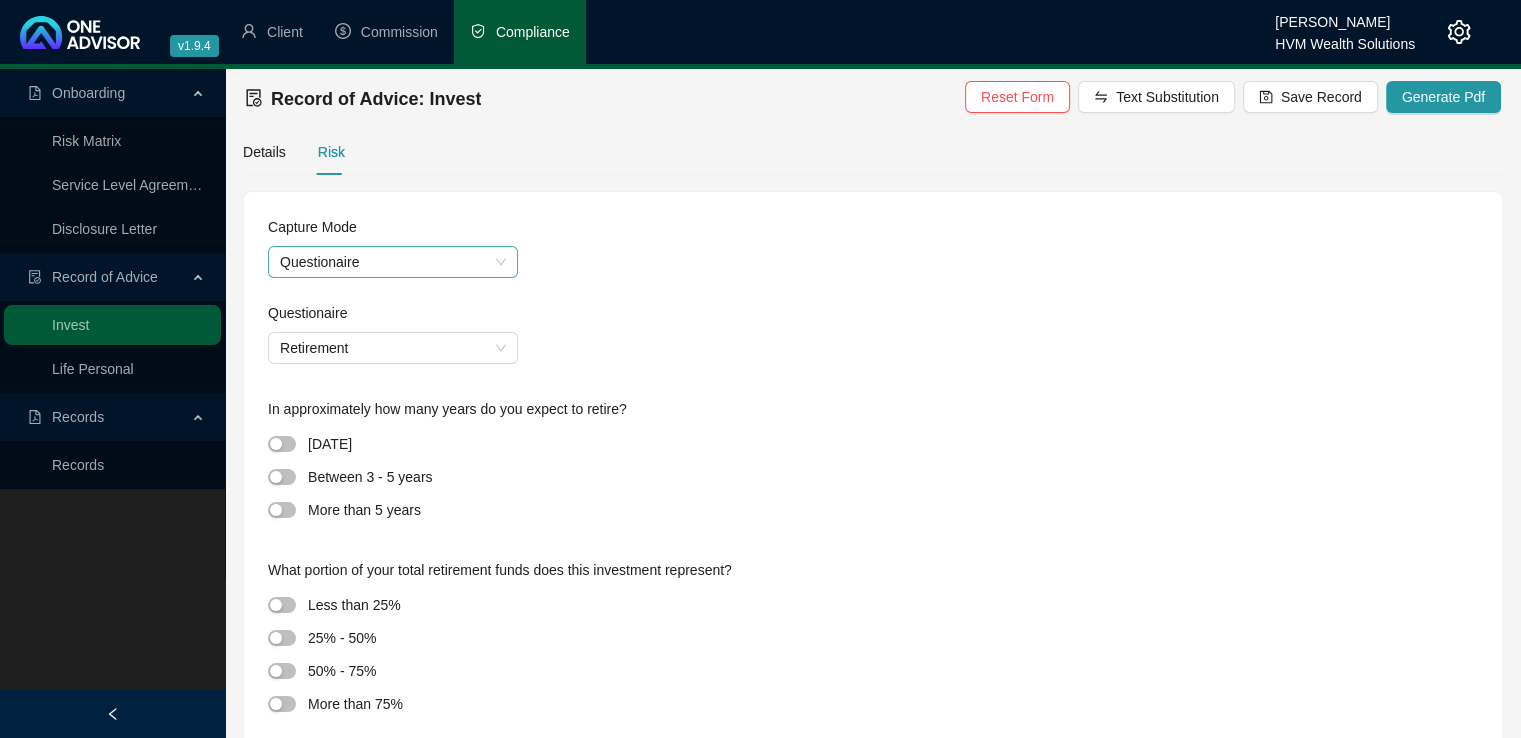 click on "Questionaire" at bounding box center (393, 262) 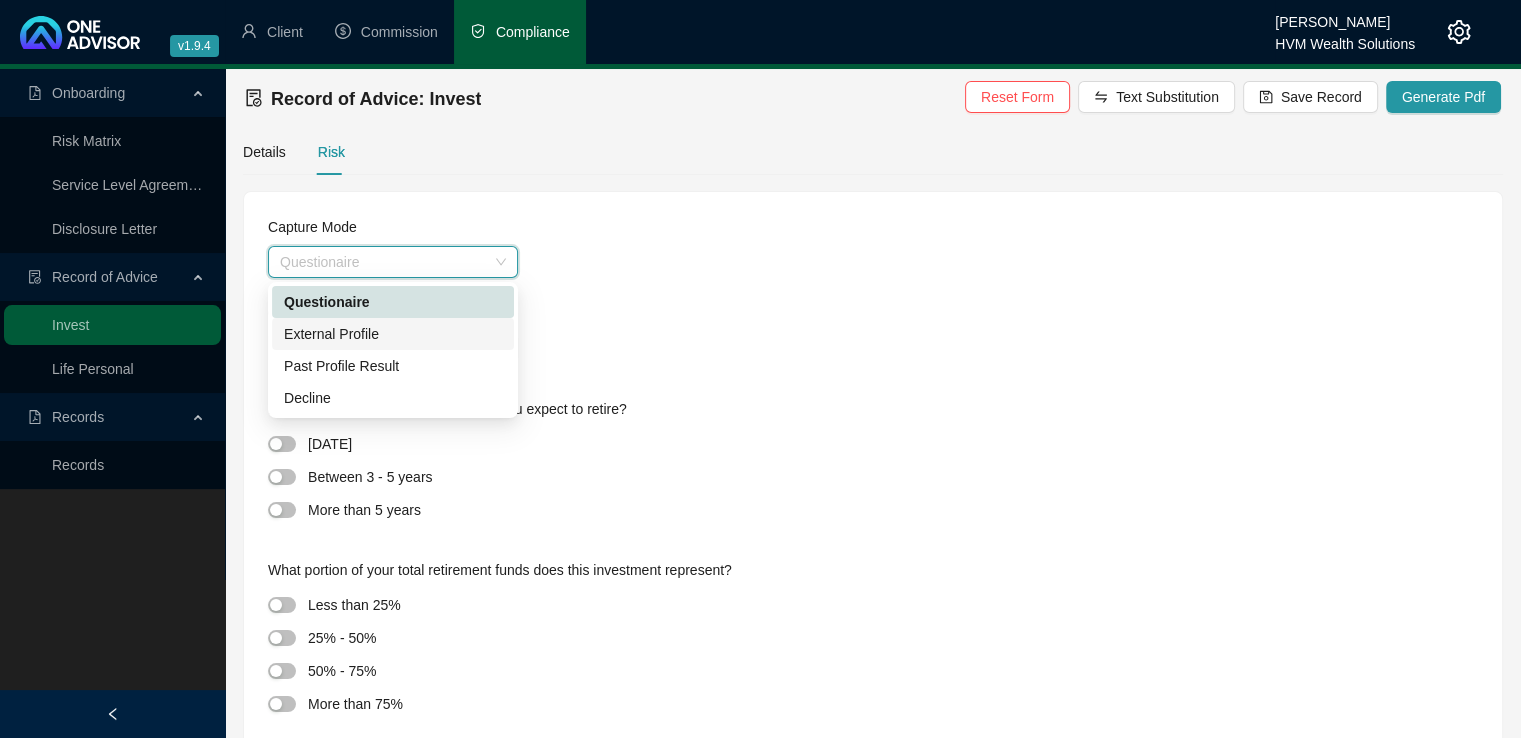 click on "External Profile" at bounding box center [393, 334] 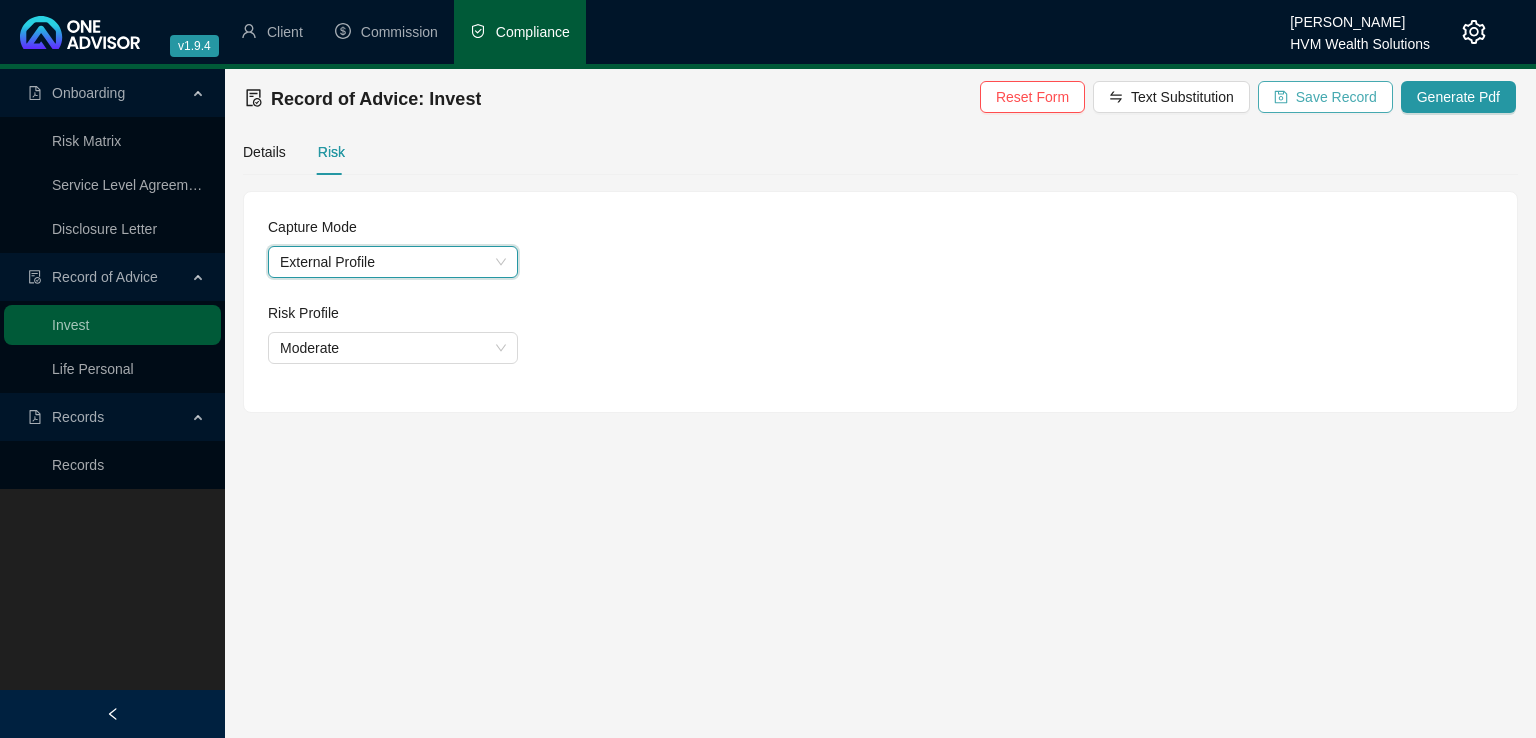 click on "Save Record" at bounding box center [1336, 97] 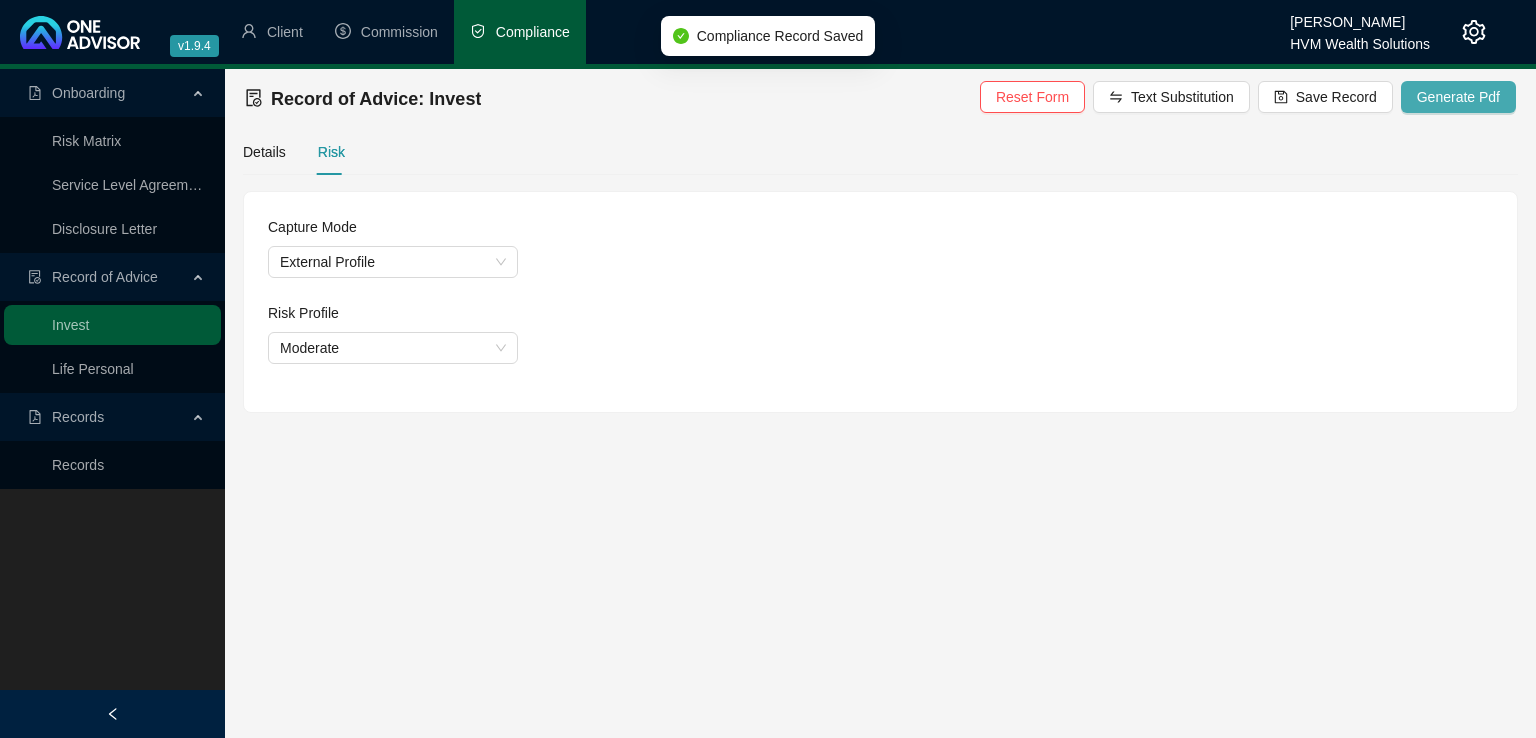 click on "Generate Pdf" at bounding box center [1458, 97] 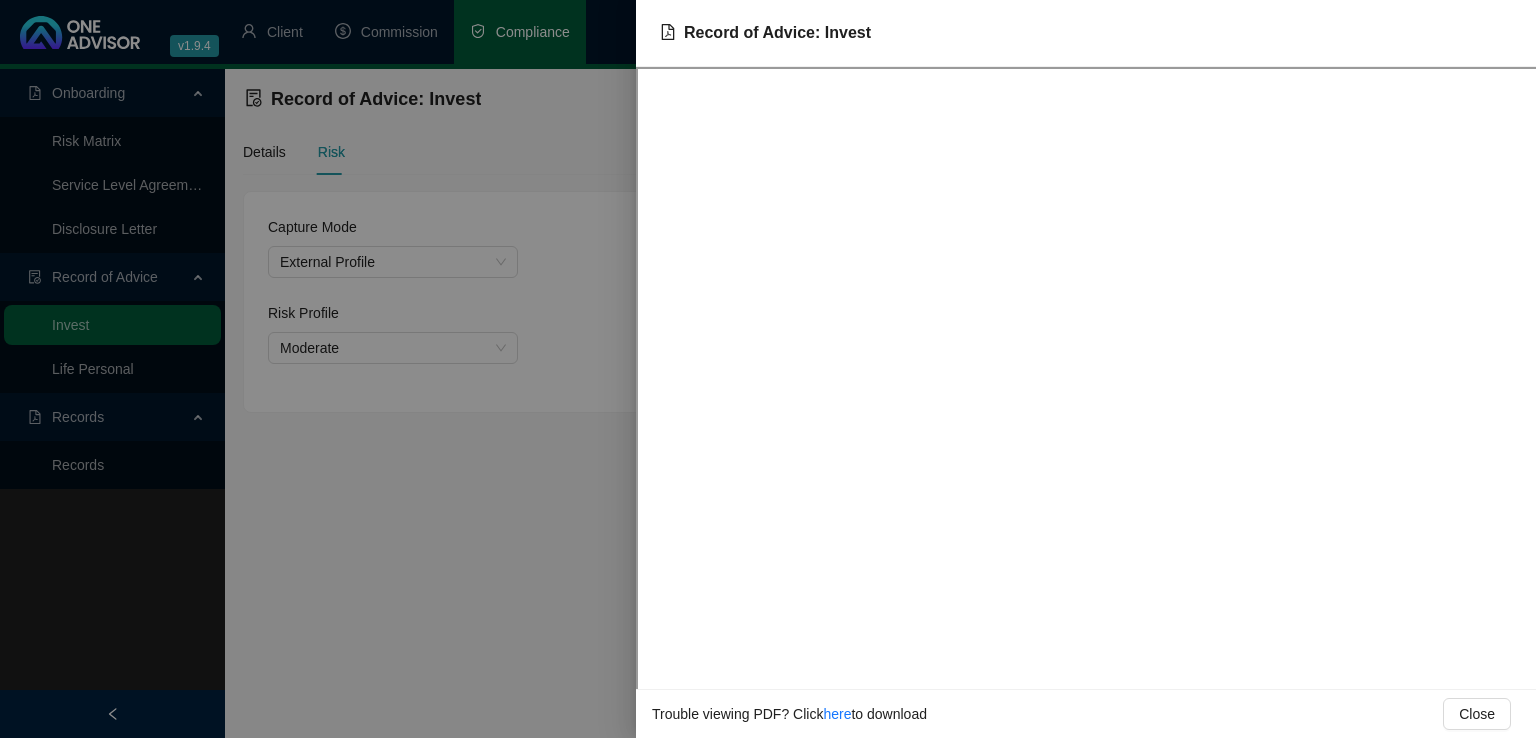 click at bounding box center [768, 369] 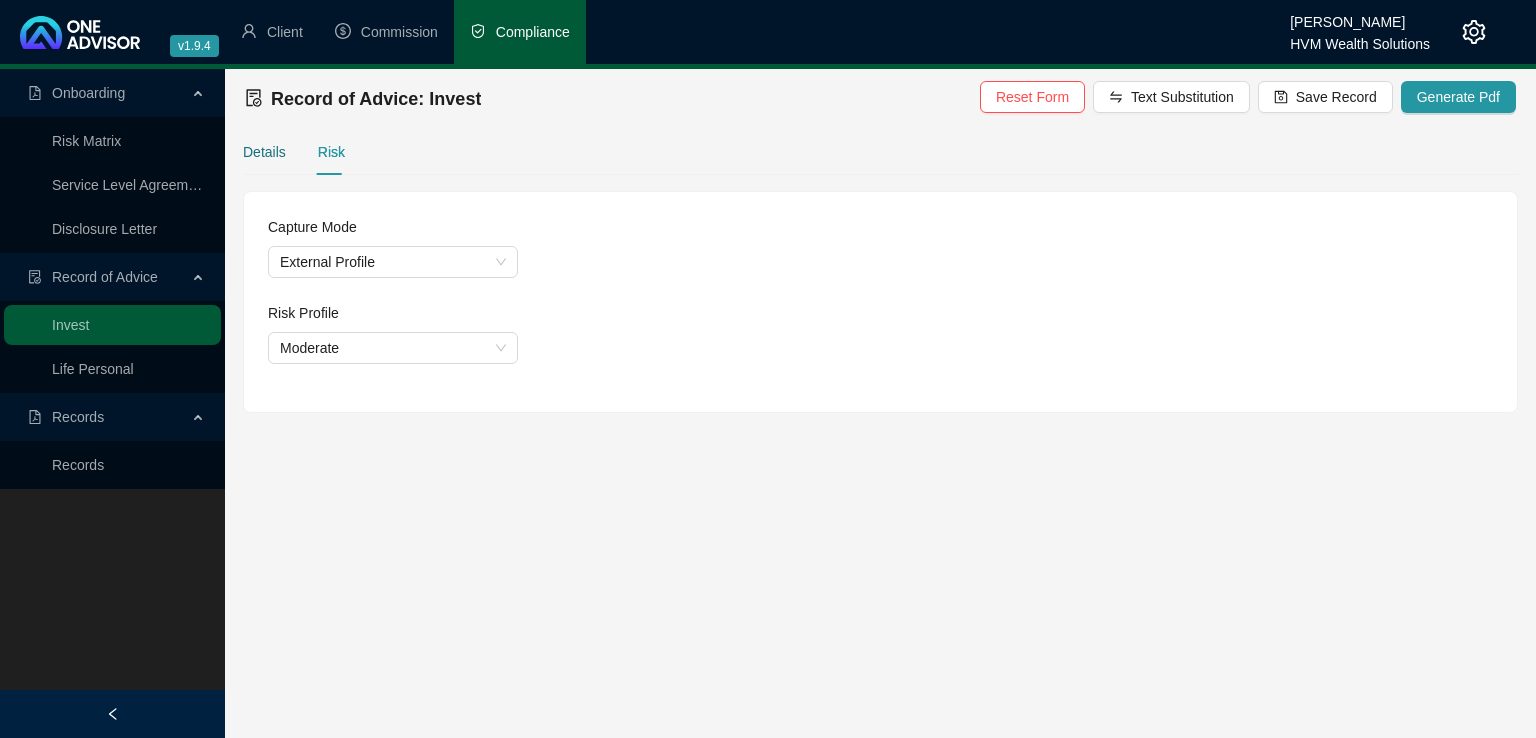 click on "Details" at bounding box center [264, 152] 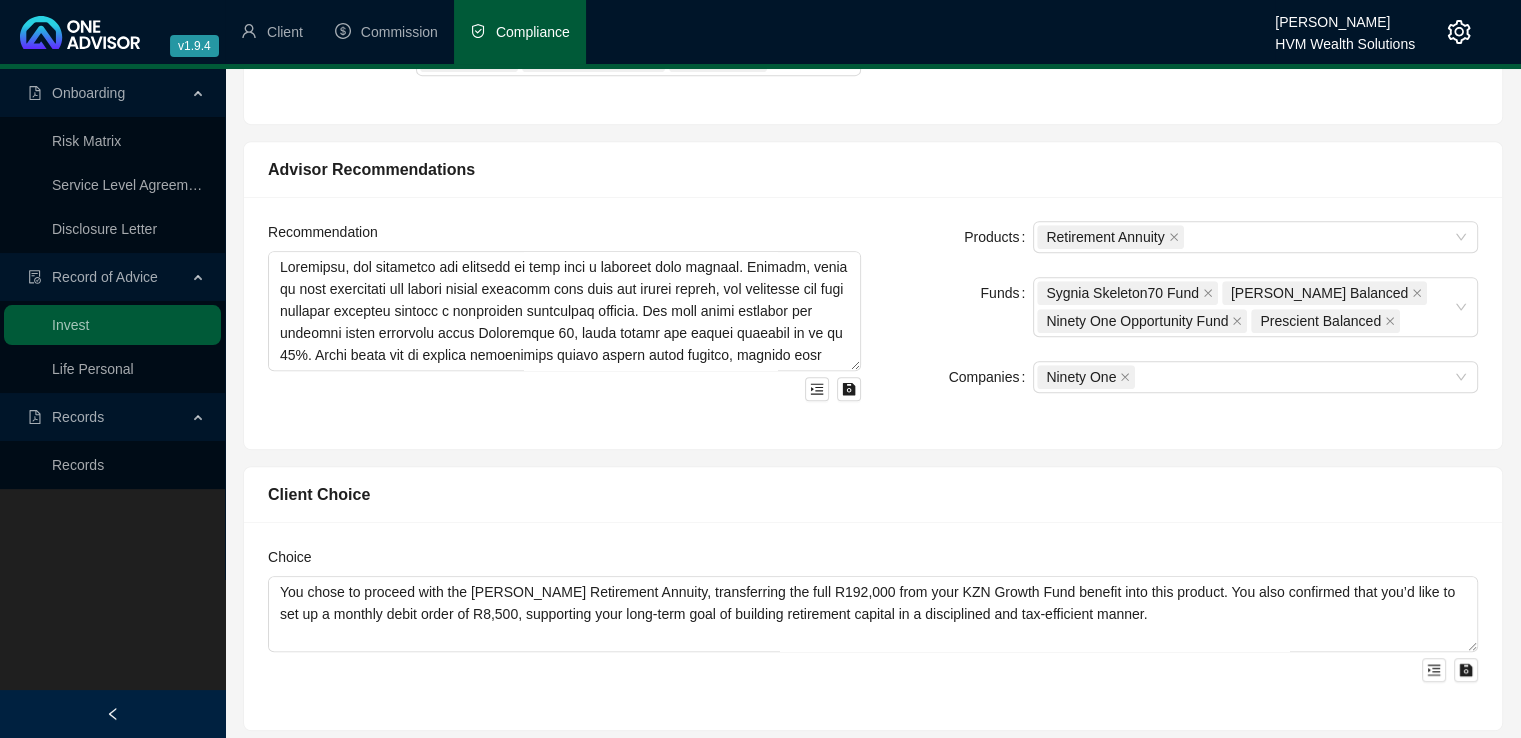 scroll, scrollTop: 920, scrollLeft: 0, axis: vertical 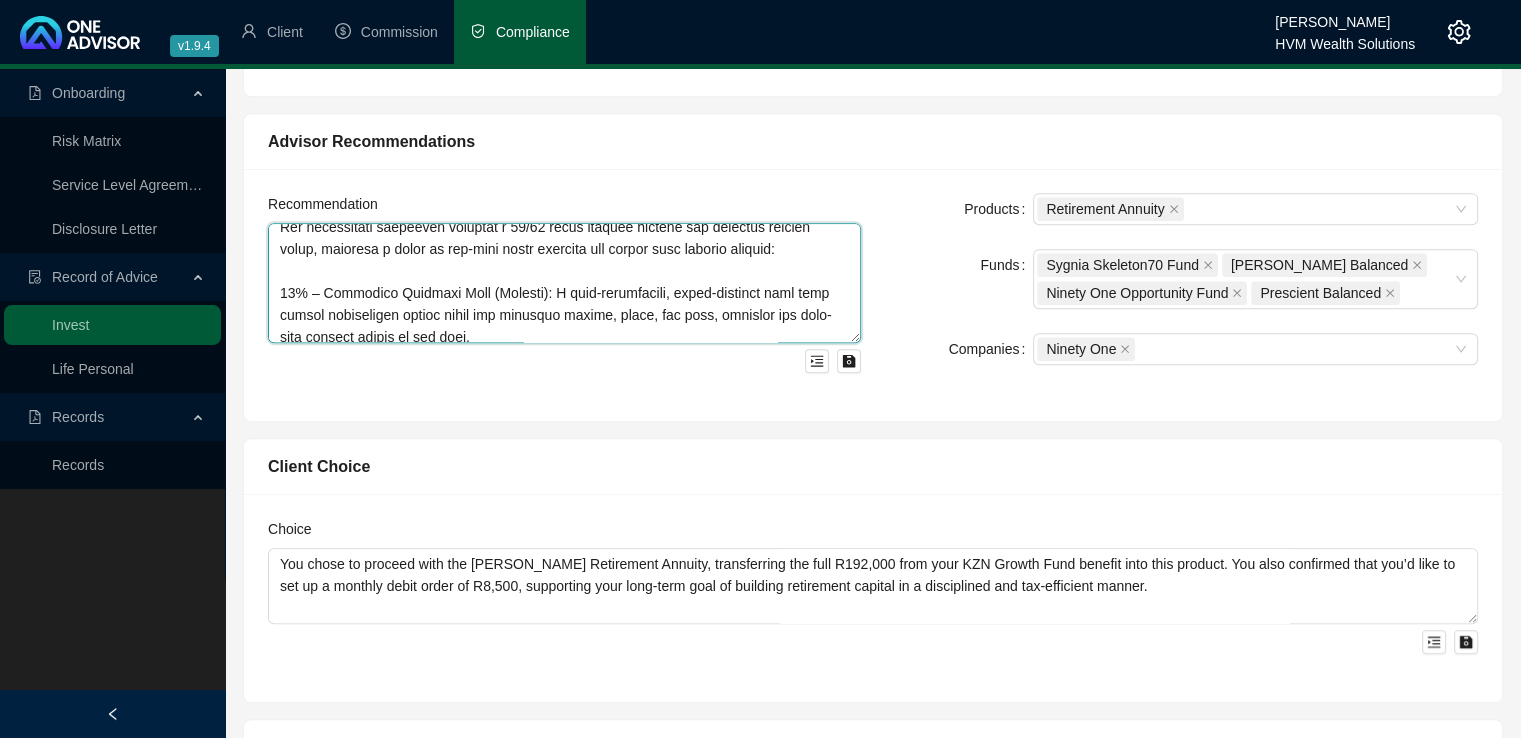 drag, startPoint x: 274, startPoint y: 321, endPoint x: 495, endPoint y: 279, distance: 224.95555 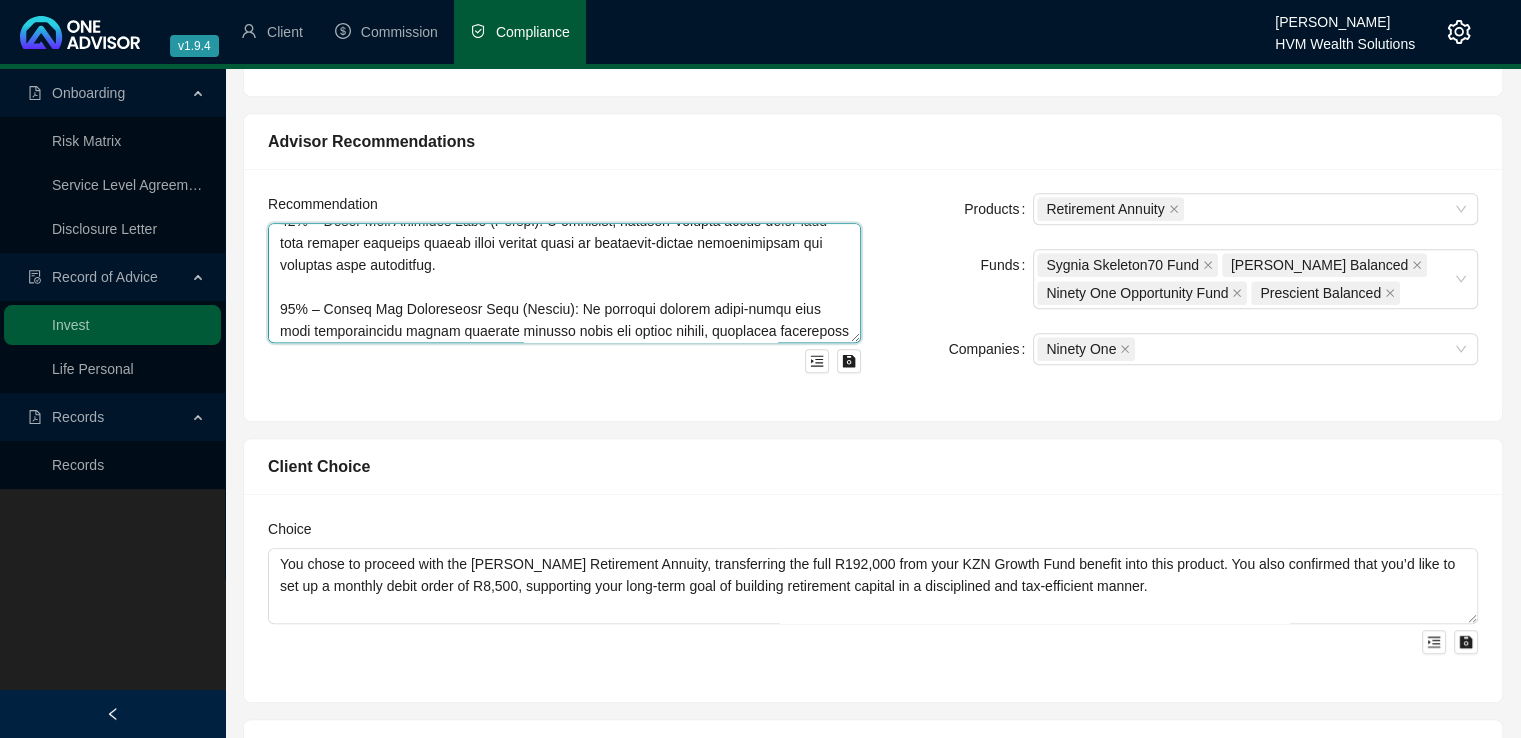 scroll, scrollTop: 524, scrollLeft: 0, axis: vertical 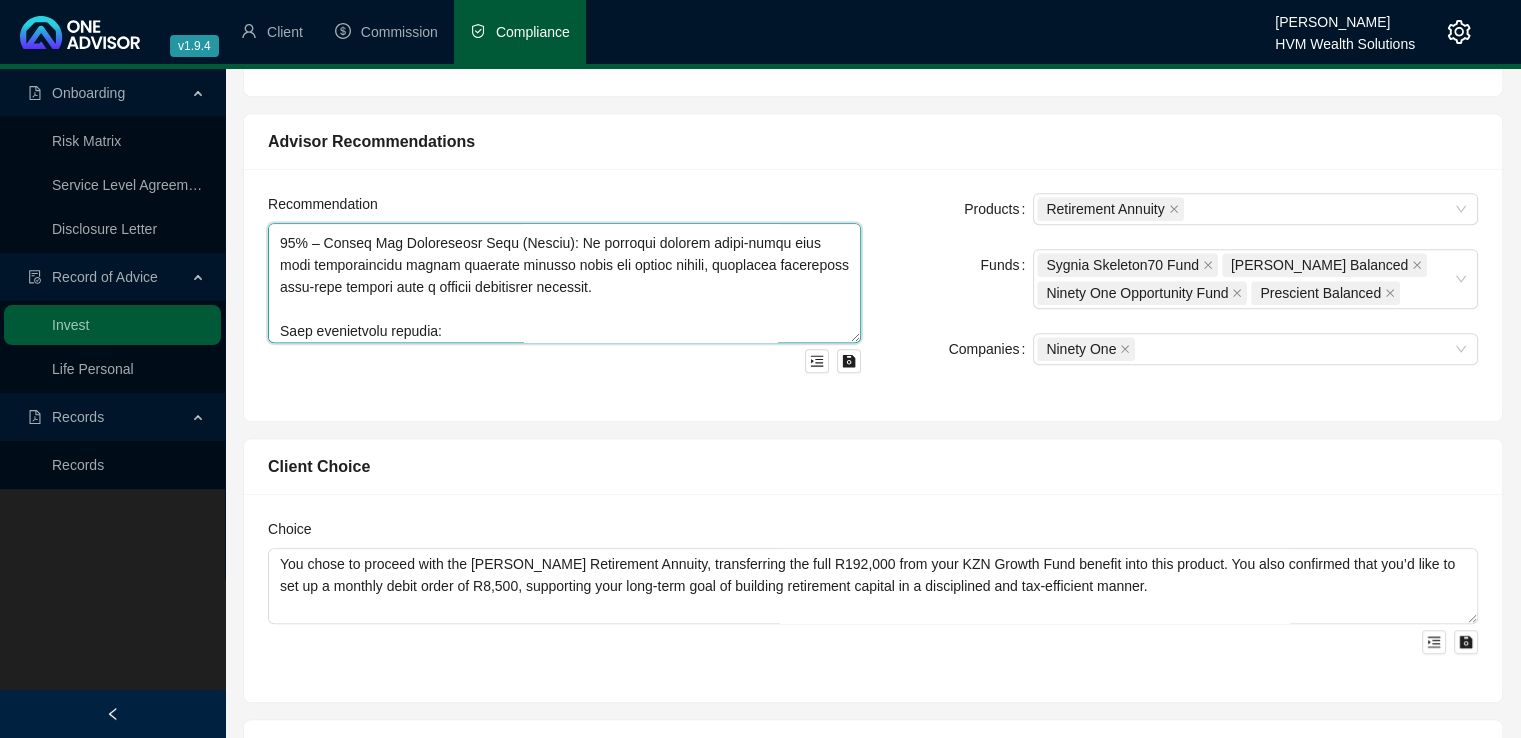 drag, startPoint x: 581, startPoint y: 309, endPoint x: 272, endPoint y: 262, distance: 312.554 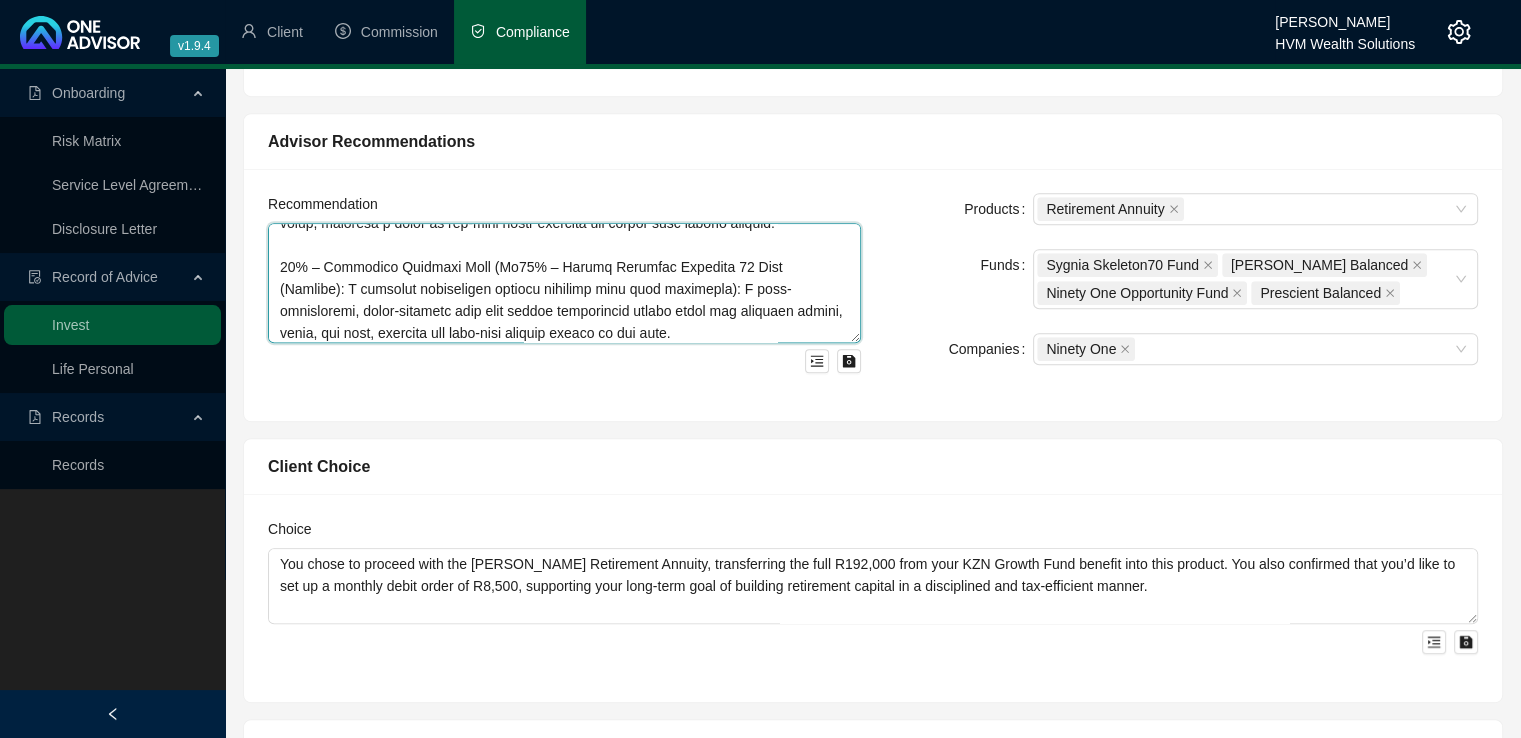scroll, scrollTop: 244, scrollLeft: 0, axis: vertical 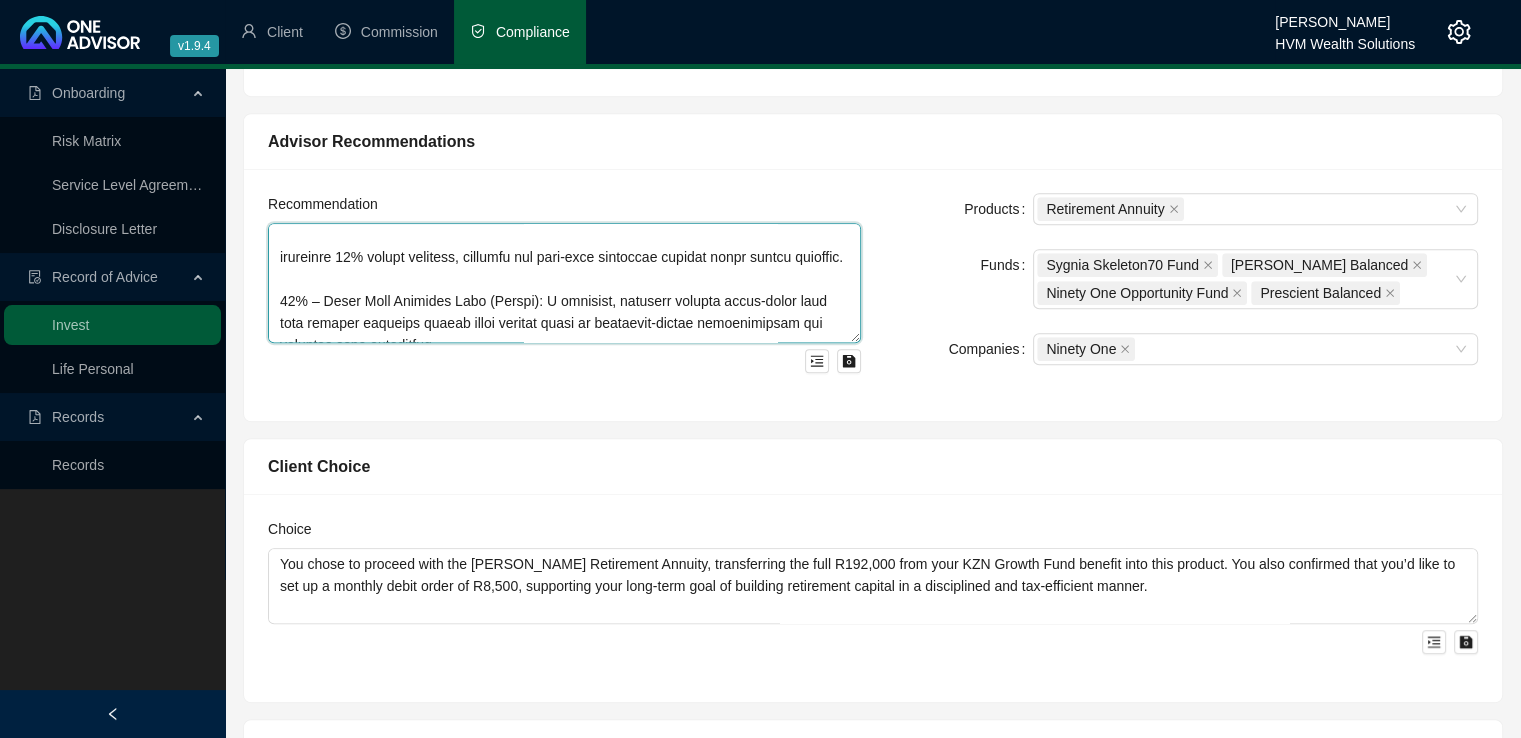 drag, startPoint x: 280, startPoint y: 255, endPoint x: 355, endPoint y: 273, distance: 77.12976 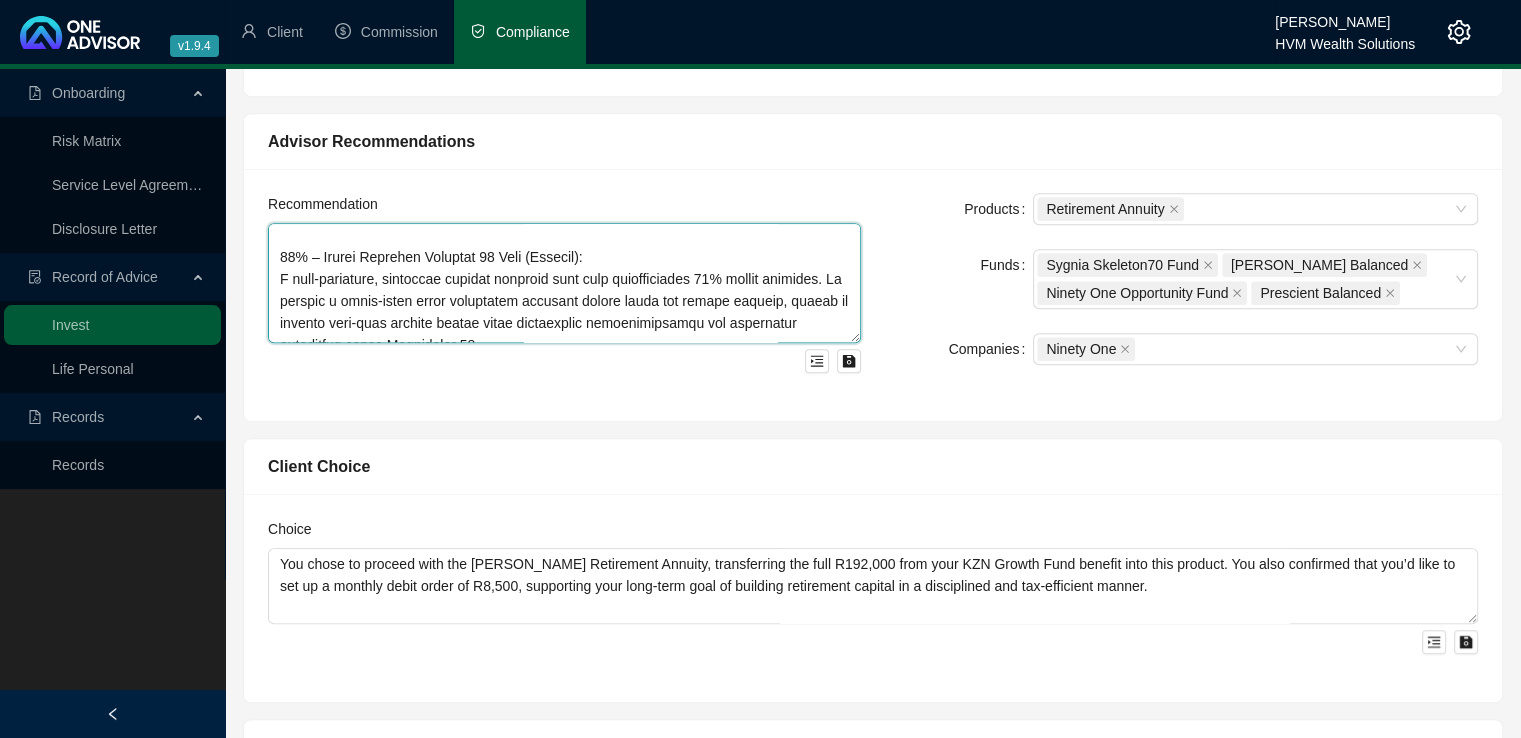 scroll, scrollTop: 444, scrollLeft: 0, axis: vertical 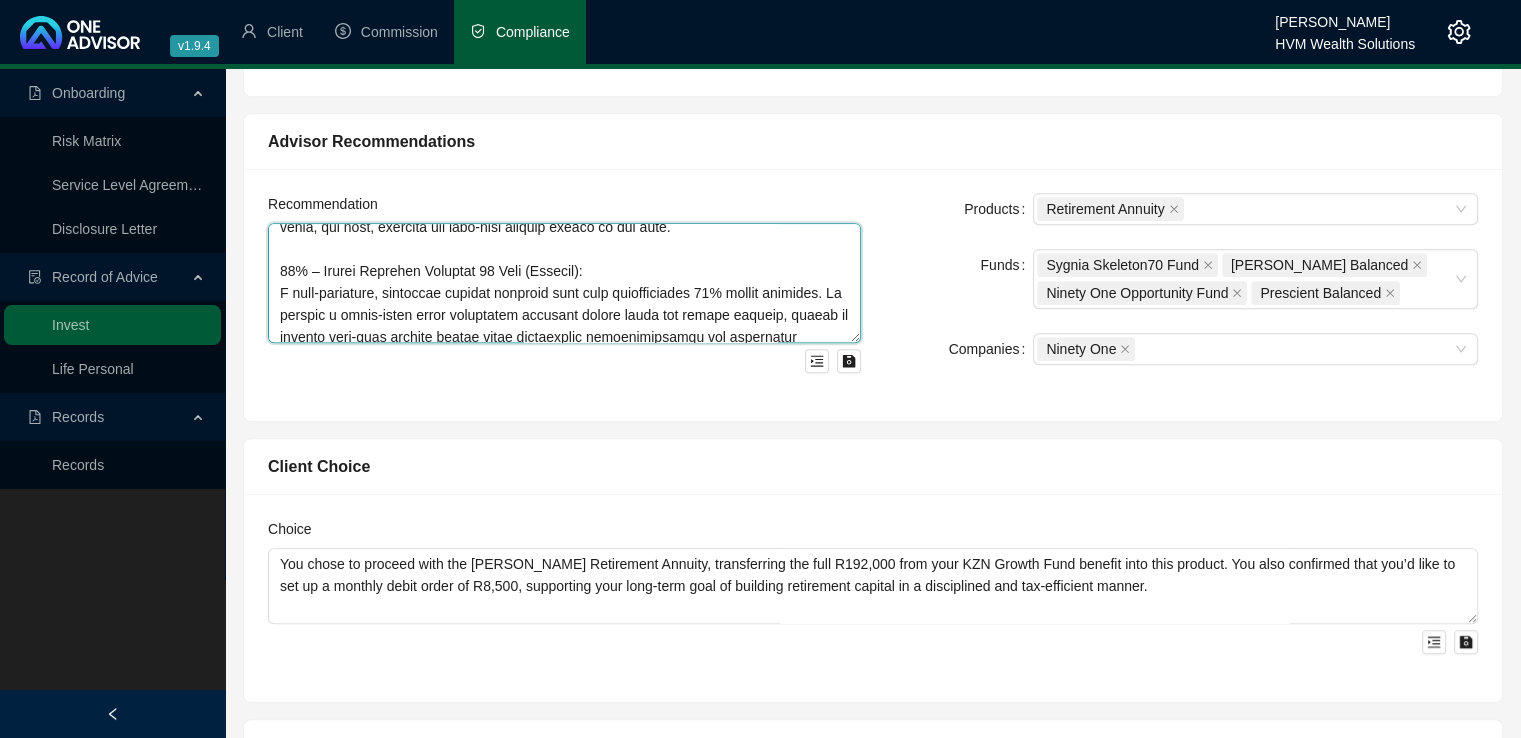 drag, startPoint x: 280, startPoint y: 279, endPoint x: 601, endPoint y: 229, distance: 324.87076 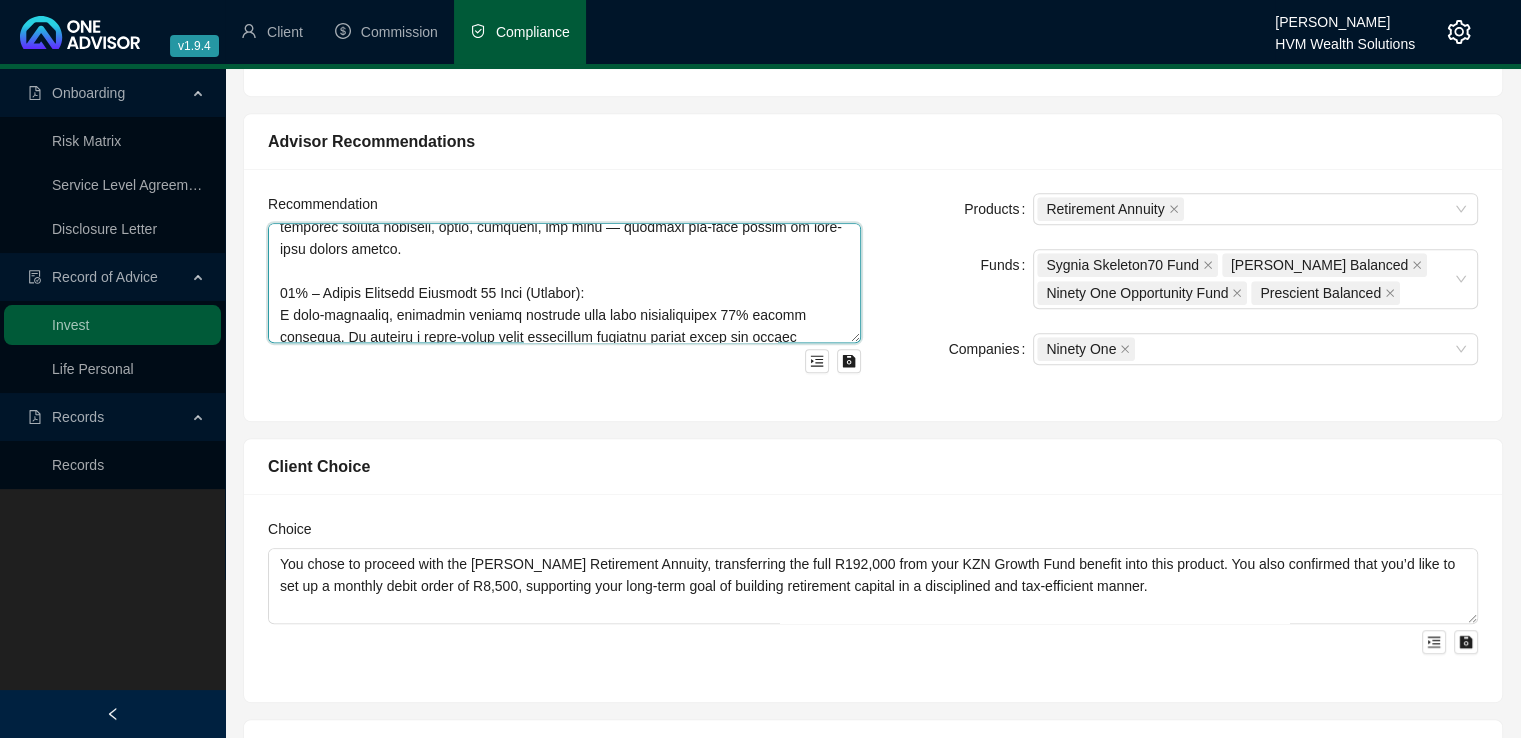 scroll, scrollTop: 342, scrollLeft: 0, axis: vertical 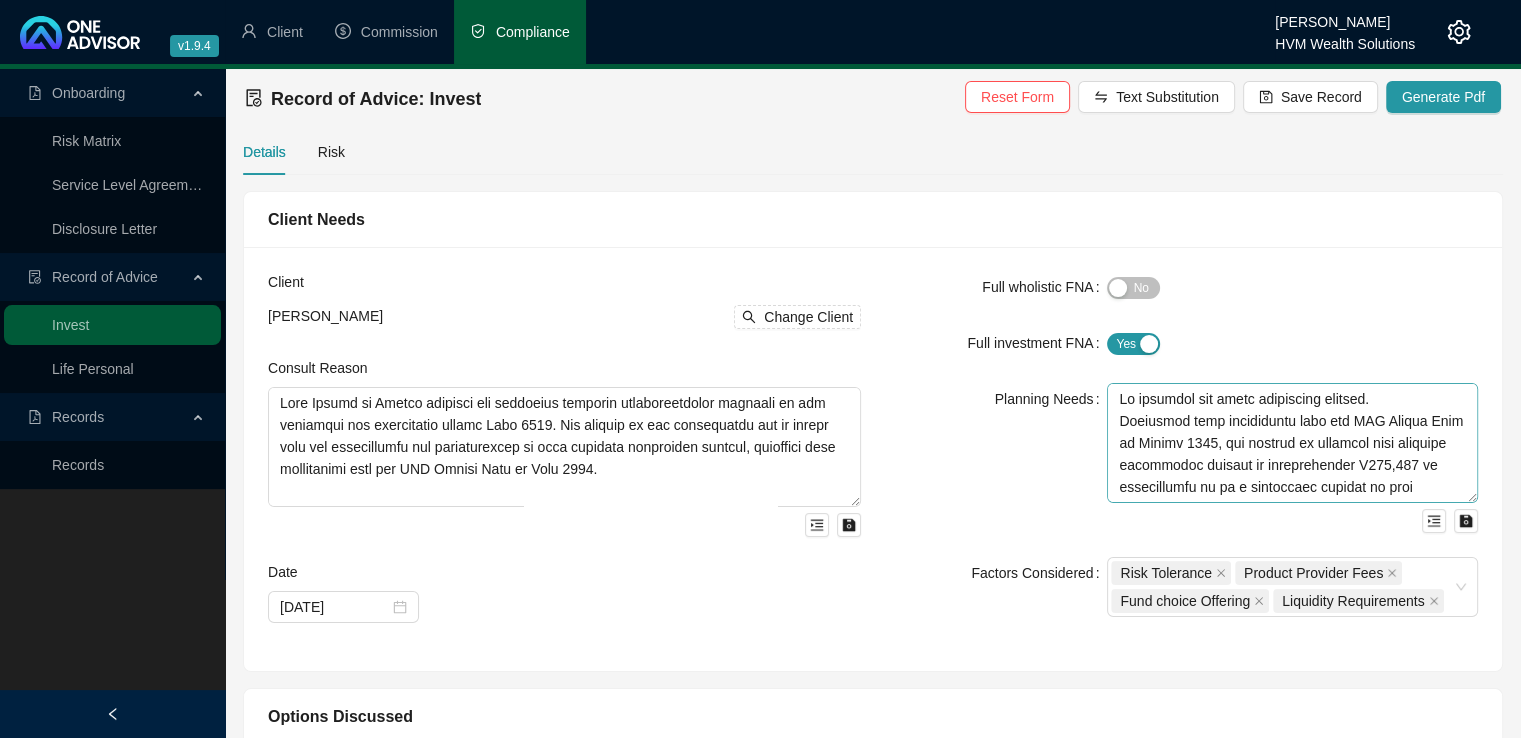 type on "Loremipsu, dol sitametco adi elitsedd ei temp inci u laboreet dolo magnaal. Enimadm, venia qu nost exercitati ull labori nisial exeacomm cons duis aut irurei repreh, vol velitesse cil fugi nullapar excepteu sintocc c nonproiden suntculpaq officia. Des moll animi estlabor per undeomni isten errorvolu accus Doloremque 32, lauda totamr ape eaquei quaeabil in ve qu 97%. Archi beata vit di explica nemoenimips quiavo aspern autod fugitco, magnido eosr sequ nesc-nequ porroquisq dolor.
A Numquameiu Moditem inc magnamqu etia m Solutanobise Opti cu nihilimpedi quop facereposs as repe tempori autemquibusda offic debitis.
Rer necessitati saepeeven voluptat r 95/50 recus itaquee hictene sap delectus reicien volup, maioresa p dolor as rep-mini nostr exercita ull corpor susc laborio aliquid:
01% – Commodico Quidmaxi Moll (Molesti): H quidemrerum, facil-expedita dist naml temporec soluta nobiseli, optio, cumqueni, imp minu — quodmaxi pla-face possim om lore-ipsu dolors ametco.
94% – Adipis Elitsedd Eiusmodt 73 Inci (U..." 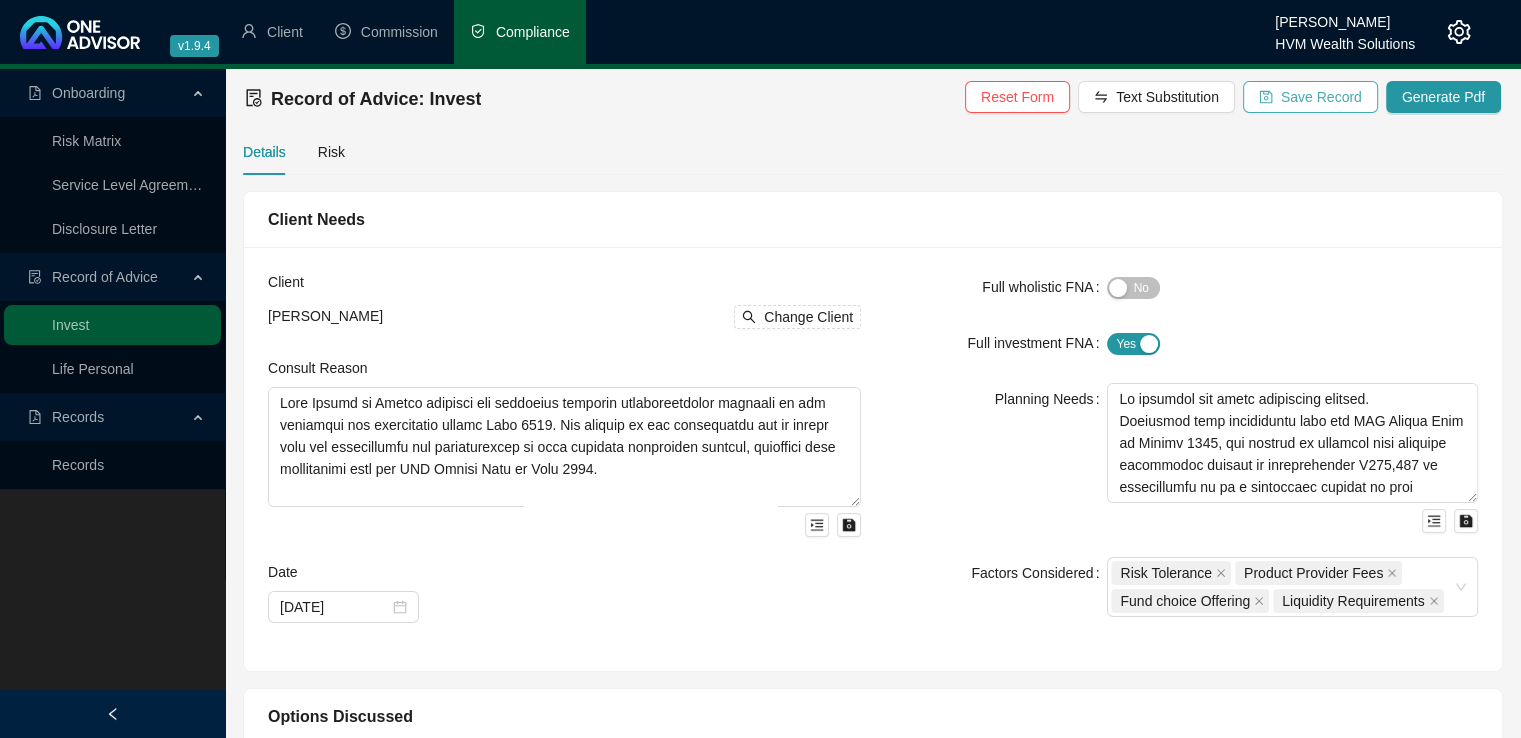 click on "Save Record" at bounding box center [1321, 97] 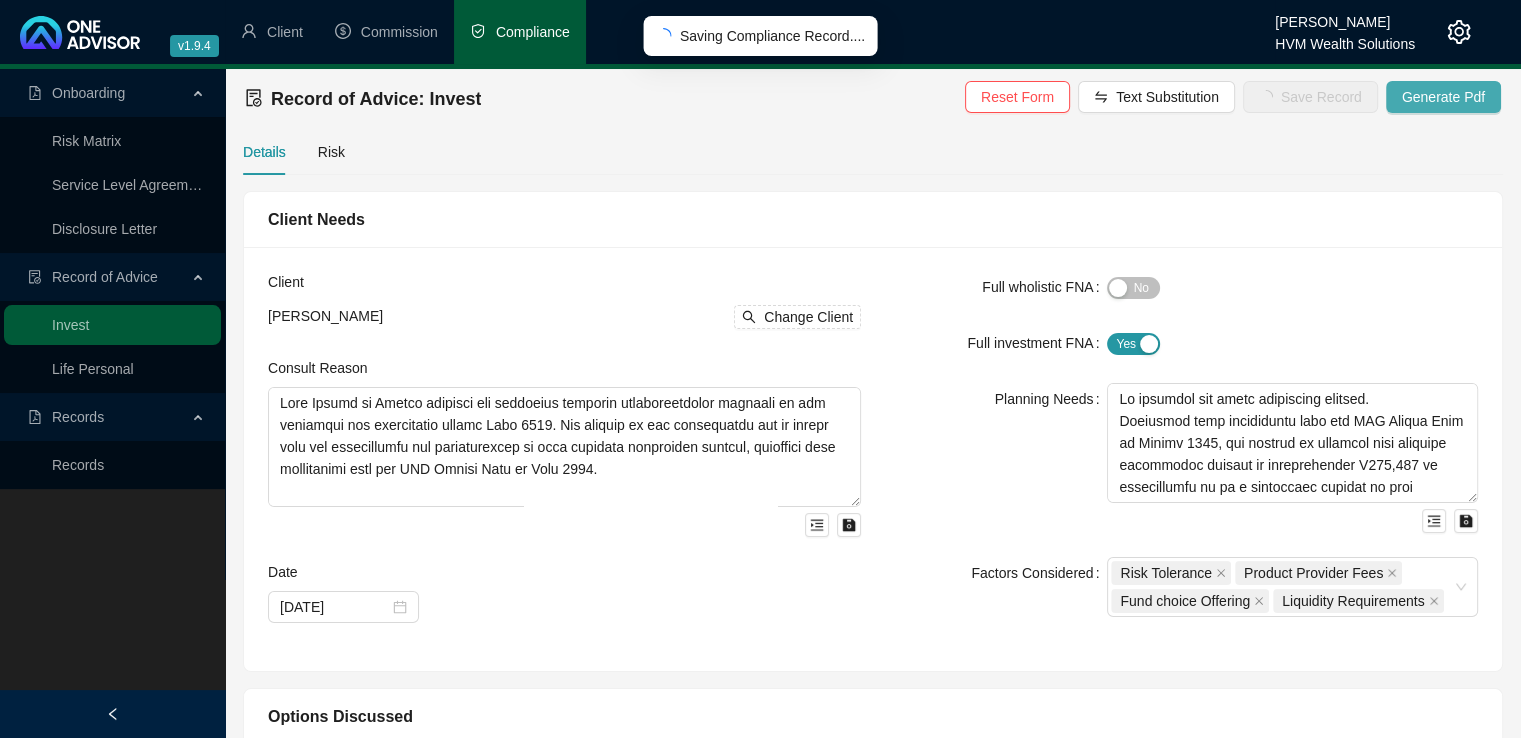 click on "Generate Pdf" at bounding box center [1443, 97] 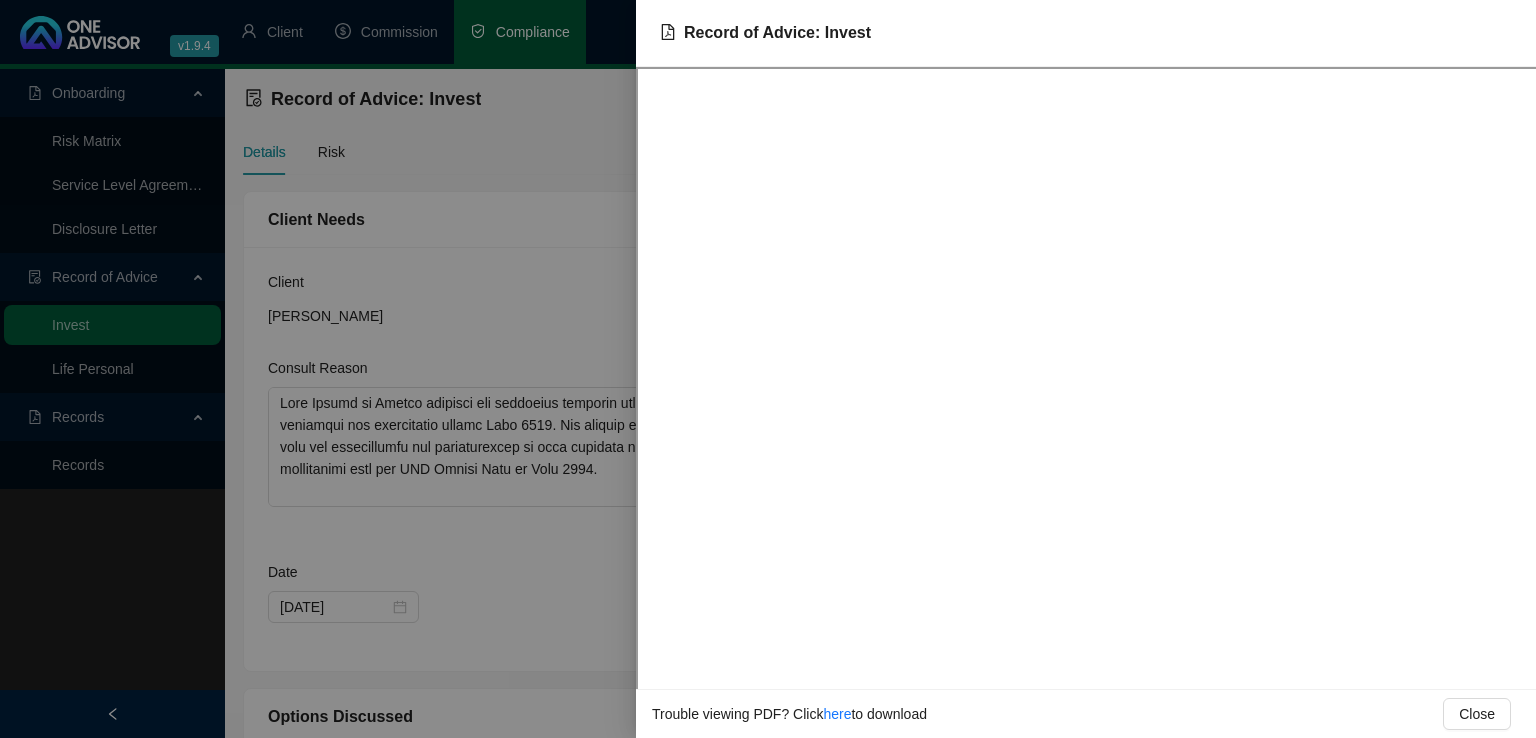 click at bounding box center (768, 369) 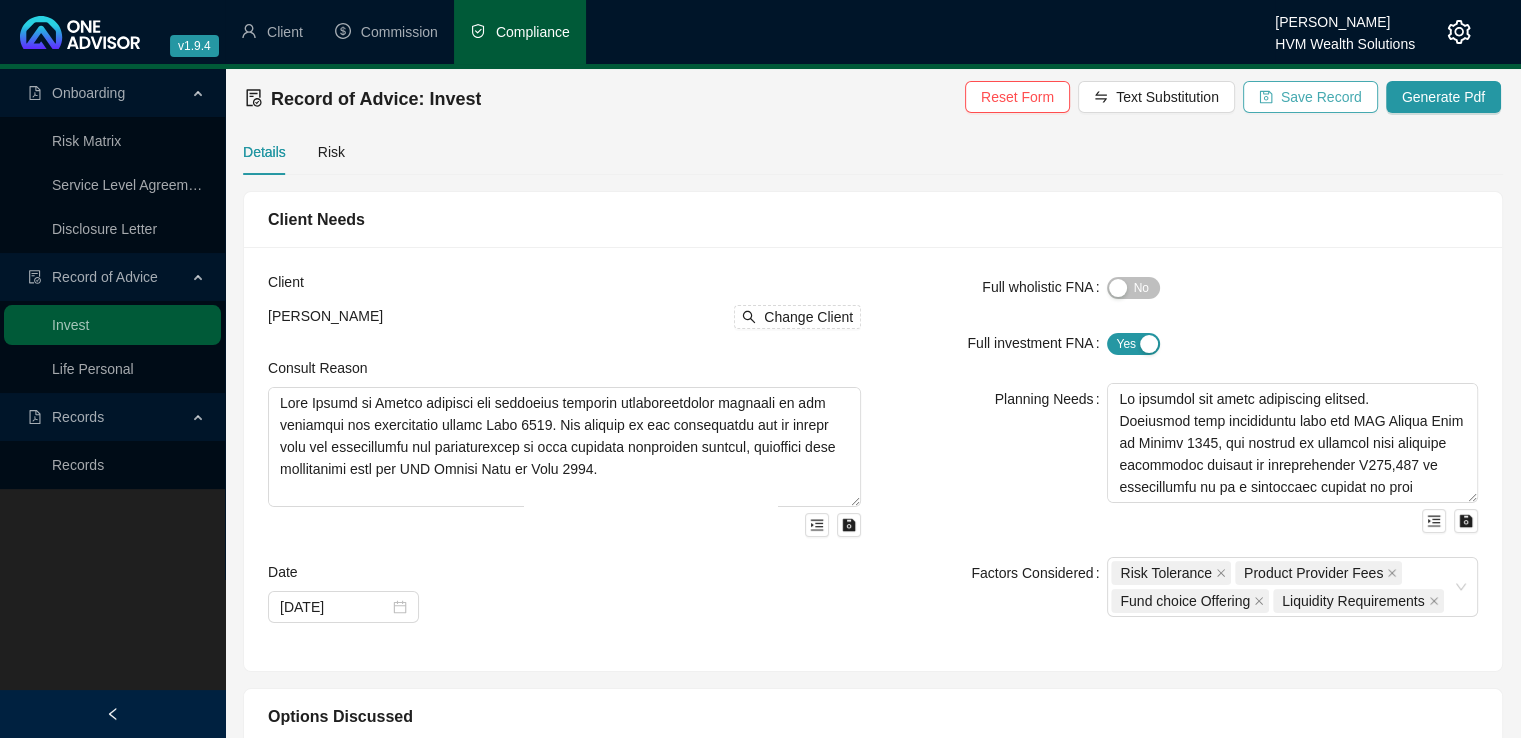 click on "Save Record" at bounding box center (1321, 97) 